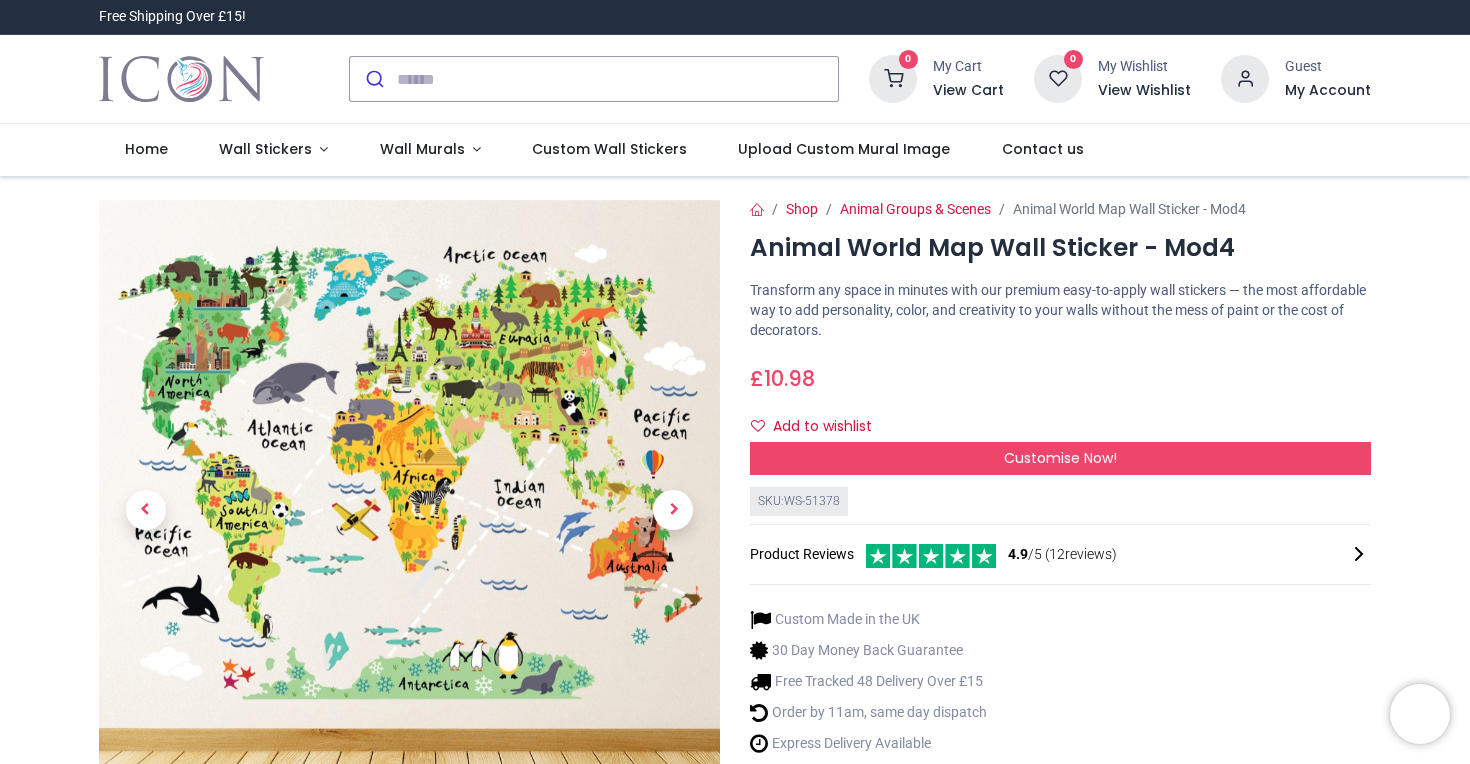 scroll, scrollTop: 0, scrollLeft: 0, axis: both 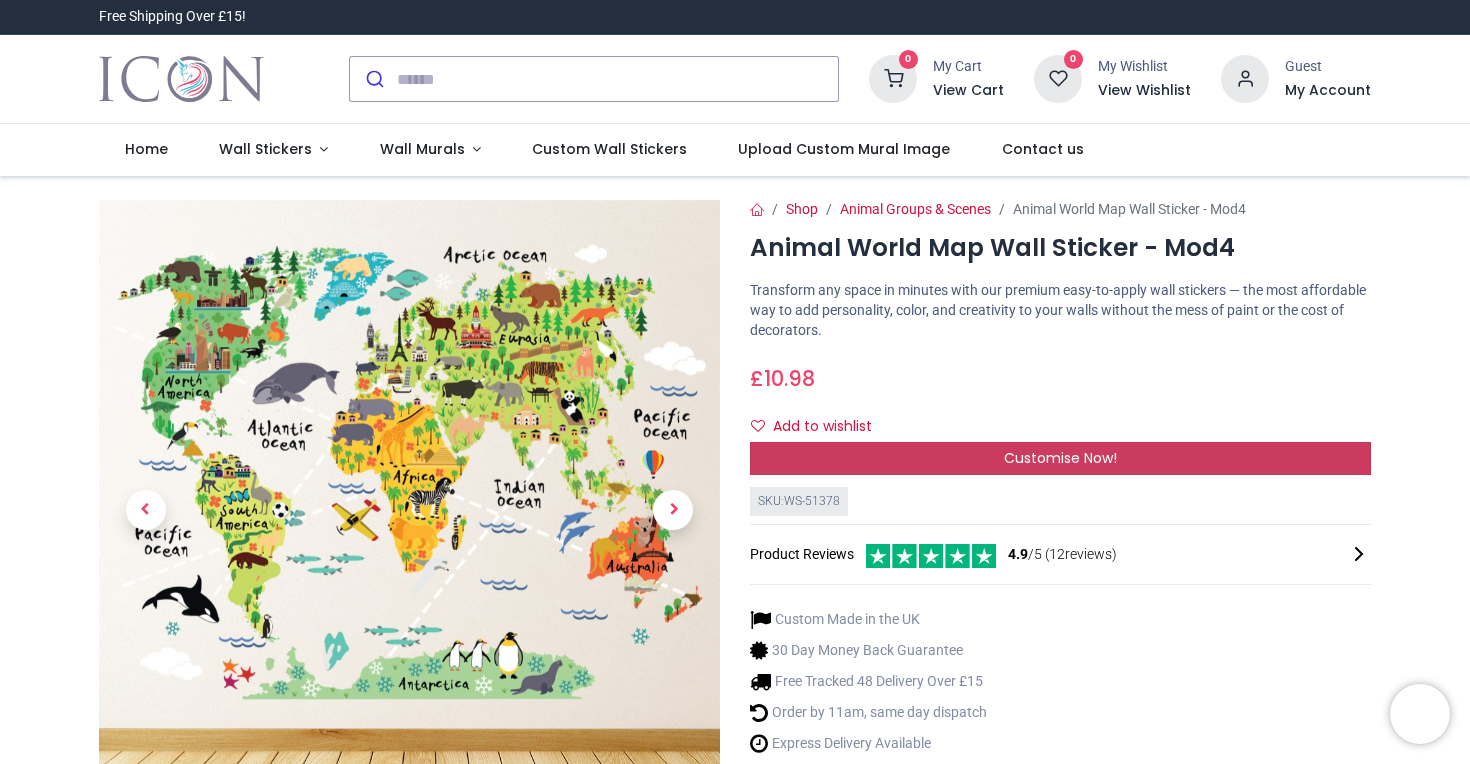 click on "Customise Now!" at bounding box center (1060, 458) 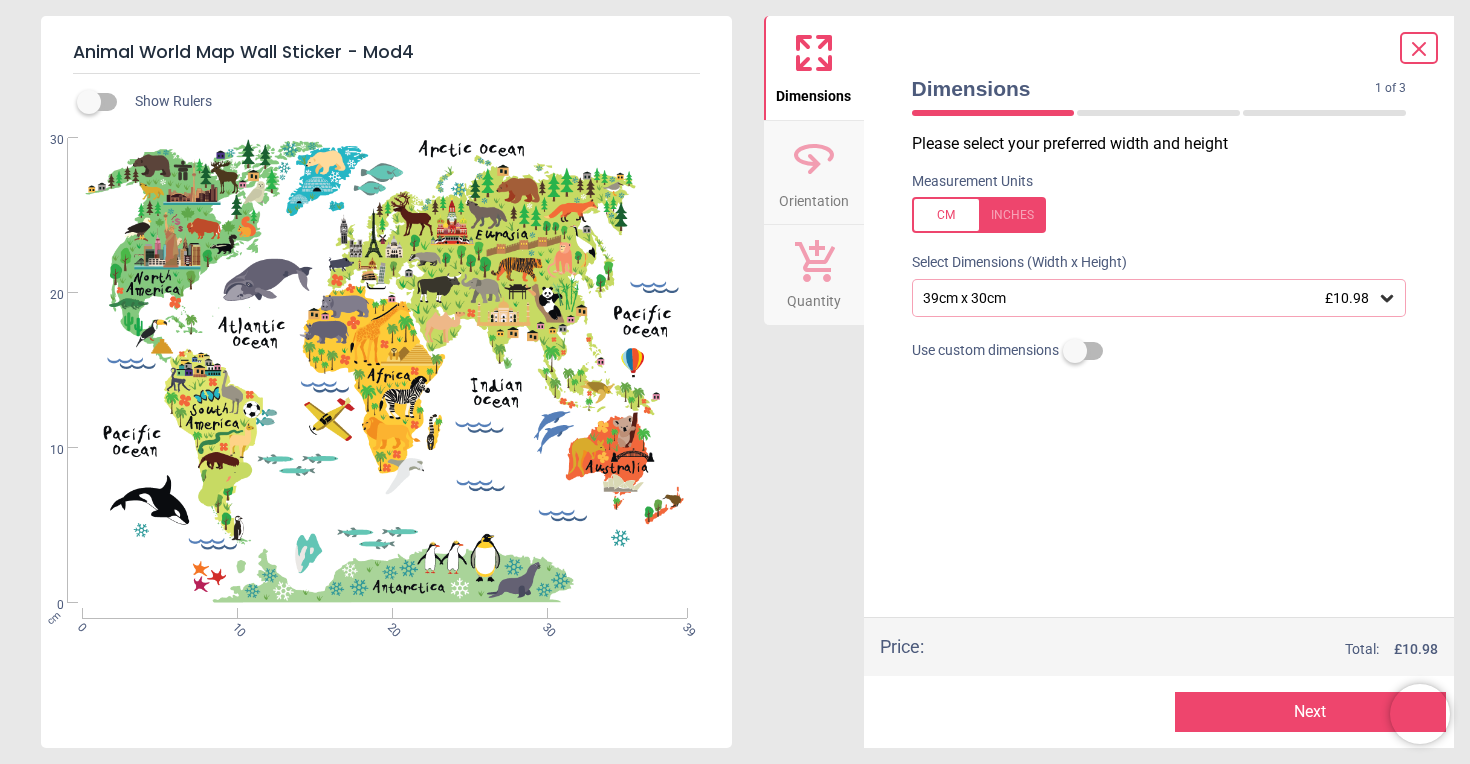 click 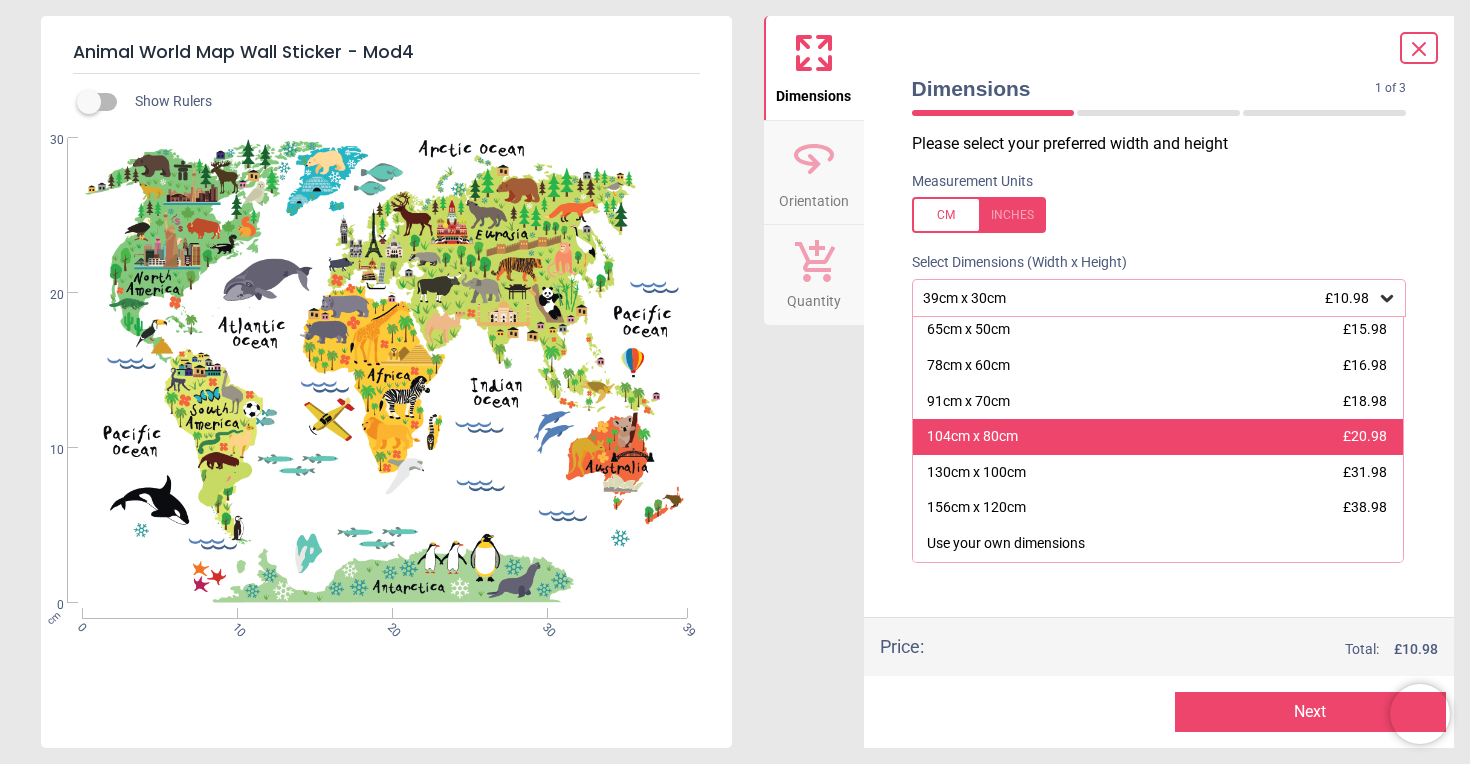 scroll, scrollTop: 71, scrollLeft: 0, axis: vertical 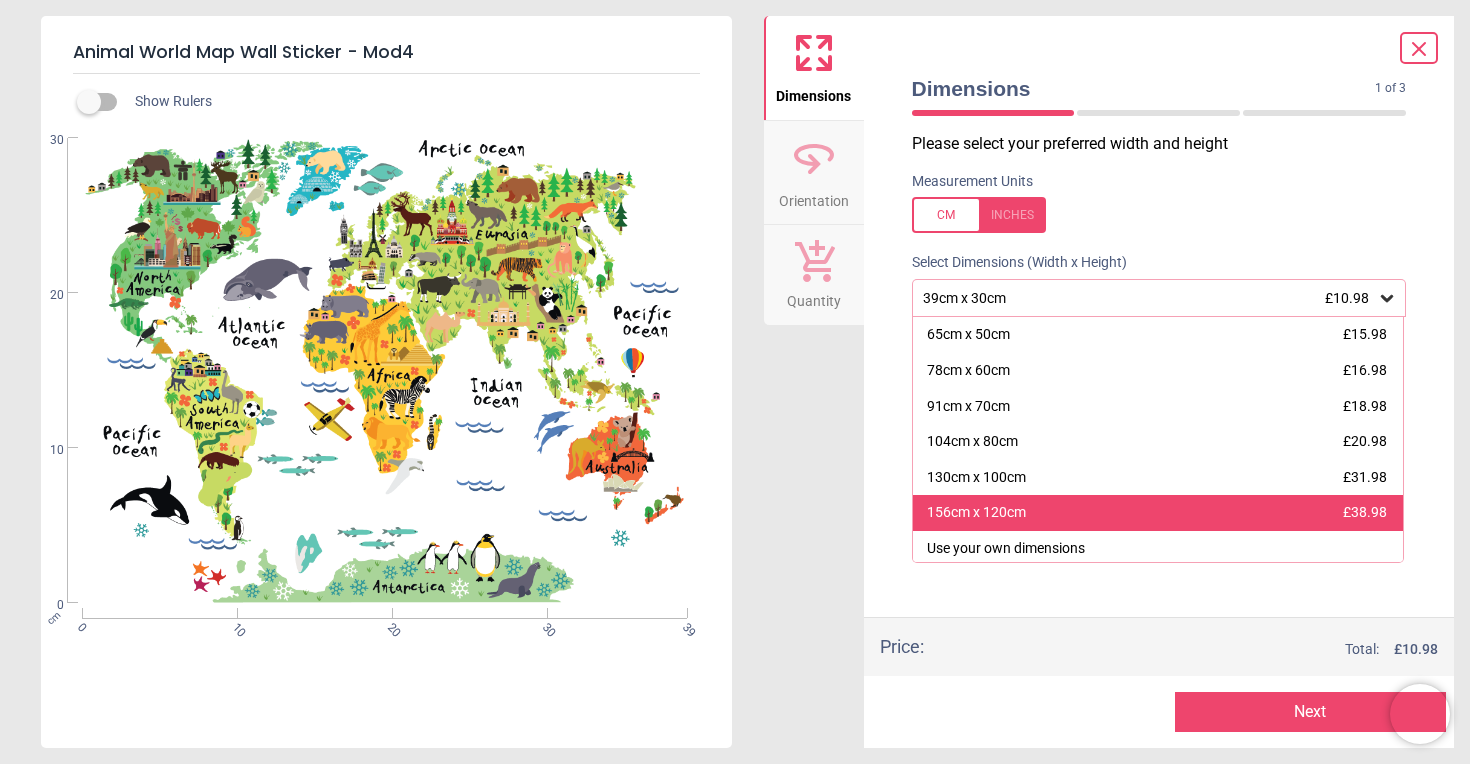 click on "156cm  x  120cm       £38.98" at bounding box center [1158, 513] 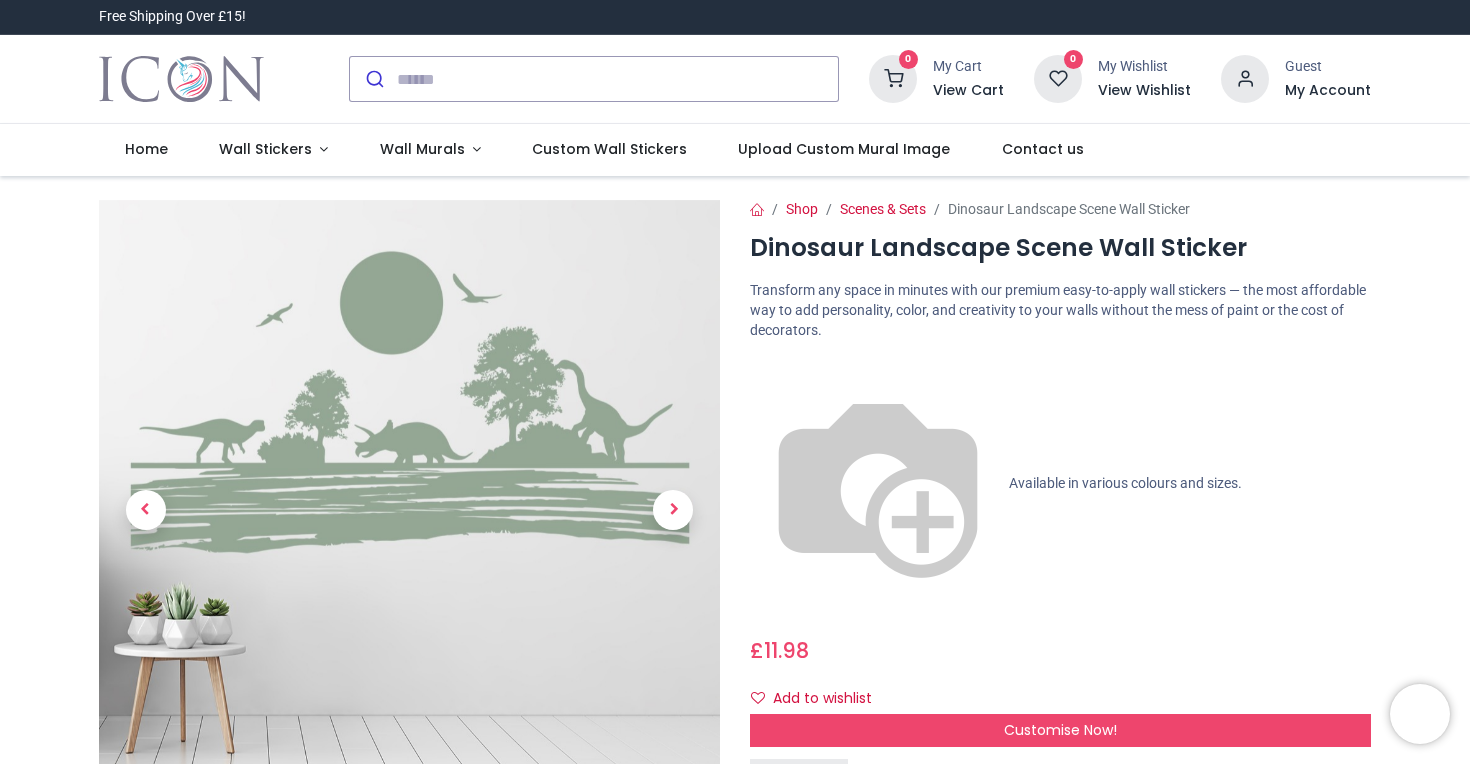 scroll, scrollTop: 0, scrollLeft: 0, axis: both 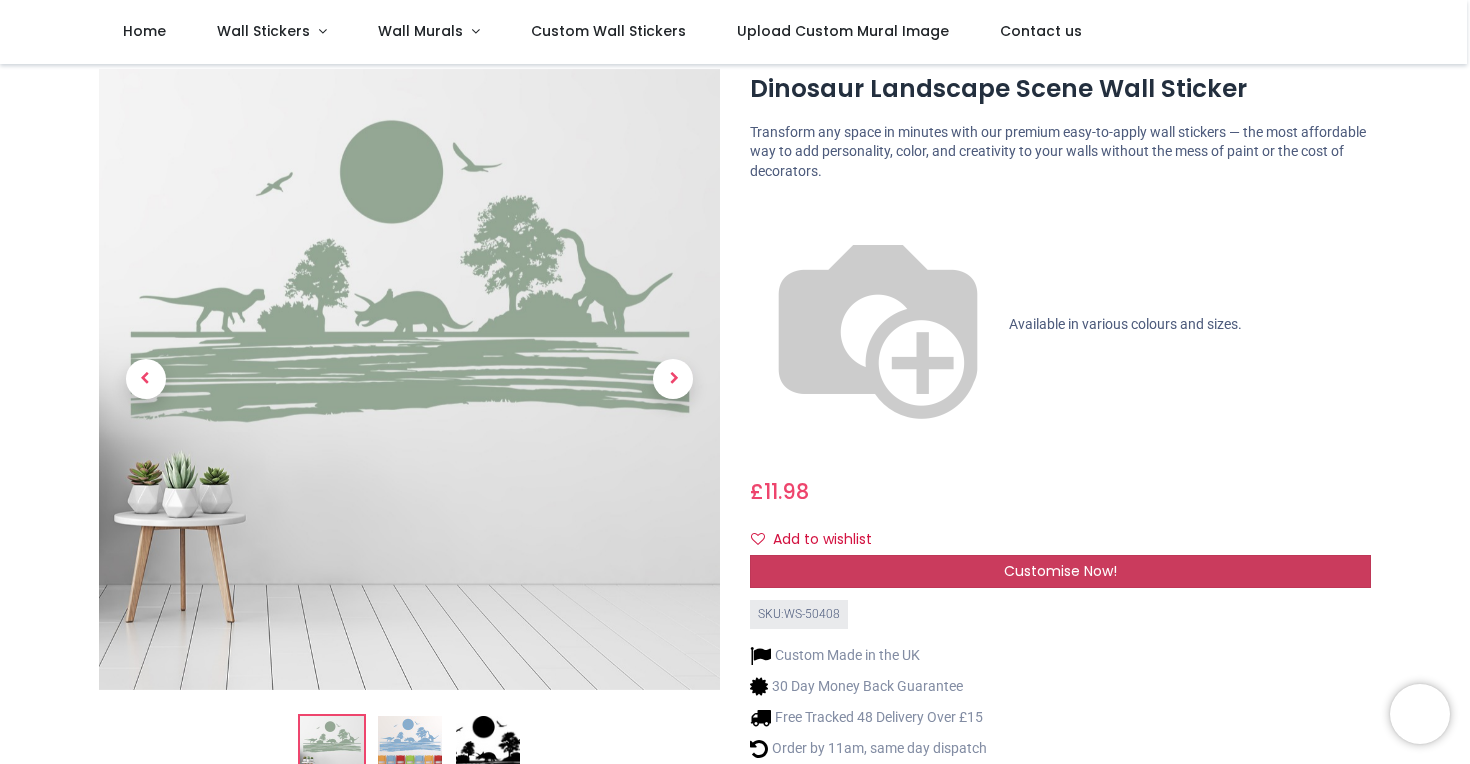 click on "Customise Now!" at bounding box center (1060, 571) 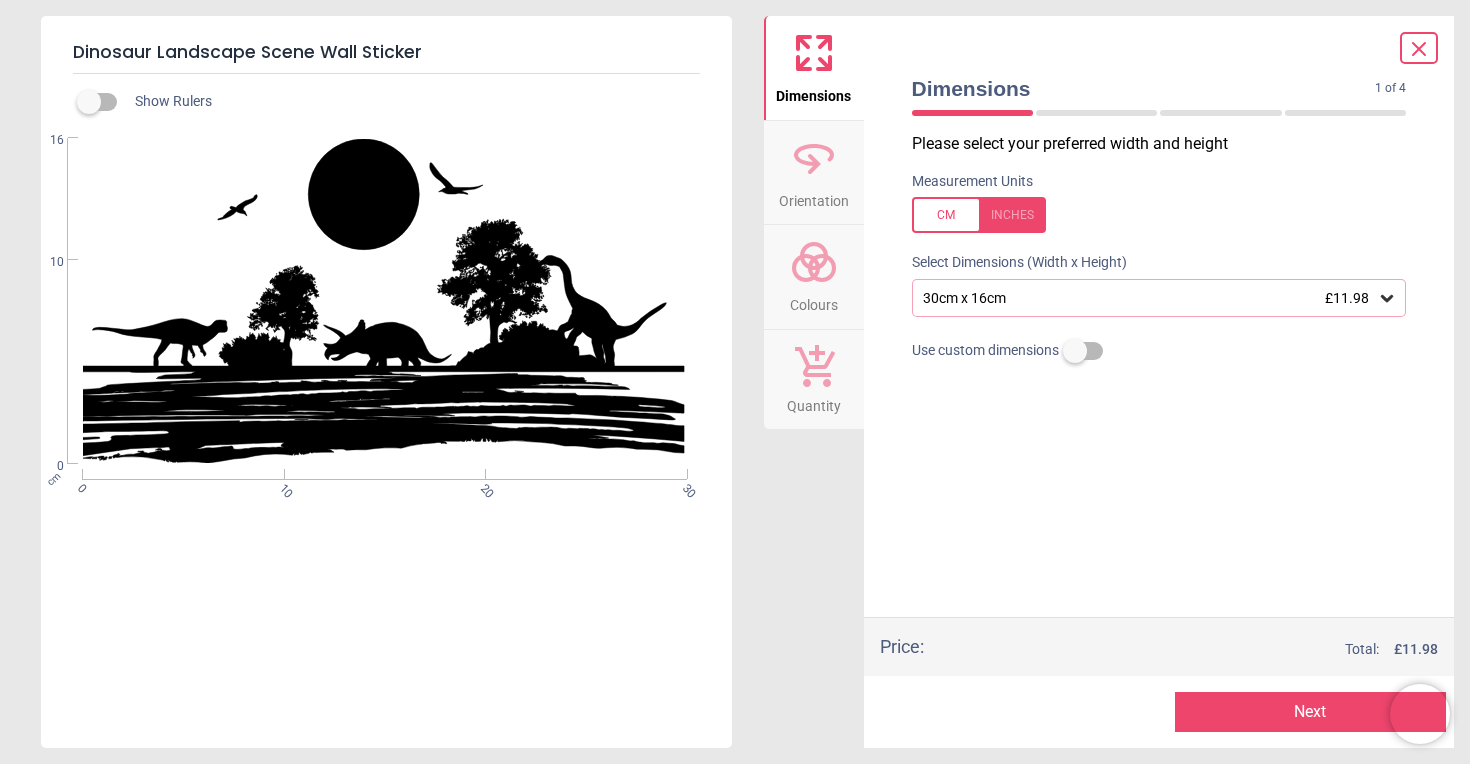 click 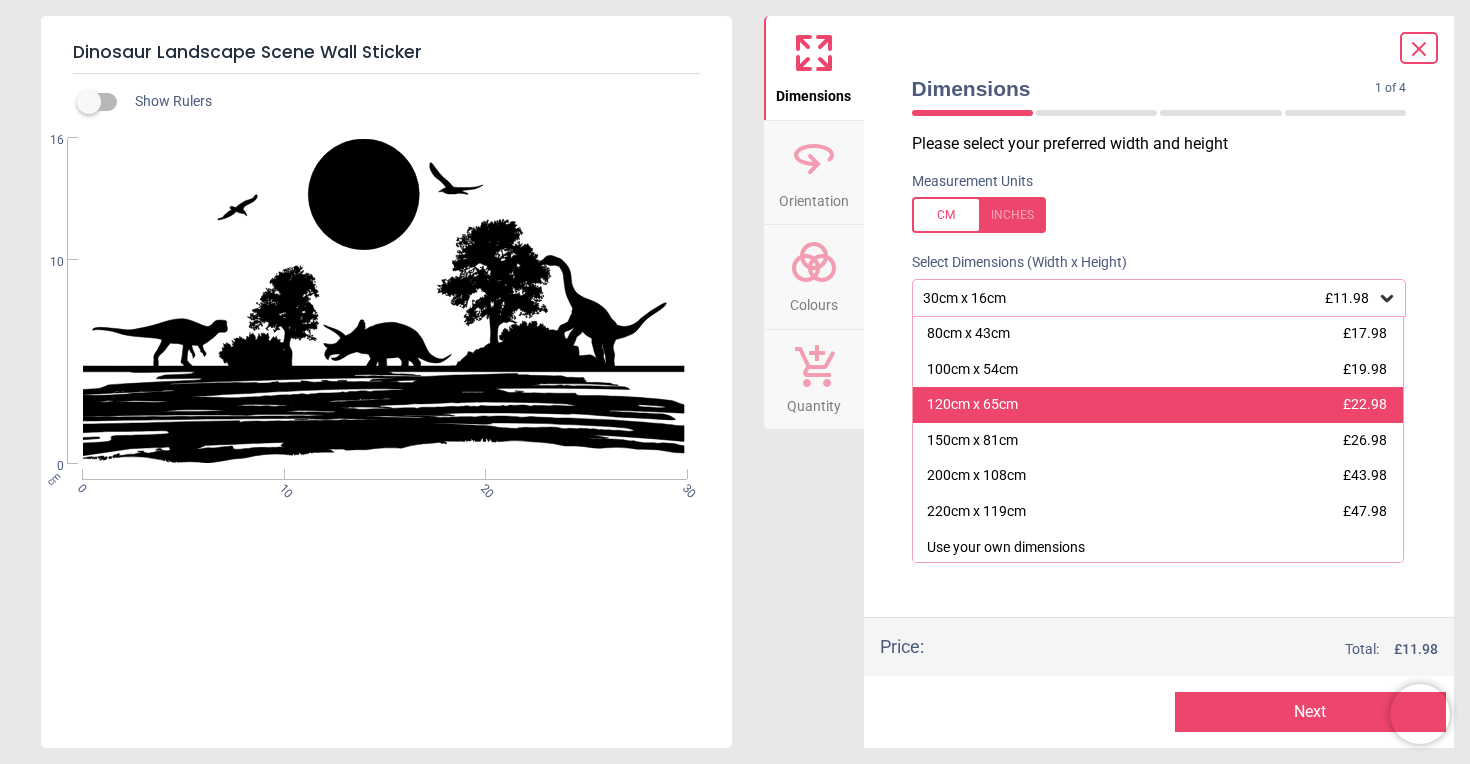 scroll, scrollTop: 106, scrollLeft: 0, axis: vertical 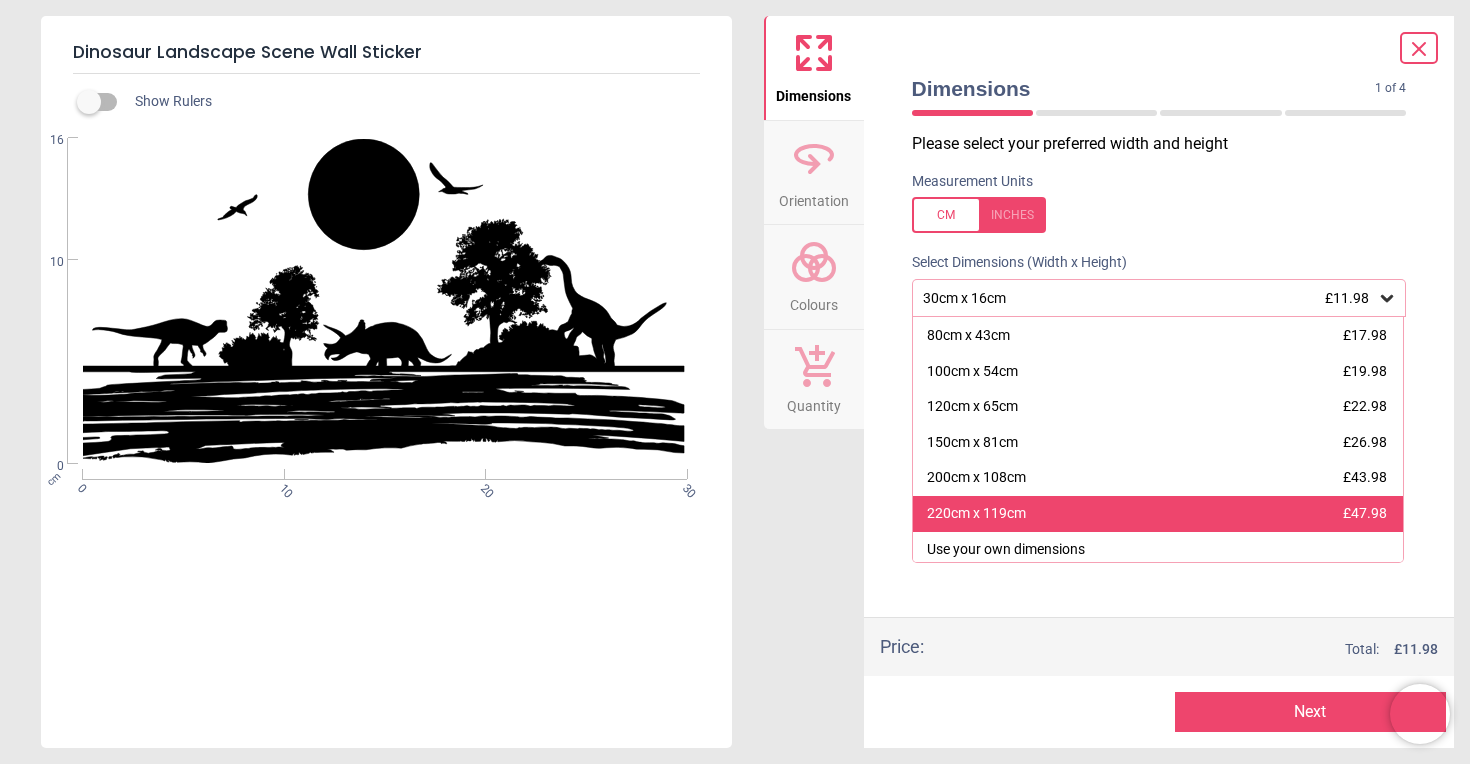 click on "220cm  x  119cm       £47.98" at bounding box center [1158, 514] 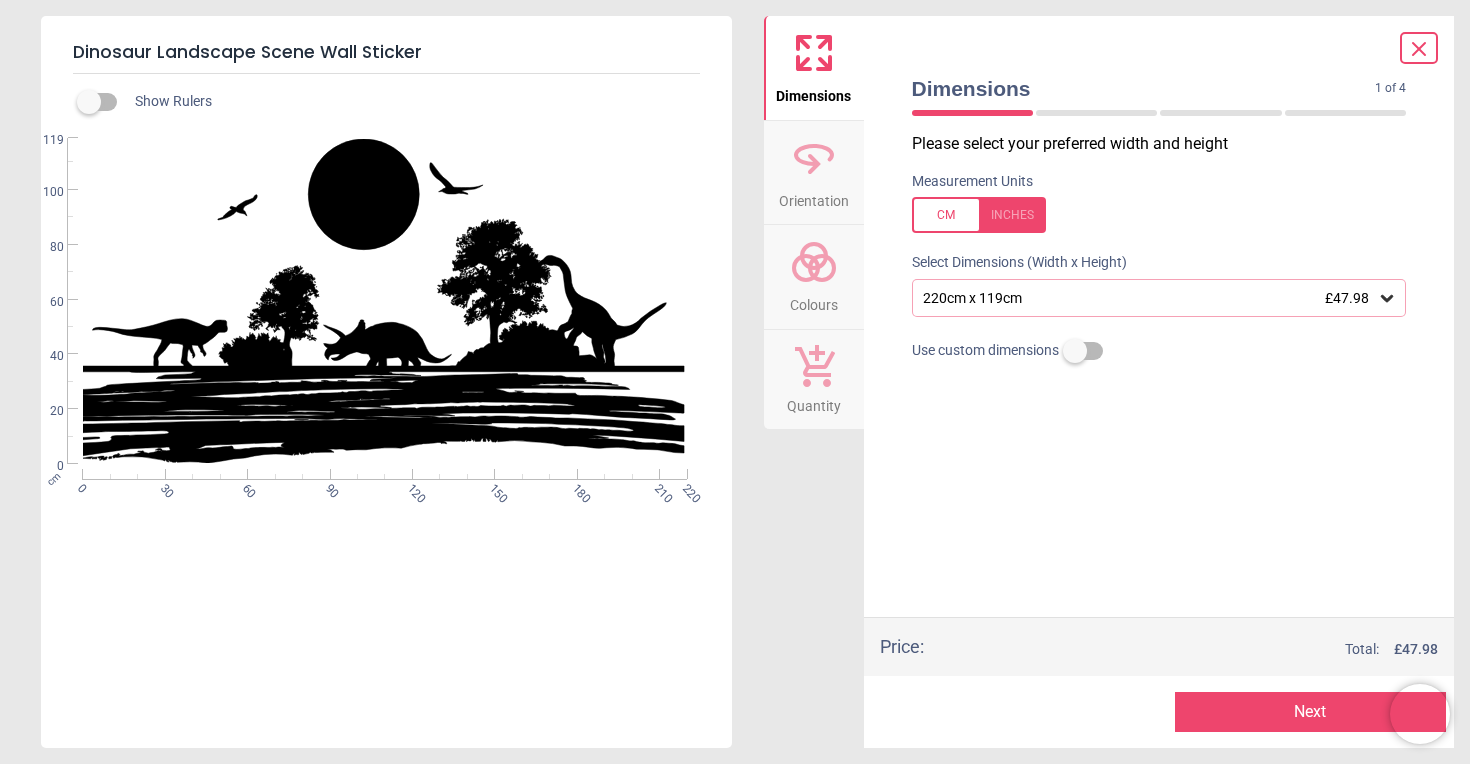 click 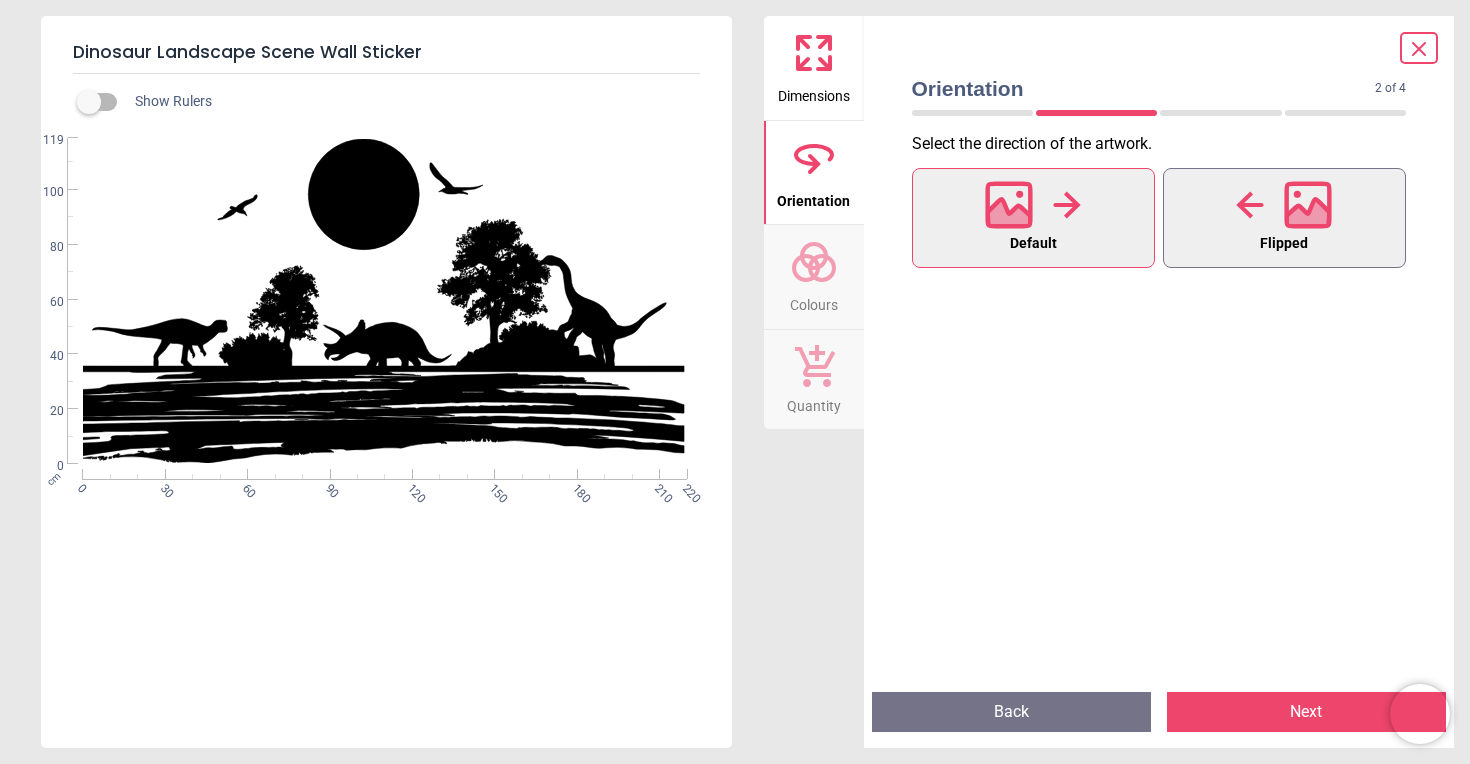 click 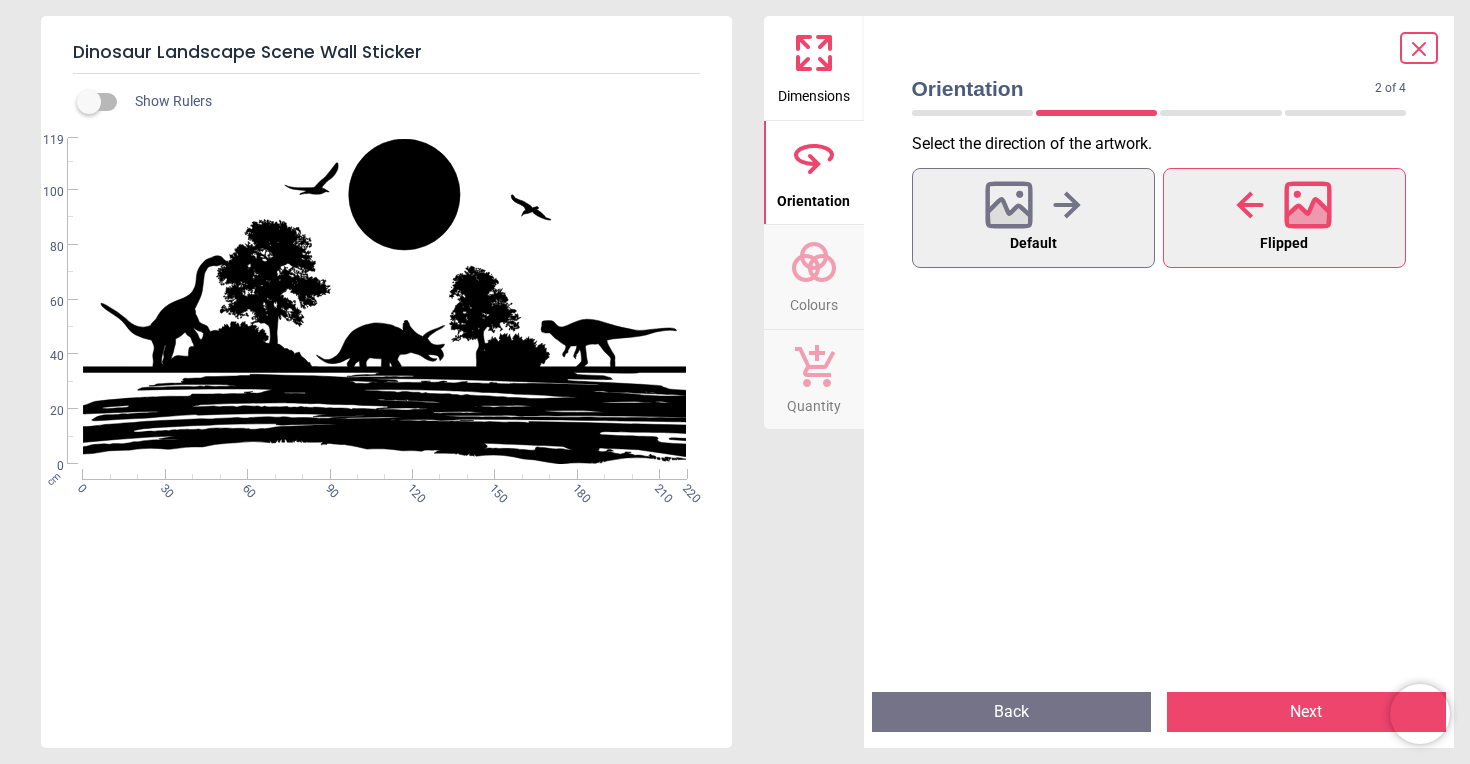 click 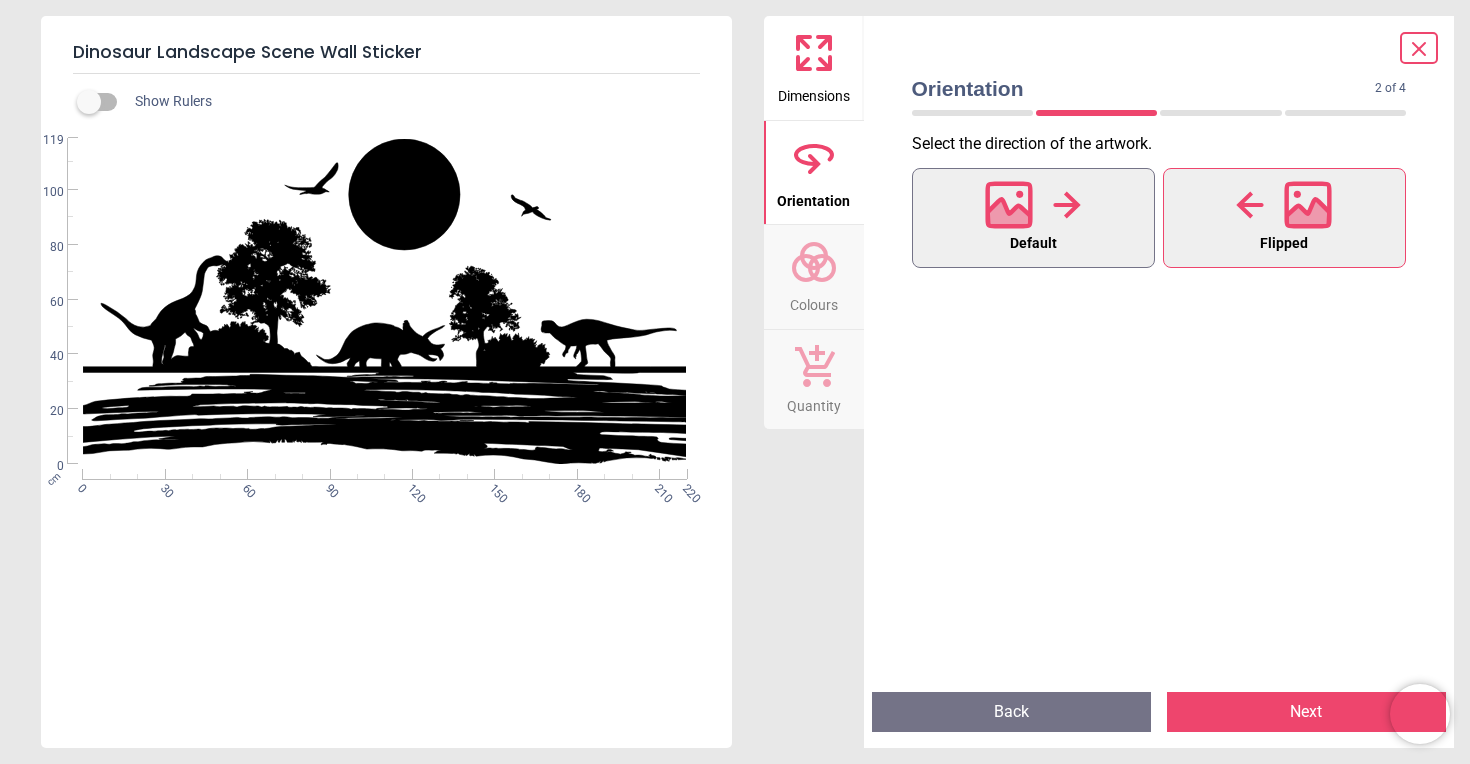 click on "Default" at bounding box center (1033, 244) 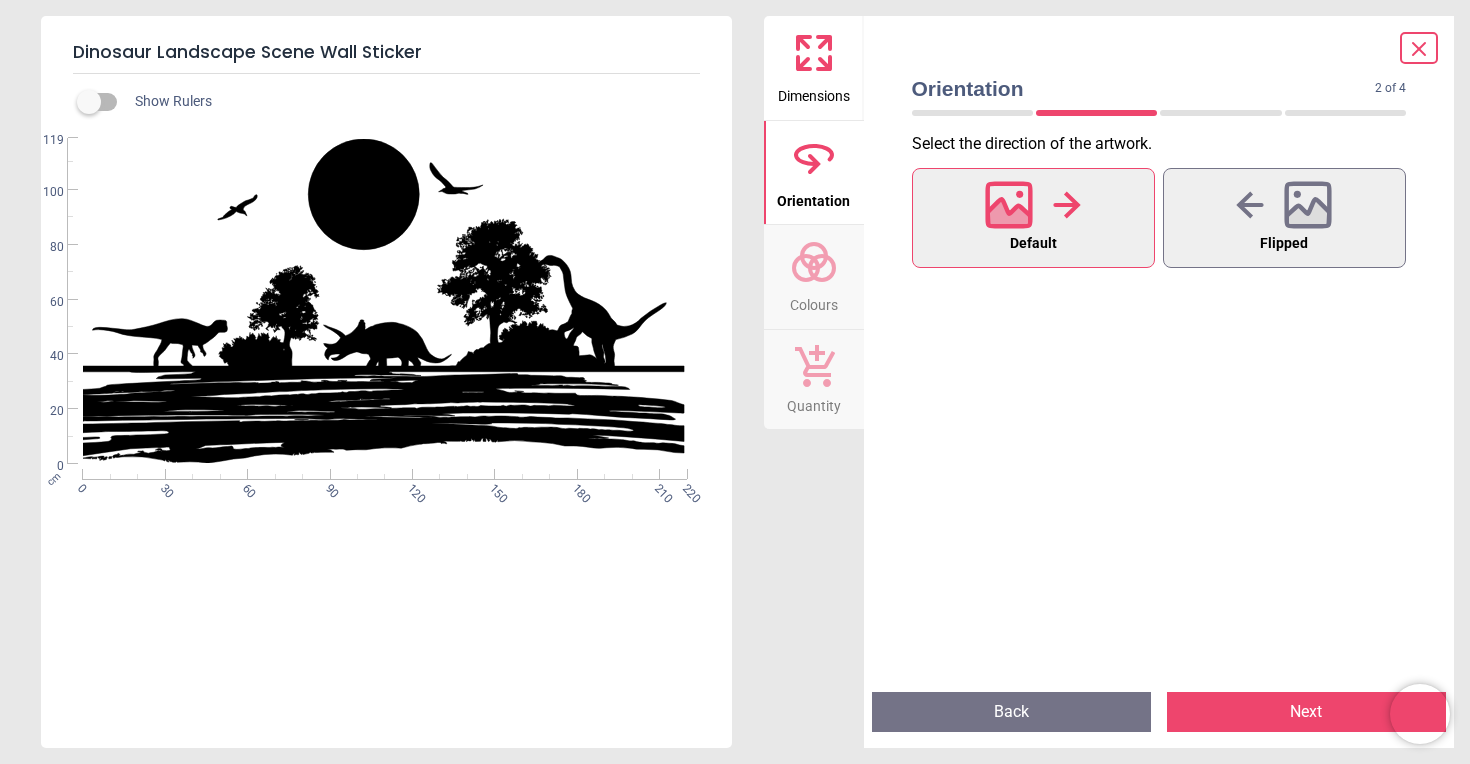 click on "Colours" at bounding box center (814, 277) 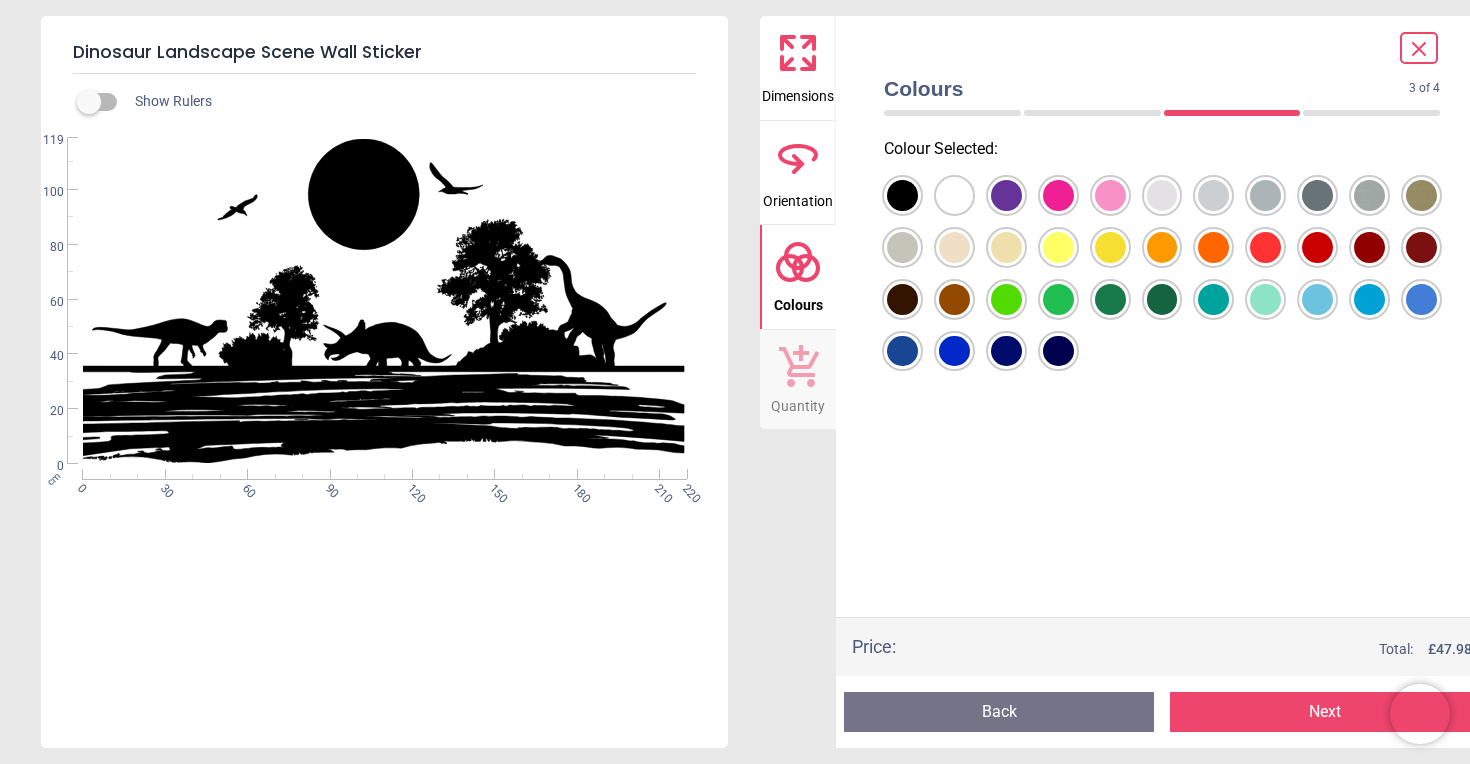 click at bounding box center [902, 195] 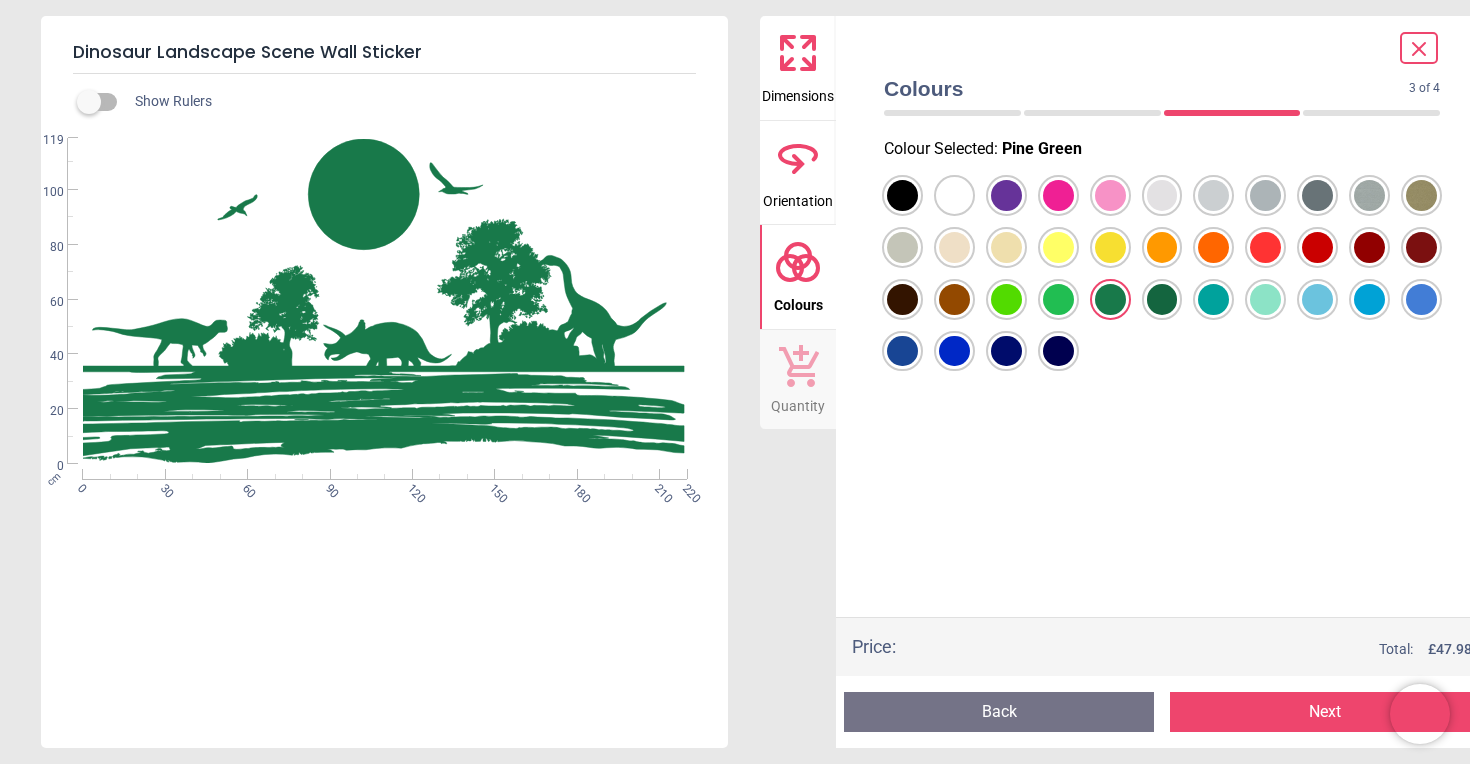 click at bounding box center [902, 195] 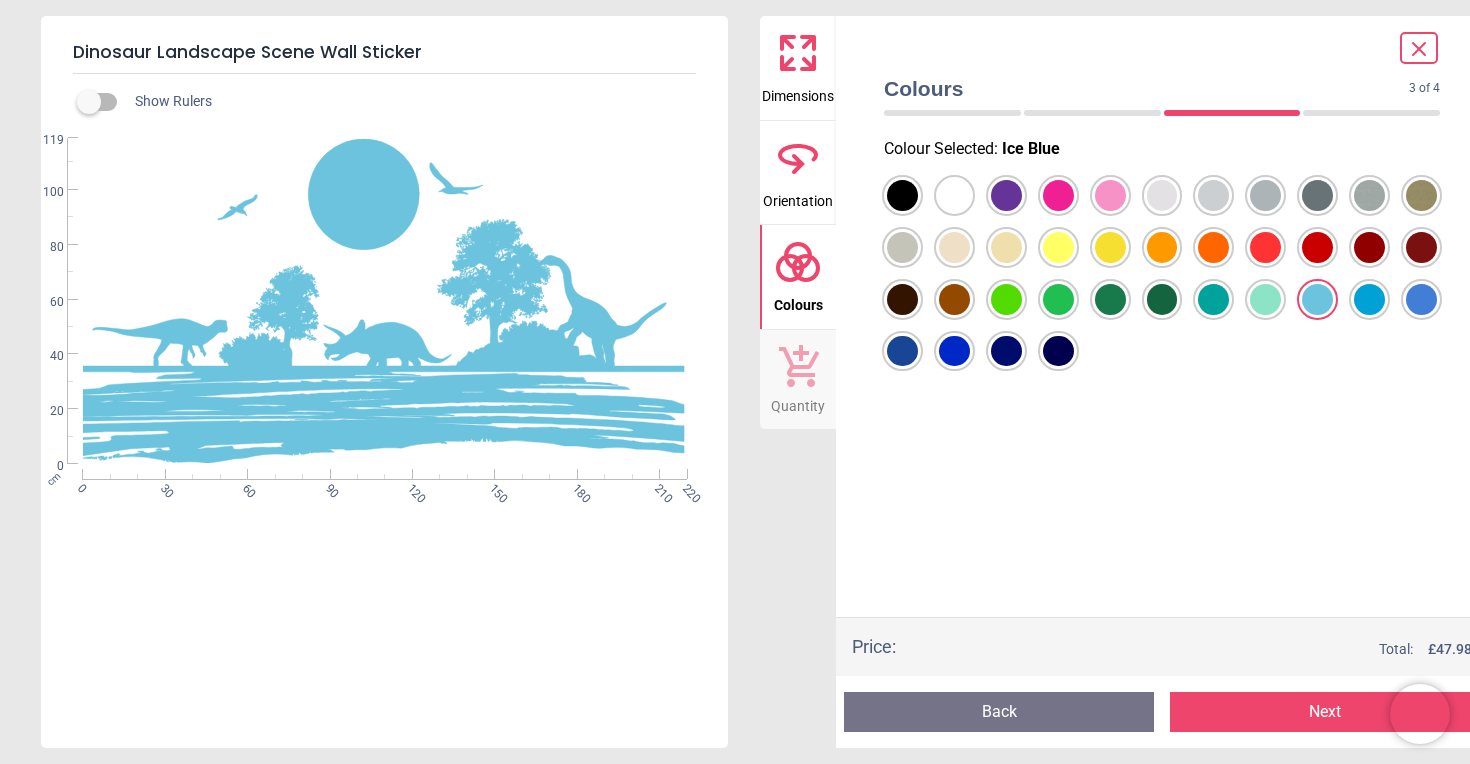 click at bounding box center (902, 195) 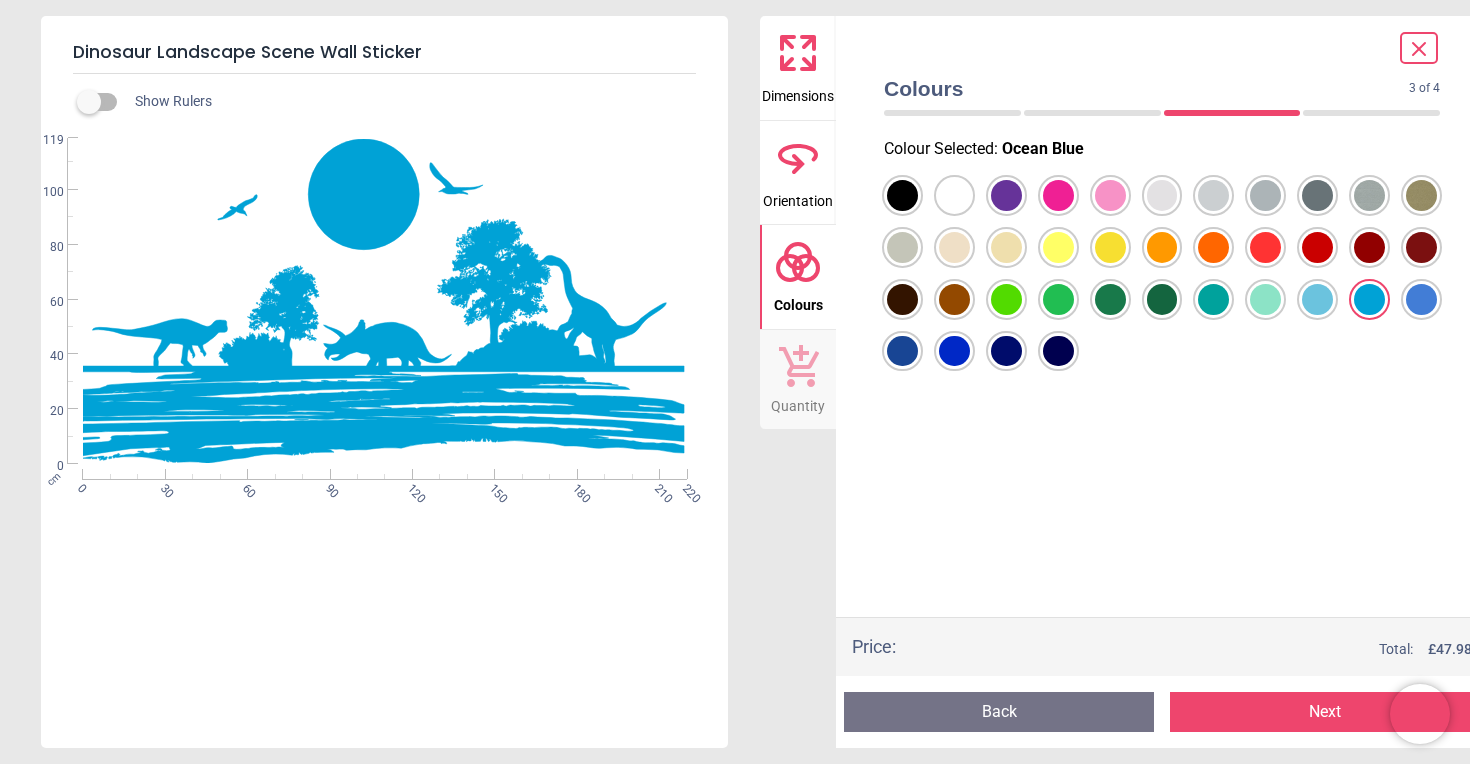 click at bounding box center [902, 195] 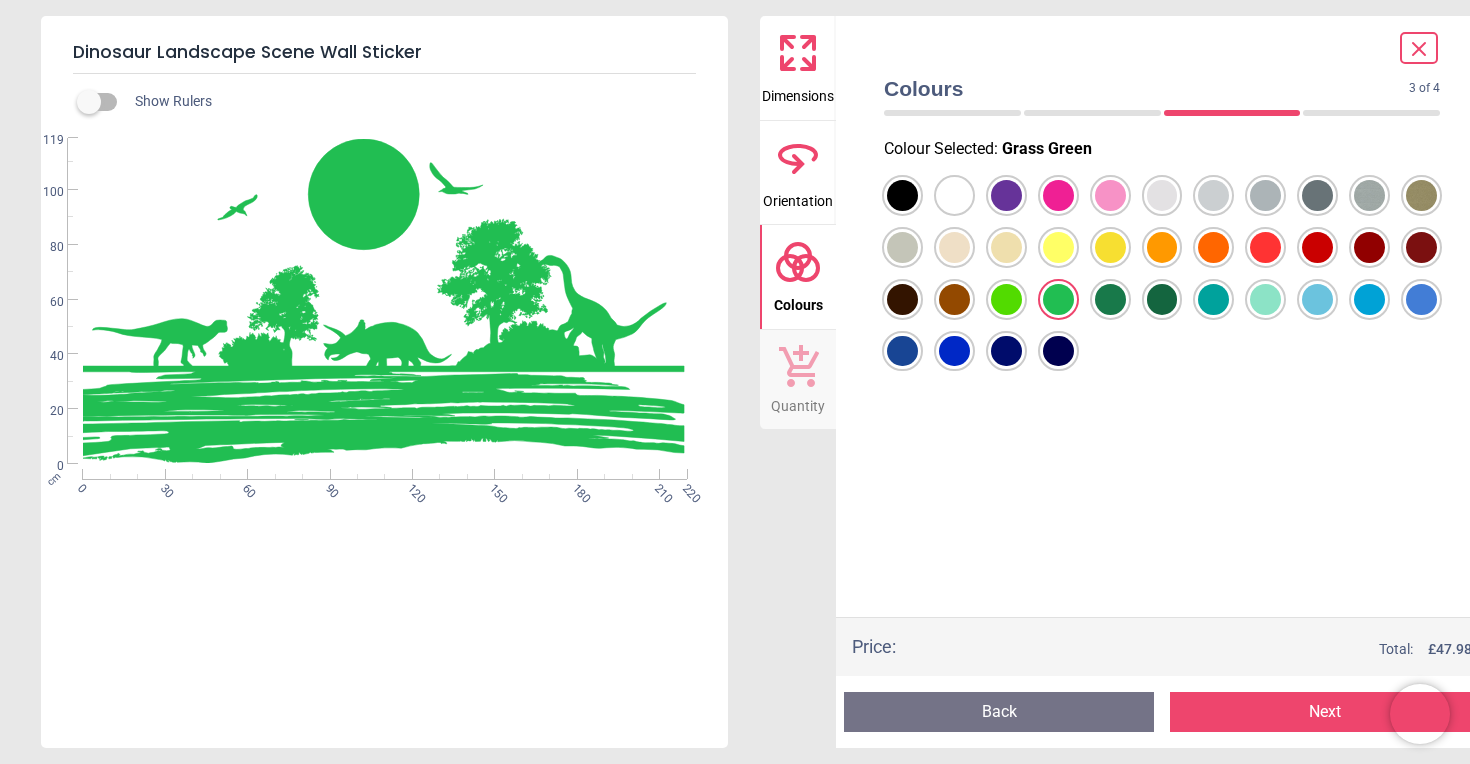 click at bounding box center [902, 195] 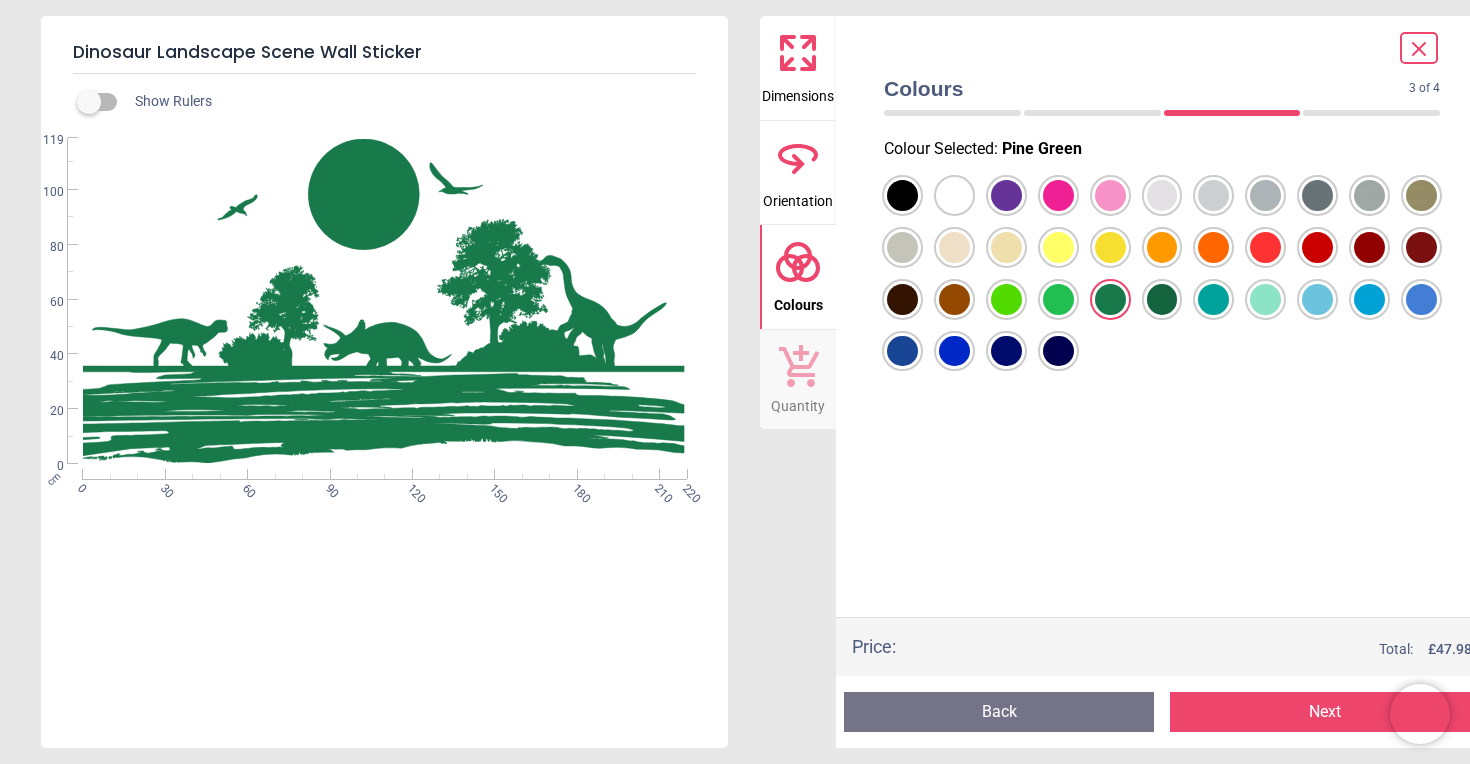 click at bounding box center [902, 195] 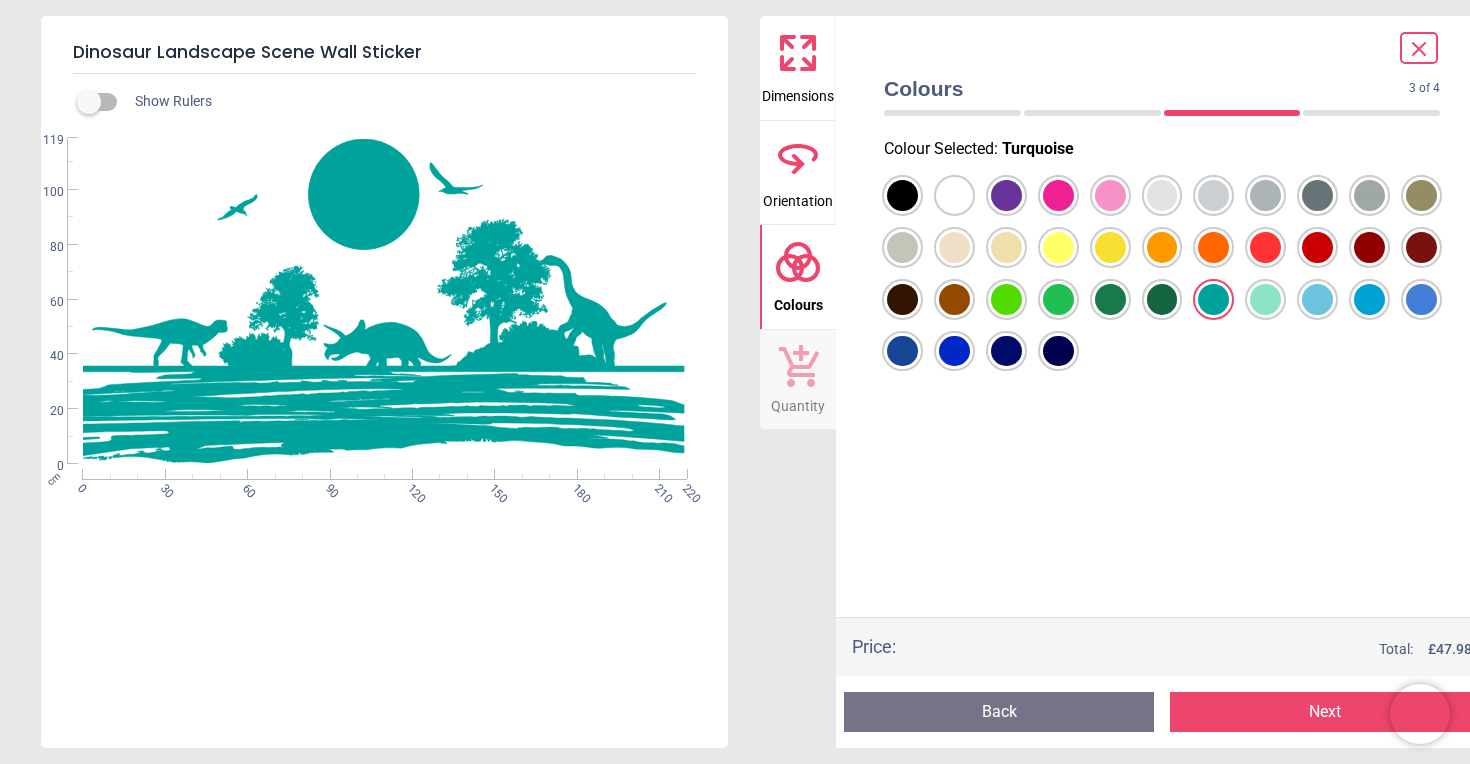 click at bounding box center [902, 195] 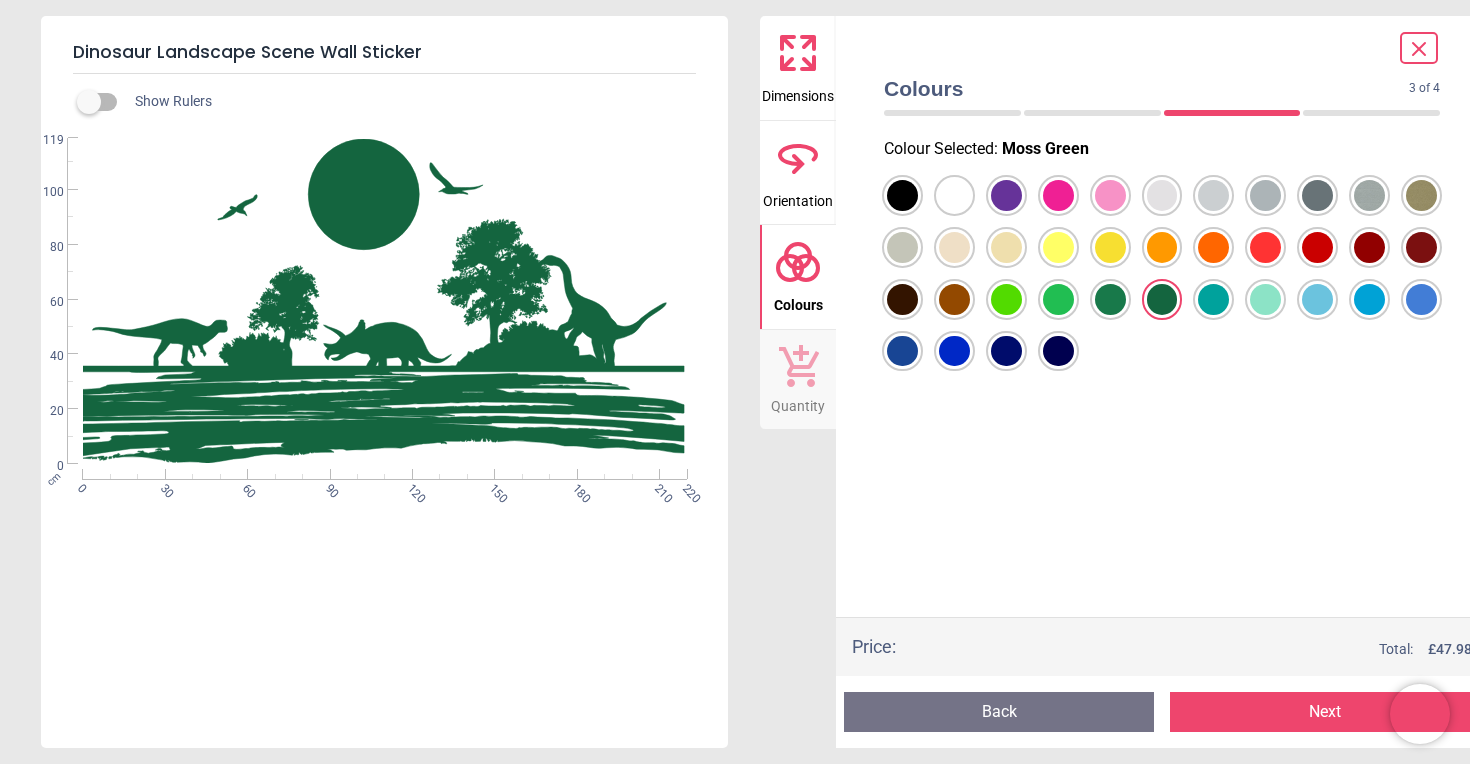 click at bounding box center (902, 195) 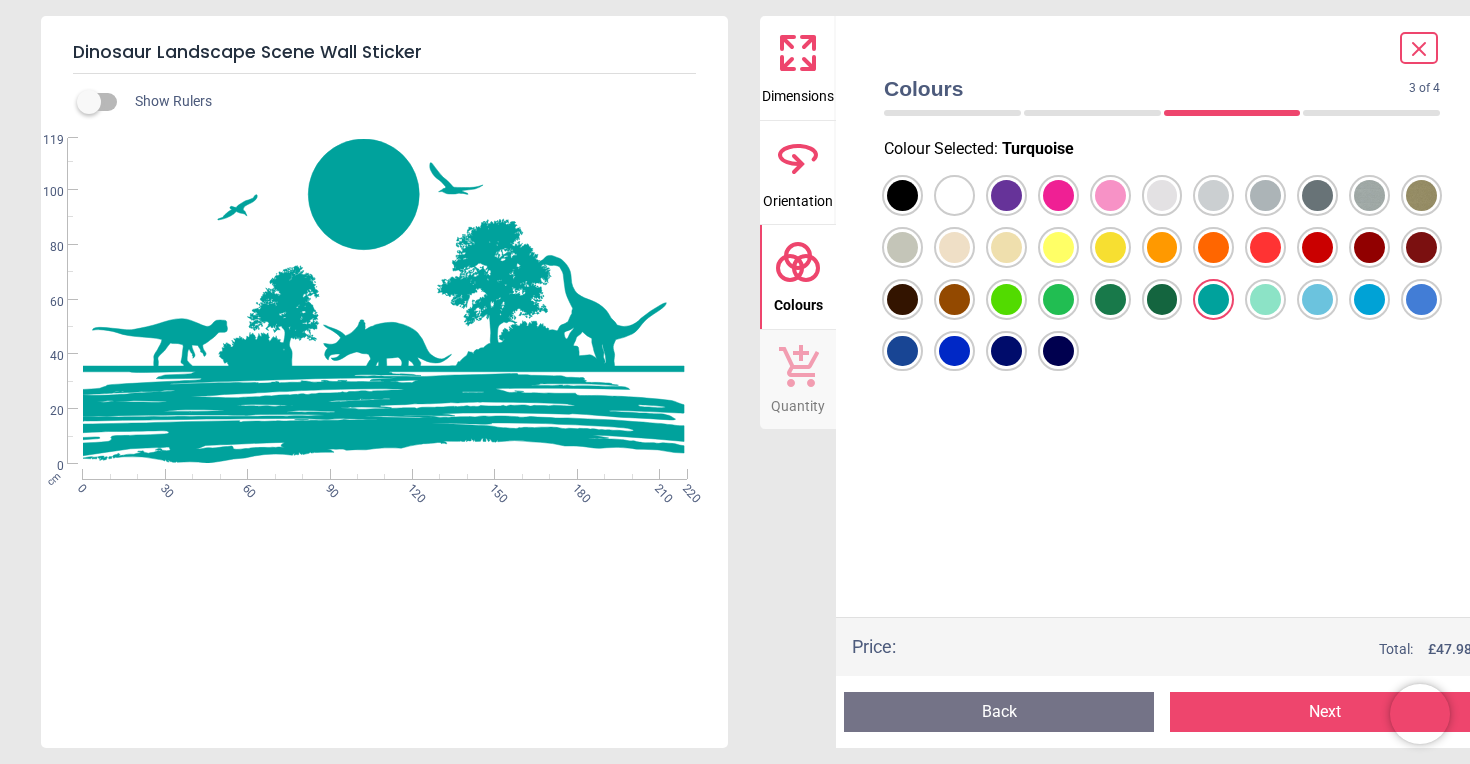 click 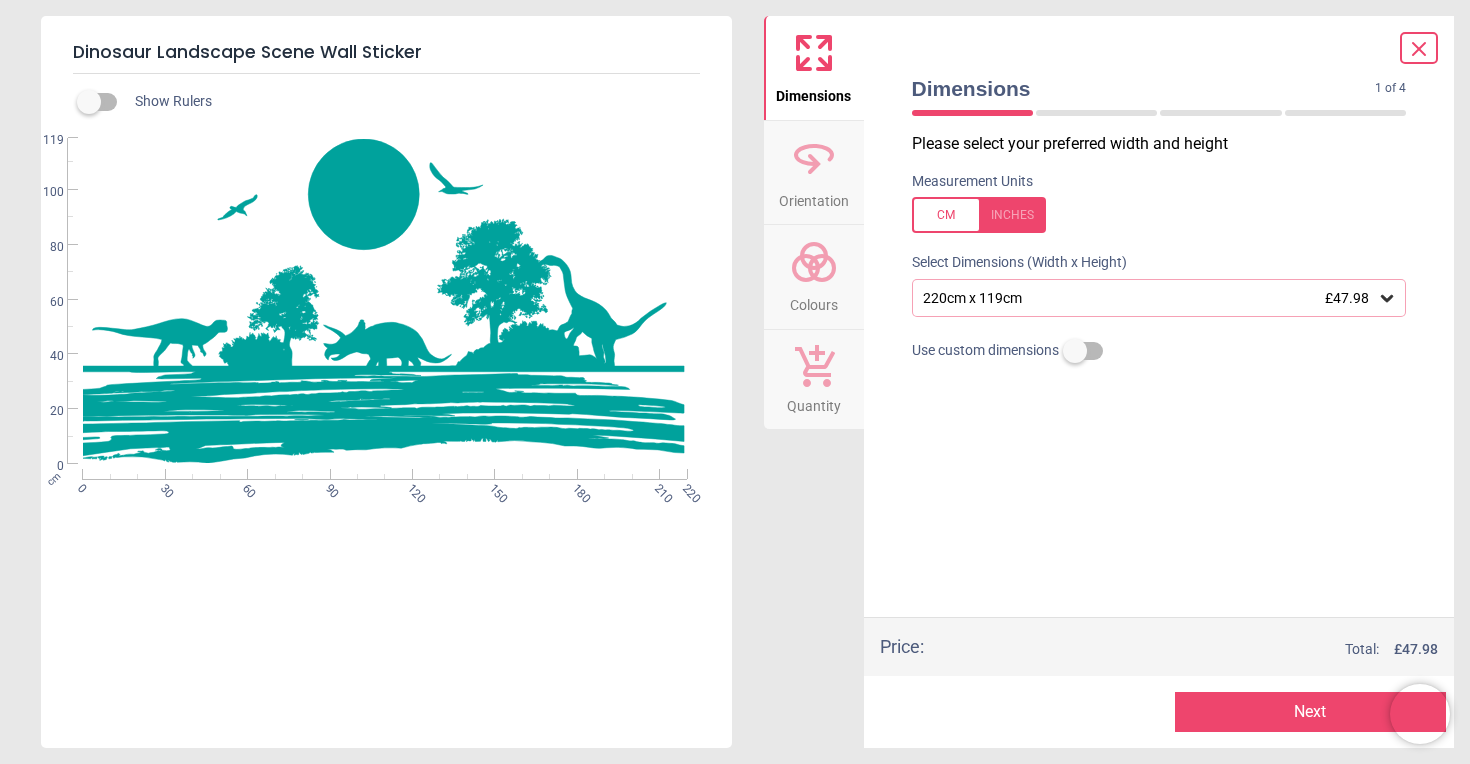click on "220cm  x  119cm       £47.98" at bounding box center [1149, 298] 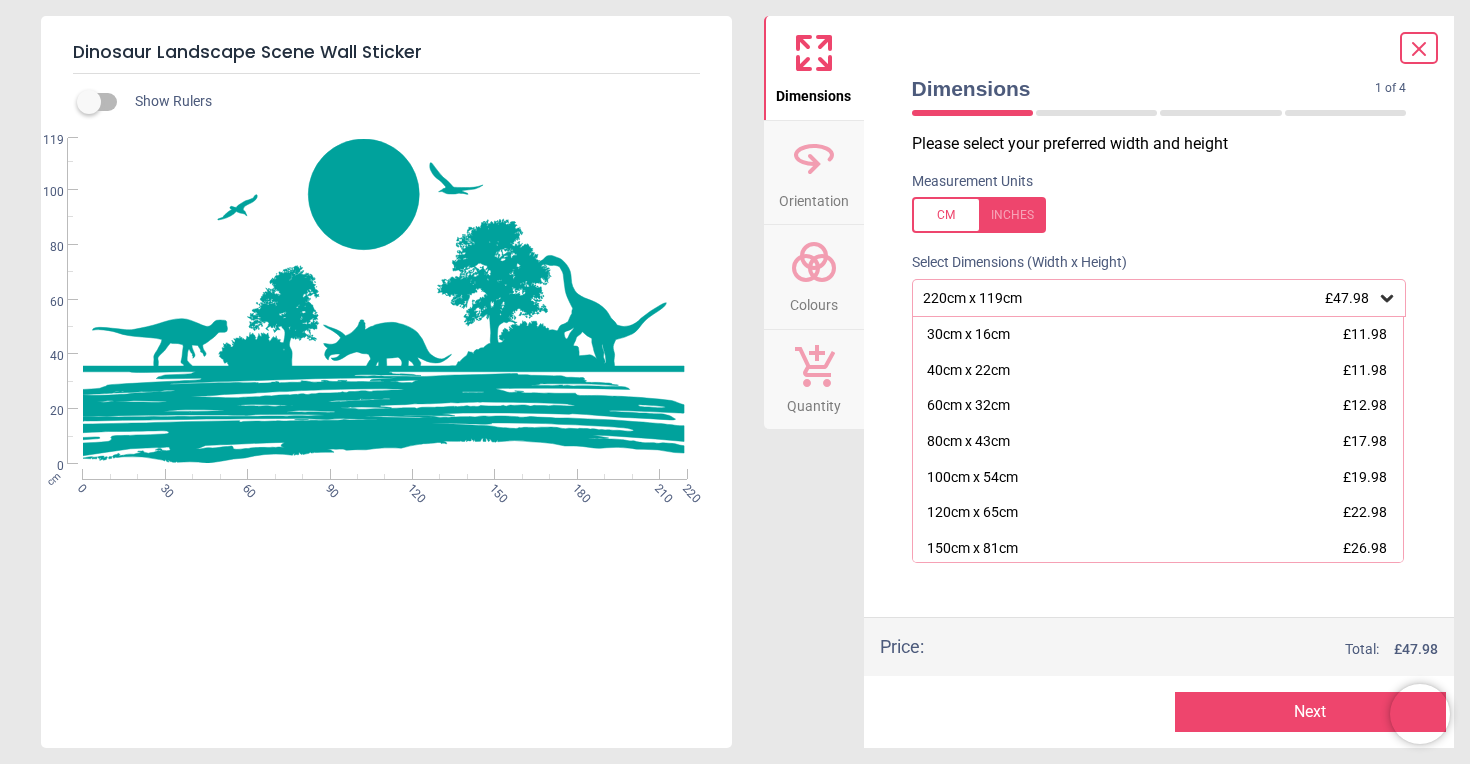 scroll, scrollTop: 71, scrollLeft: 0, axis: vertical 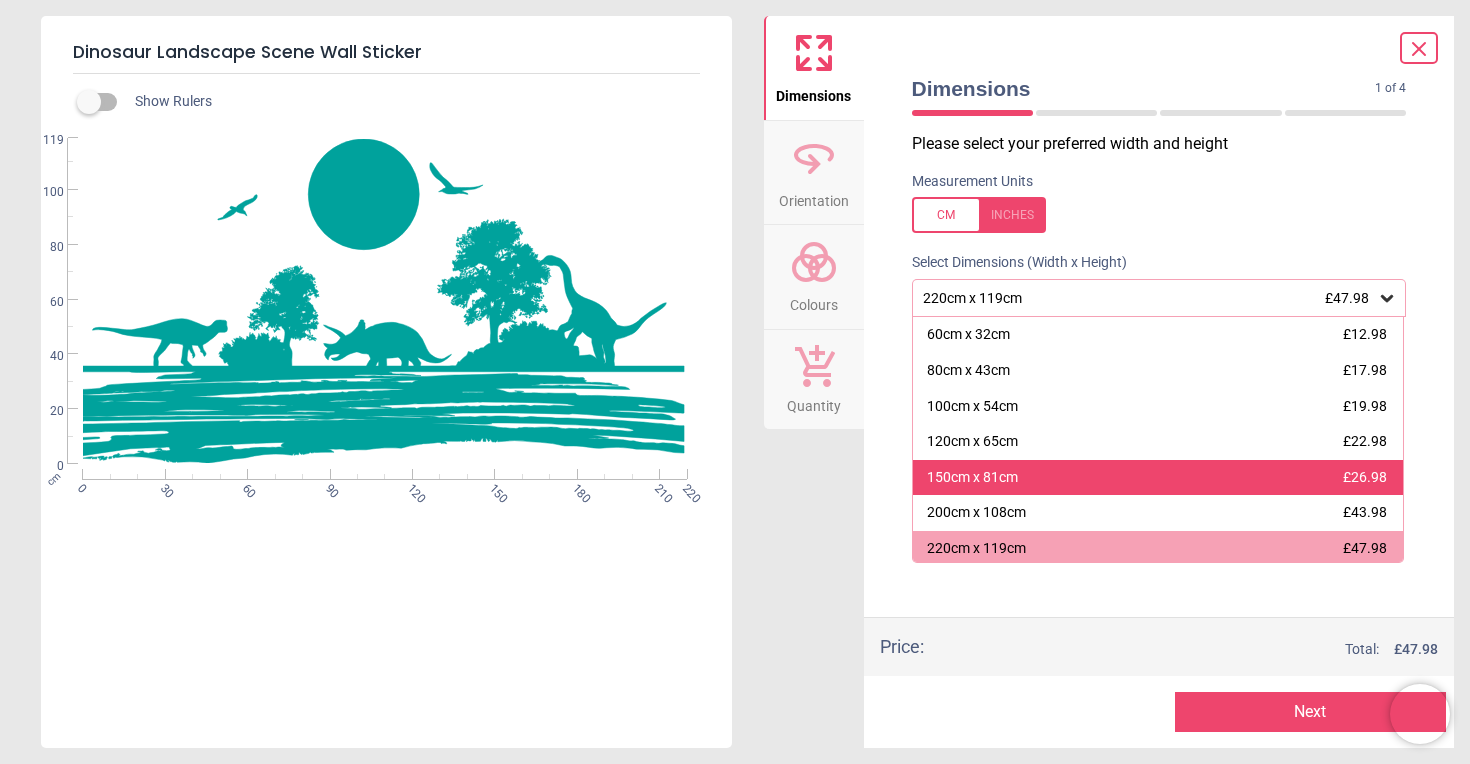 click on "150cm  x  81cm       £26.98" at bounding box center (1158, 478) 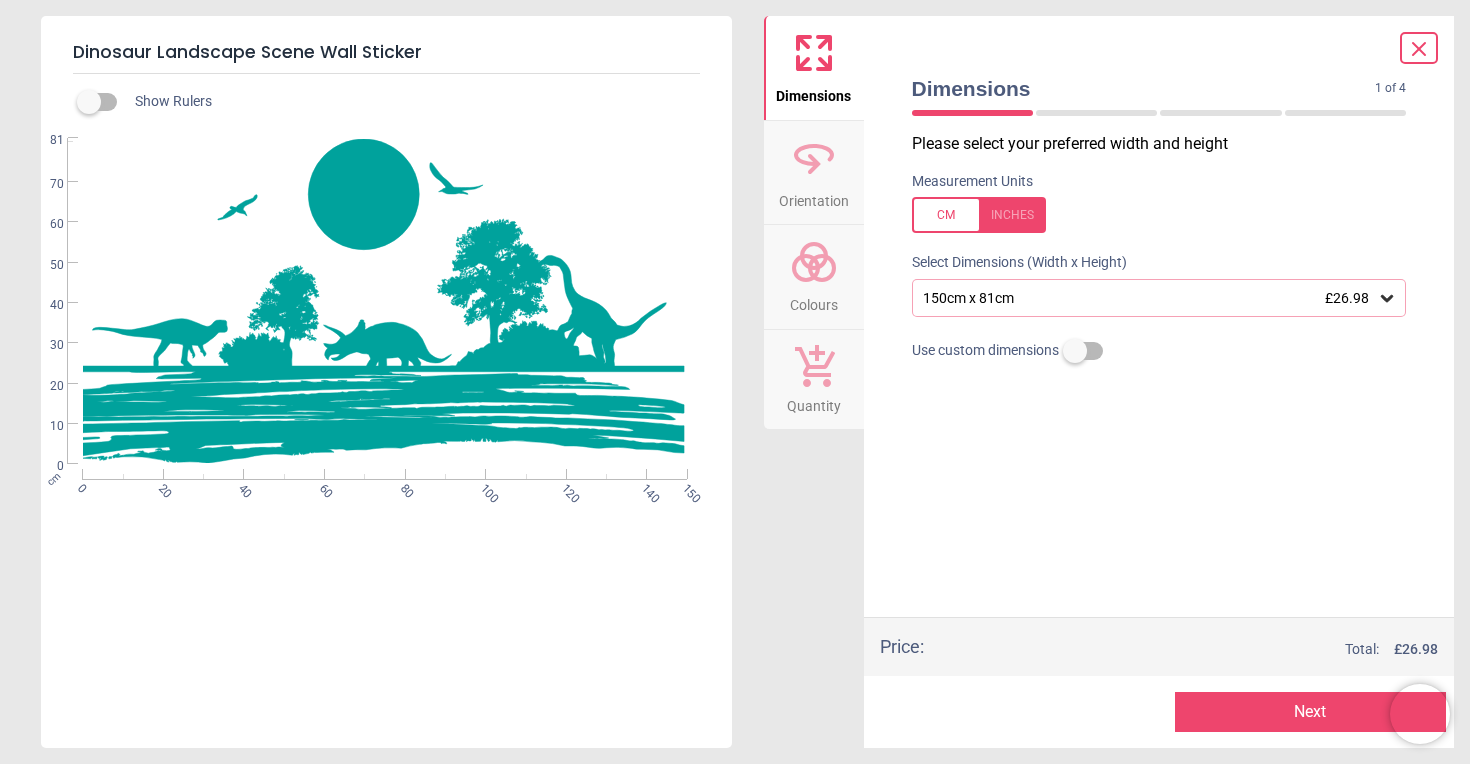 click 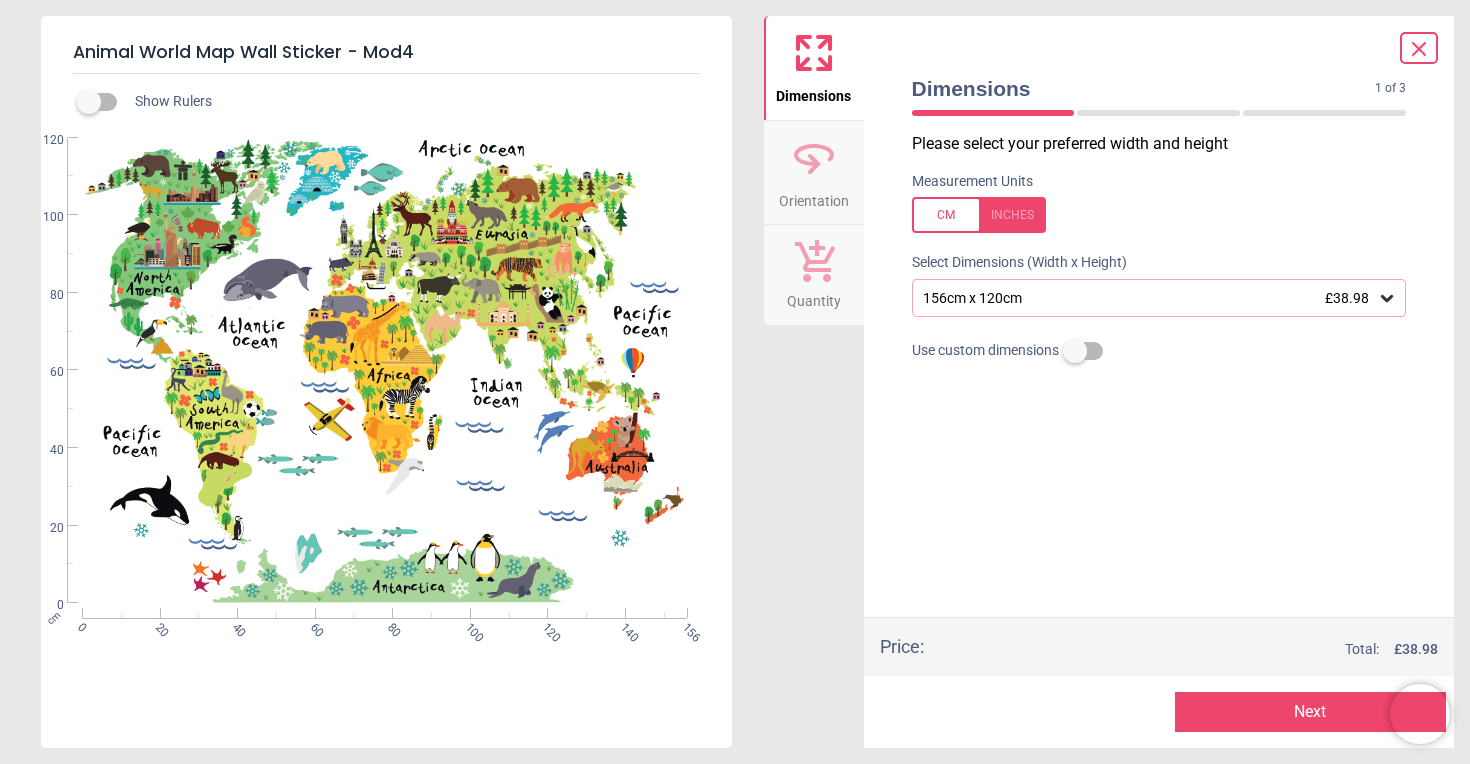 scroll, scrollTop: 0, scrollLeft: 0, axis: both 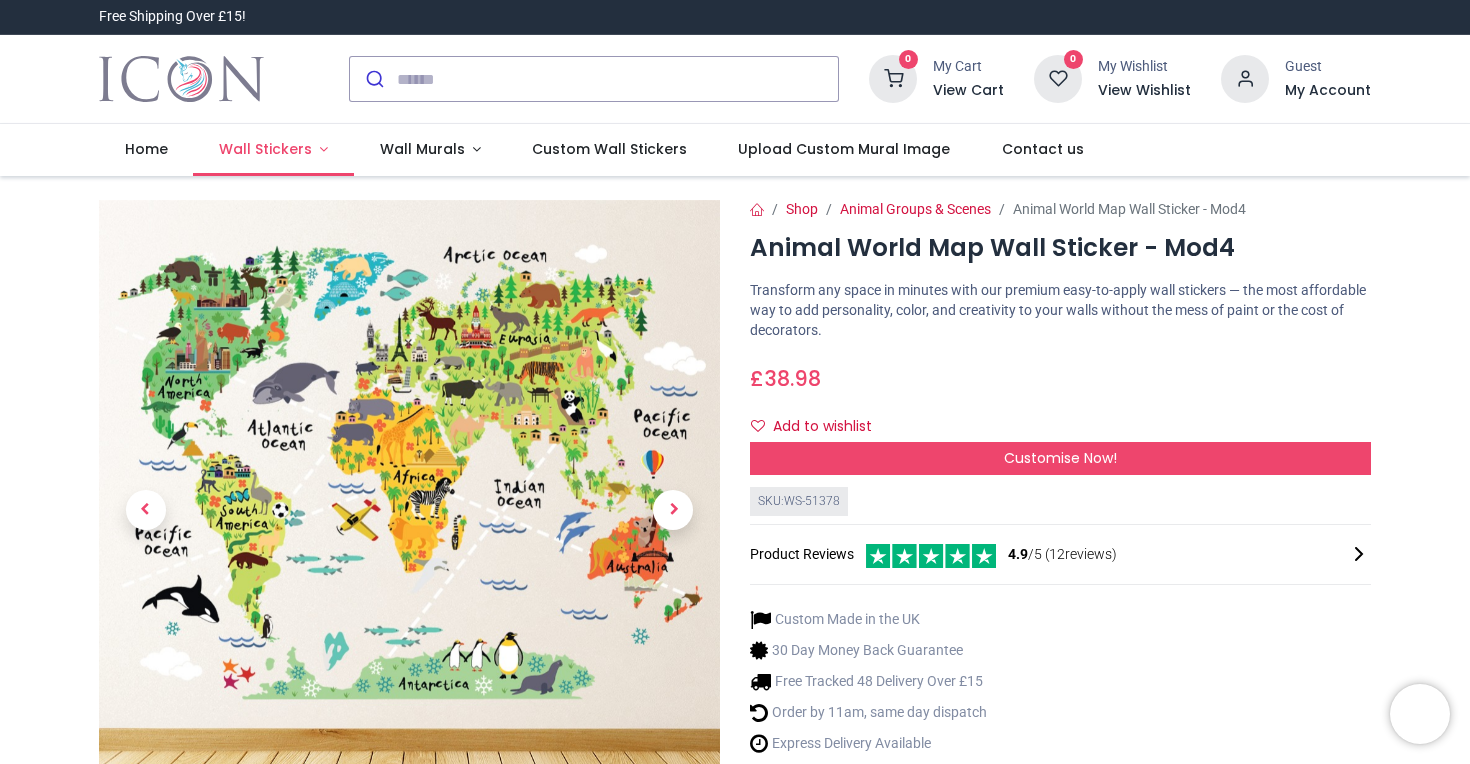click on "Wall Stickers" at bounding box center [265, 149] 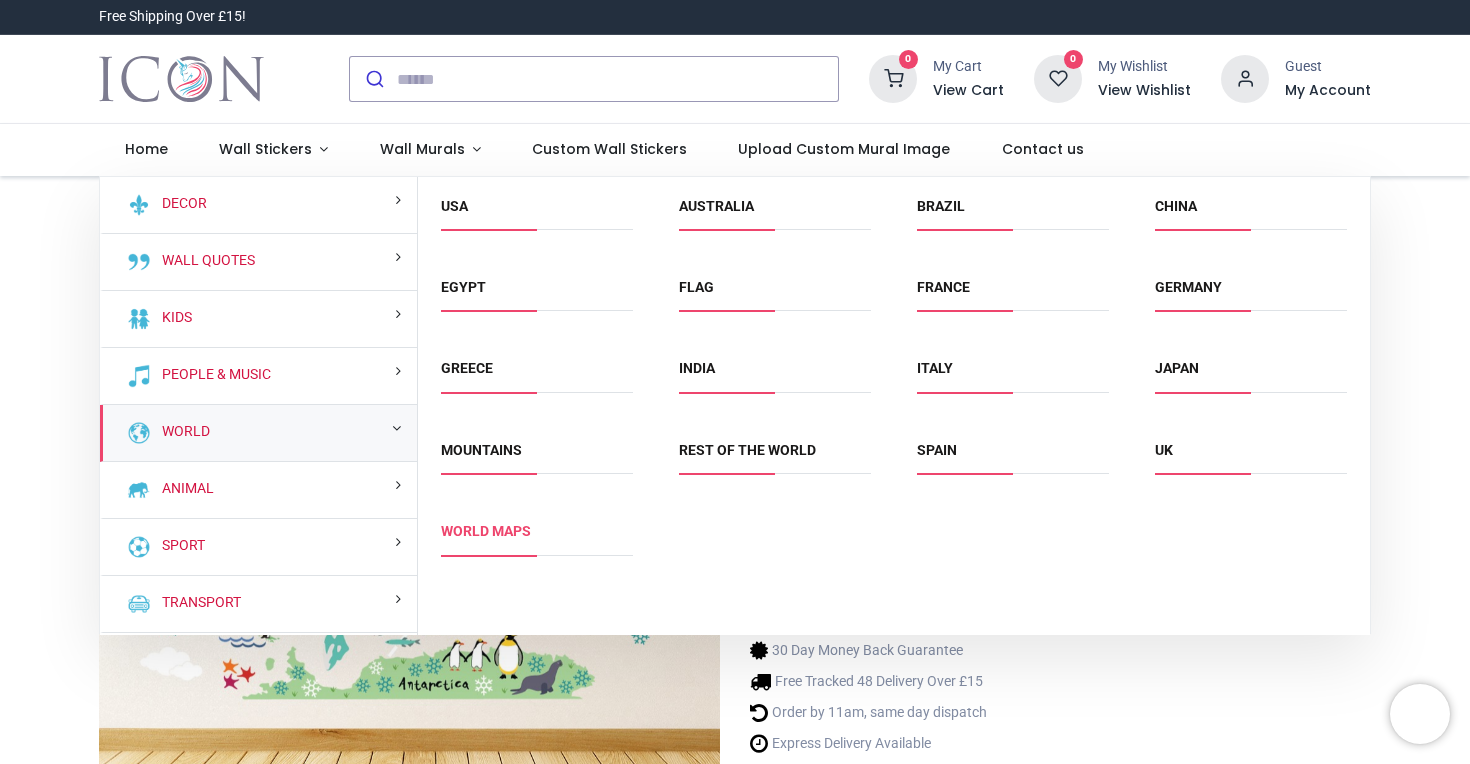 click on "World Maps" at bounding box center (486, 531) 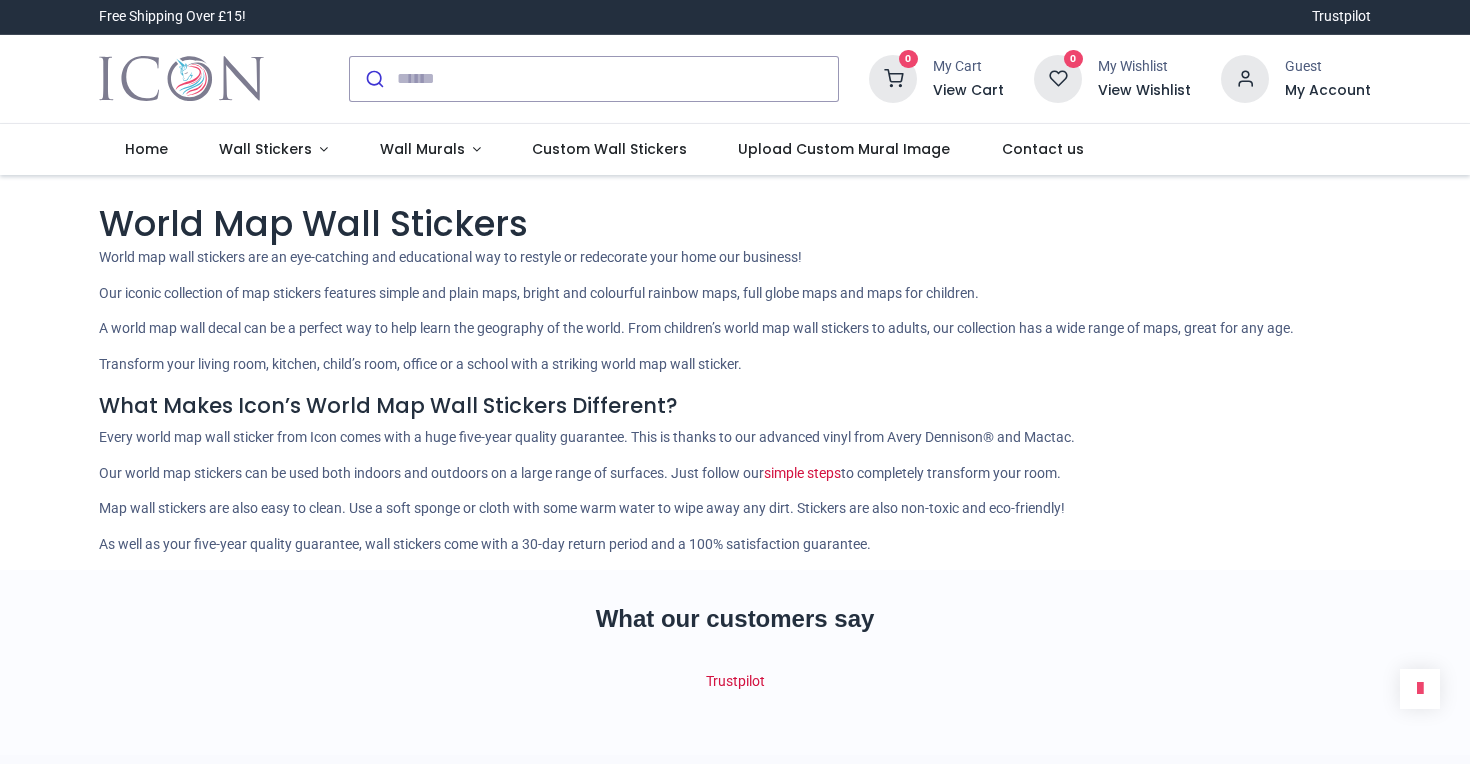 scroll, scrollTop: 0, scrollLeft: 0, axis: both 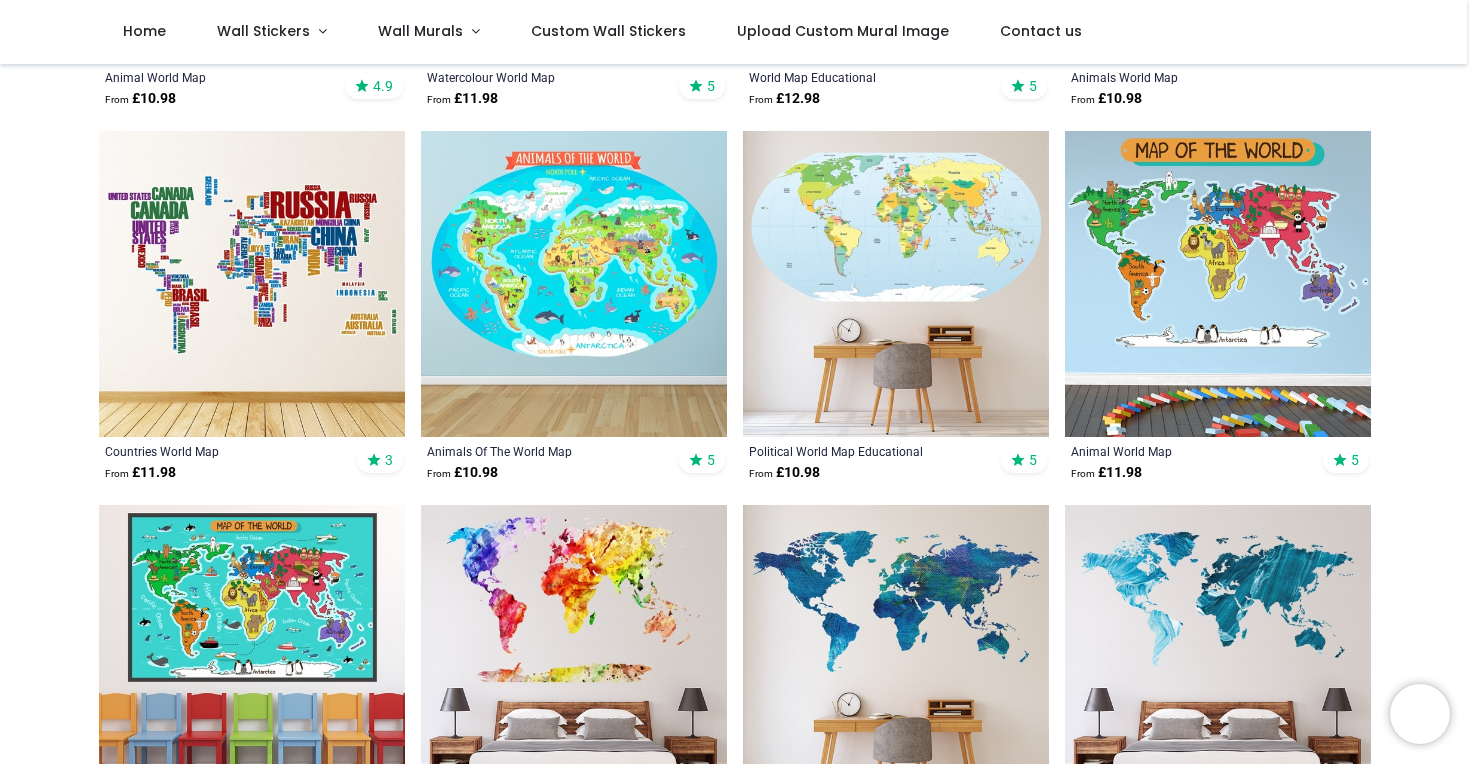 click at bounding box center (1218, 284) 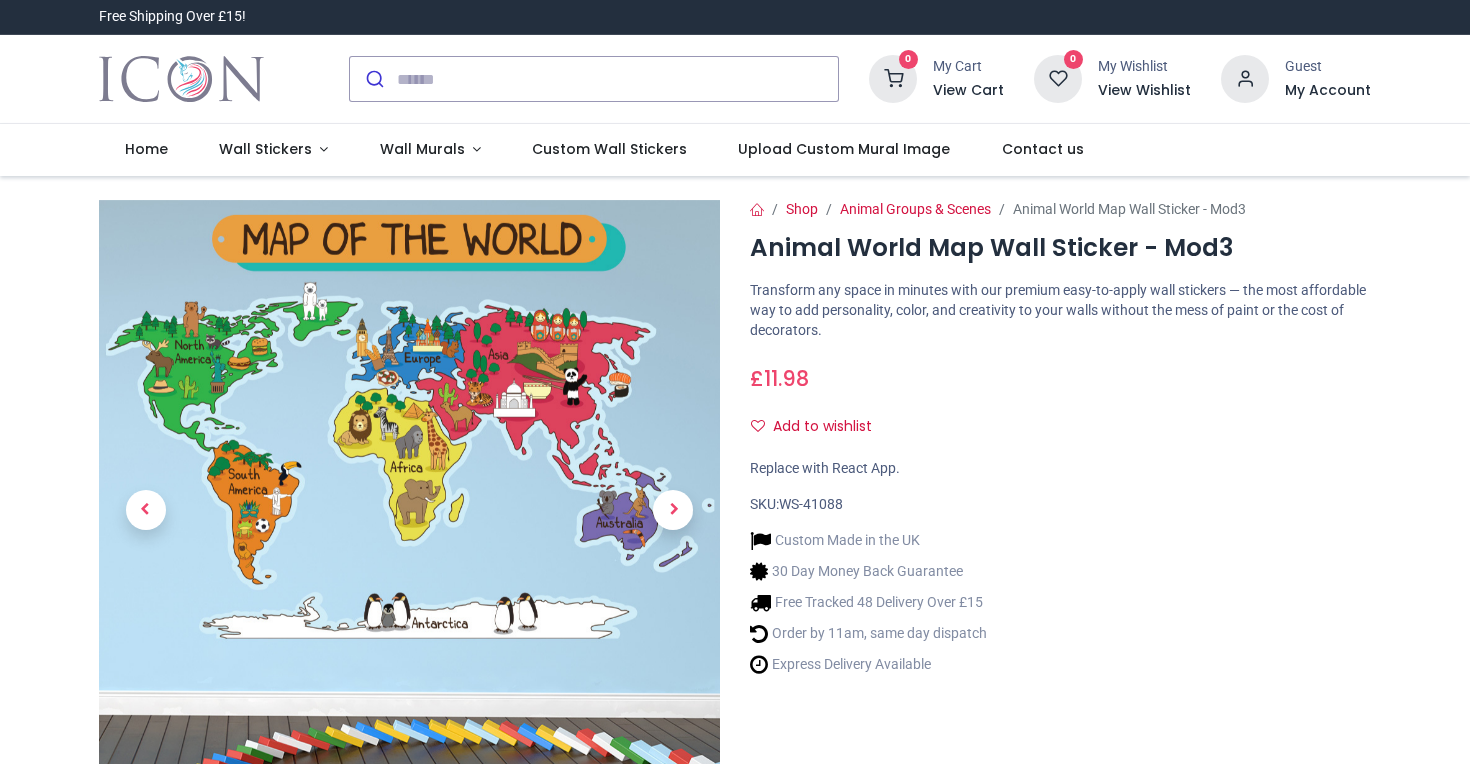 scroll, scrollTop: 0, scrollLeft: 0, axis: both 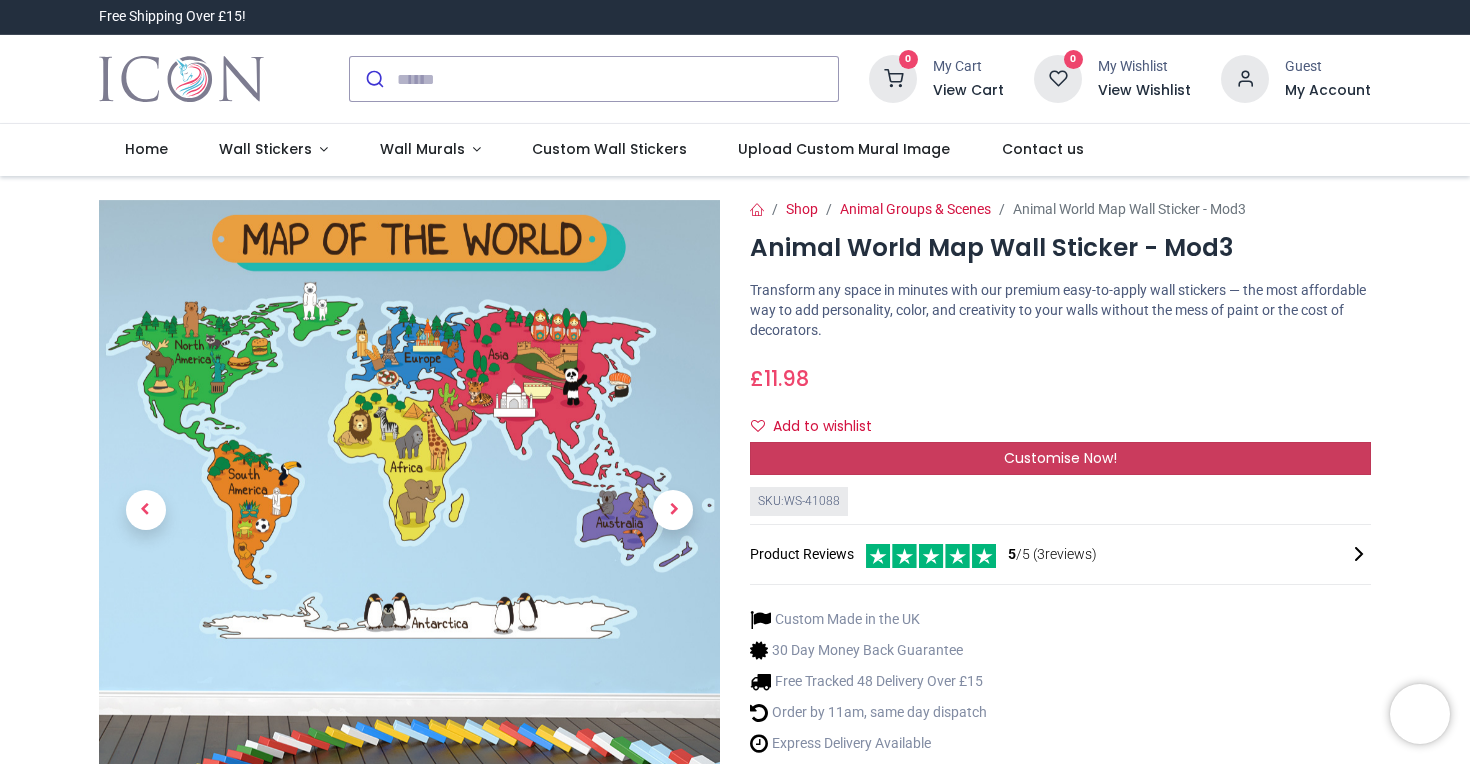 click on "Customise Now!" at bounding box center [1060, 459] 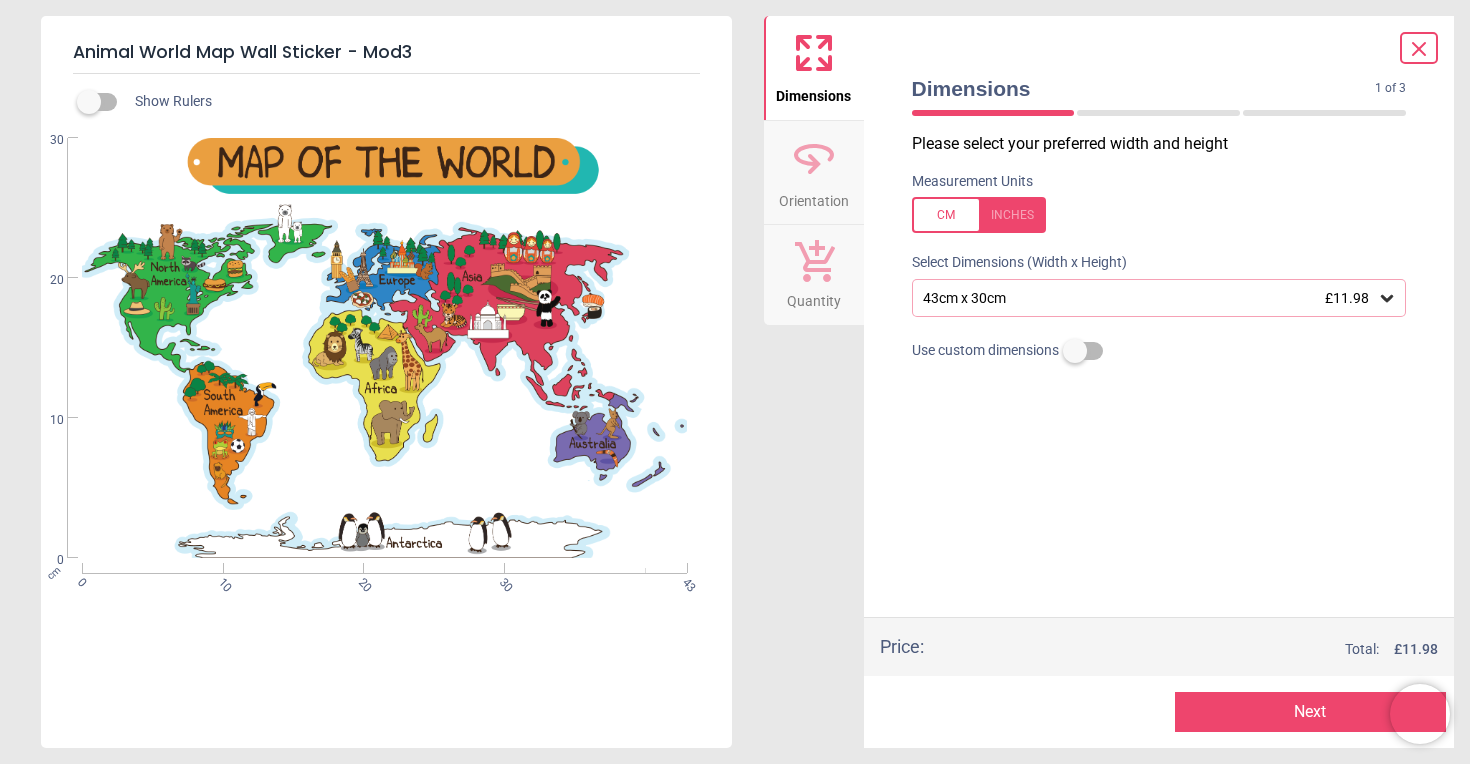 click on "43cm  x  30cm       £11.98" at bounding box center (1149, 298) 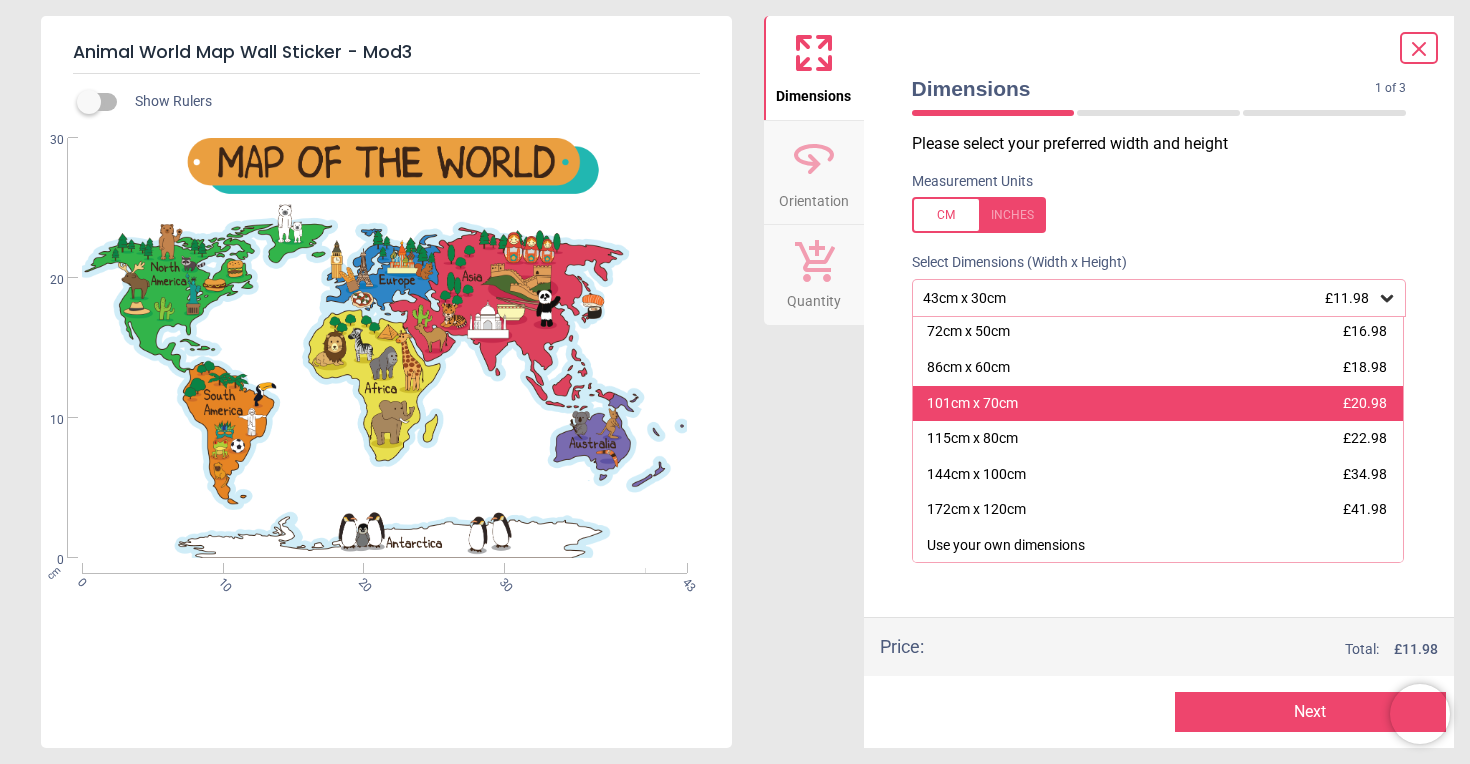 scroll, scrollTop: 71, scrollLeft: 0, axis: vertical 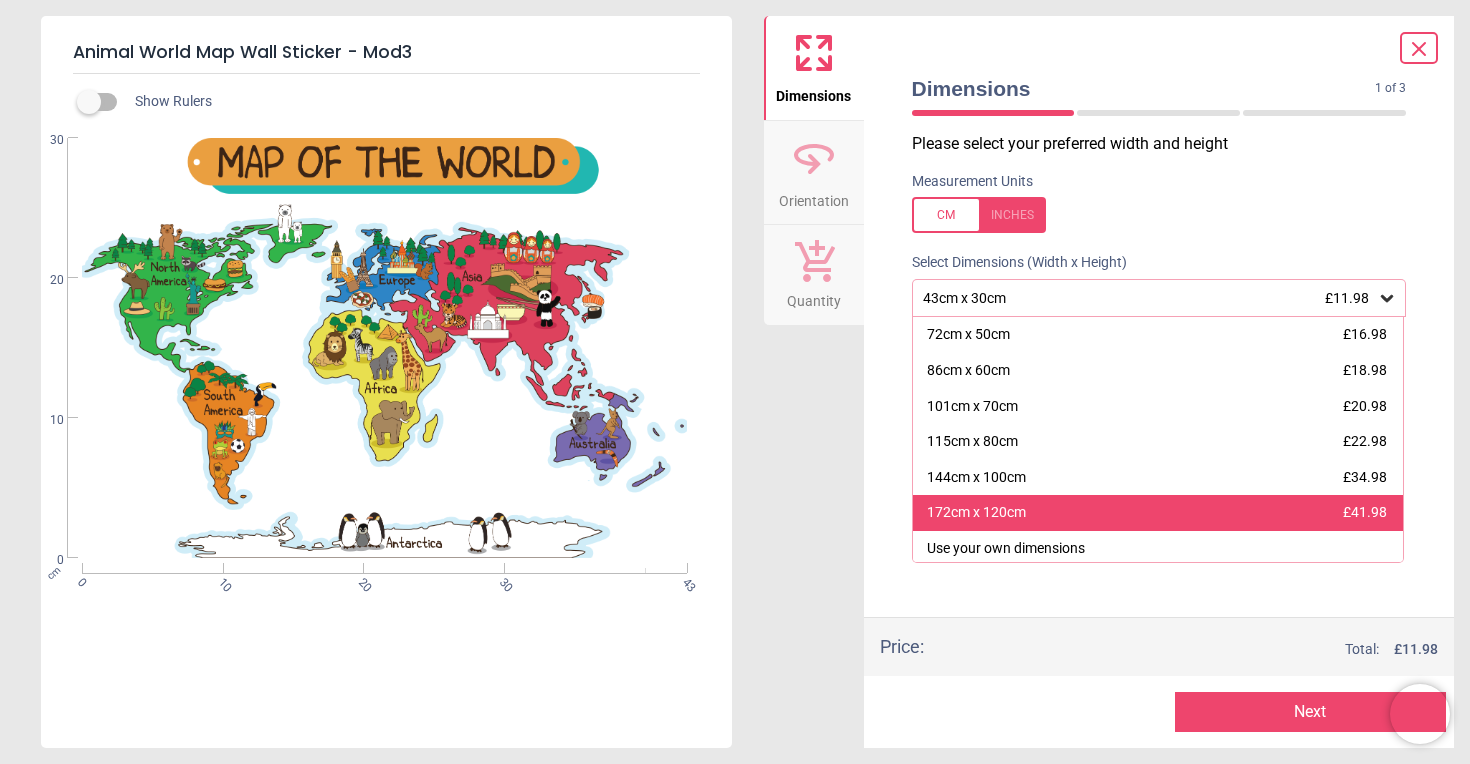 click on "172cm  x  120cm" at bounding box center [976, 513] 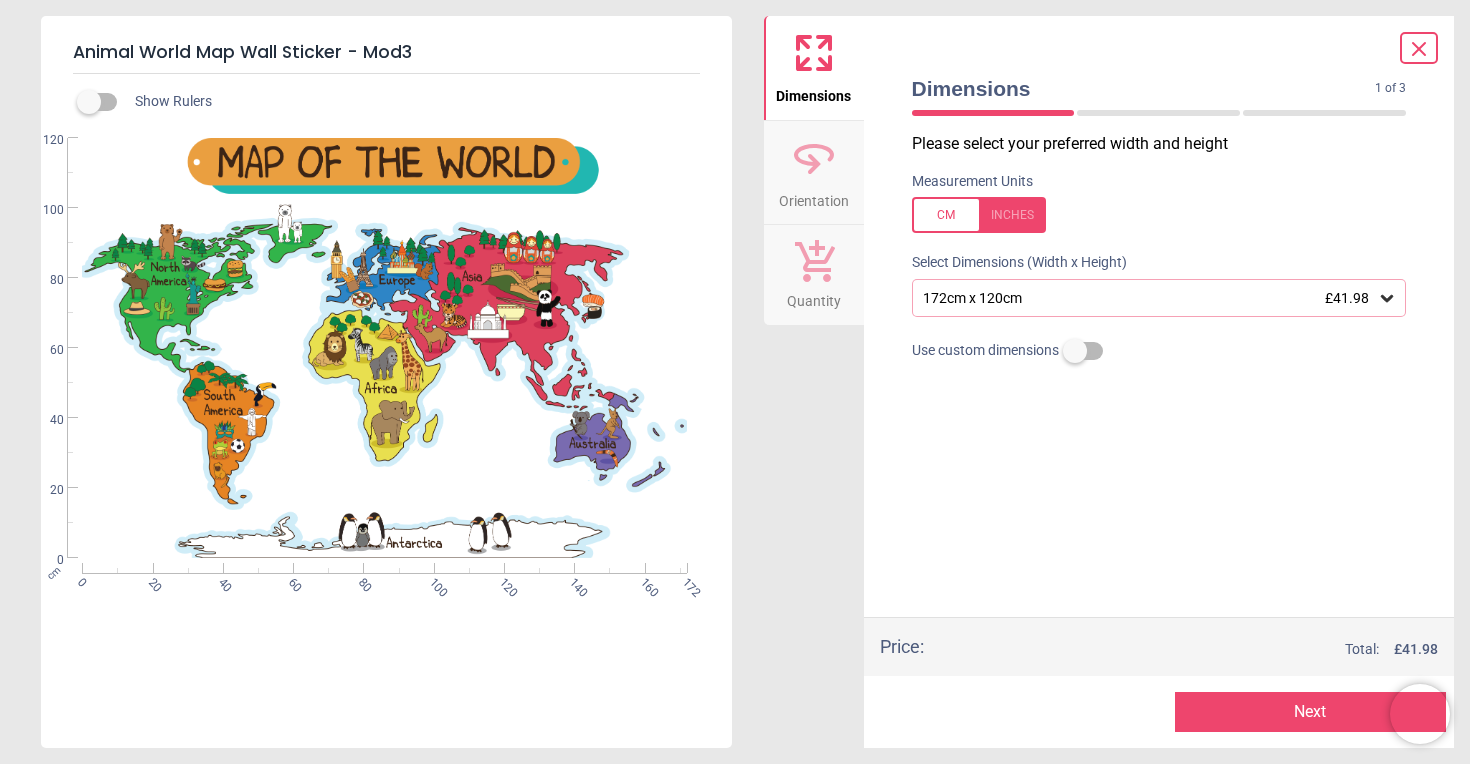 click on "Dimensions Orientation Quantity" at bounding box center [814, 382] 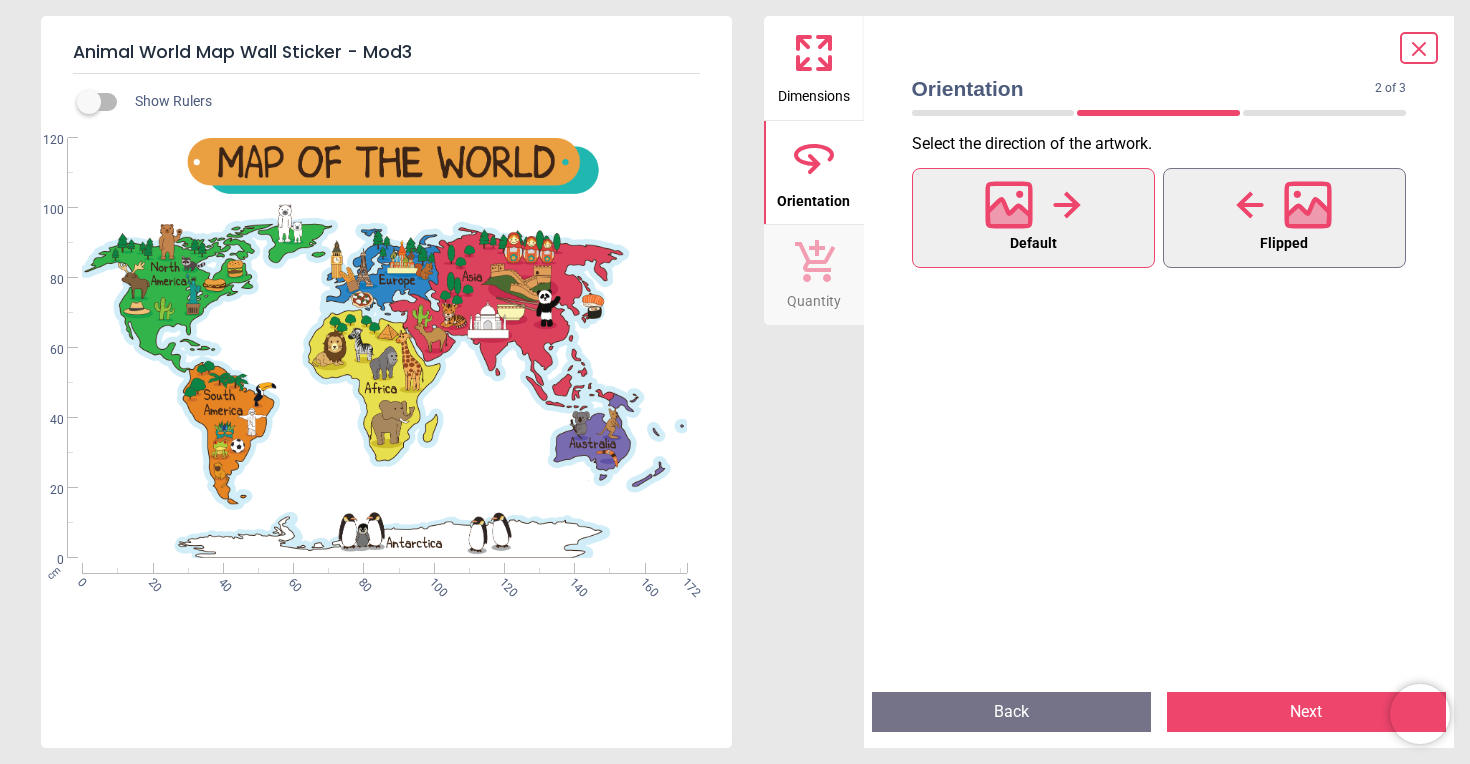 click at bounding box center (1284, 205) 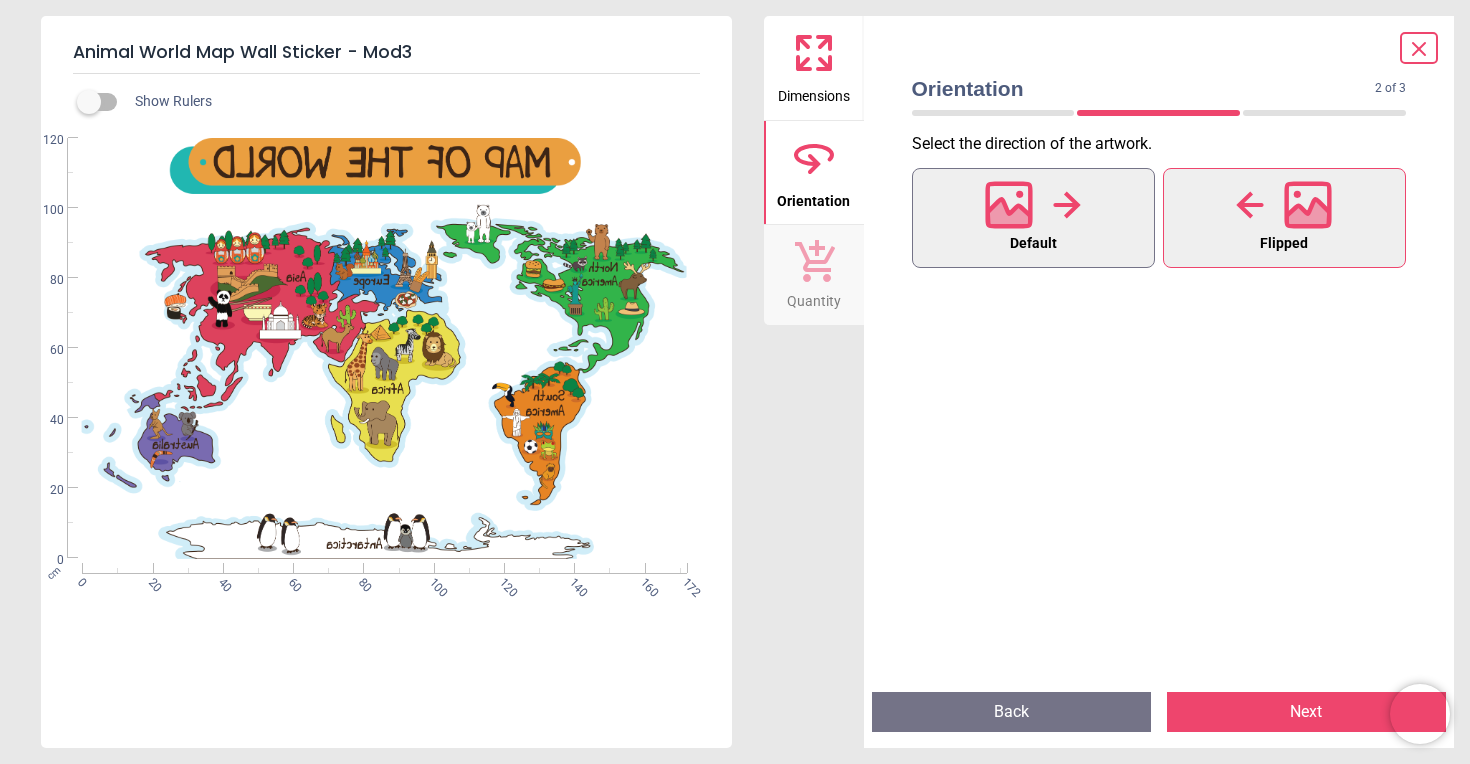 click at bounding box center [1033, 205] 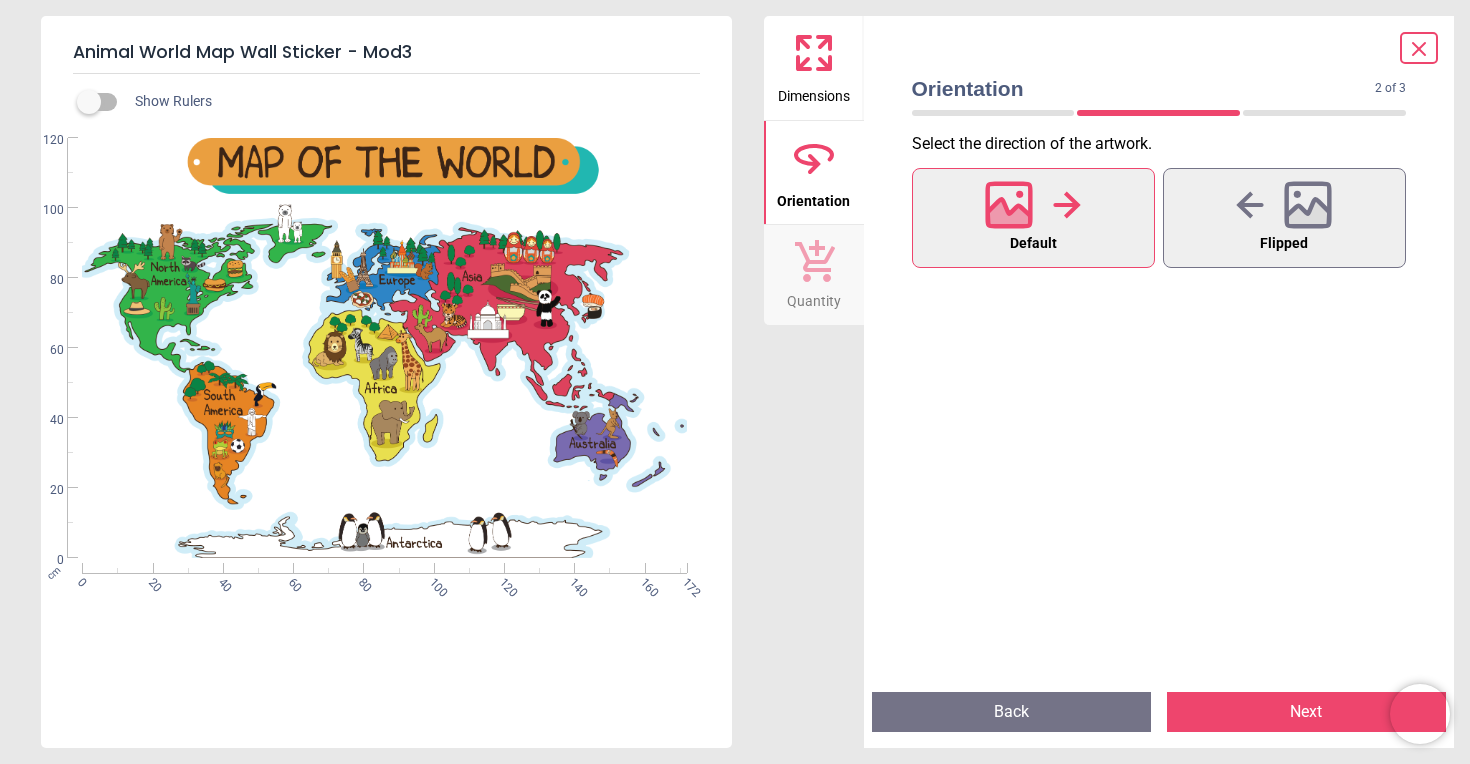 click on "Dimensions" at bounding box center [814, 92] 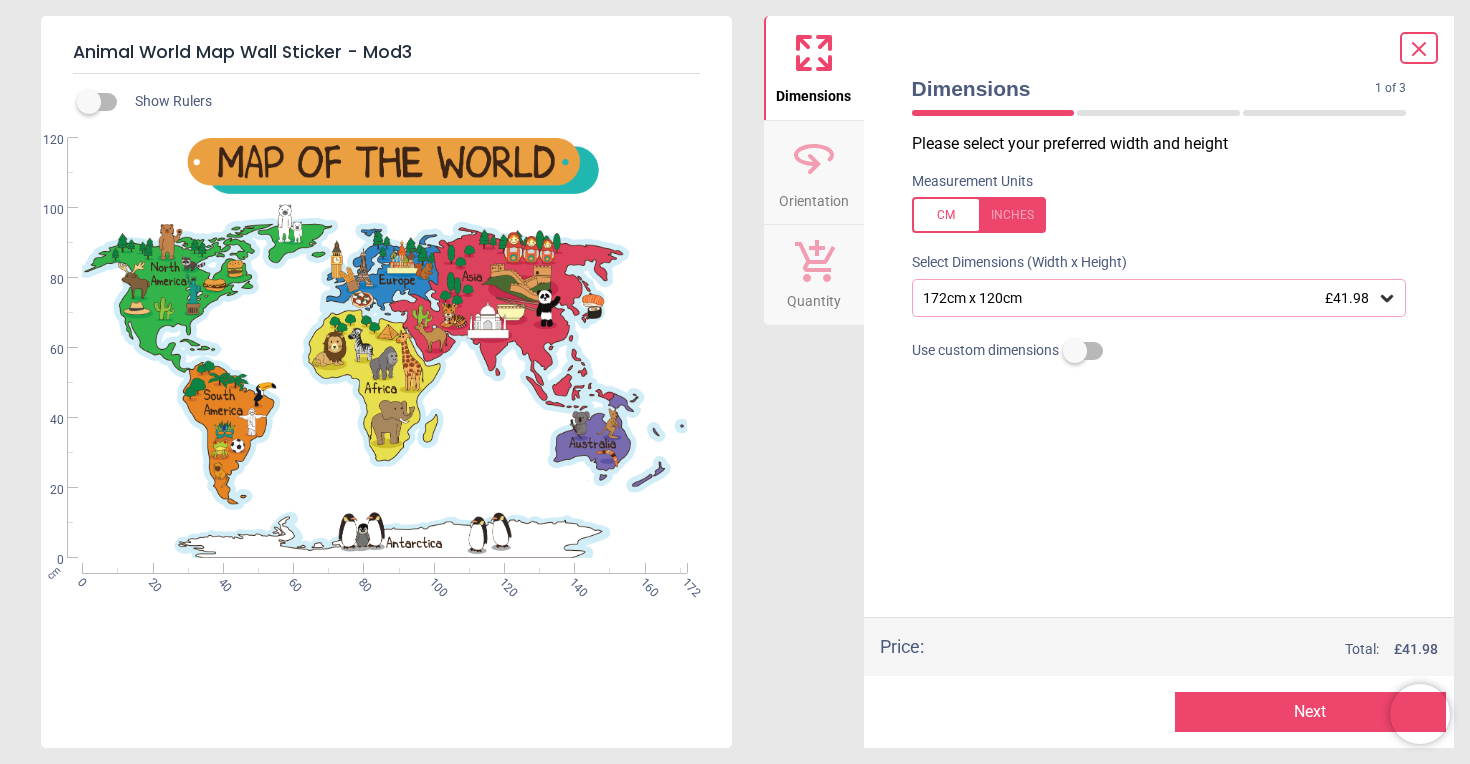 click 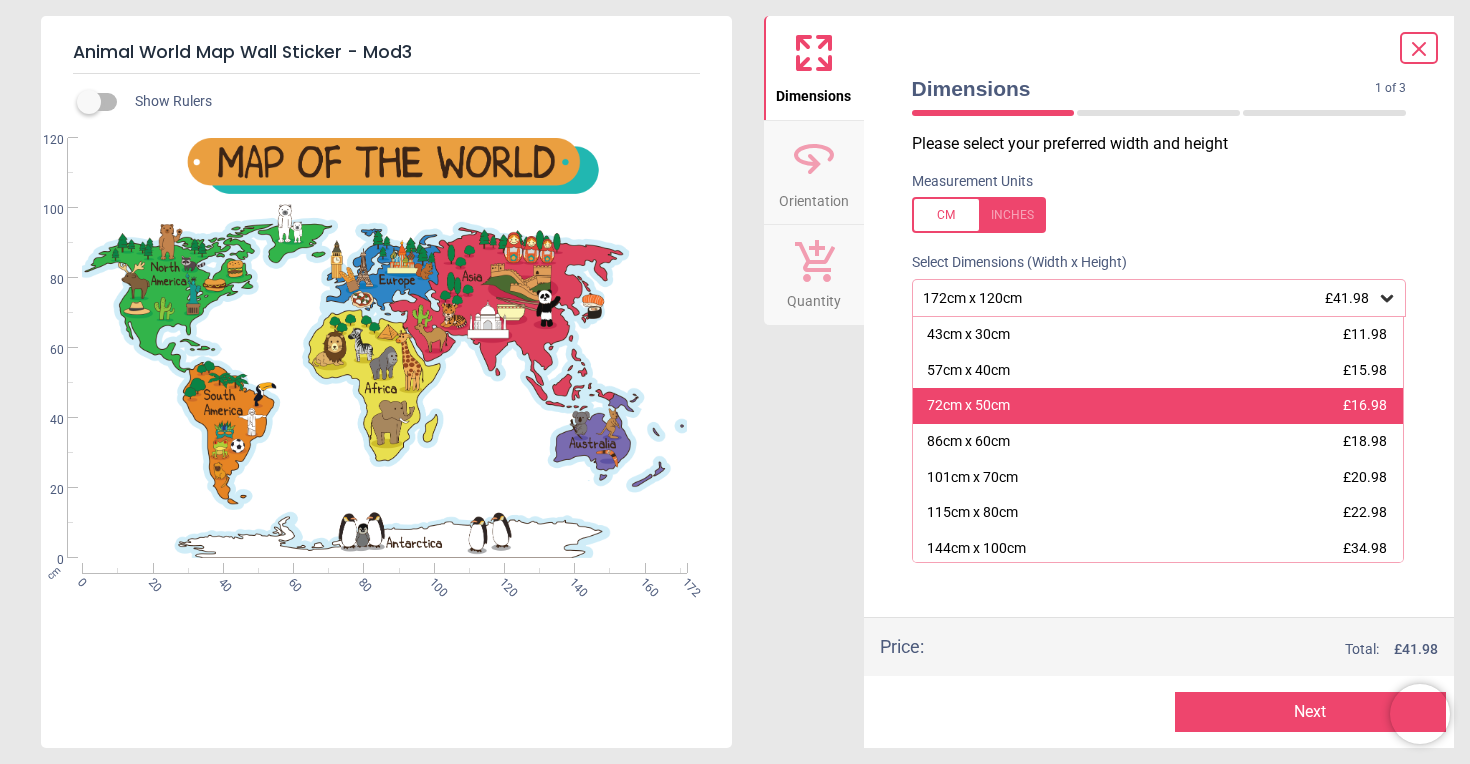 scroll, scrollTop: 36, scrollLeft: 0, axis: vertical 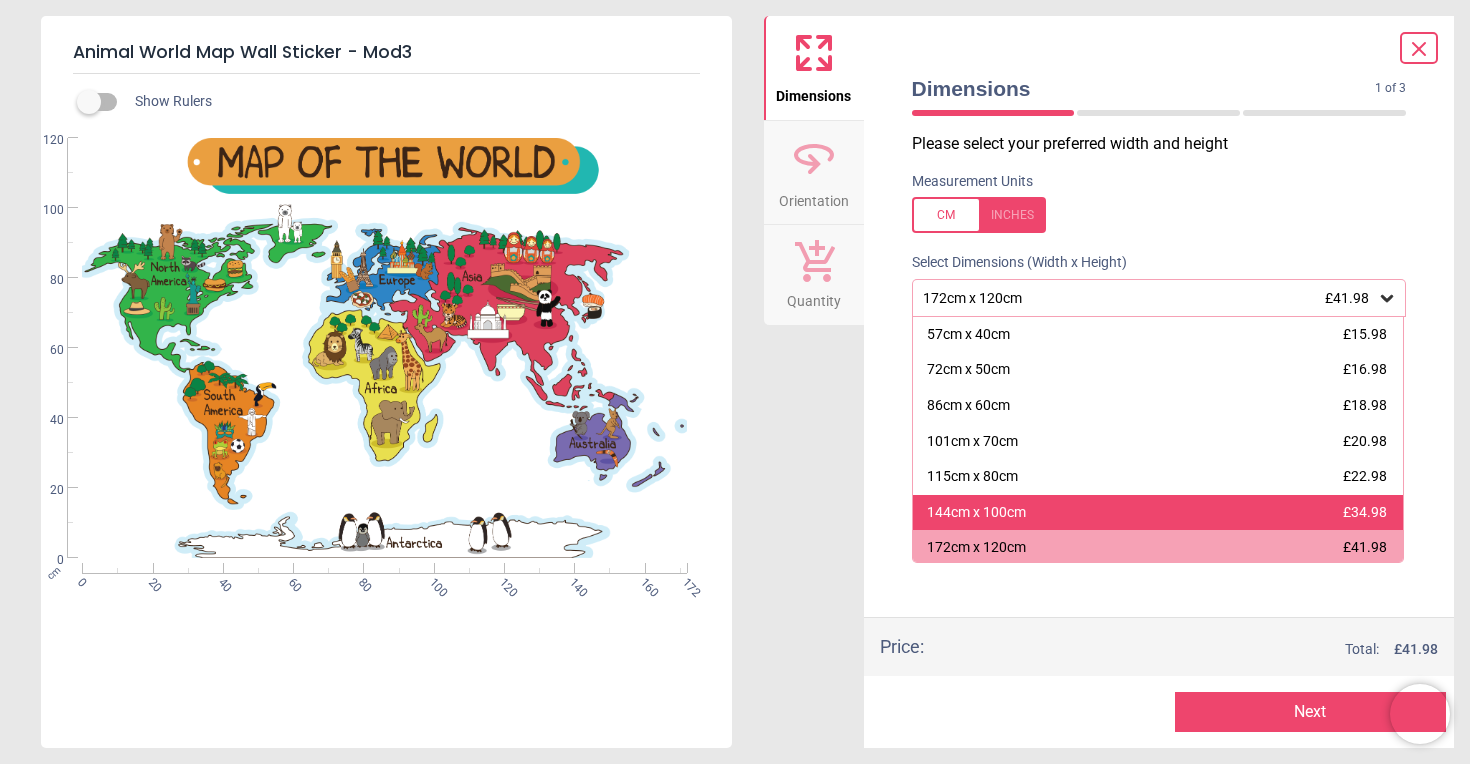click on "144cm  x  100cm       £34.98" at bounding box center (1158, 513) 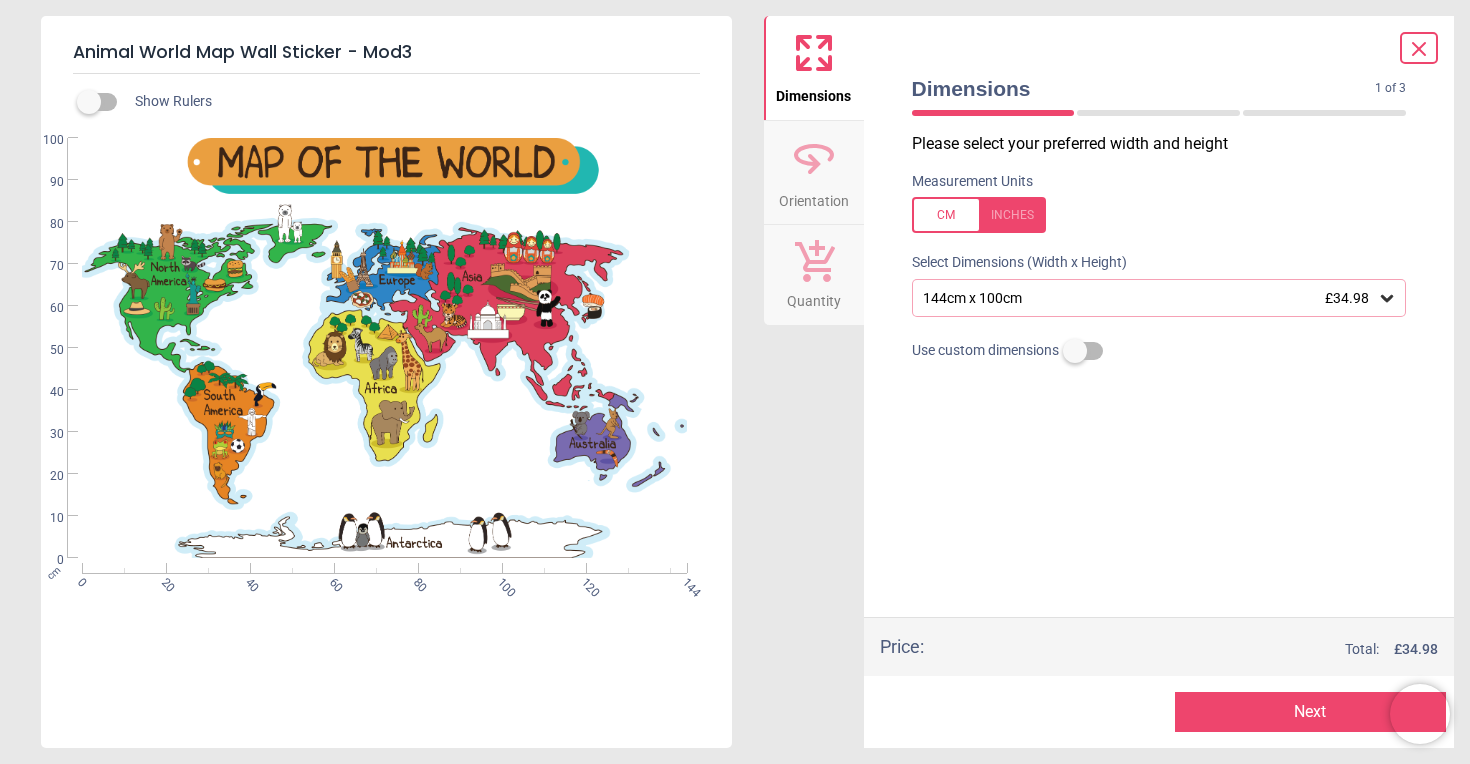click 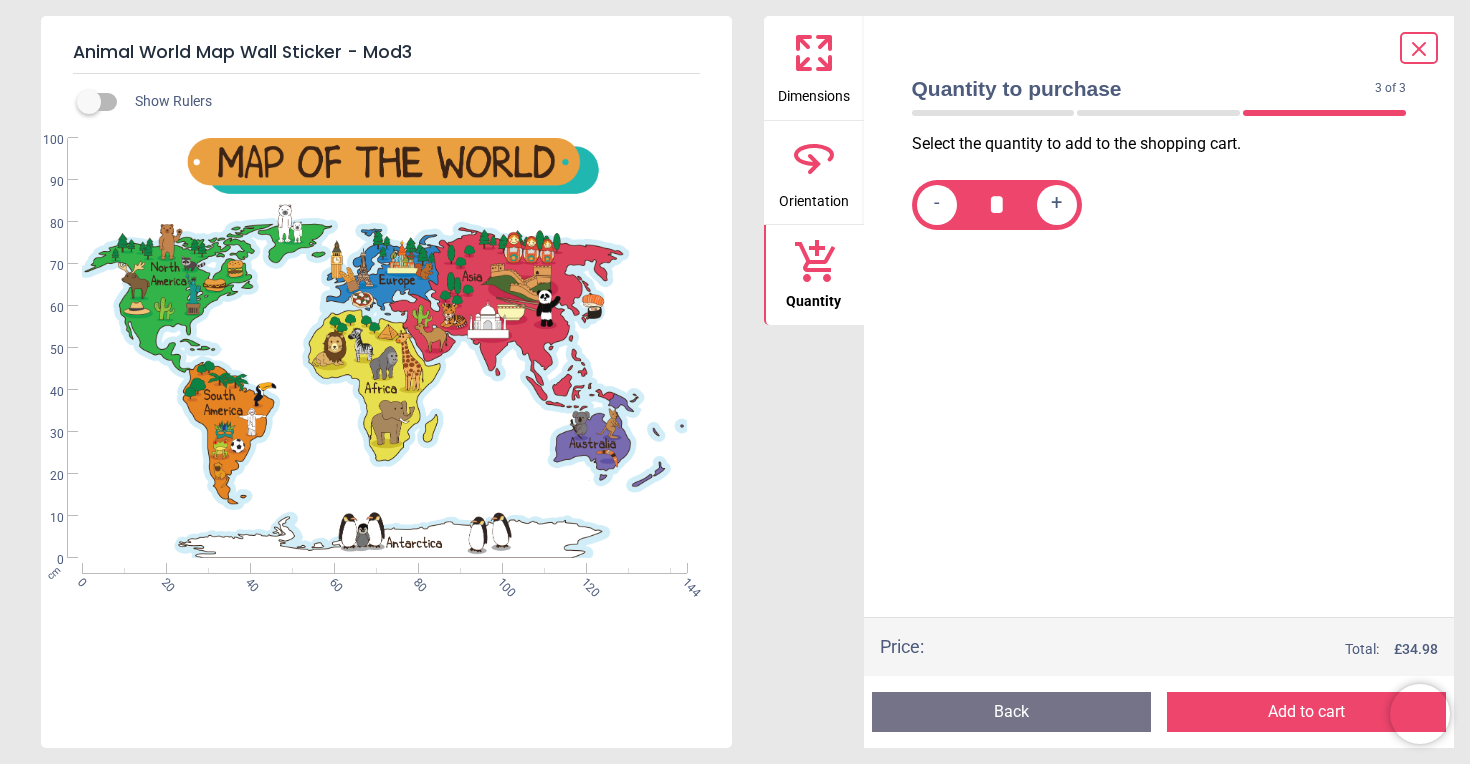 click on "Add to cart" at bounding box center [1306, 712] 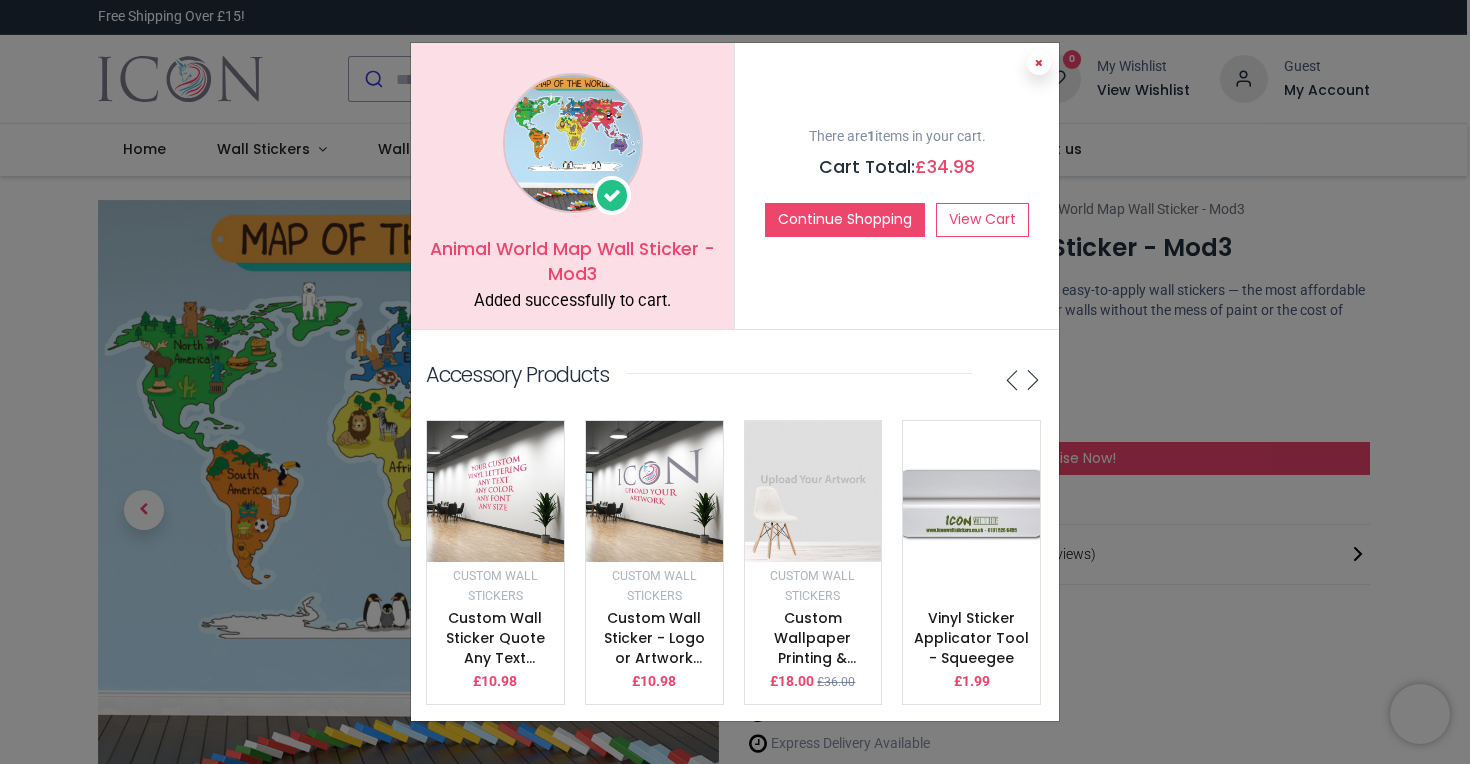 click at bounding box center [1039, 63] 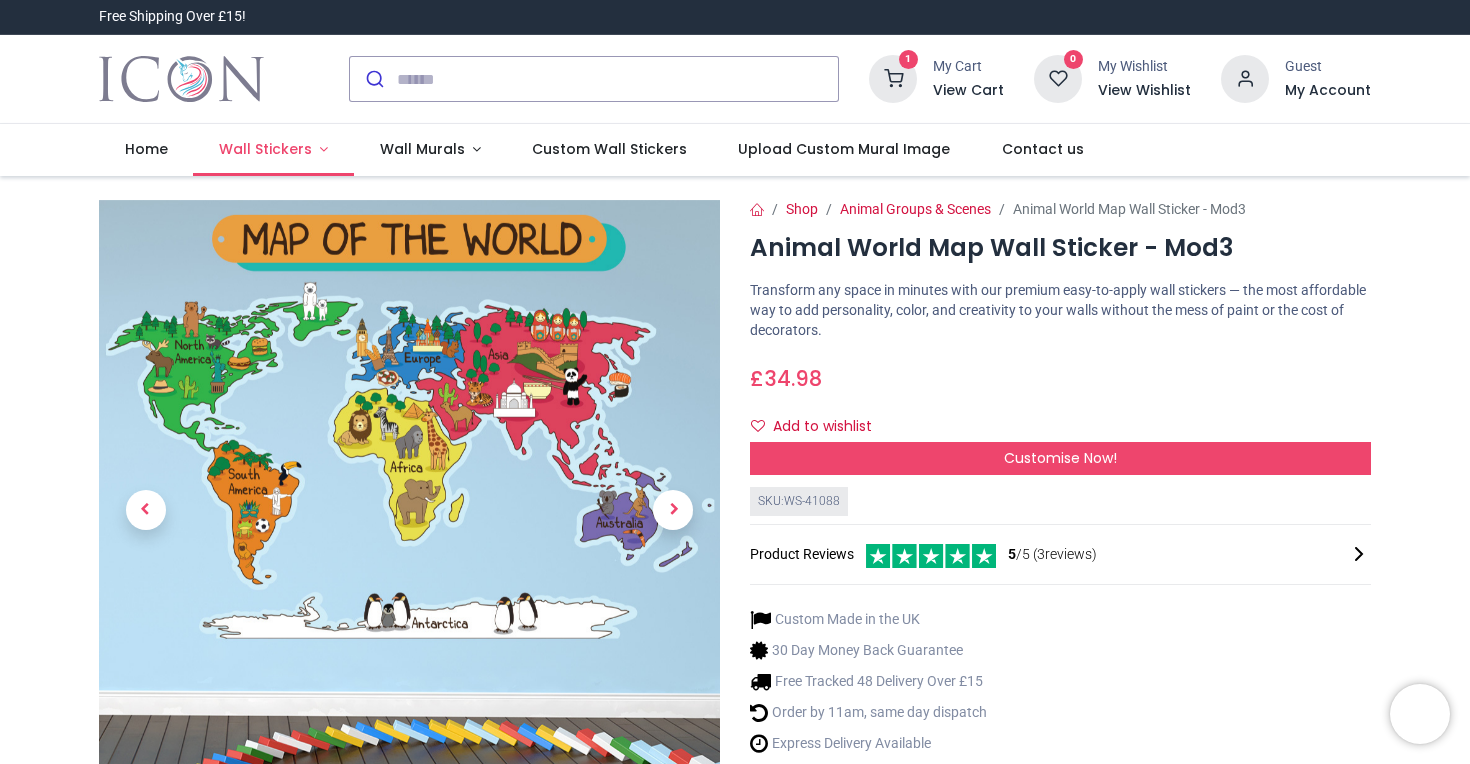 click on "Wall Stickers" at bounding box center (265, 149) 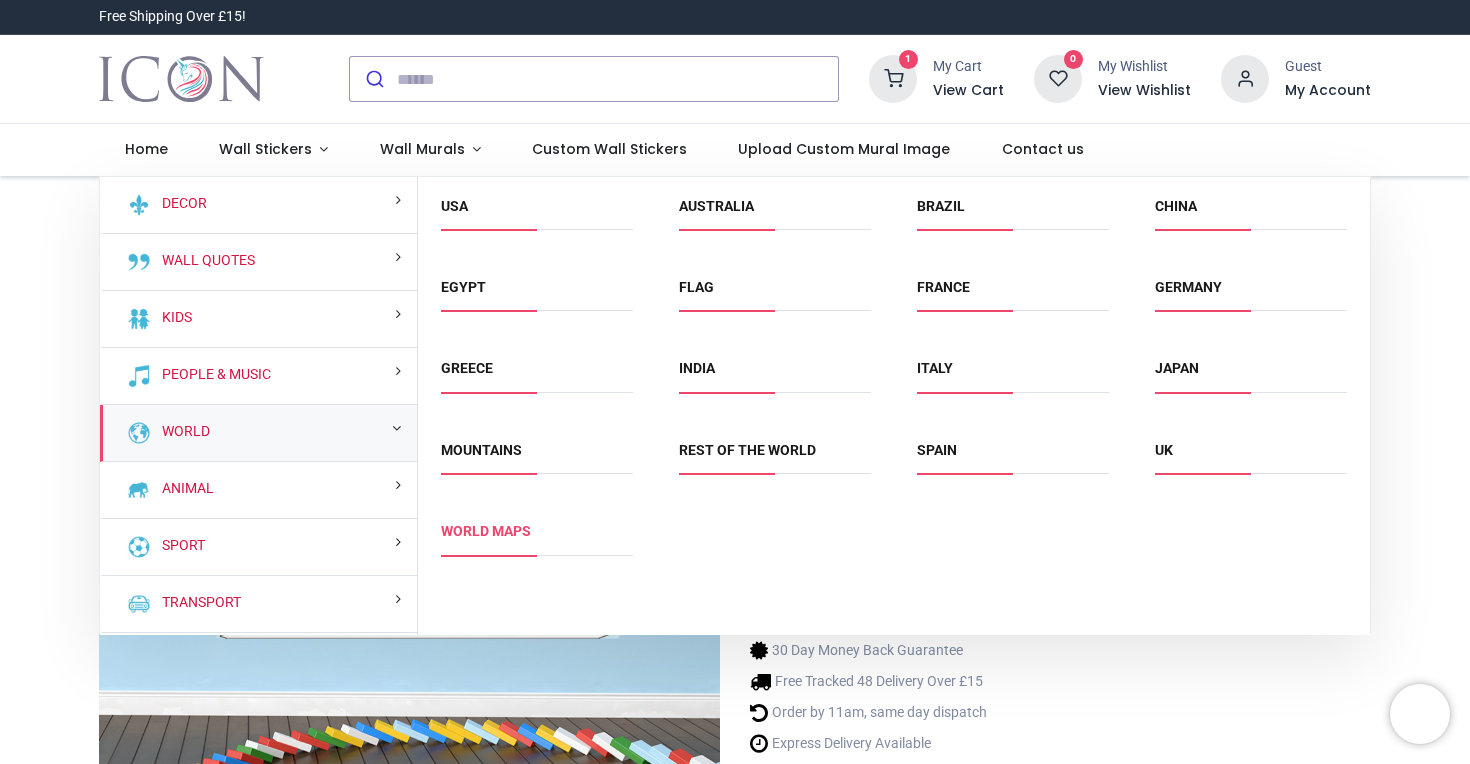 click on "World Maps" at bounding box center [486, 531] 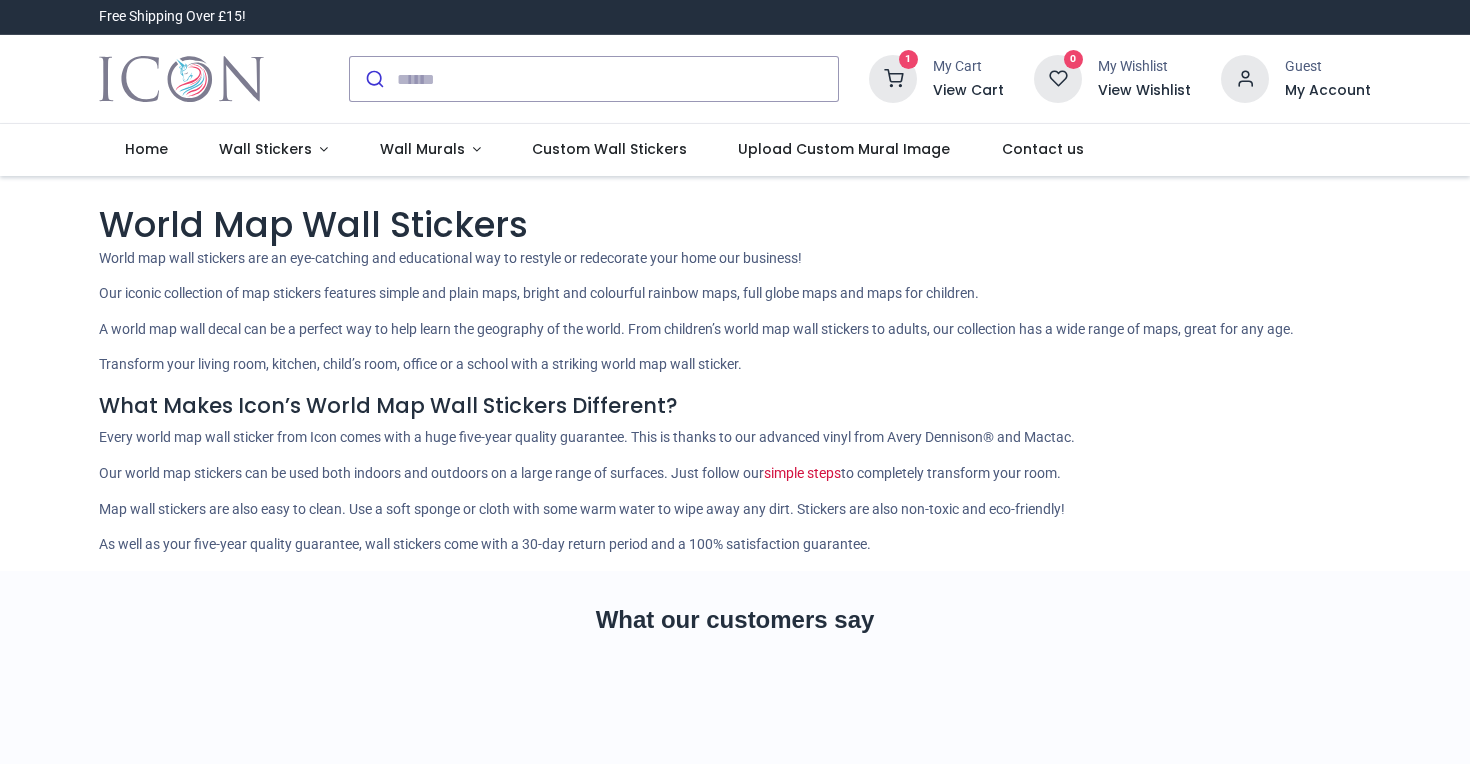 scroll, scrollTop: 0, scrollLeft: 0, axis: both 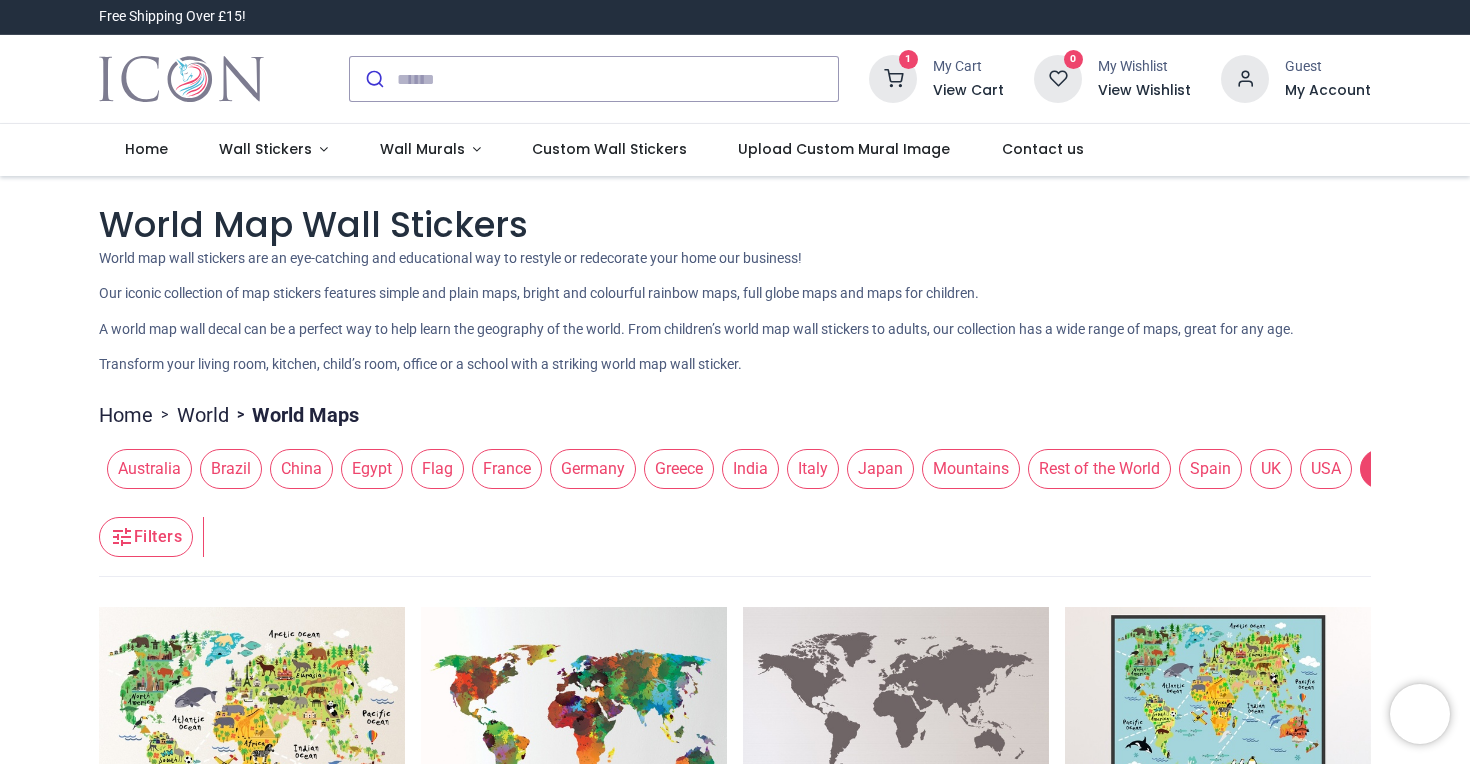 click on "Filters" at bounding box center [146, 537] 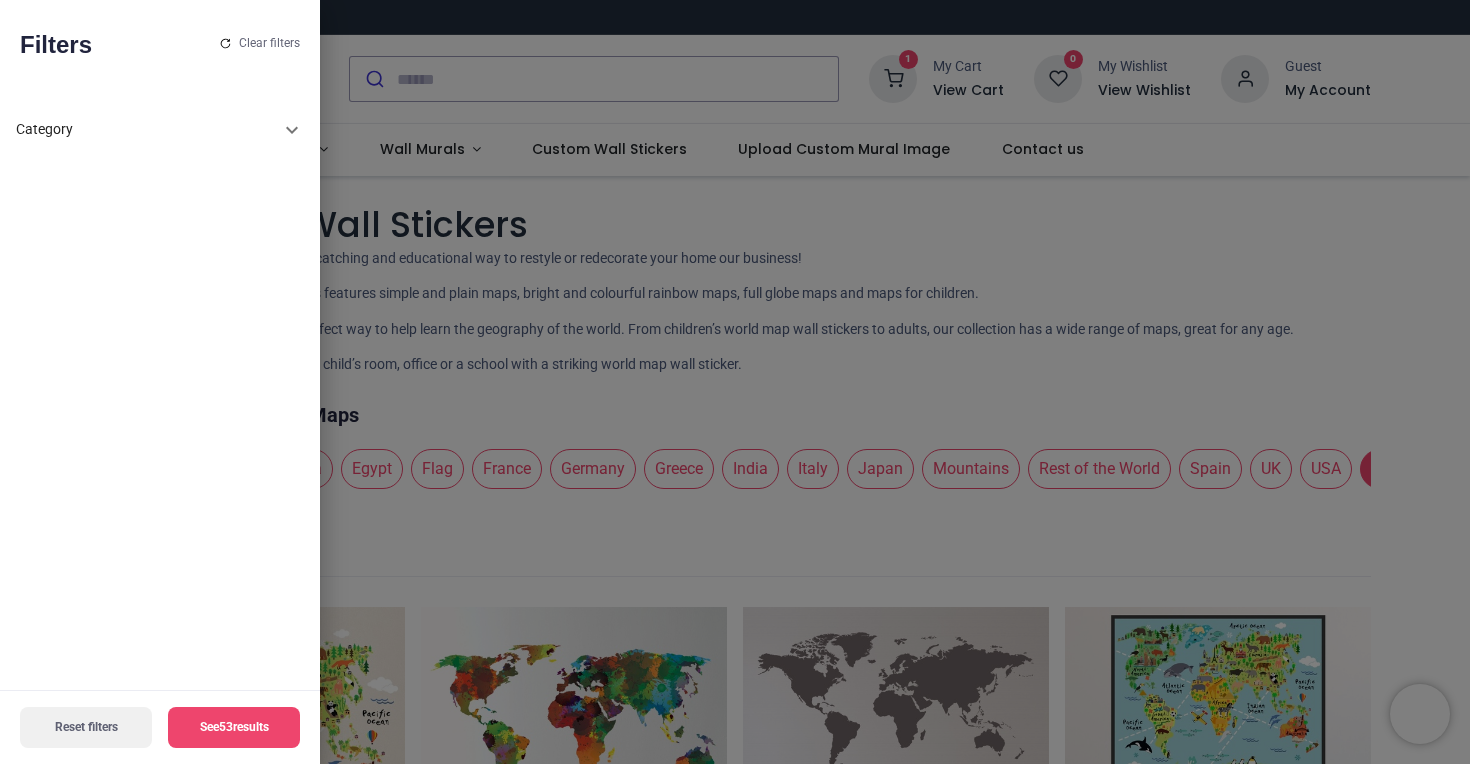 click 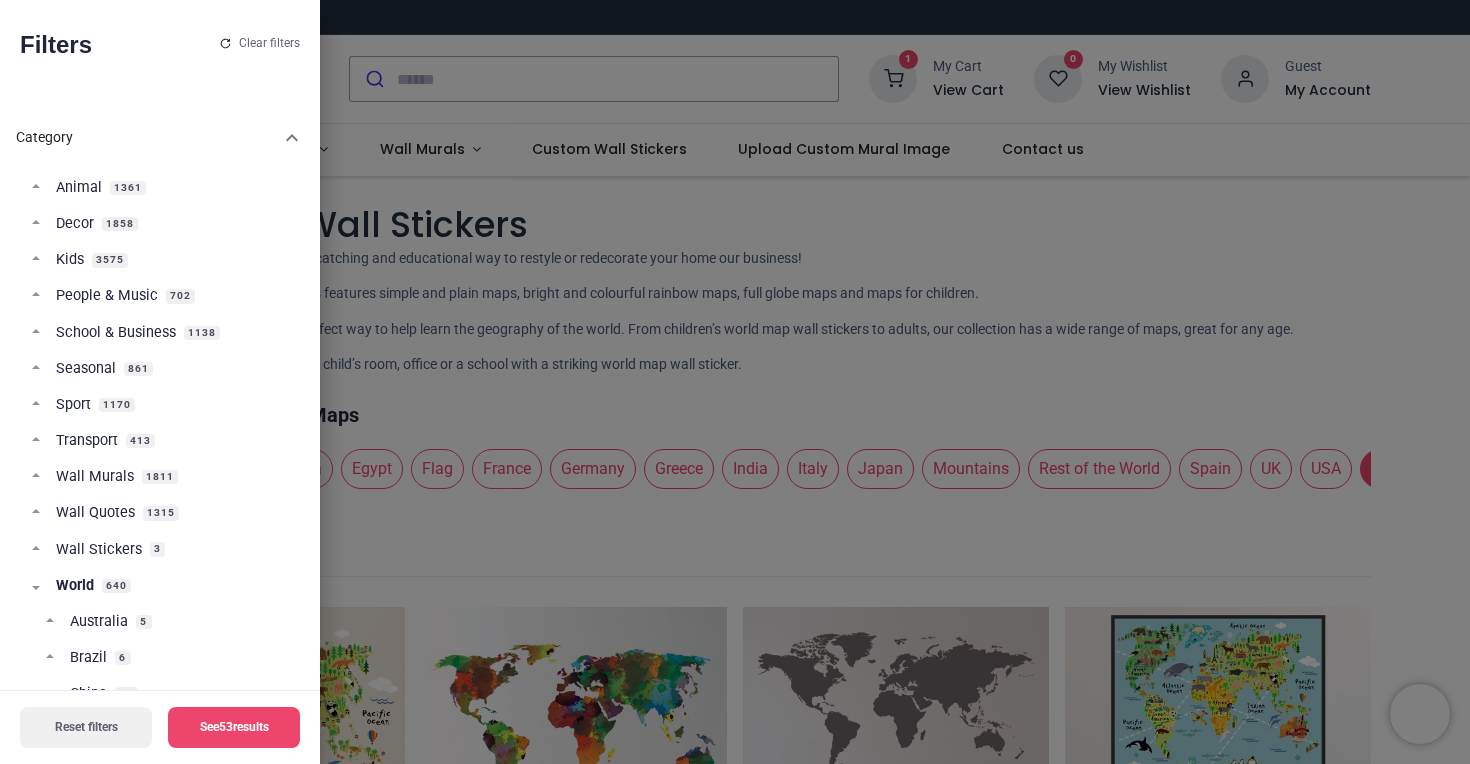 click at bounding box center [735, 382] 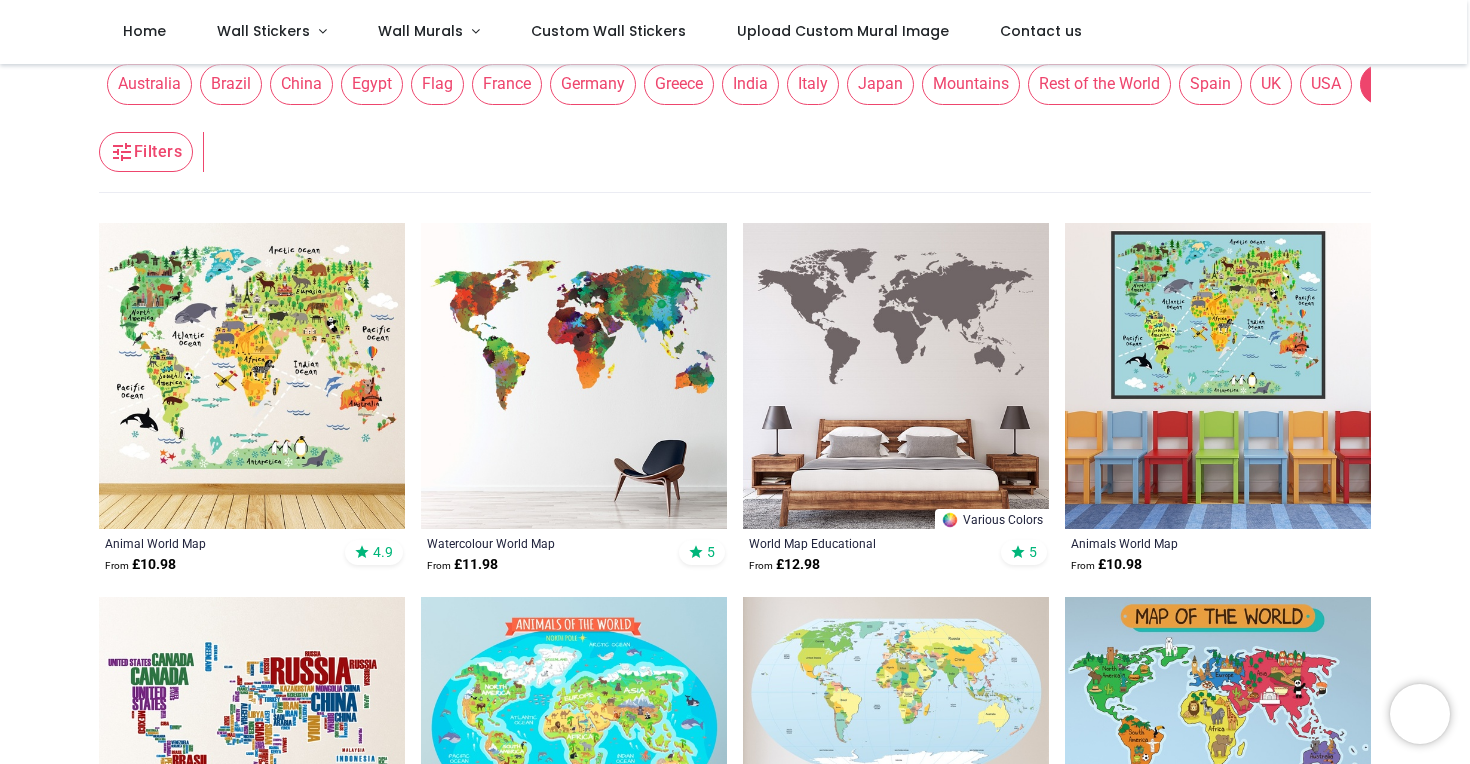 scroll, scrollTop: 275, scrollLeft: 0, axis: vertical 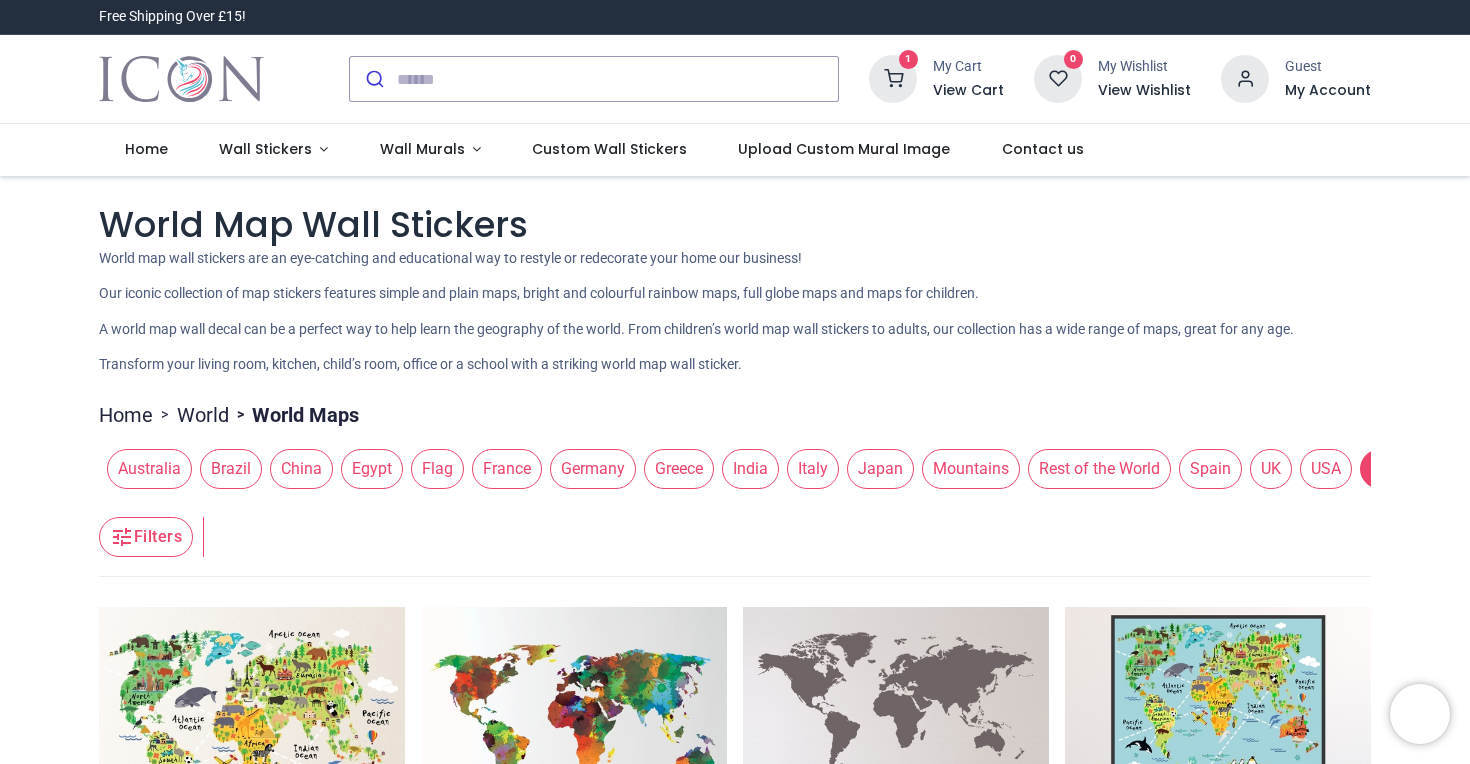 click on "View Cart" at bounding box center (968, 91) 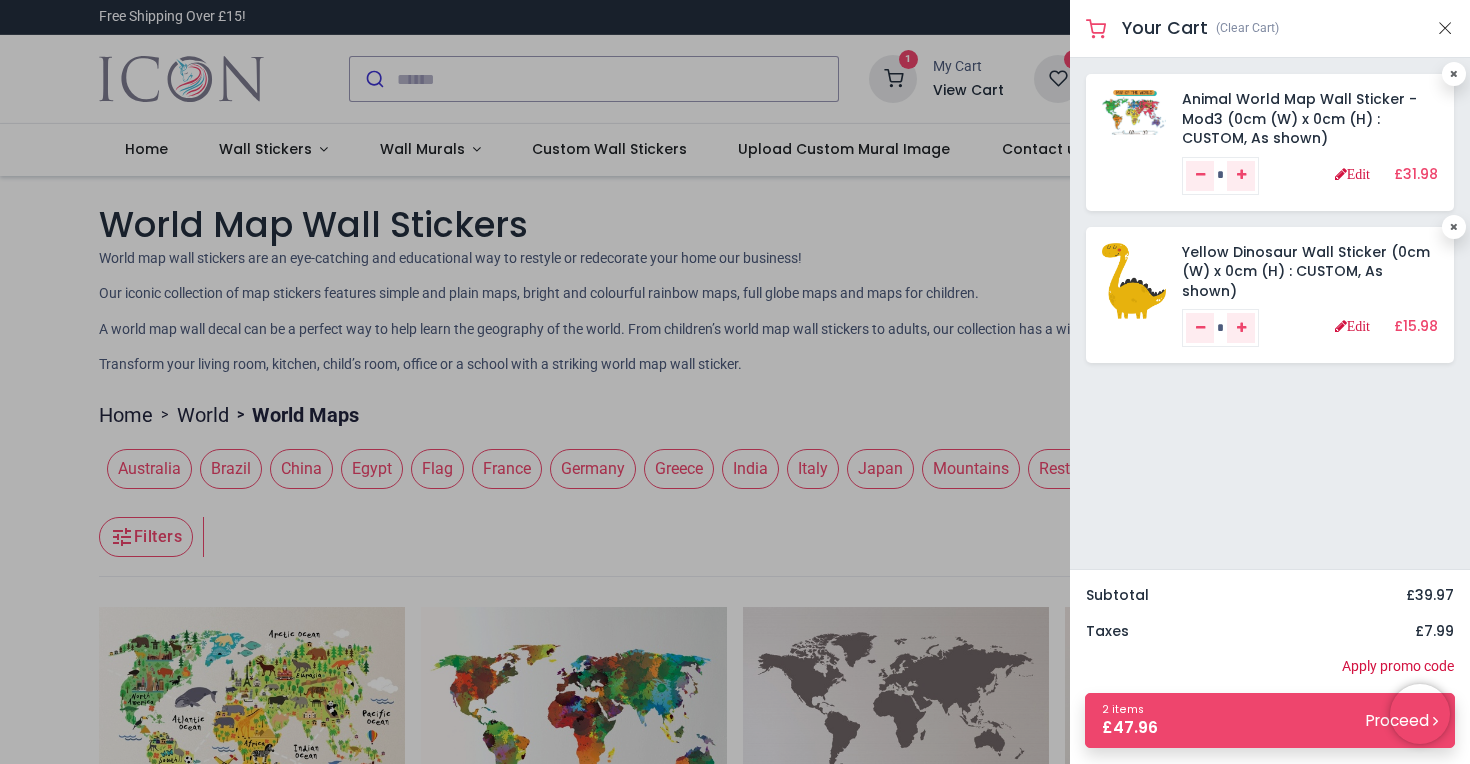 click at bounding box center [735, 382] 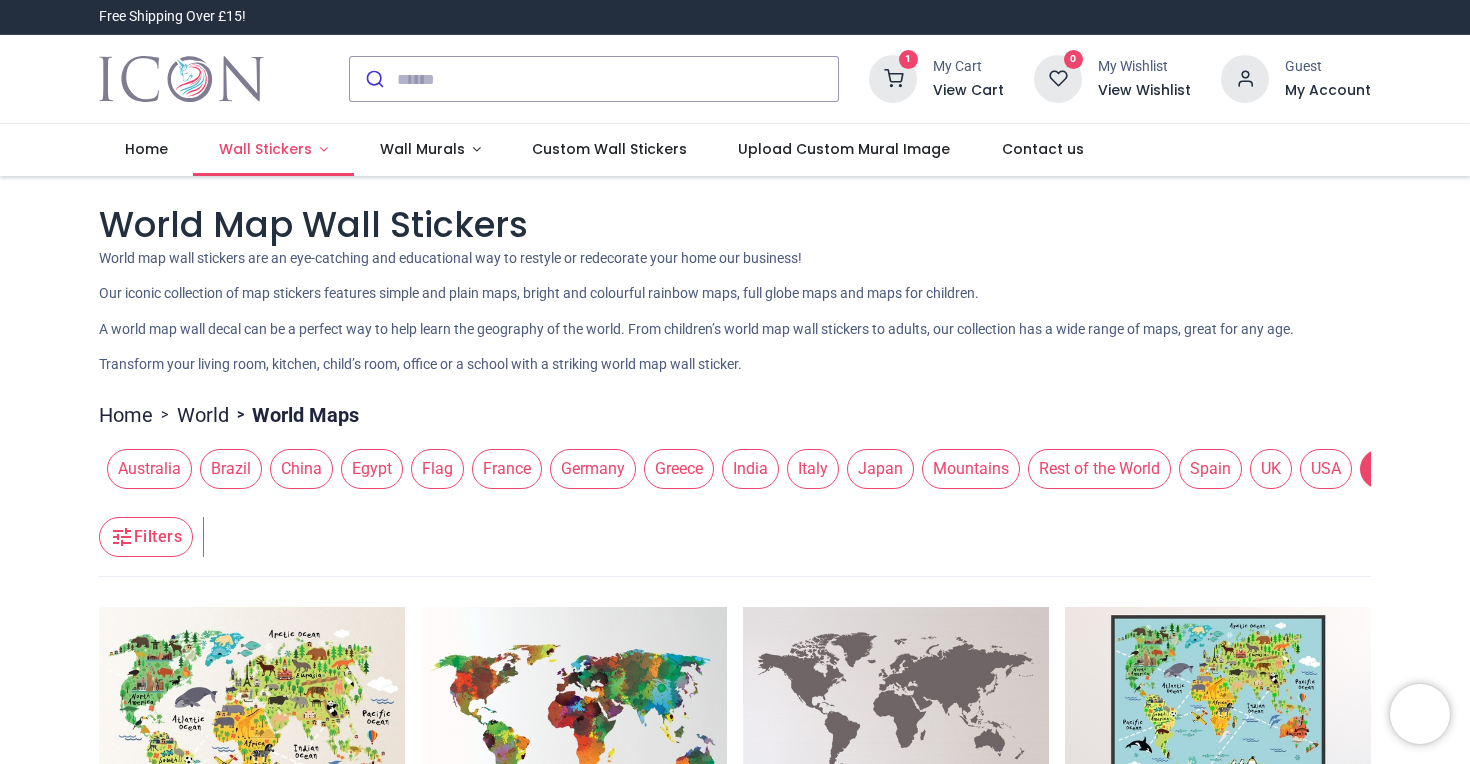 click on "Wall Stickers" at bounding box center [265, 149] 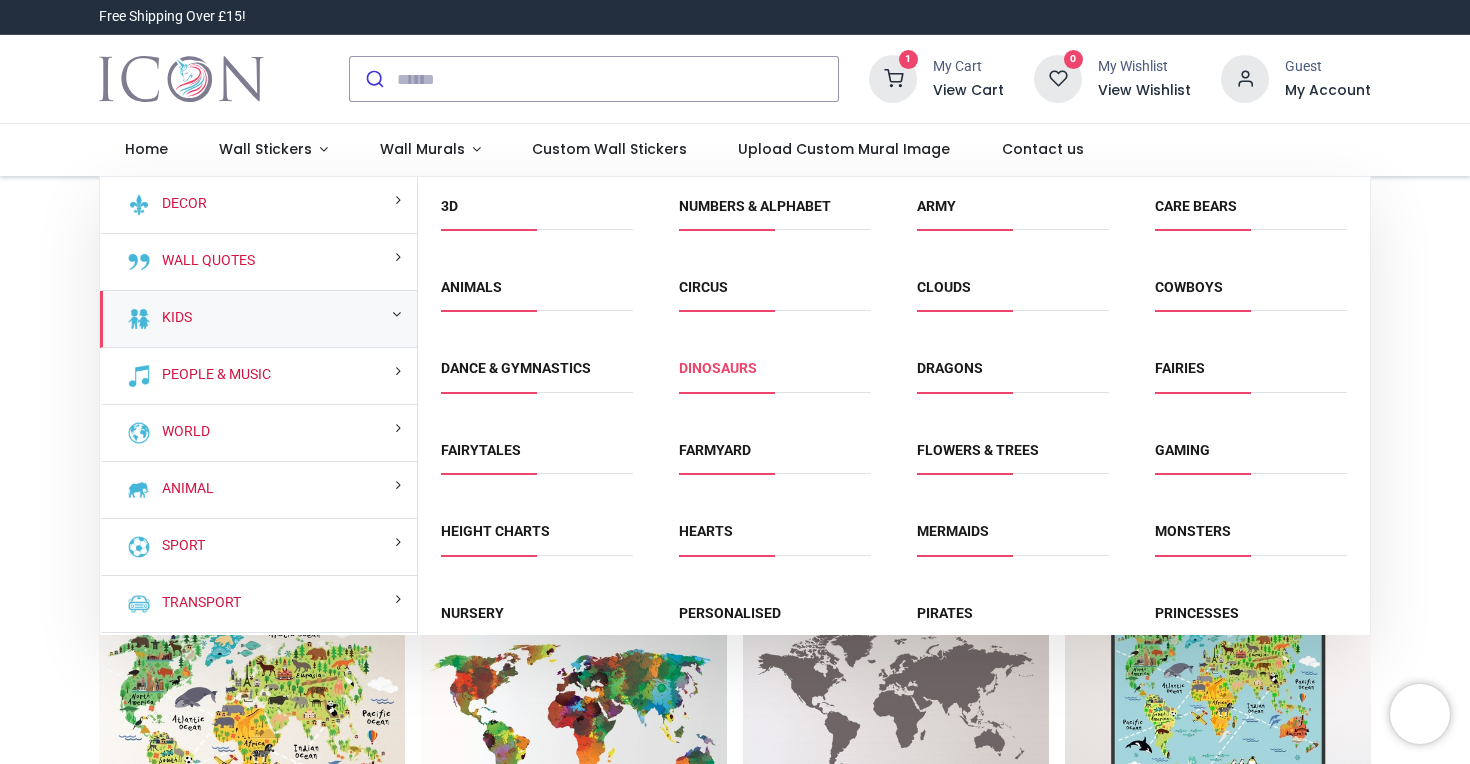click on "Dinosaurs" at bounding box center (718, 368) 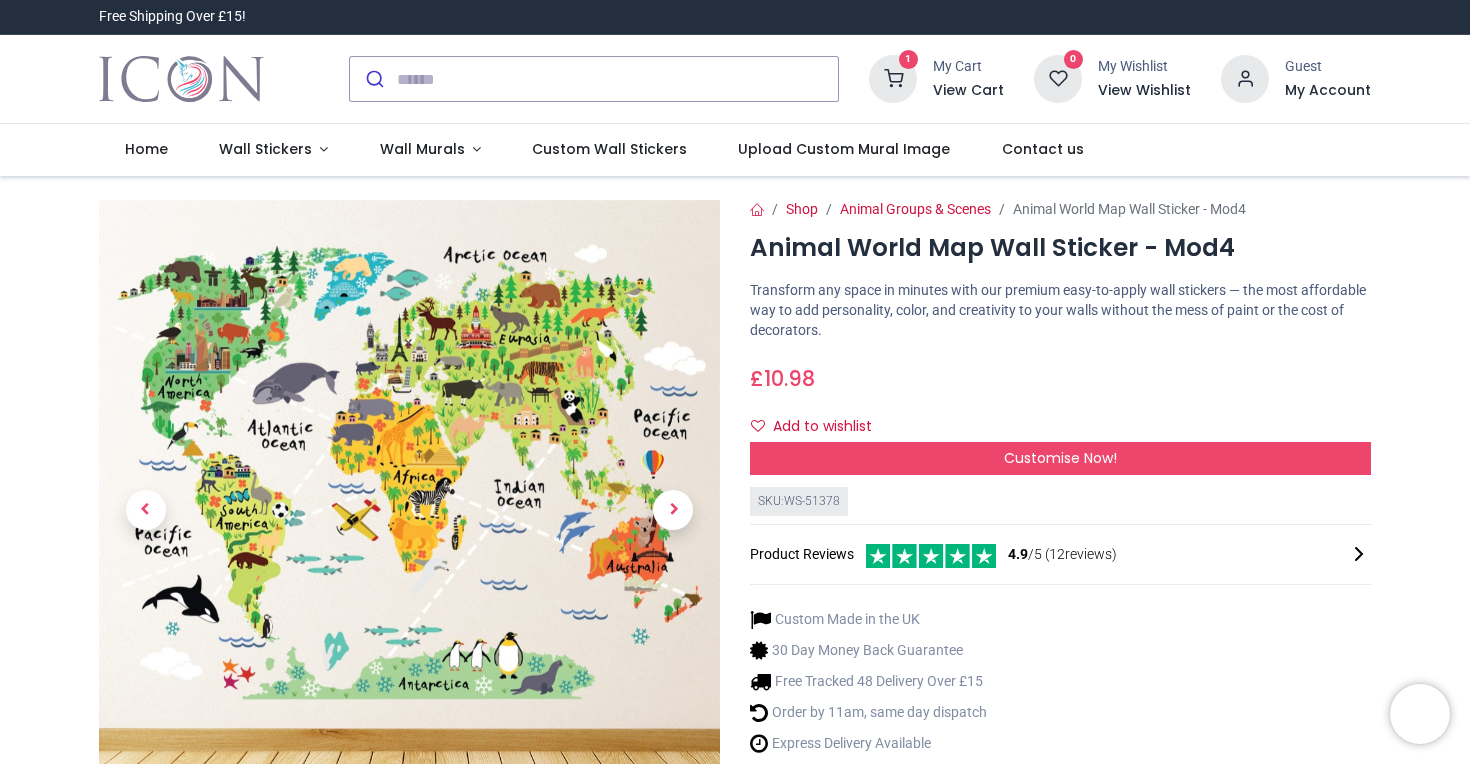 scroll, scrollTop: 0, scrollLeft: 0, axis: both 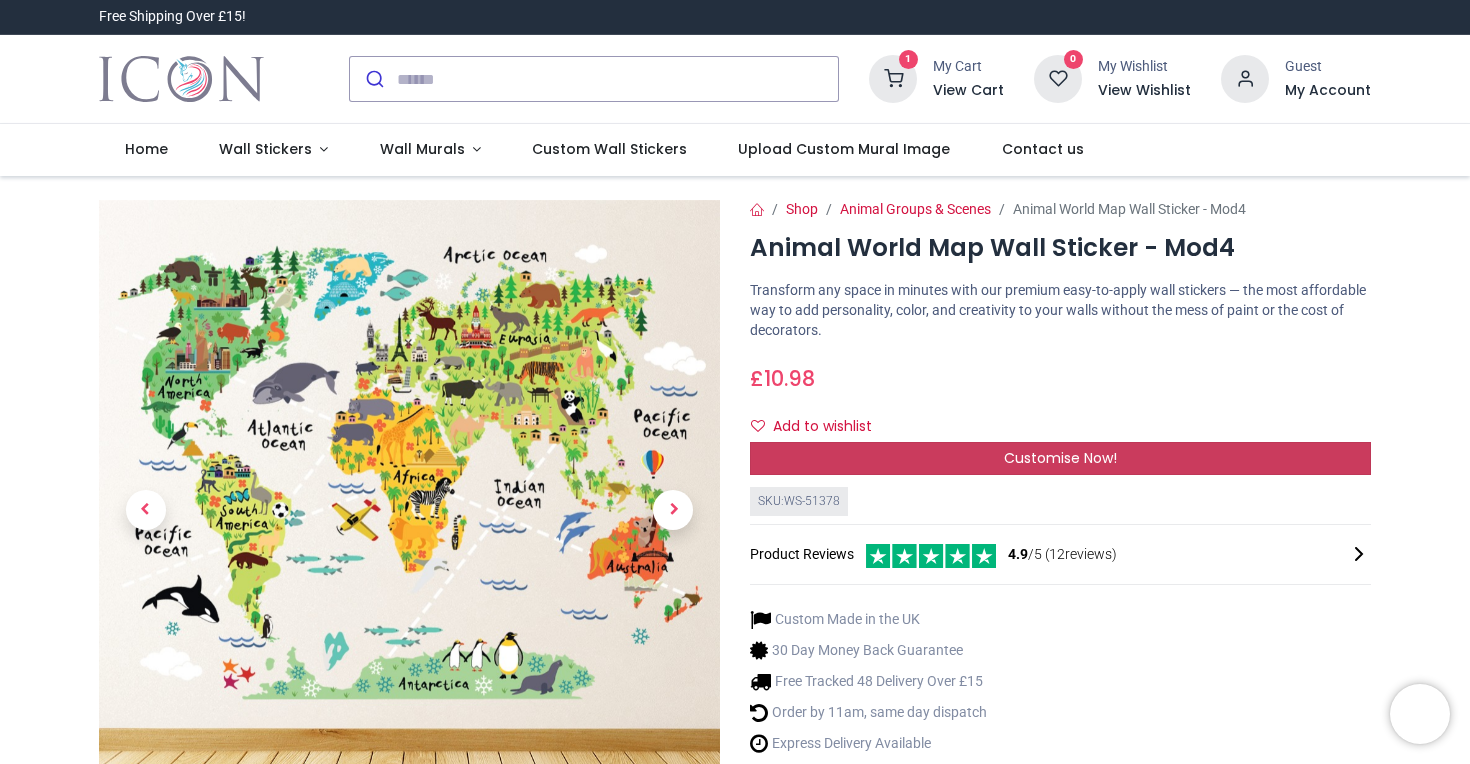 click on "Customise Now!" at bounding box center (1060, 459) 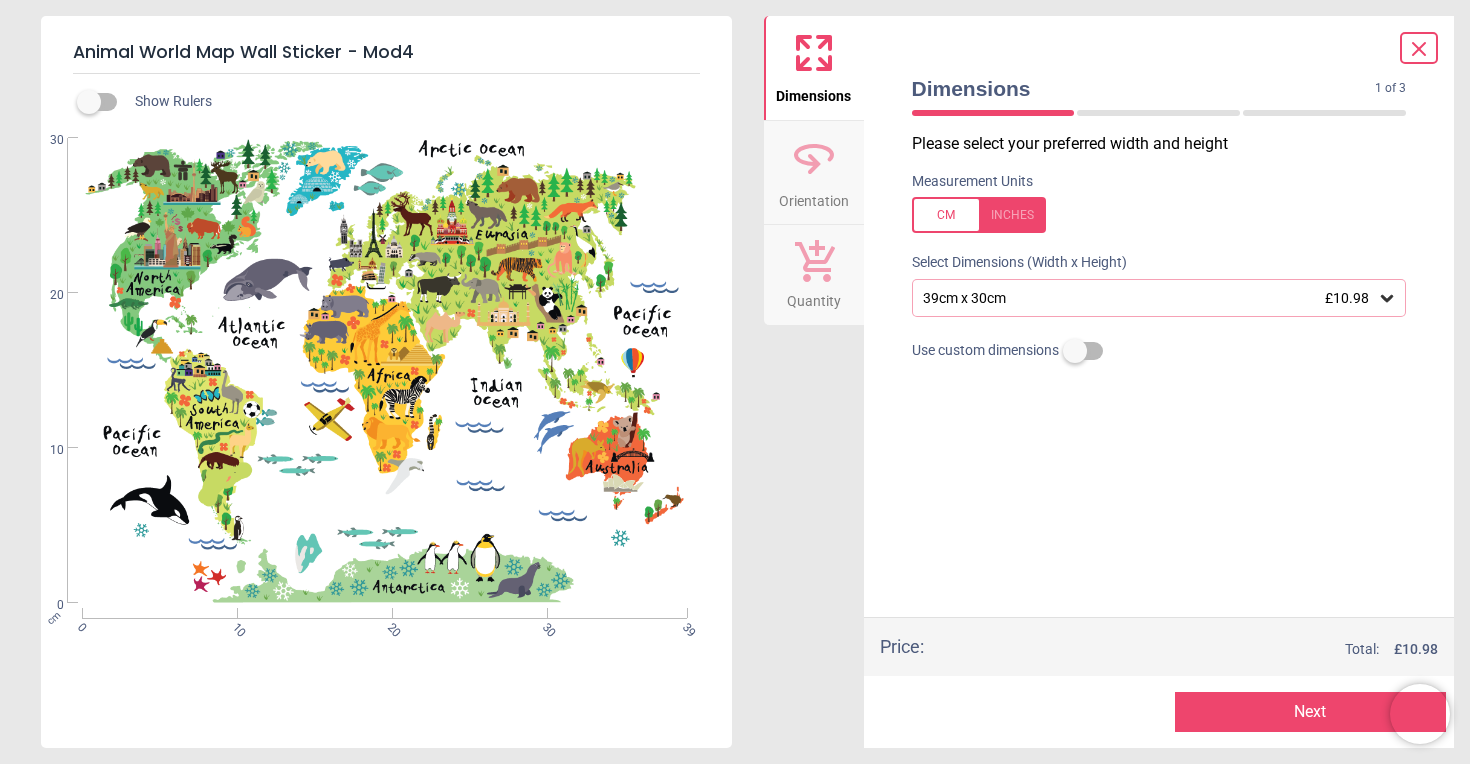 click on "39cm  x  30cm       £10.98" at bounding box center [1159, 298] 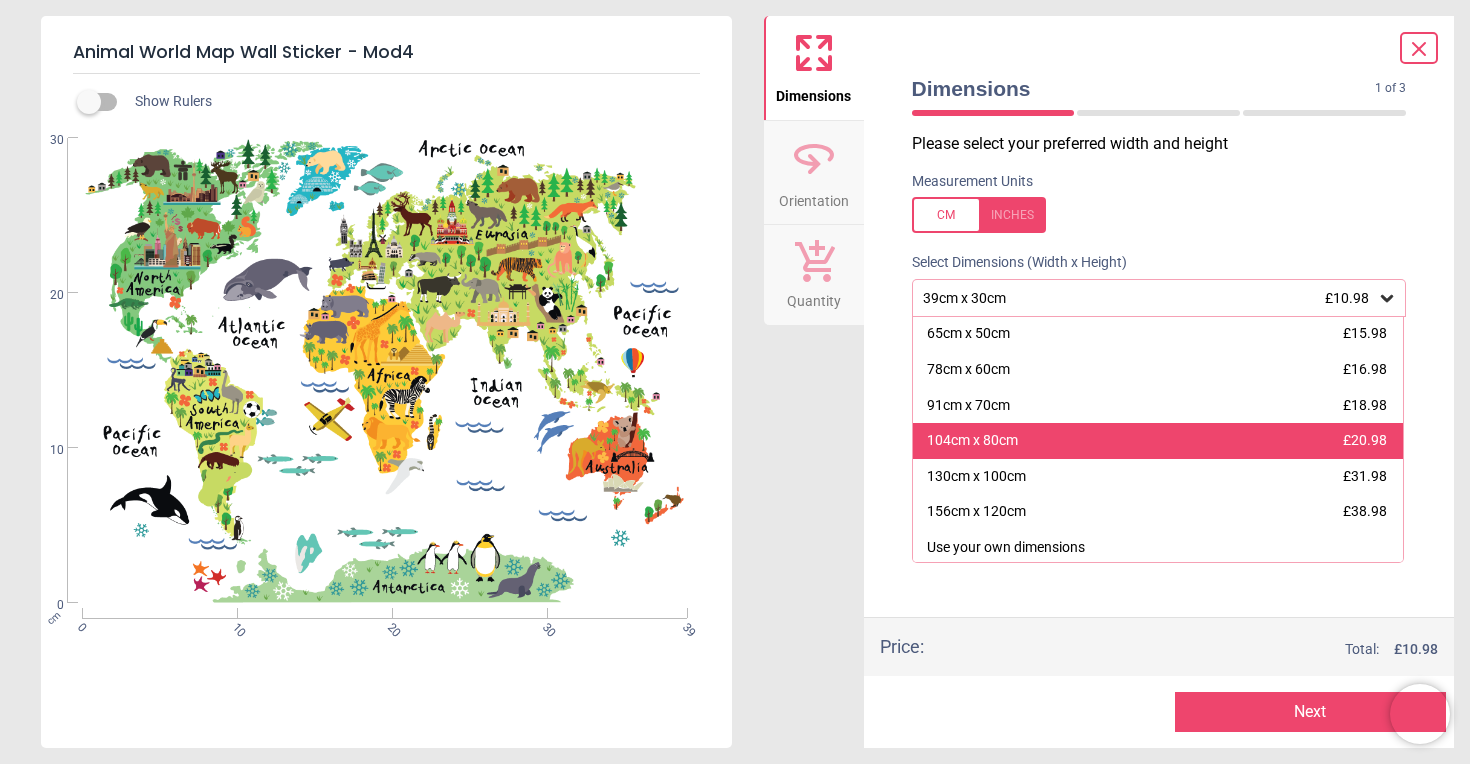 scroll, scrollTop: 71, scrollLeft: 0, axis: vertical 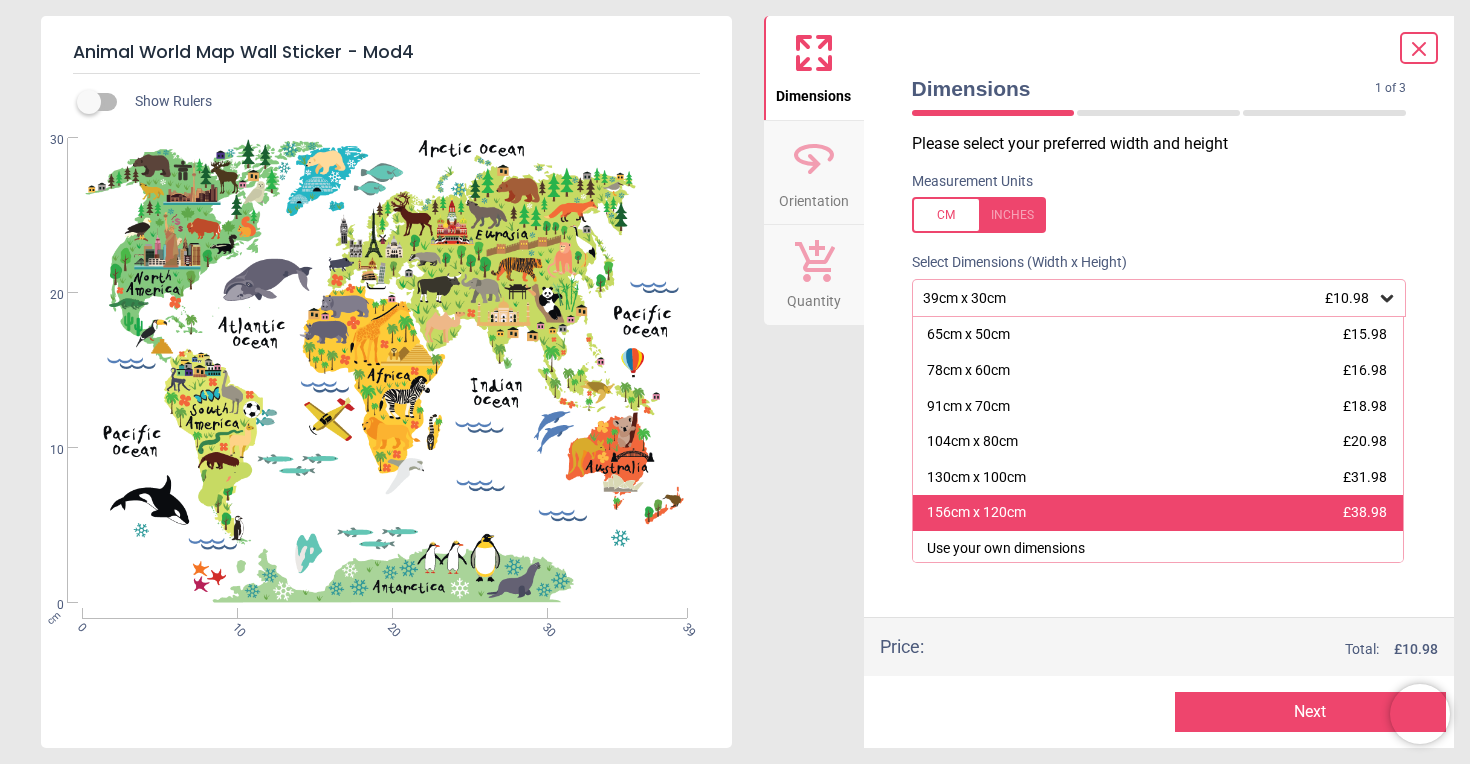 click on "156cm  x  120cm" at bounding box center (976, 513) 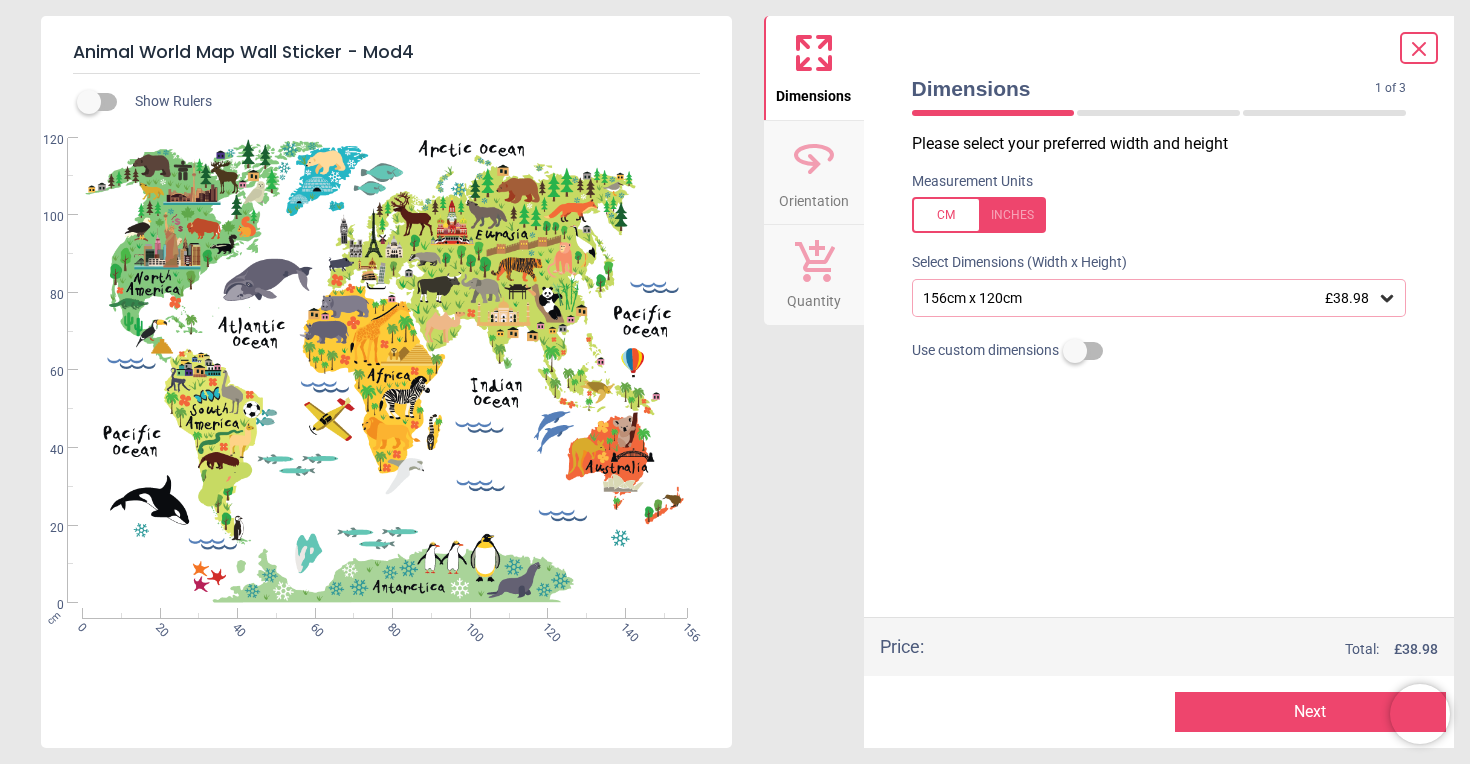 click 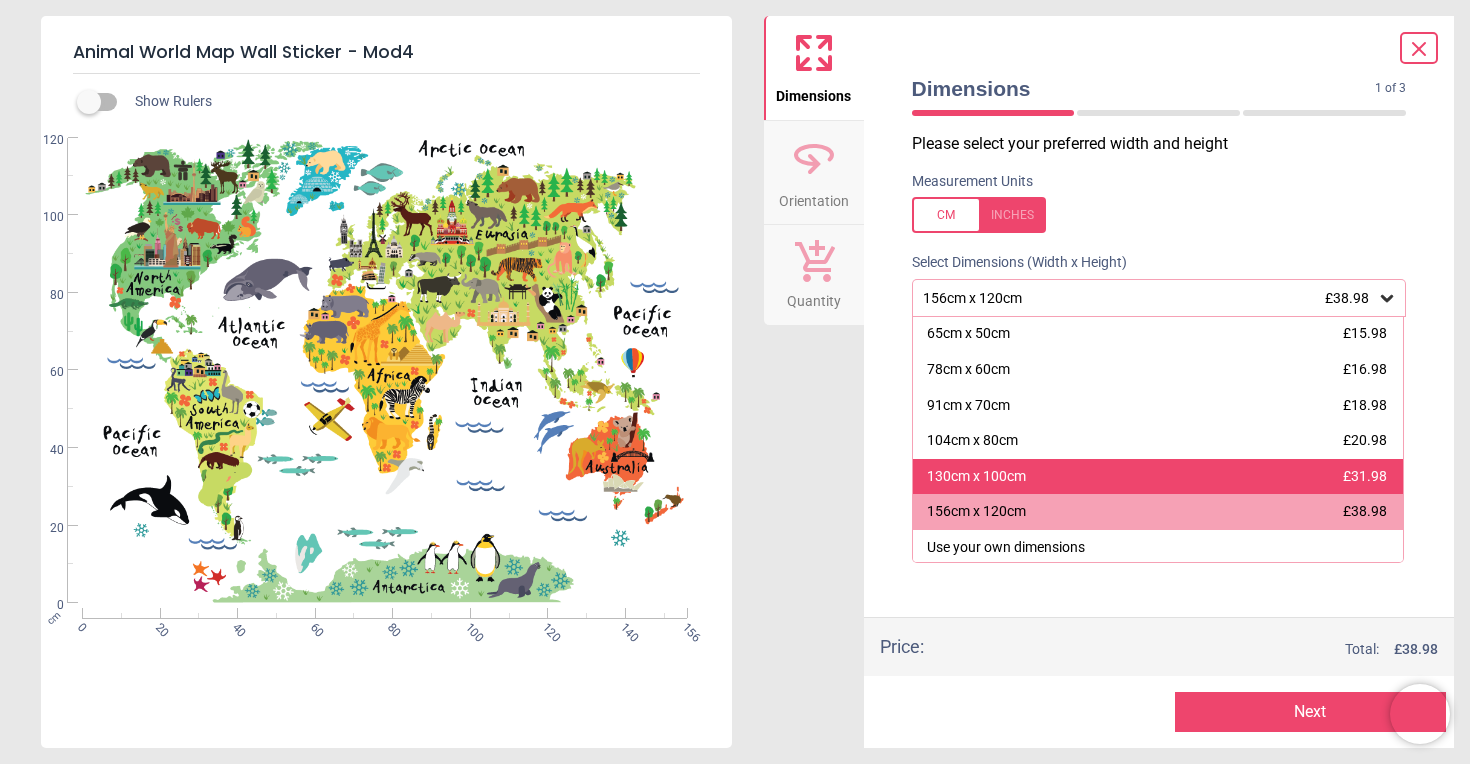 scroll, scrollTop: 71, scrollLeft: 0, axis: vertical 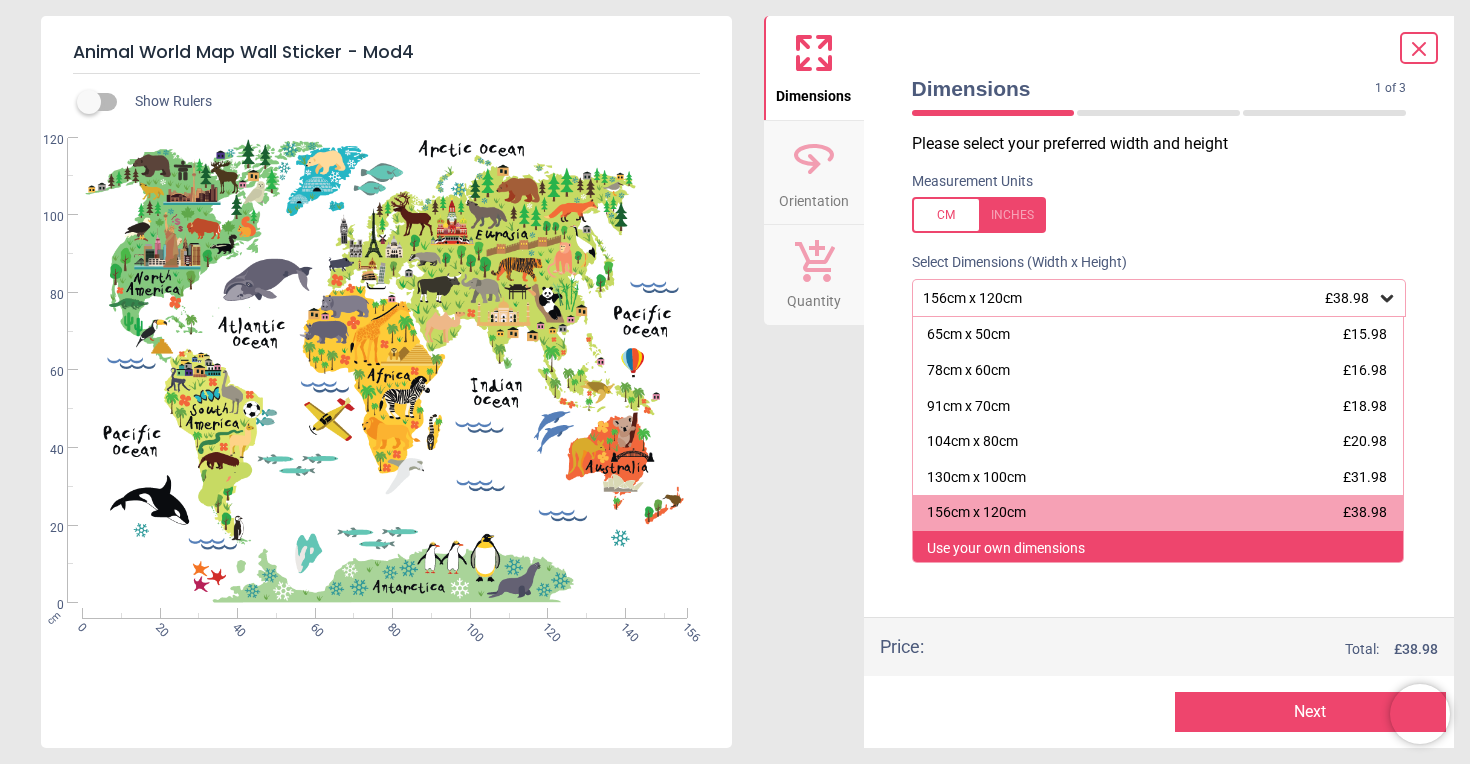 click on "Use your own dimensions" at bounding box center (1006, 549) 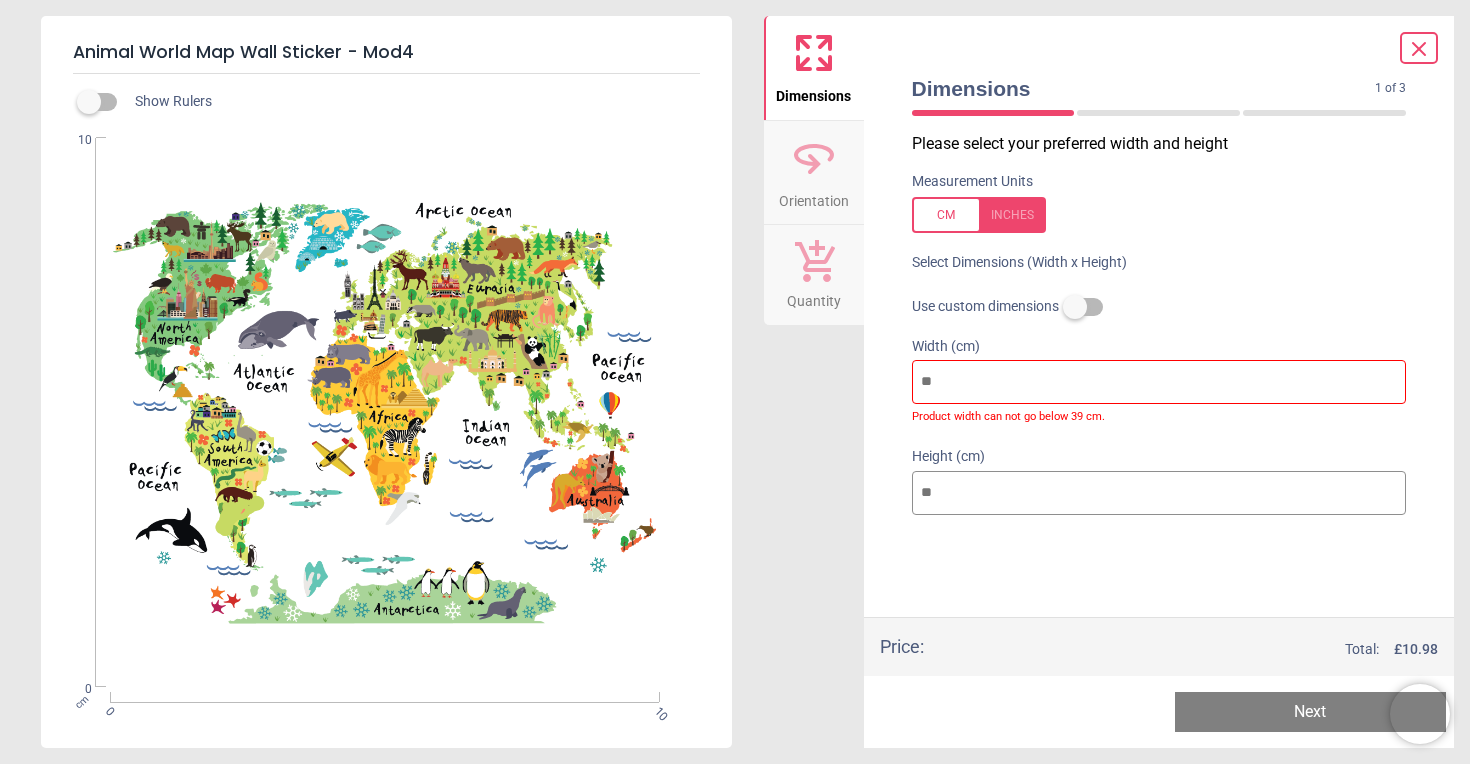 type on "*" 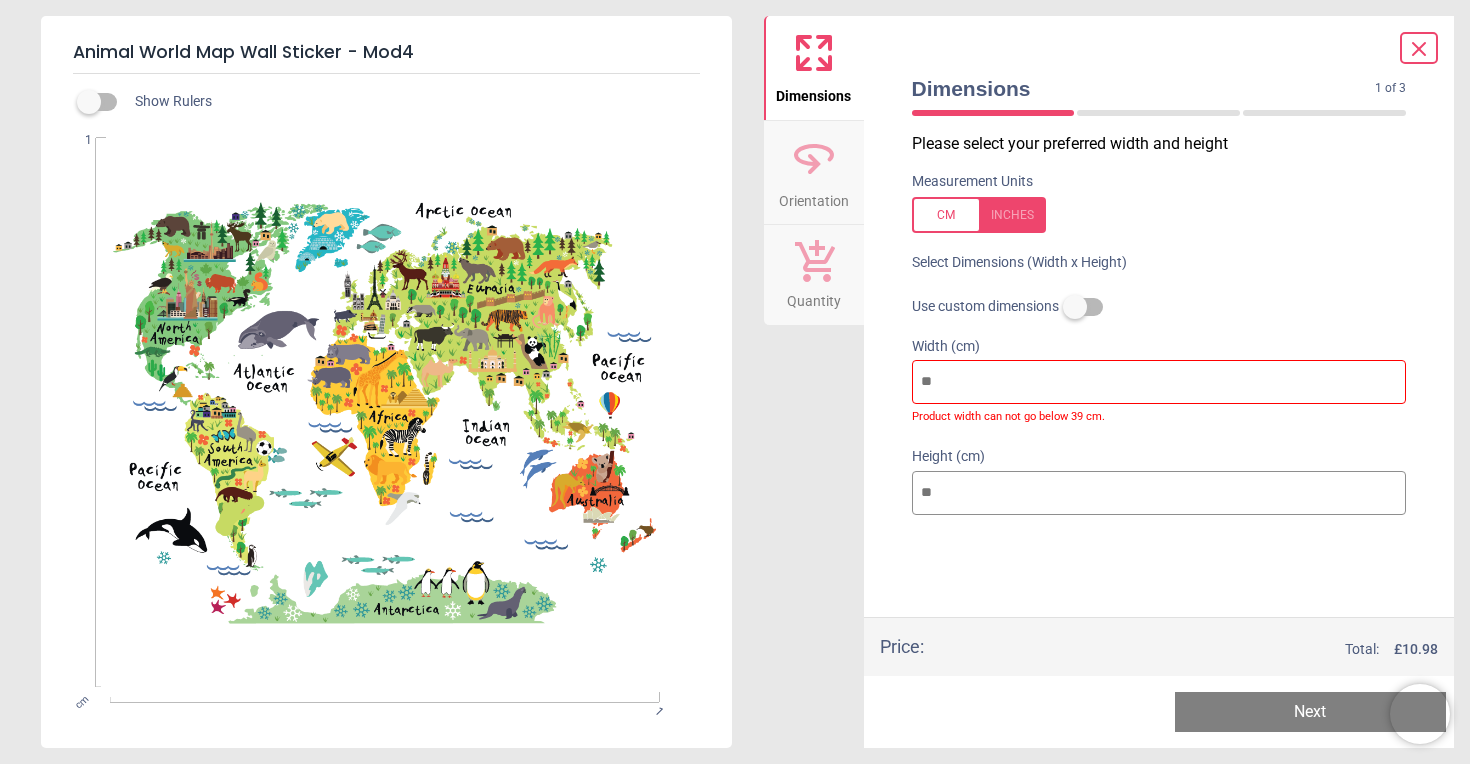 type on "**" 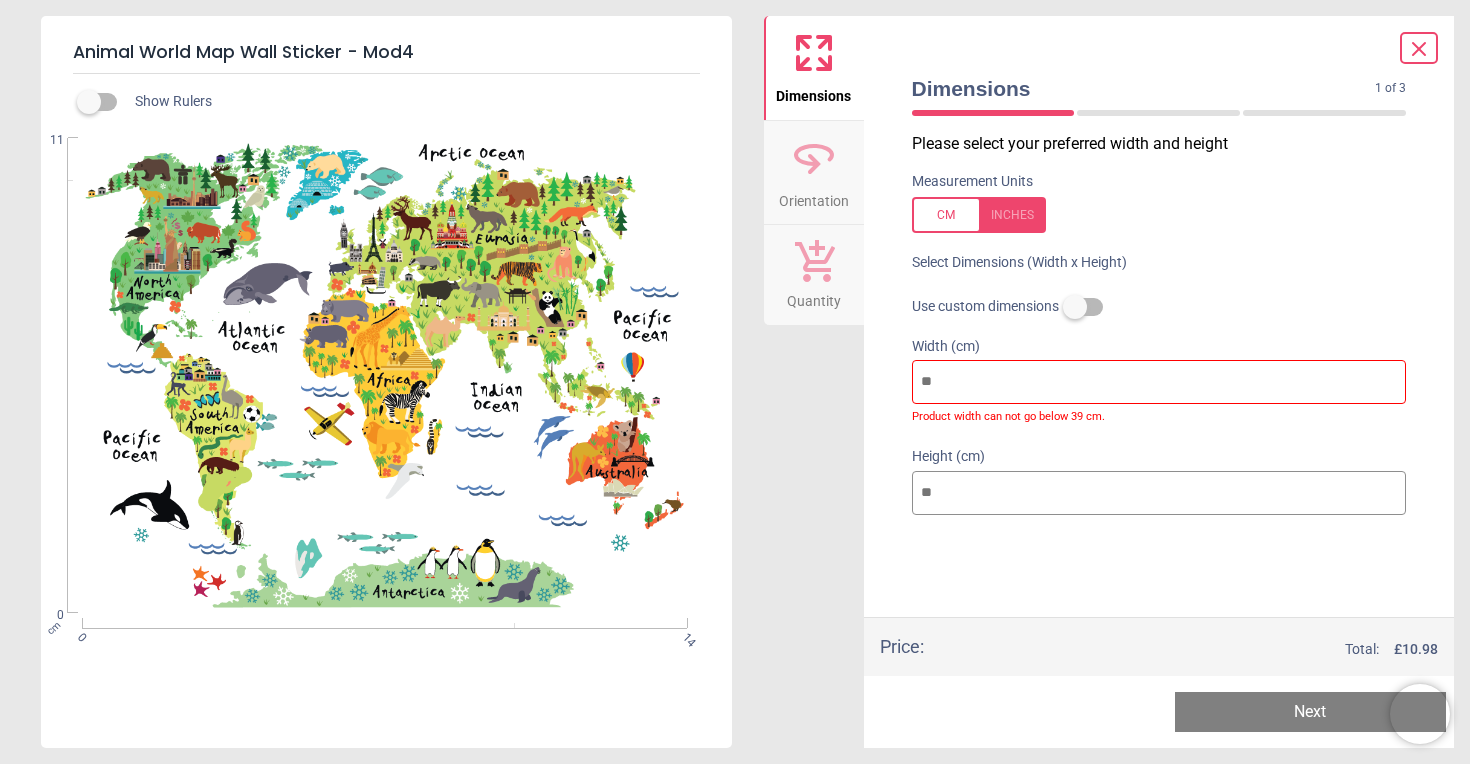 type on "***" 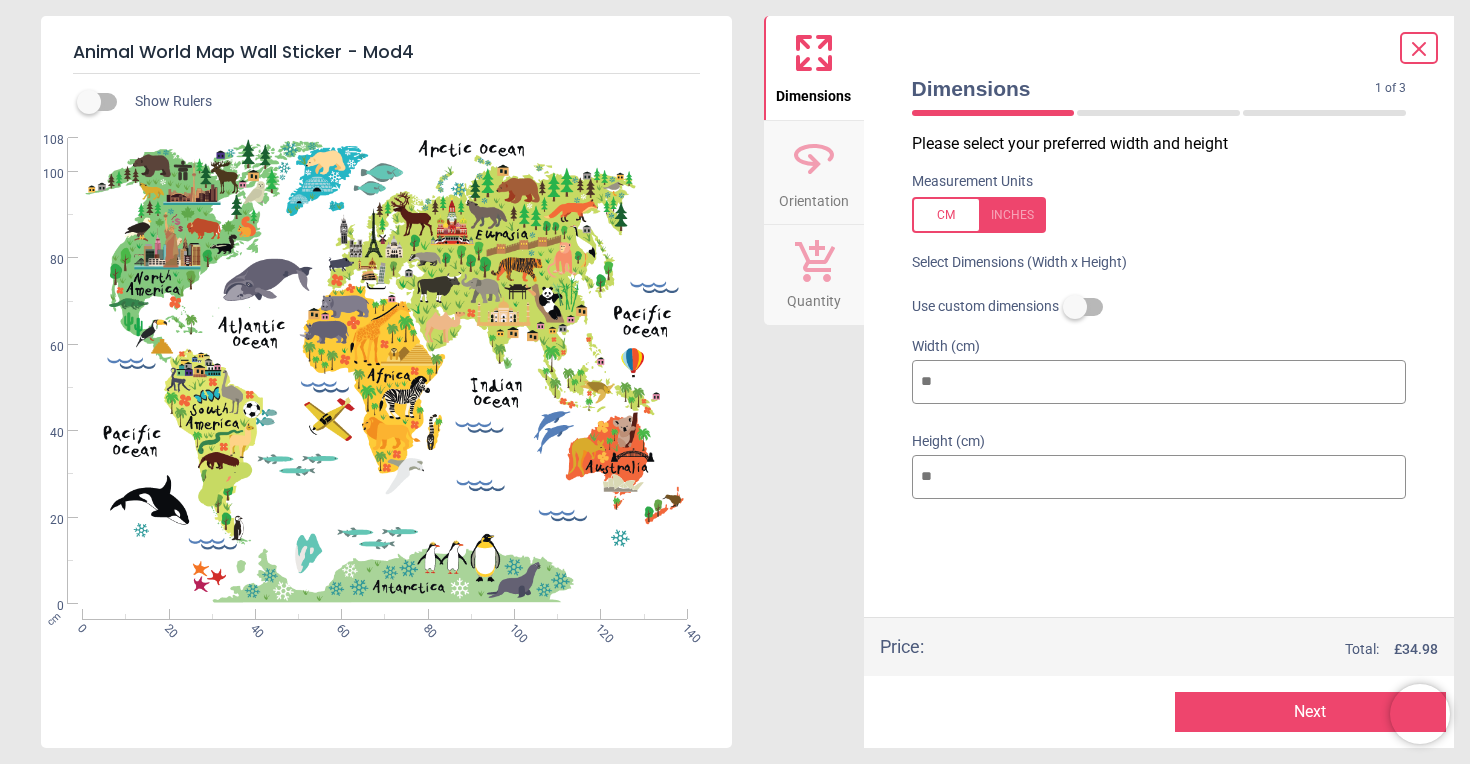 type on "**" 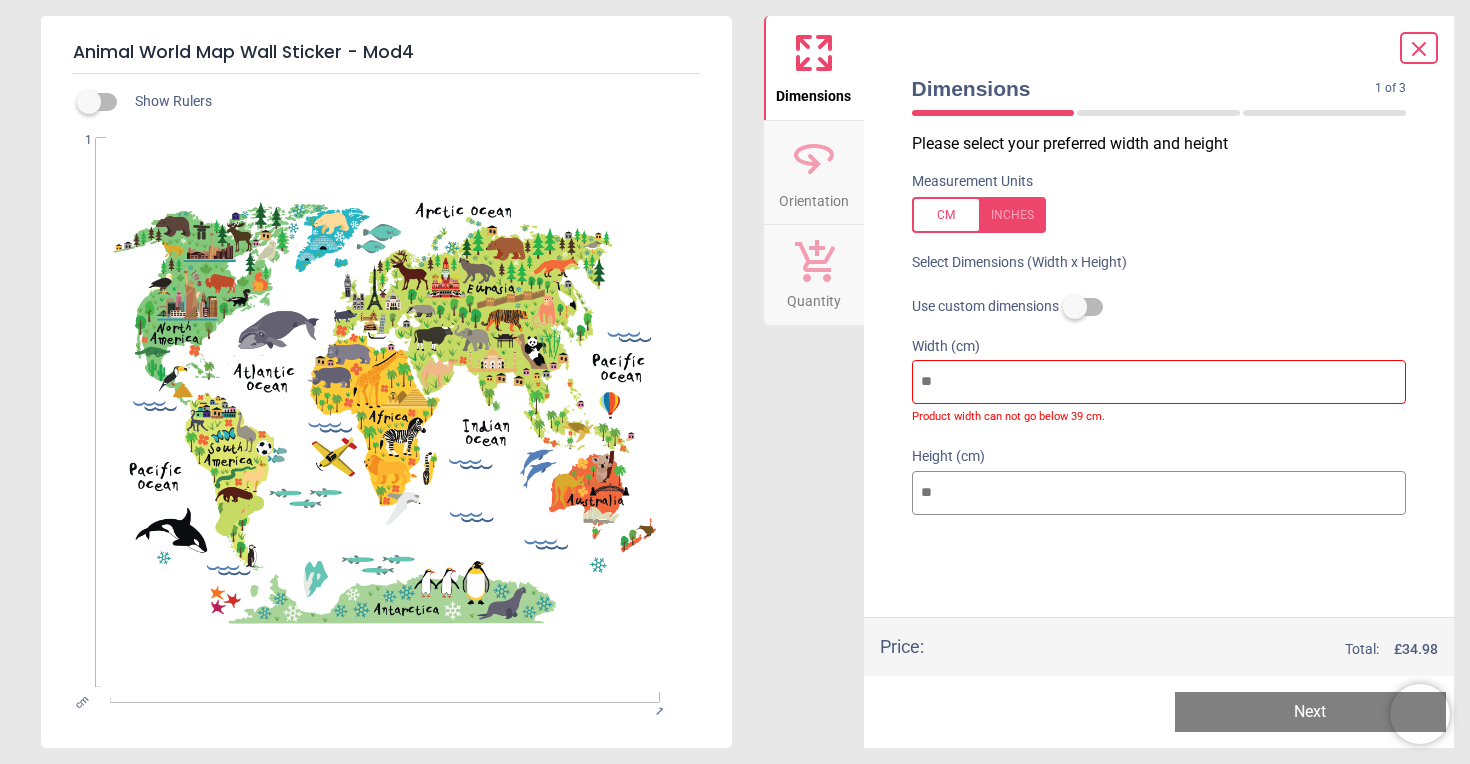 type on "**" 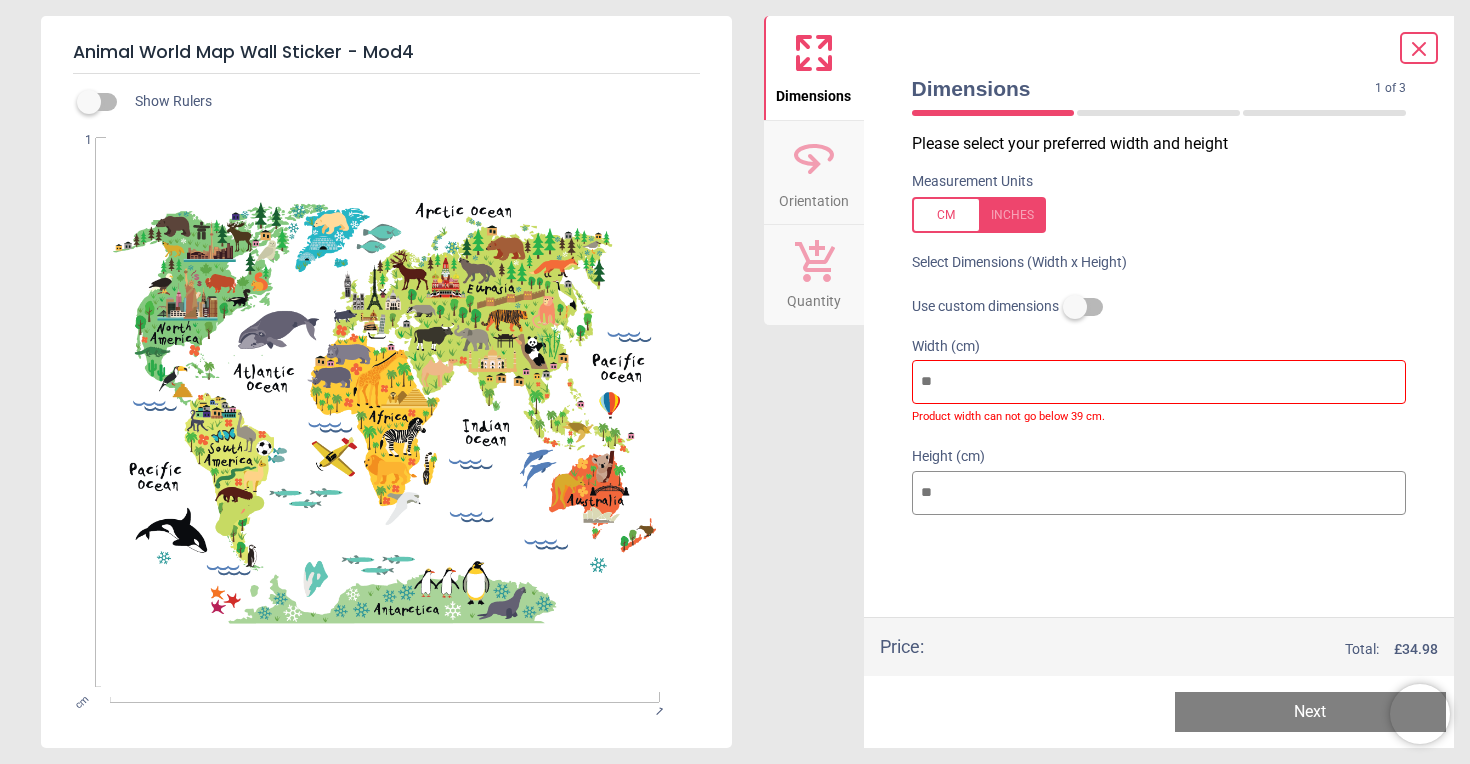 type on "**" 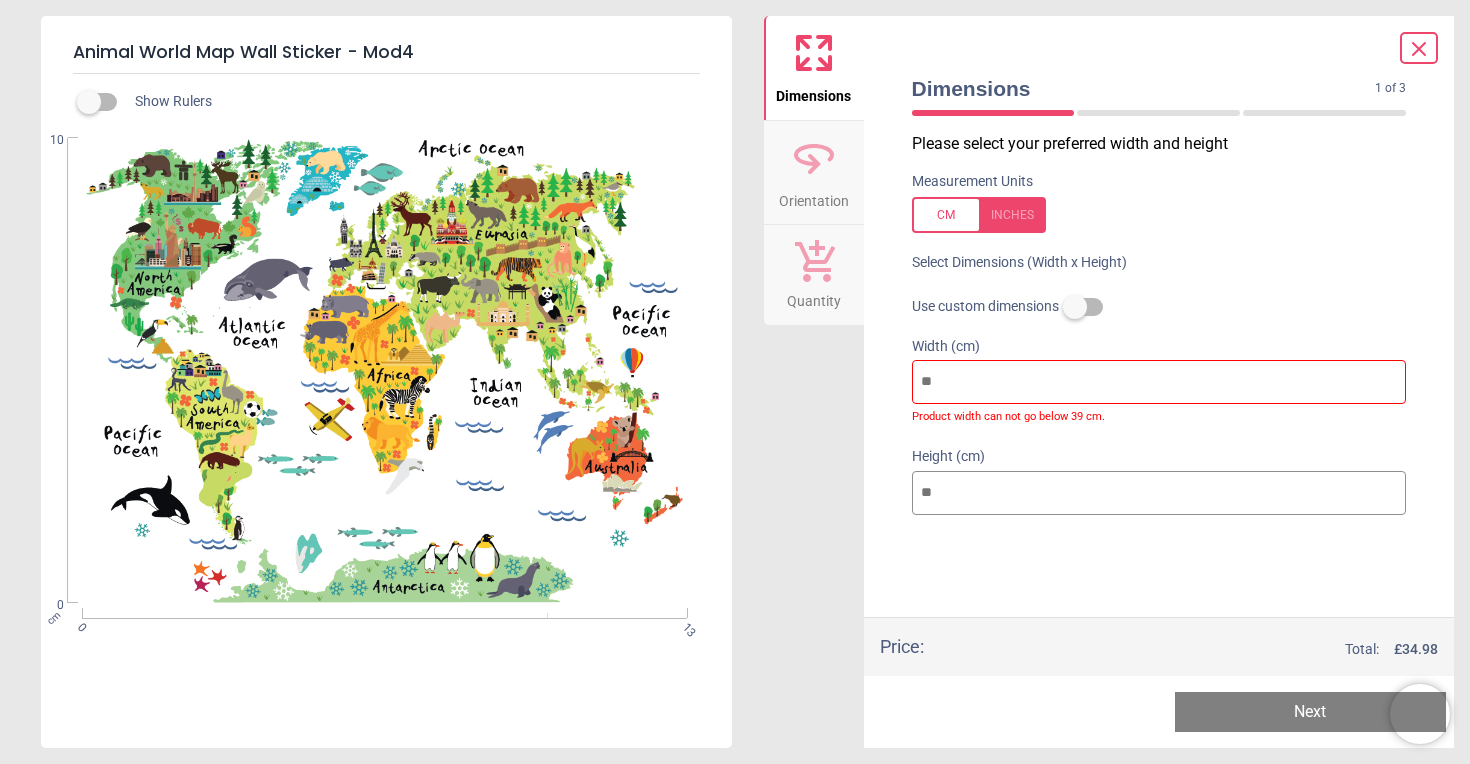 type on "***" 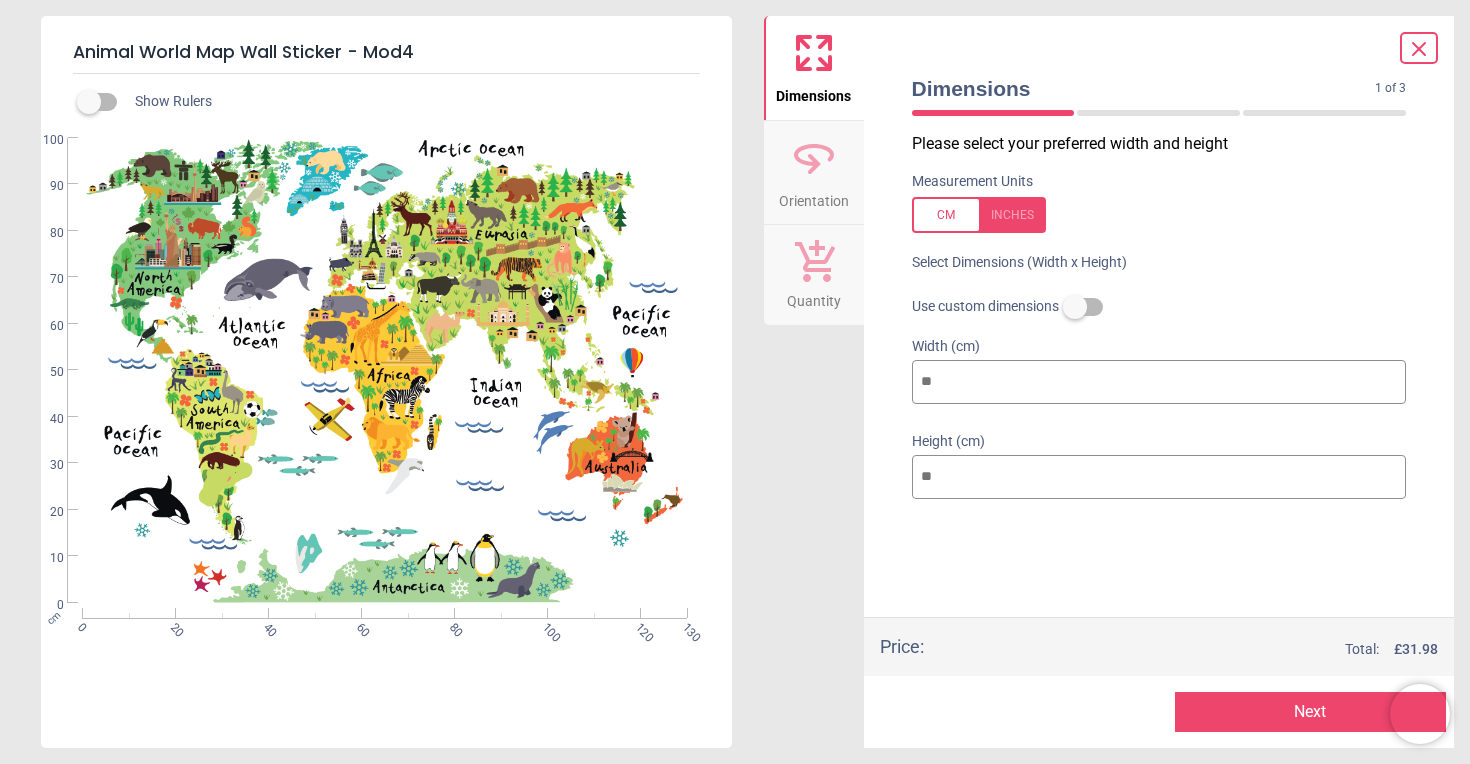type on "***" 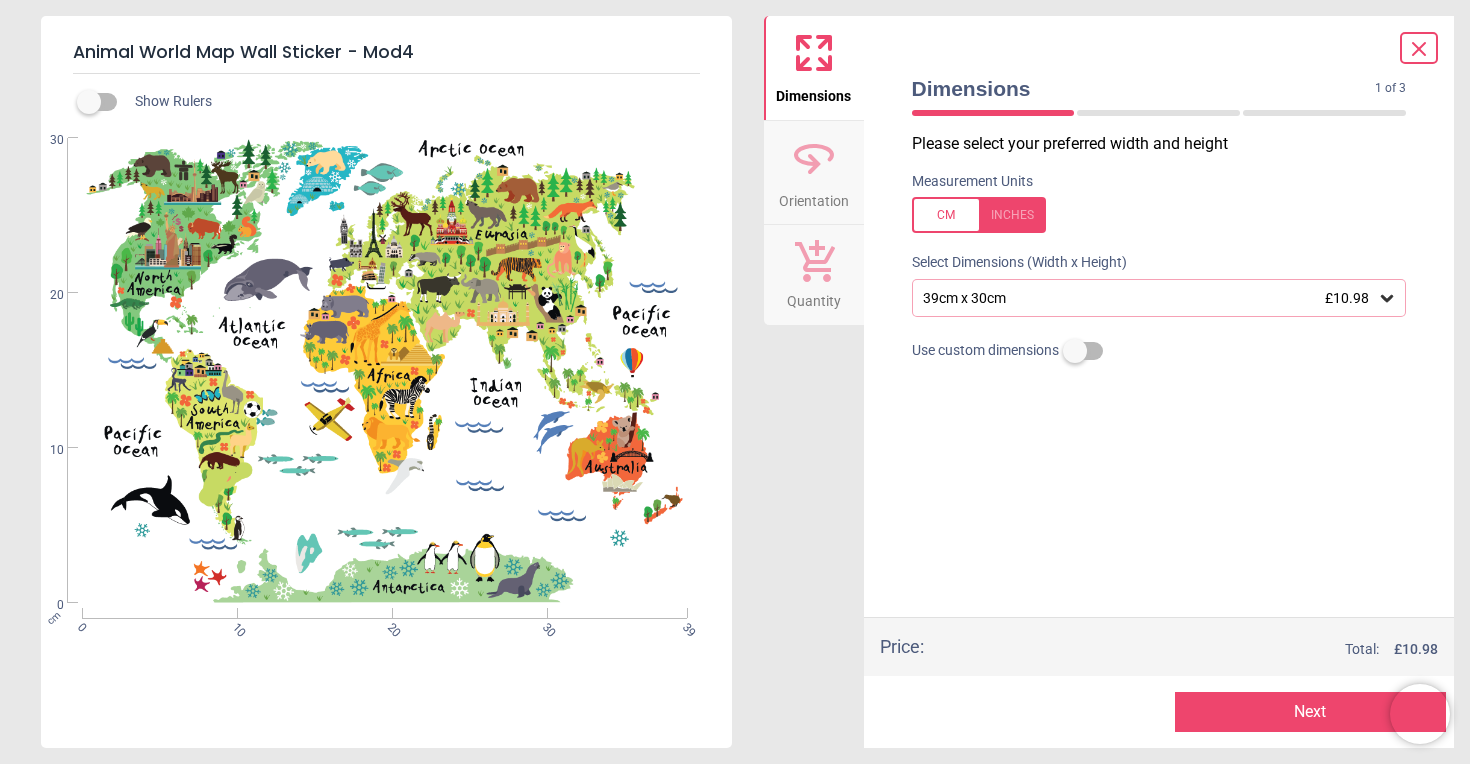 click on "39cm  x  30cm       £10.98" at bounding box center [1159, 298] 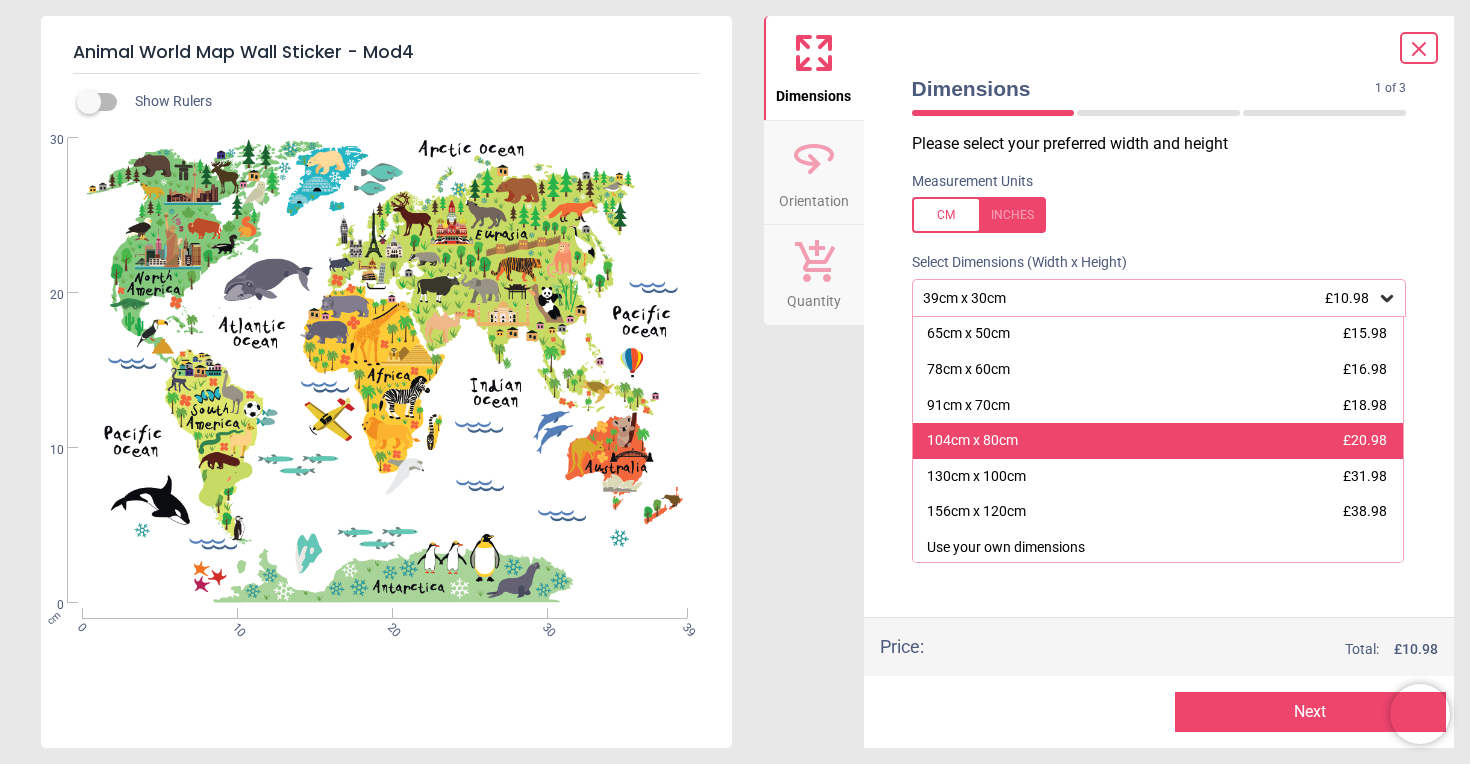 scroll, scrollTop: 71, scrollLeft: 0, axis: vertical 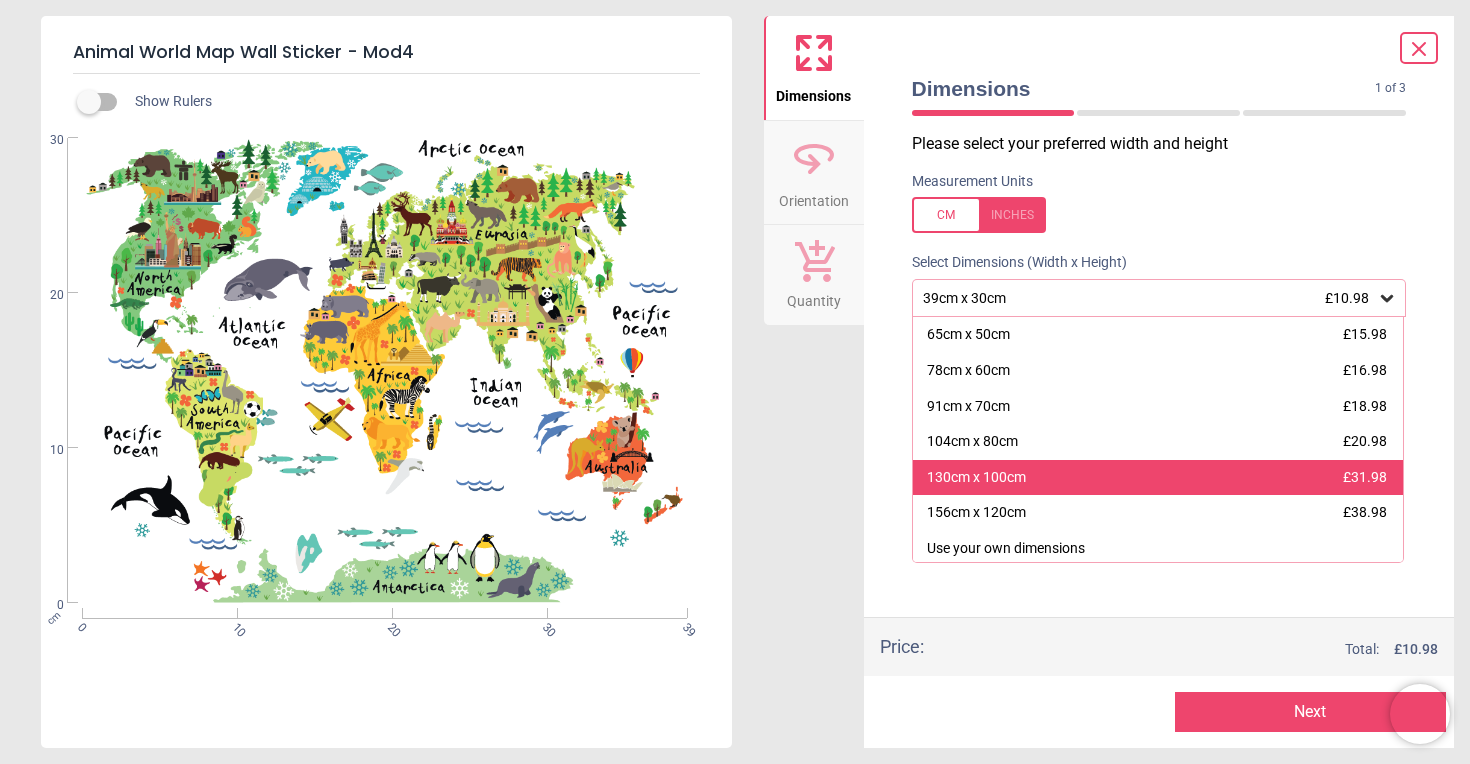 click on "130cm  x  100cm       £31.98" at bounding box center [1158, 478] 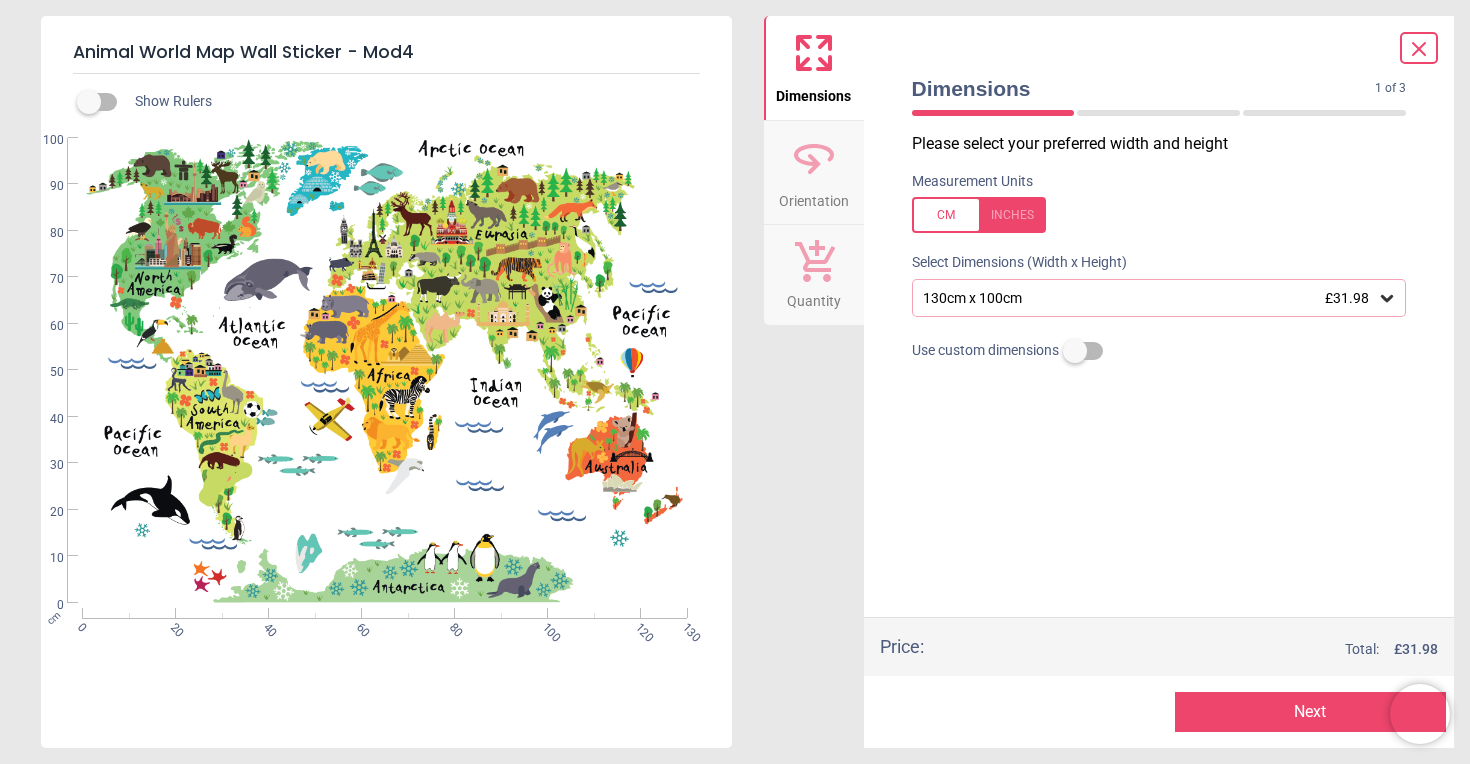 click on "Next" at bounding box center (1310, 712) 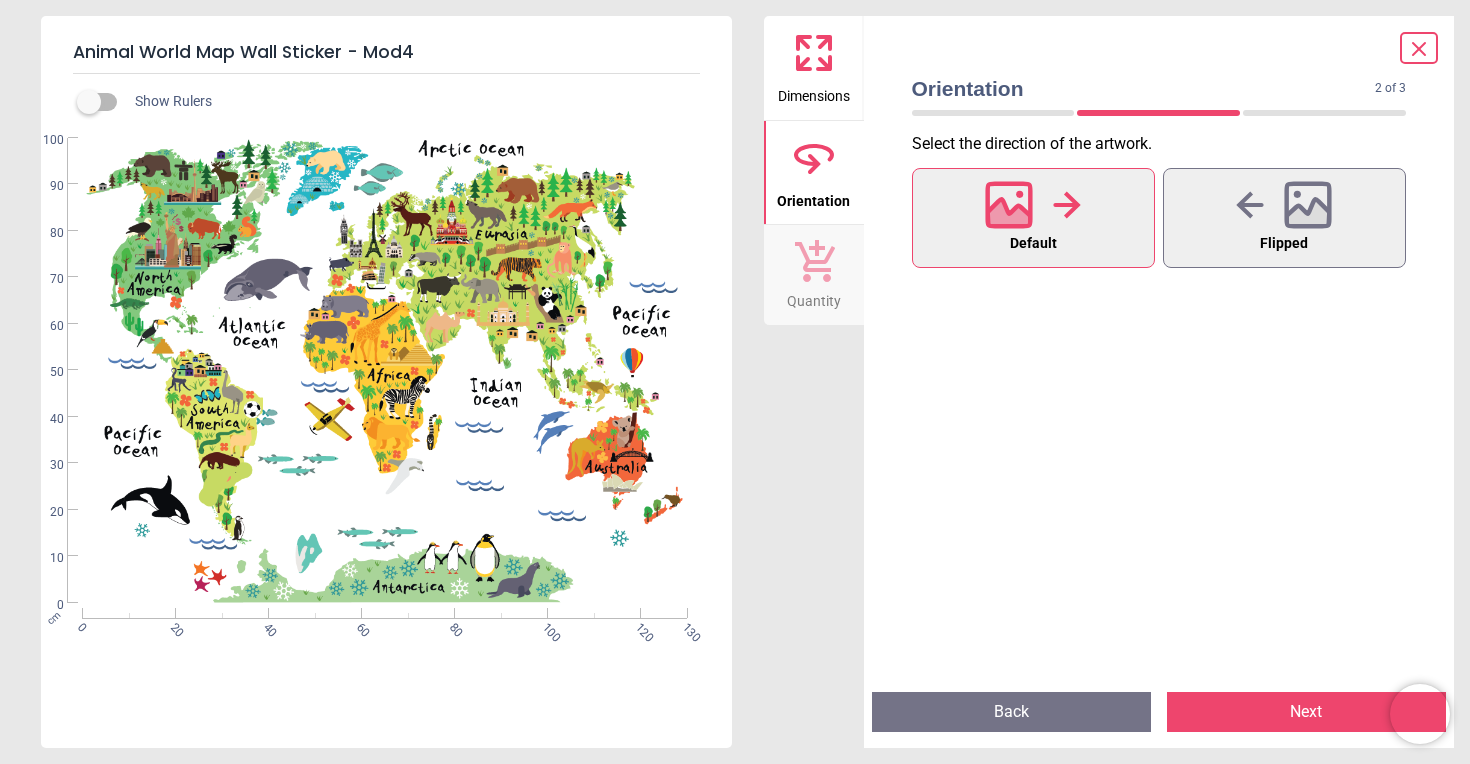 click on "Next" at bounding box center (1306, 712) 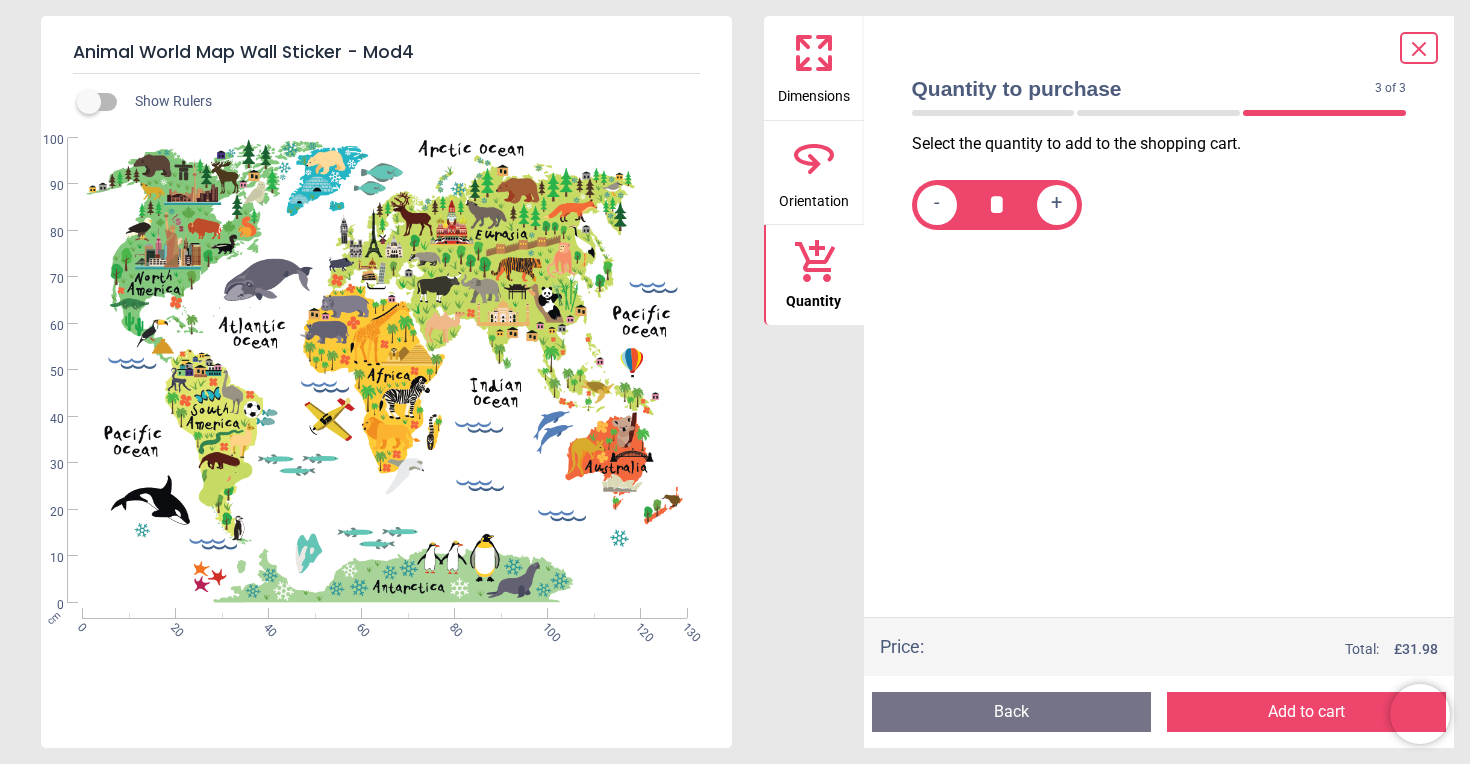 click on "Add to cart" at bounding box center [1306, 712] 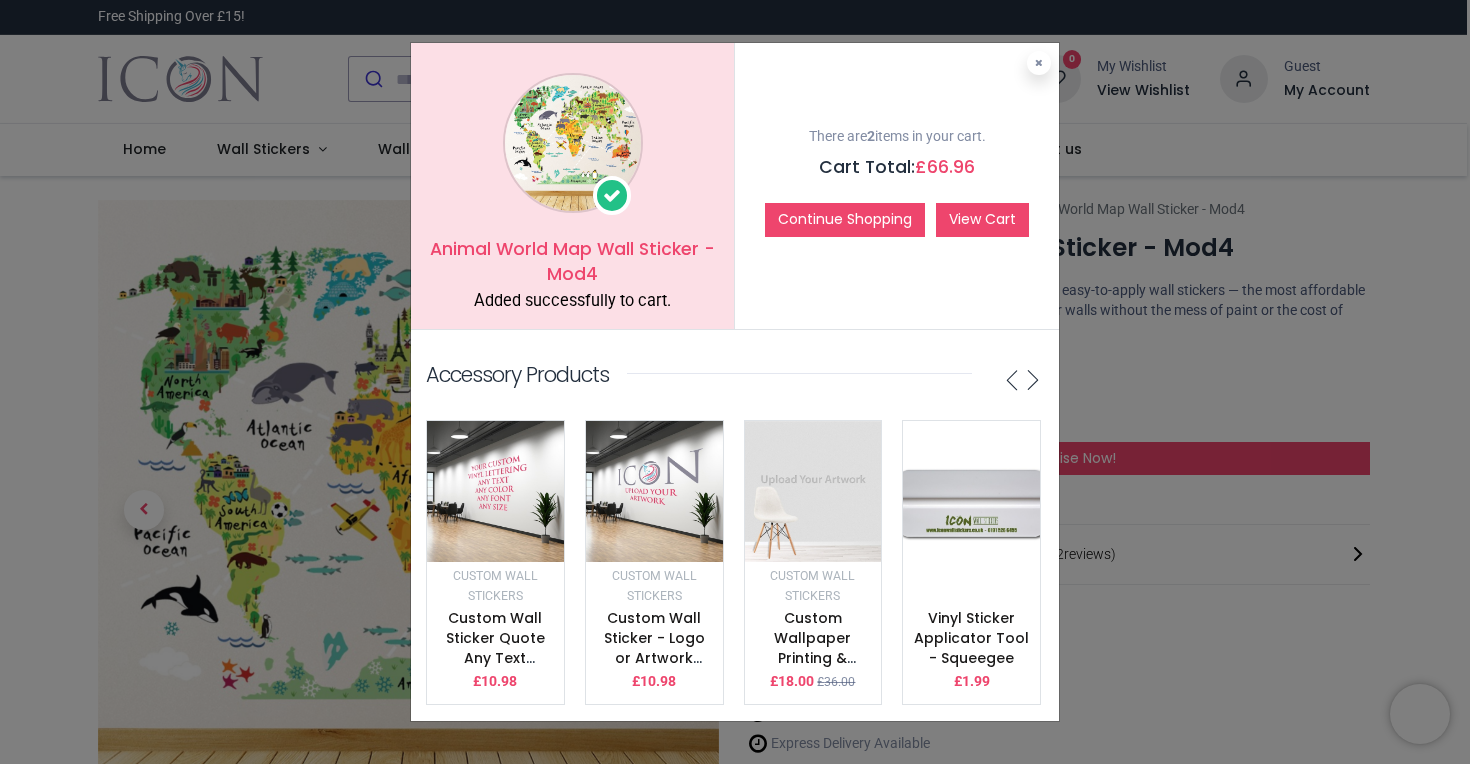 click on "View Cart" at bounding box center [982, 220] 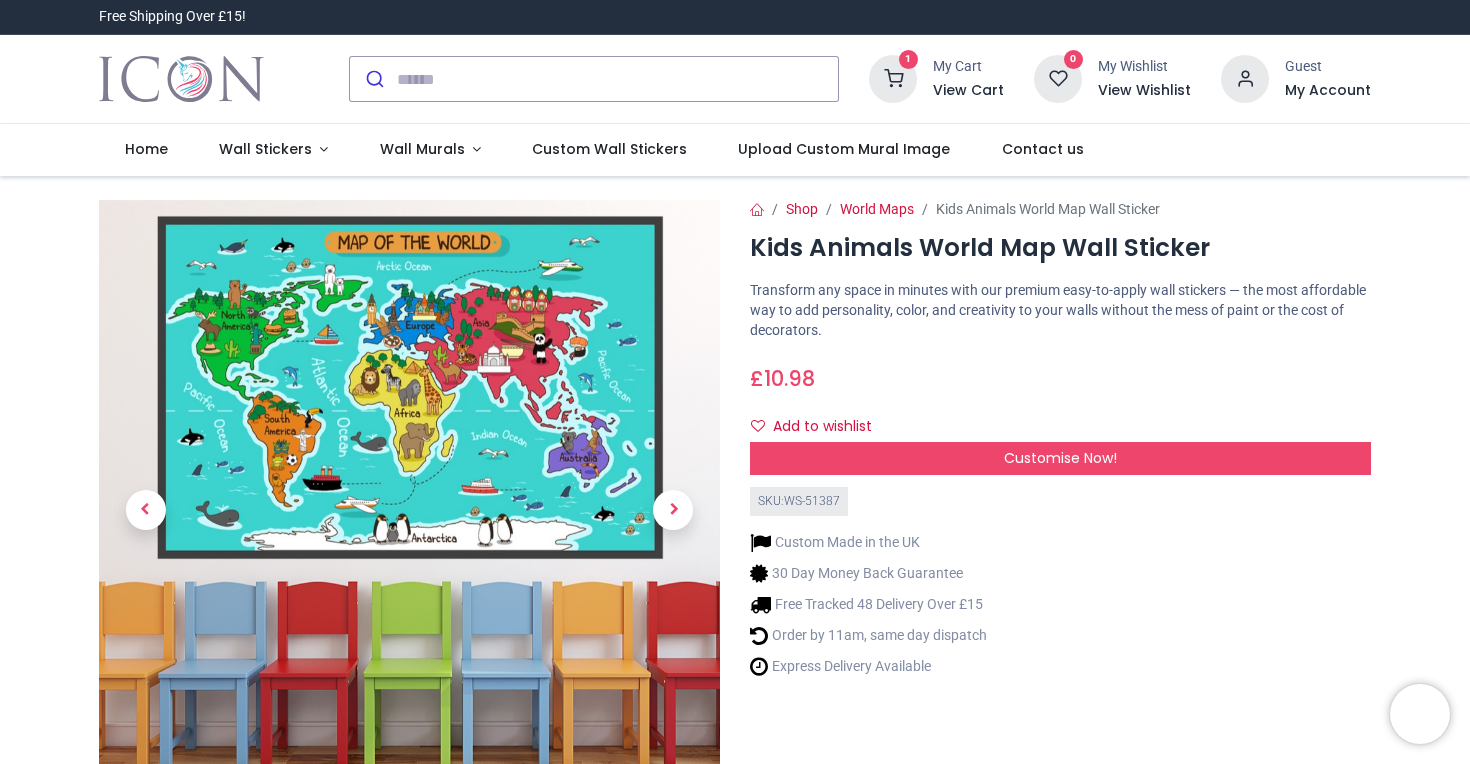 scroll, scrollTop: 0, scrollLeft: 0, axis: both 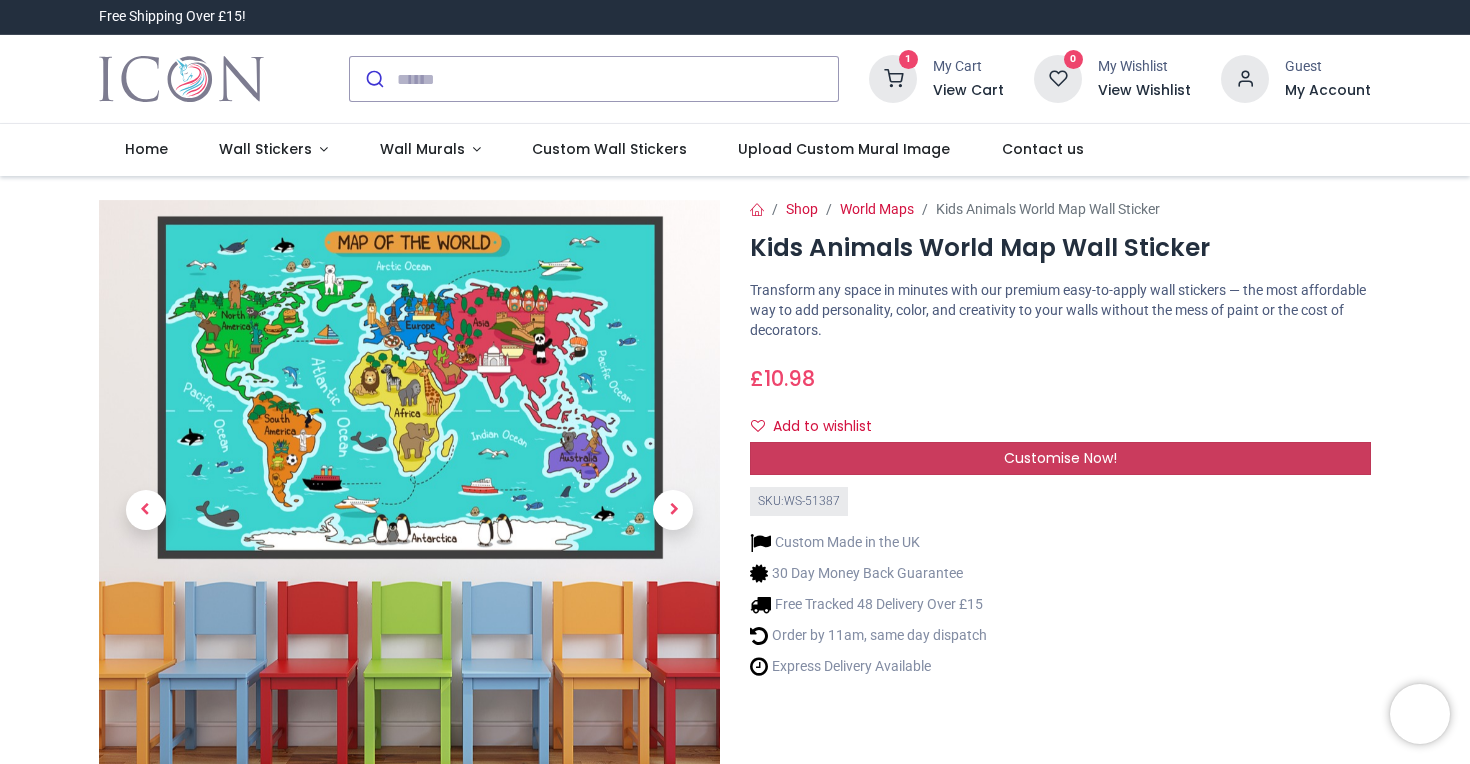click on "Customise Now!" at bounding box center [1060, 458] 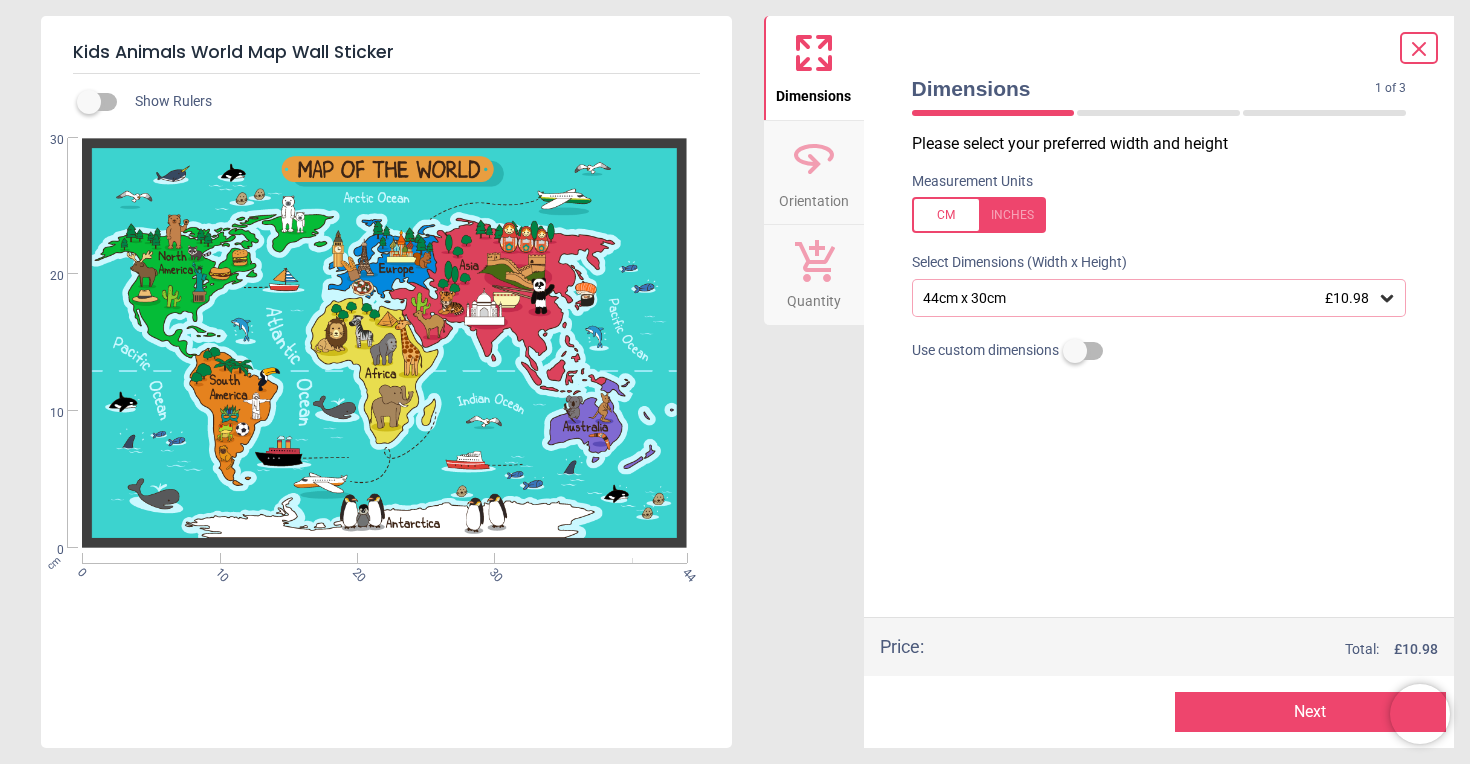 click 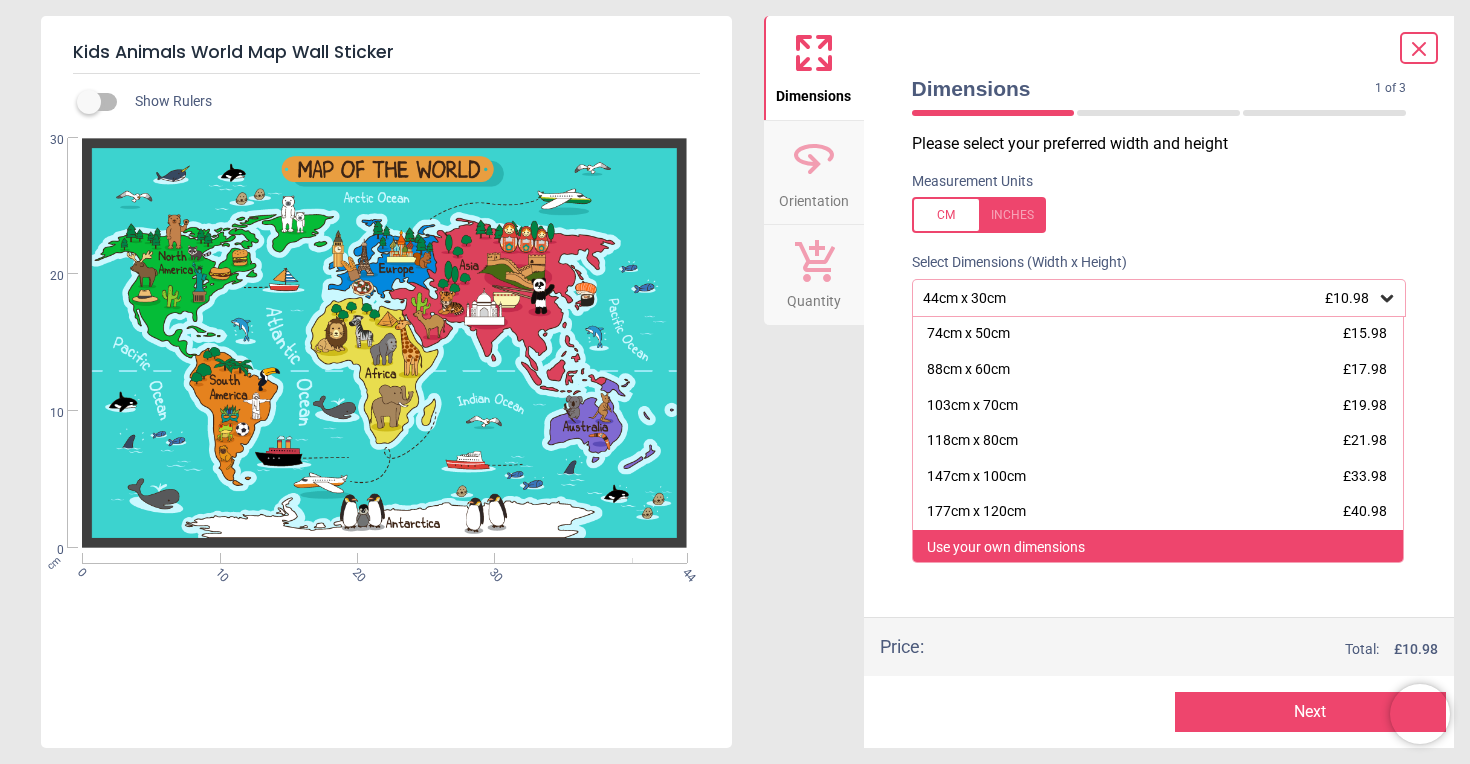 scroll, scrollTop: 71, scrollLeft: 0, axis: vertical 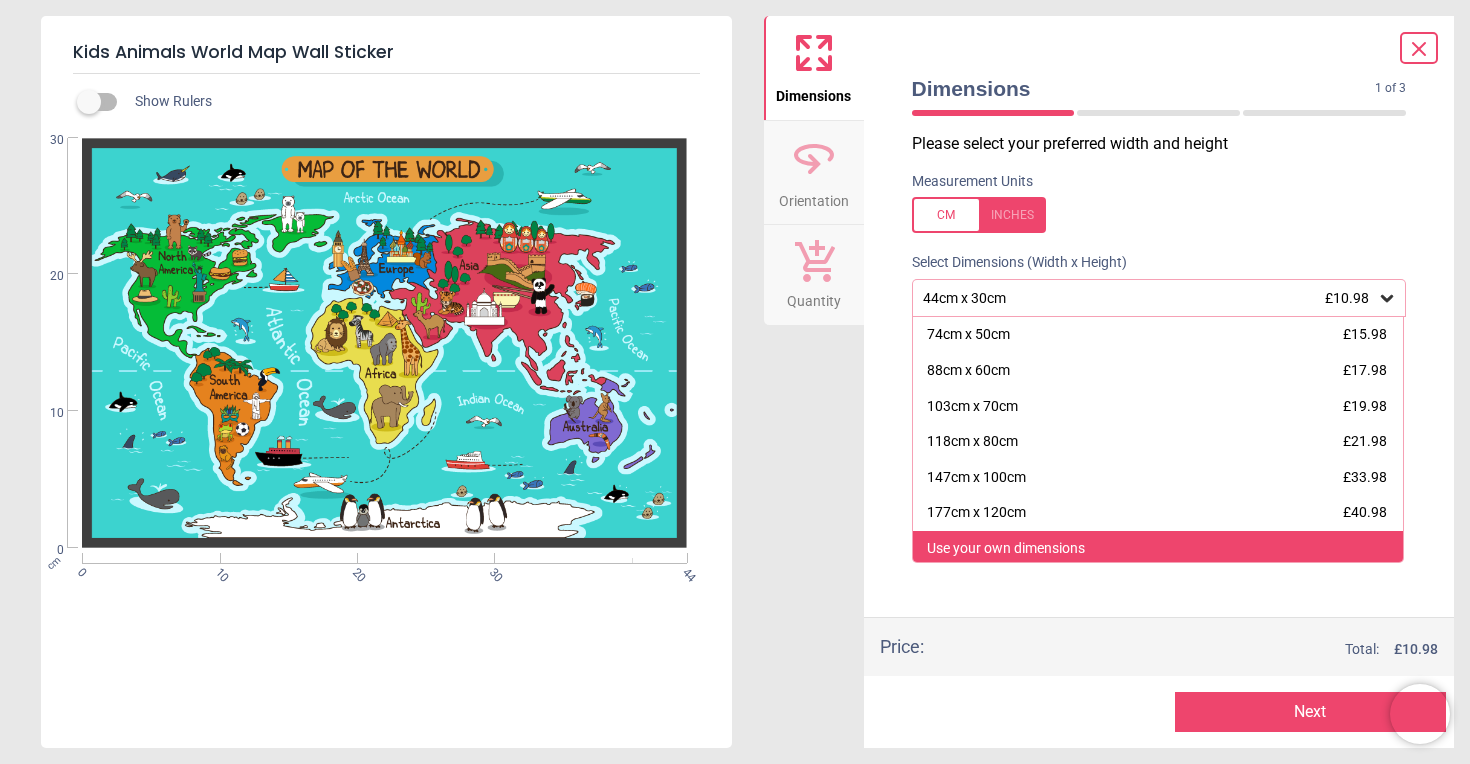 click on "Use your own dimensions" at bounding box center [1158, 549] 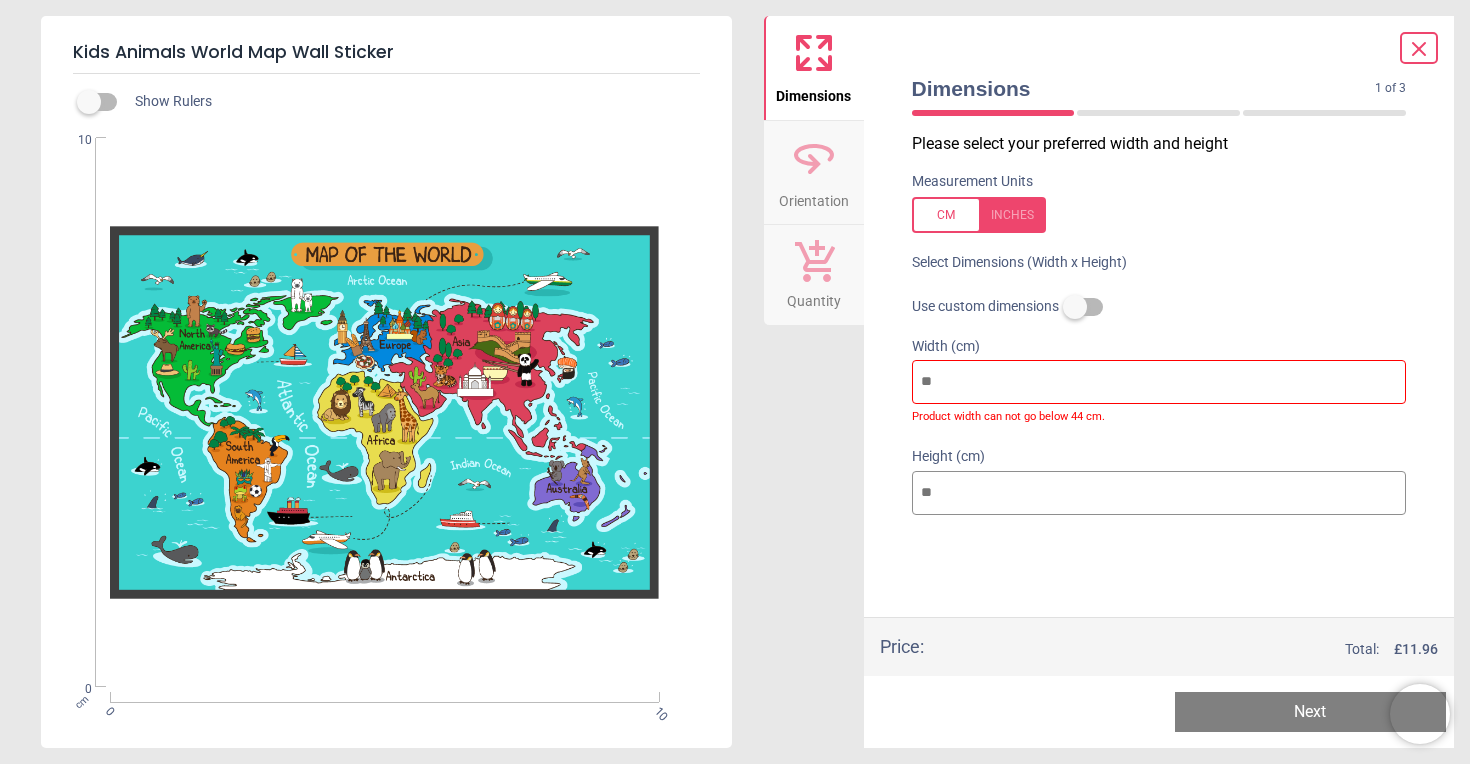 type on "*" 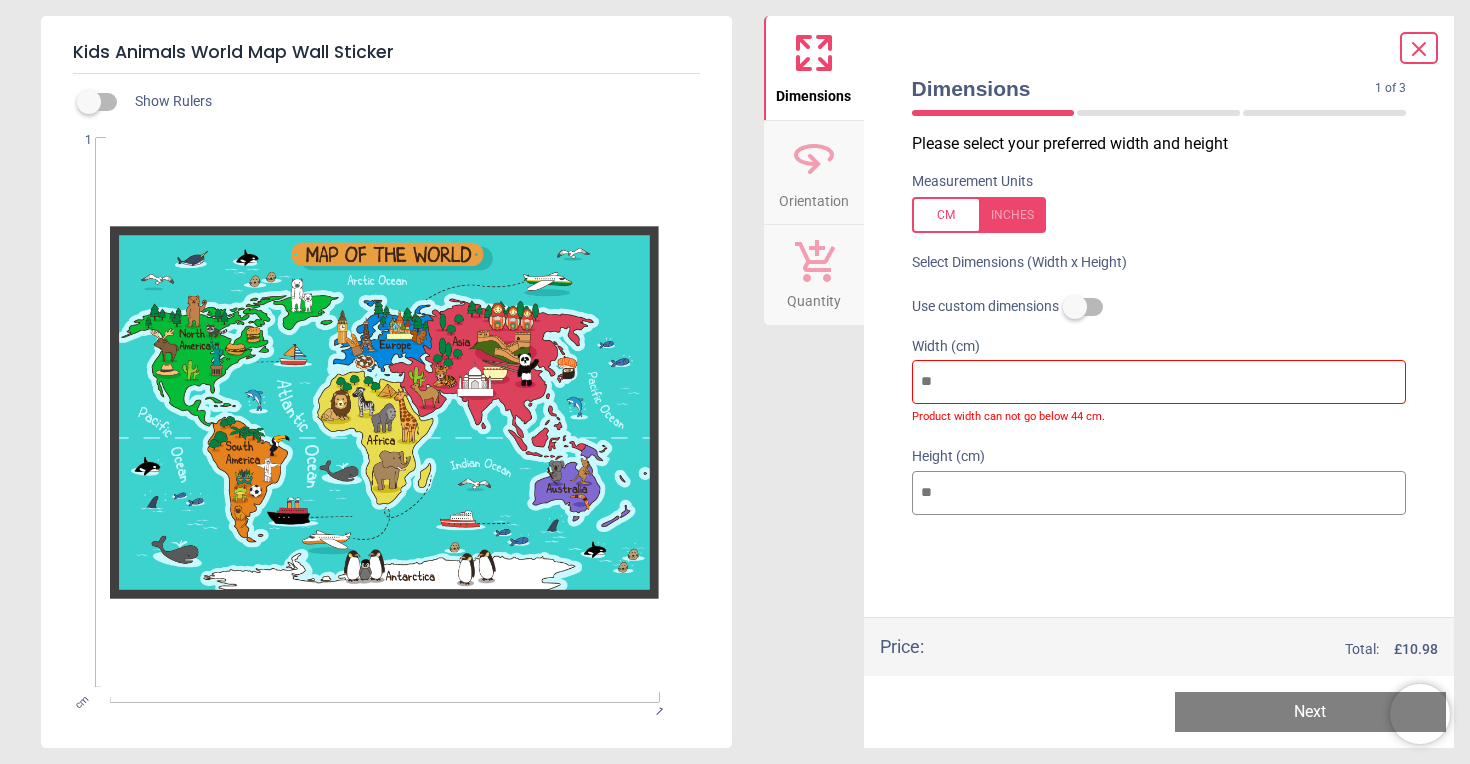 type on "**" 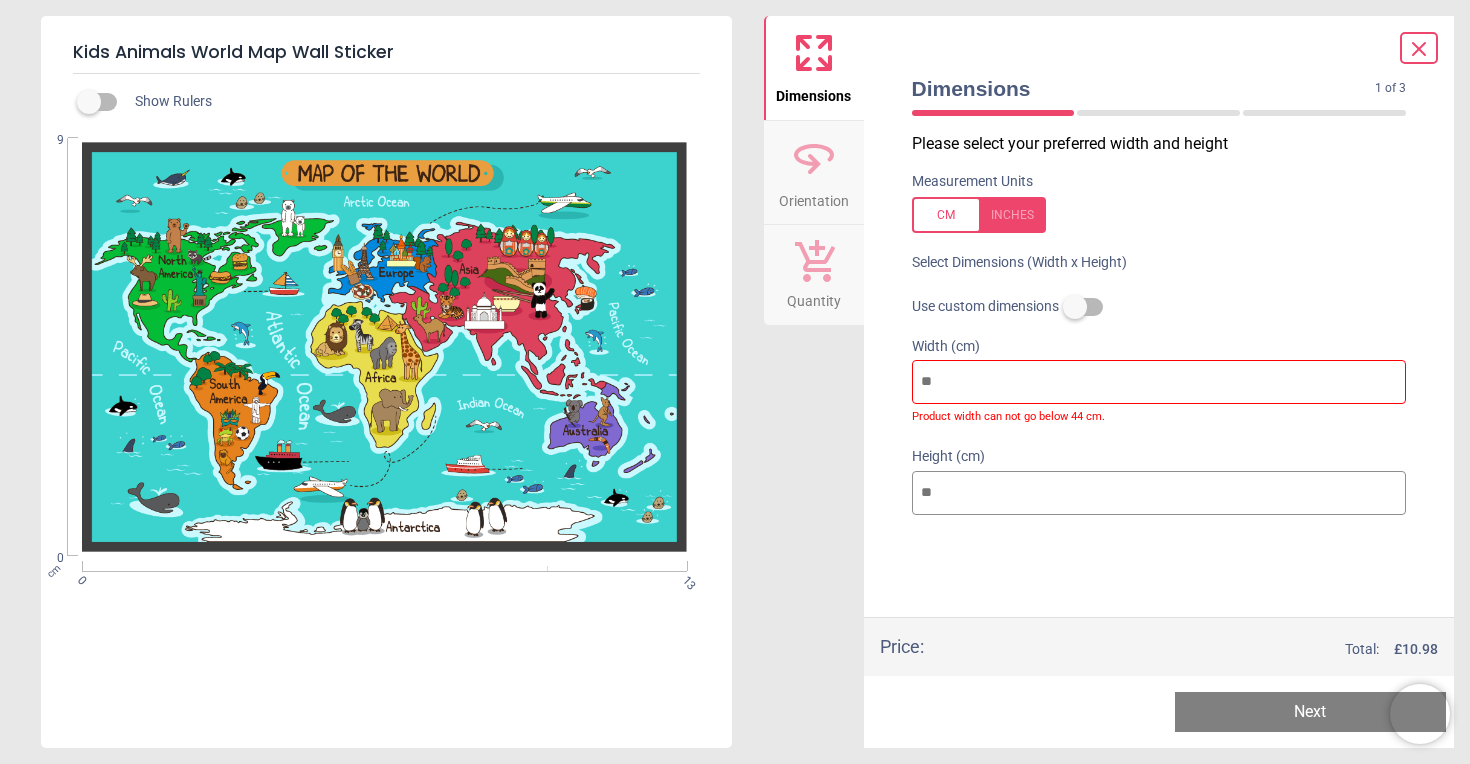 type on "***" 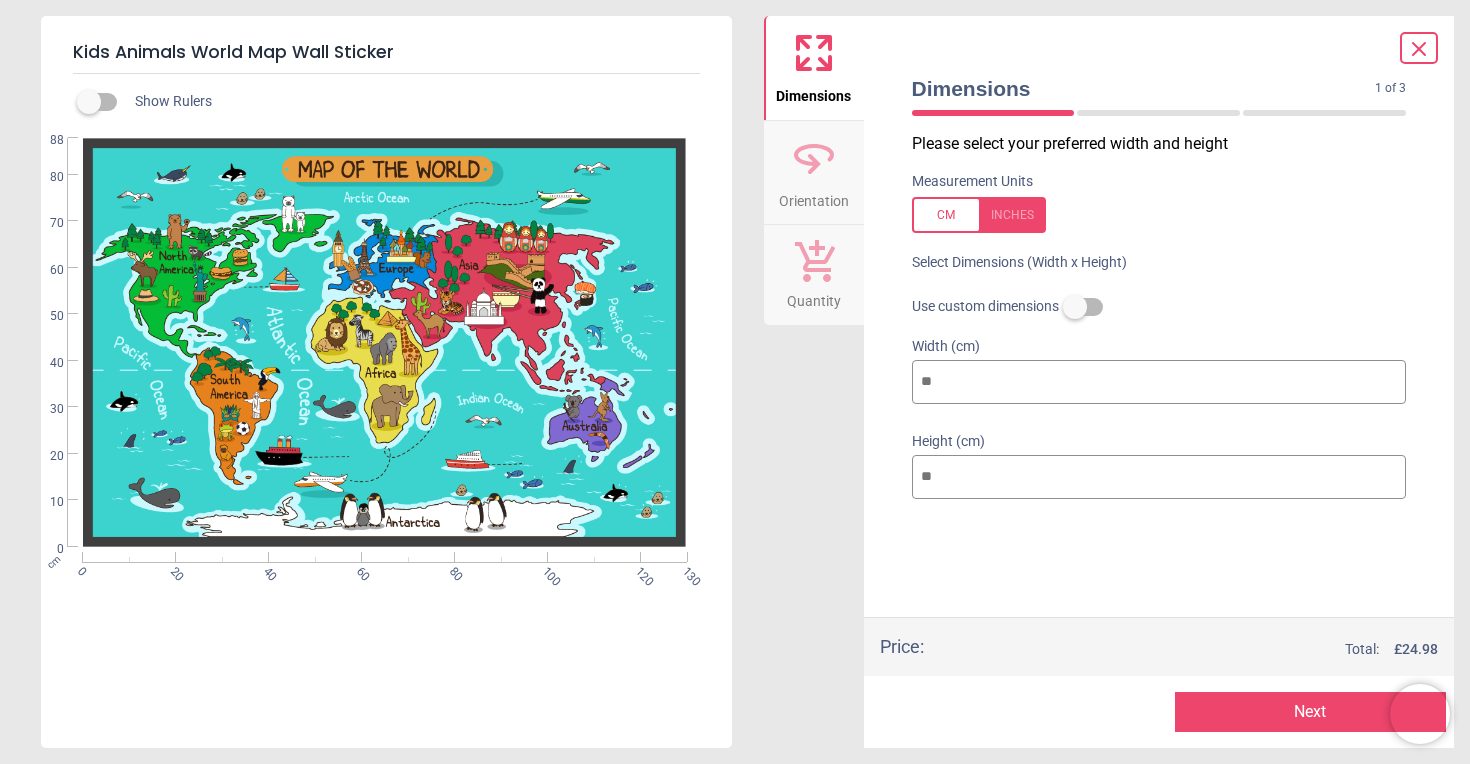 click at bounding box center [1159, 540] 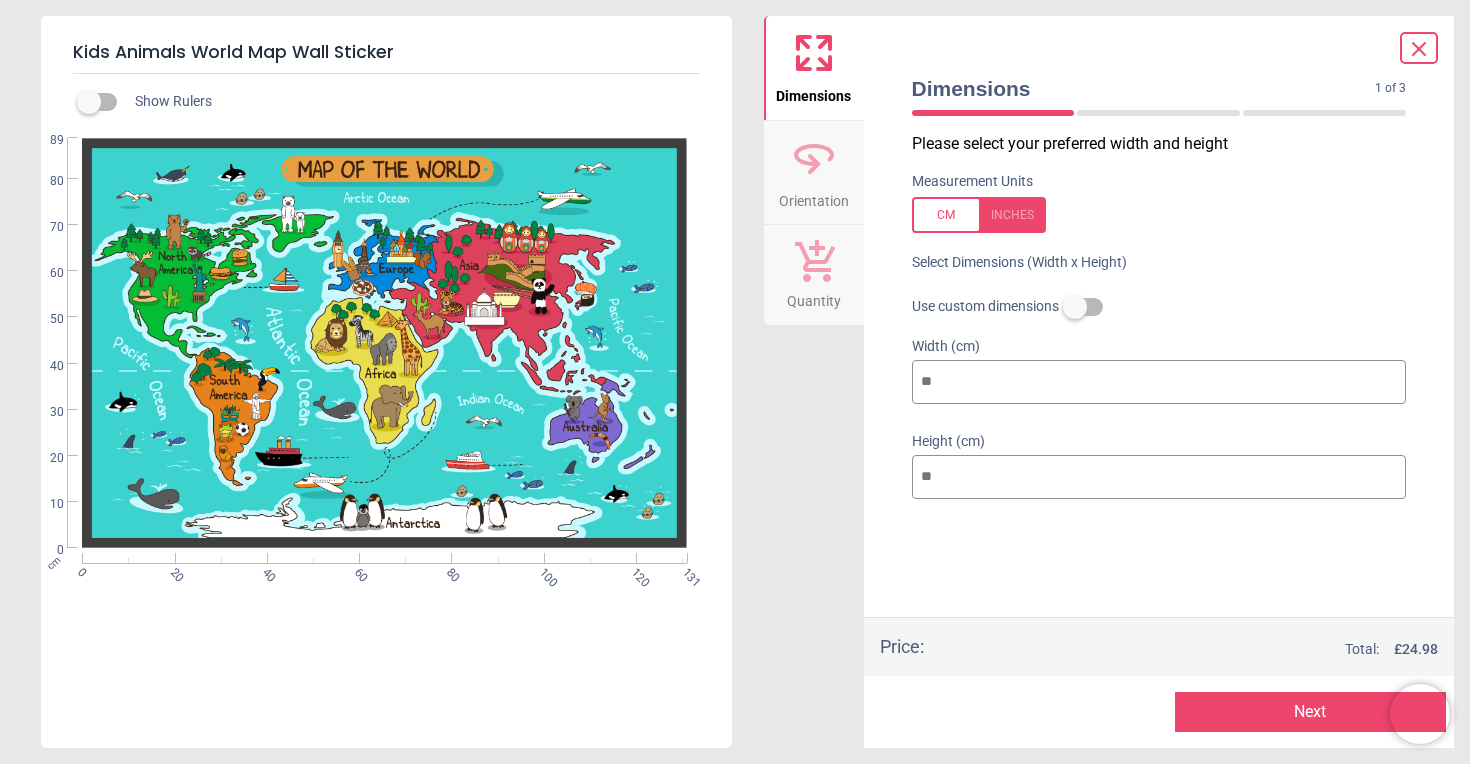 click on "***" at bounding box center (1159, 382) 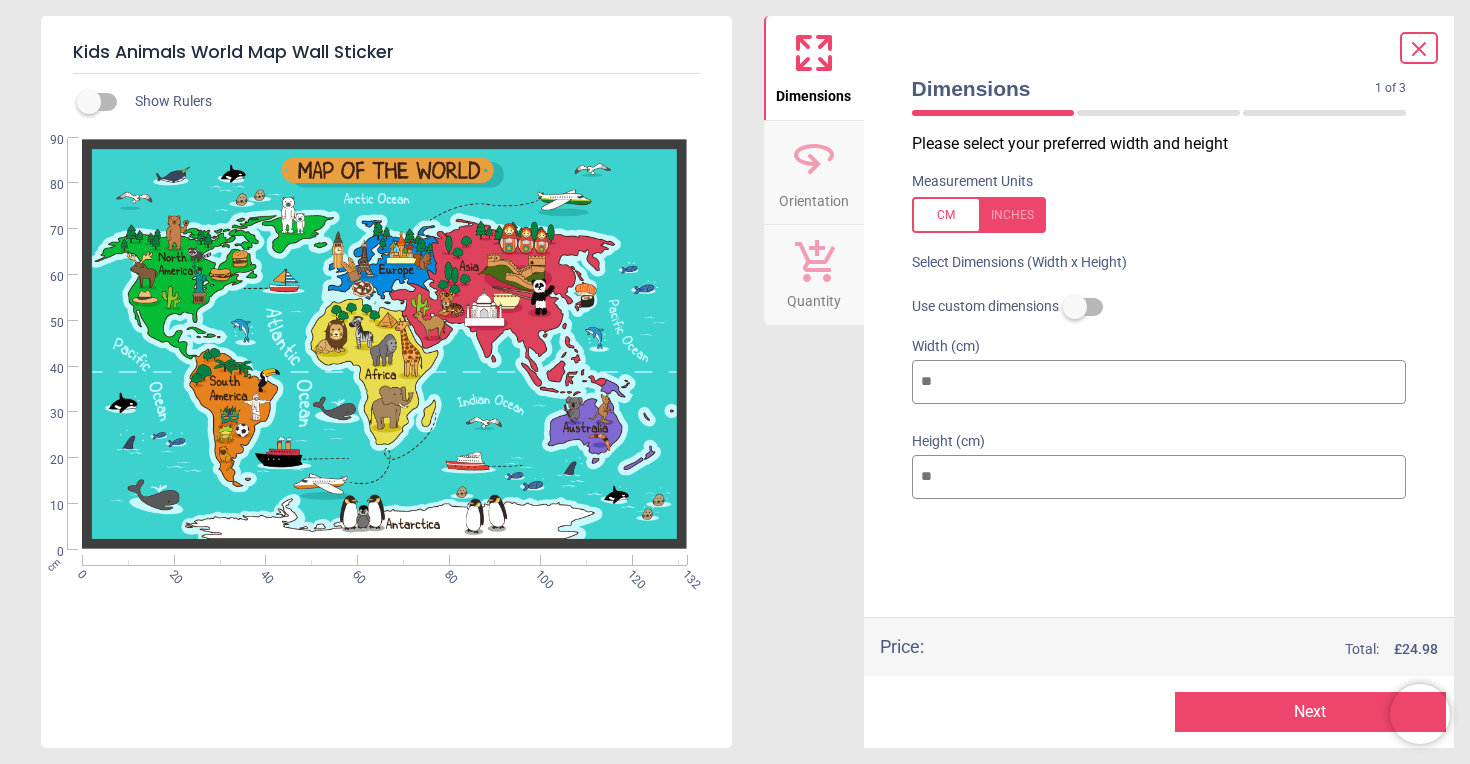 click on "***" at bounding box center (1159, 382) 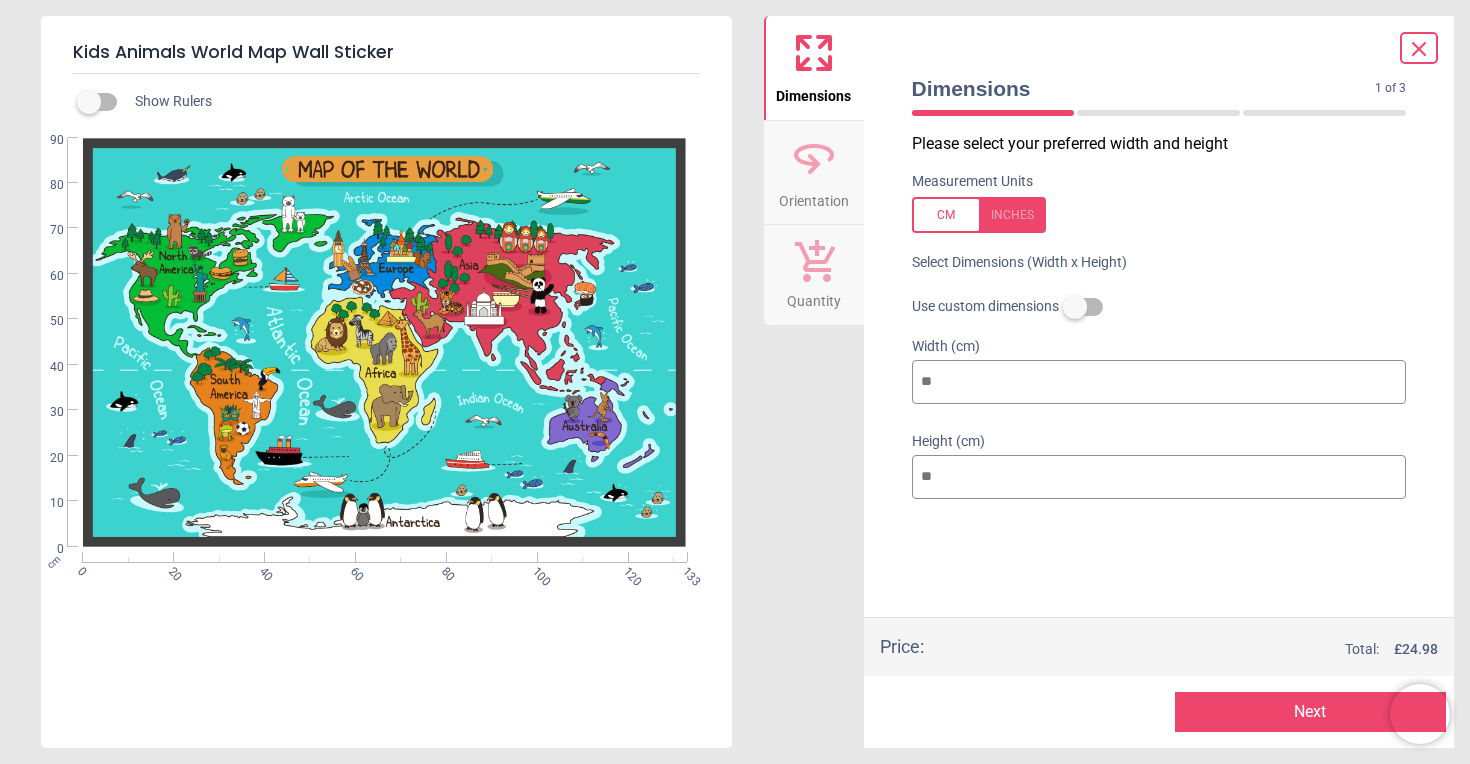 click on "***" at bounding box center (1159, 382) 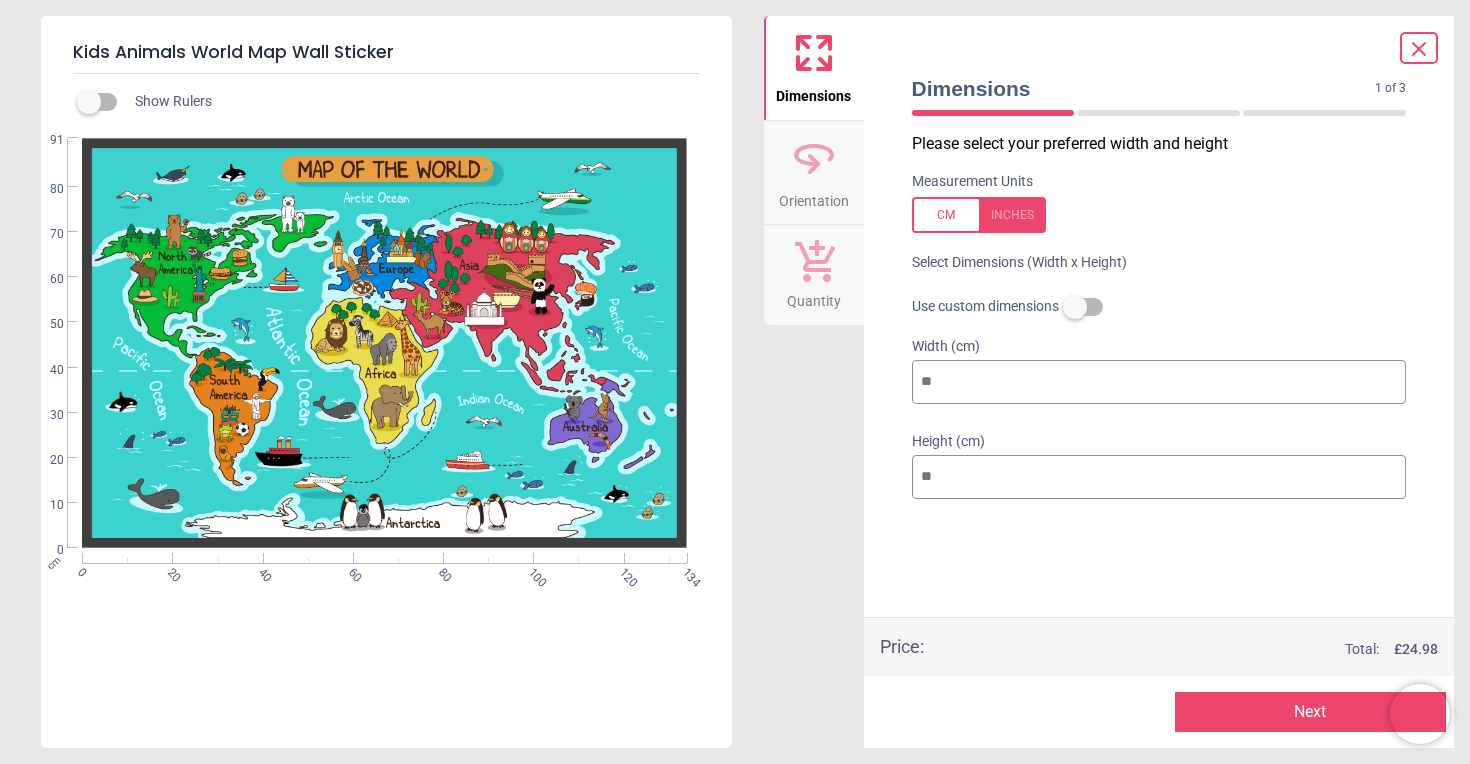 click on "Height (cm)" at bounding box center (1159, 442) 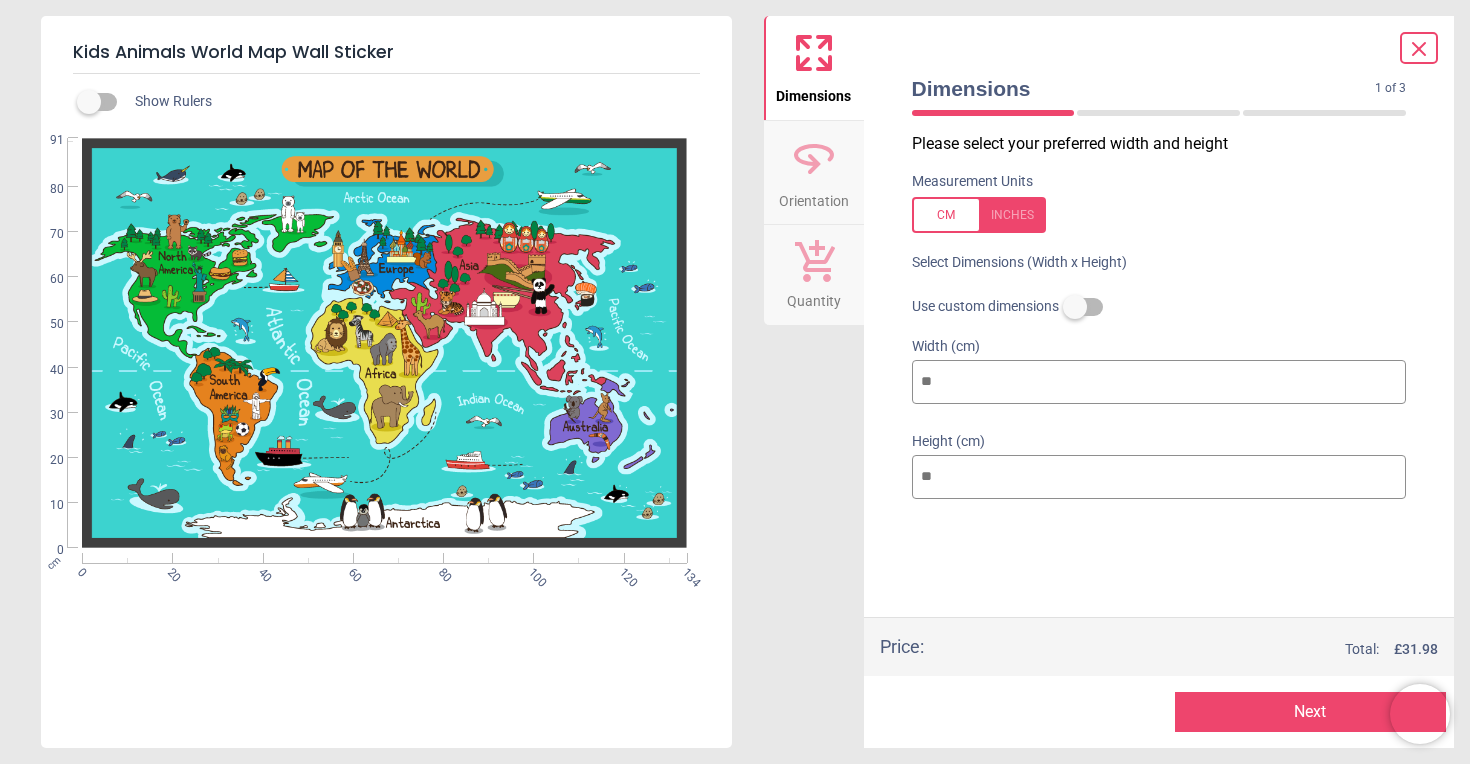type on "***" 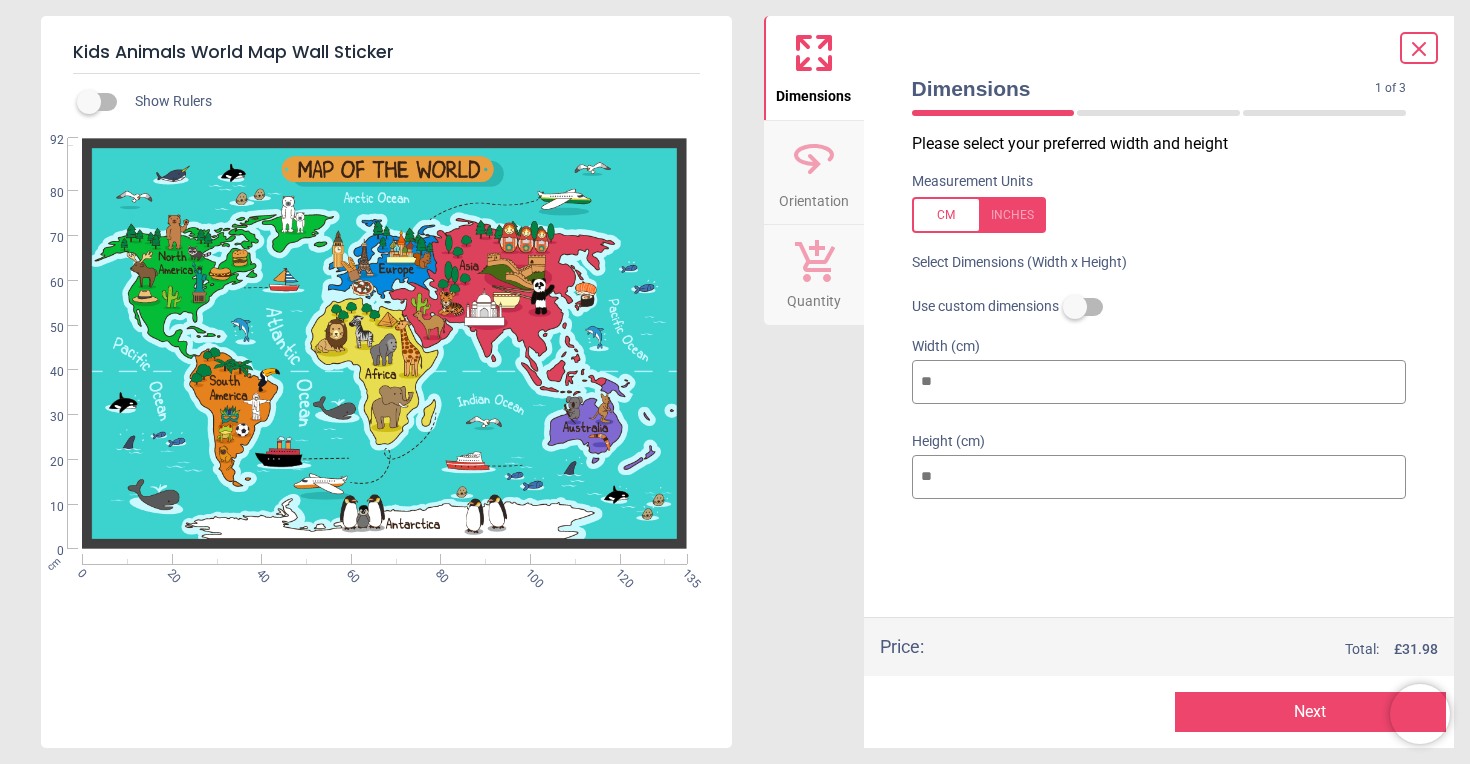 click on "Height (cm)" at bounding box center (1159, 442) 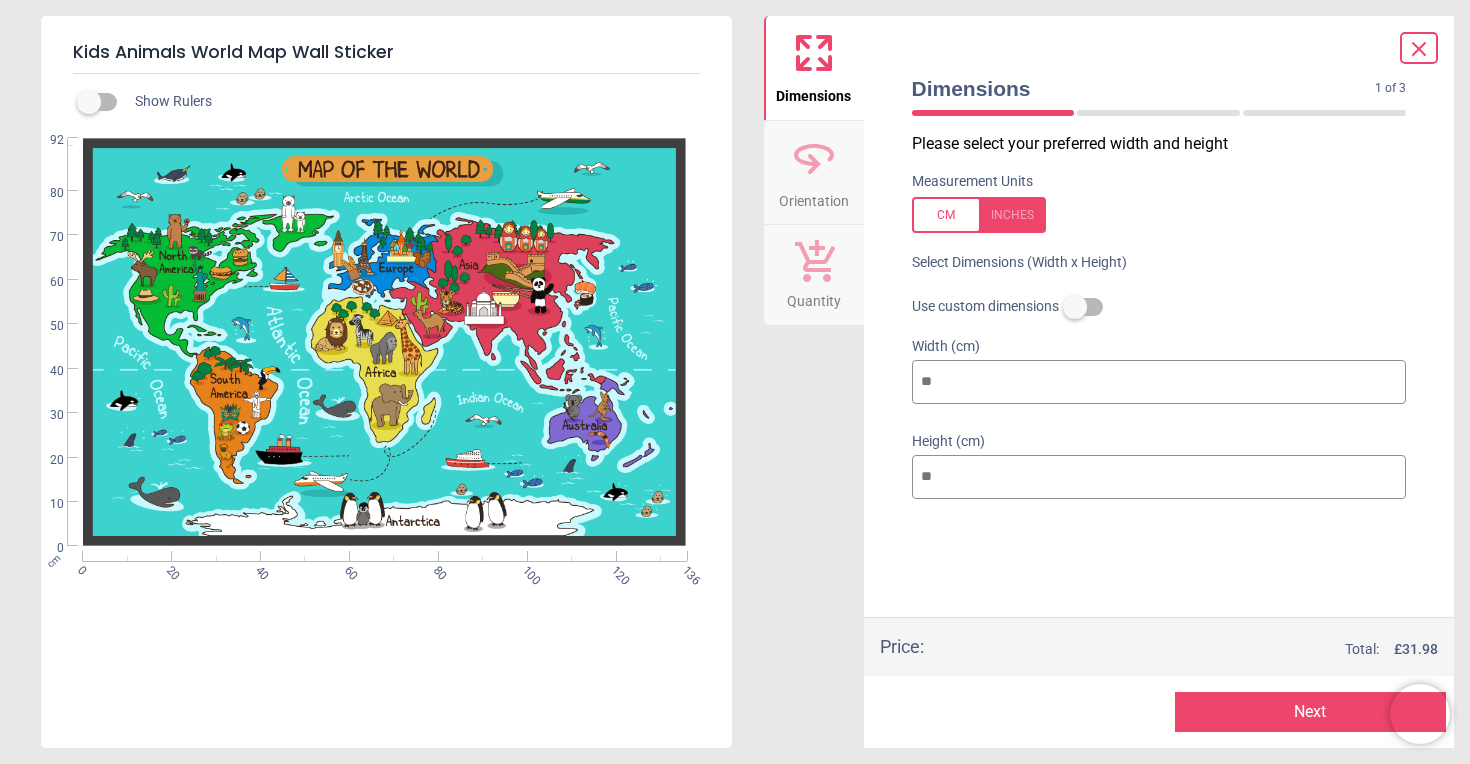 click on "***" at bounding box center [1159, 382] 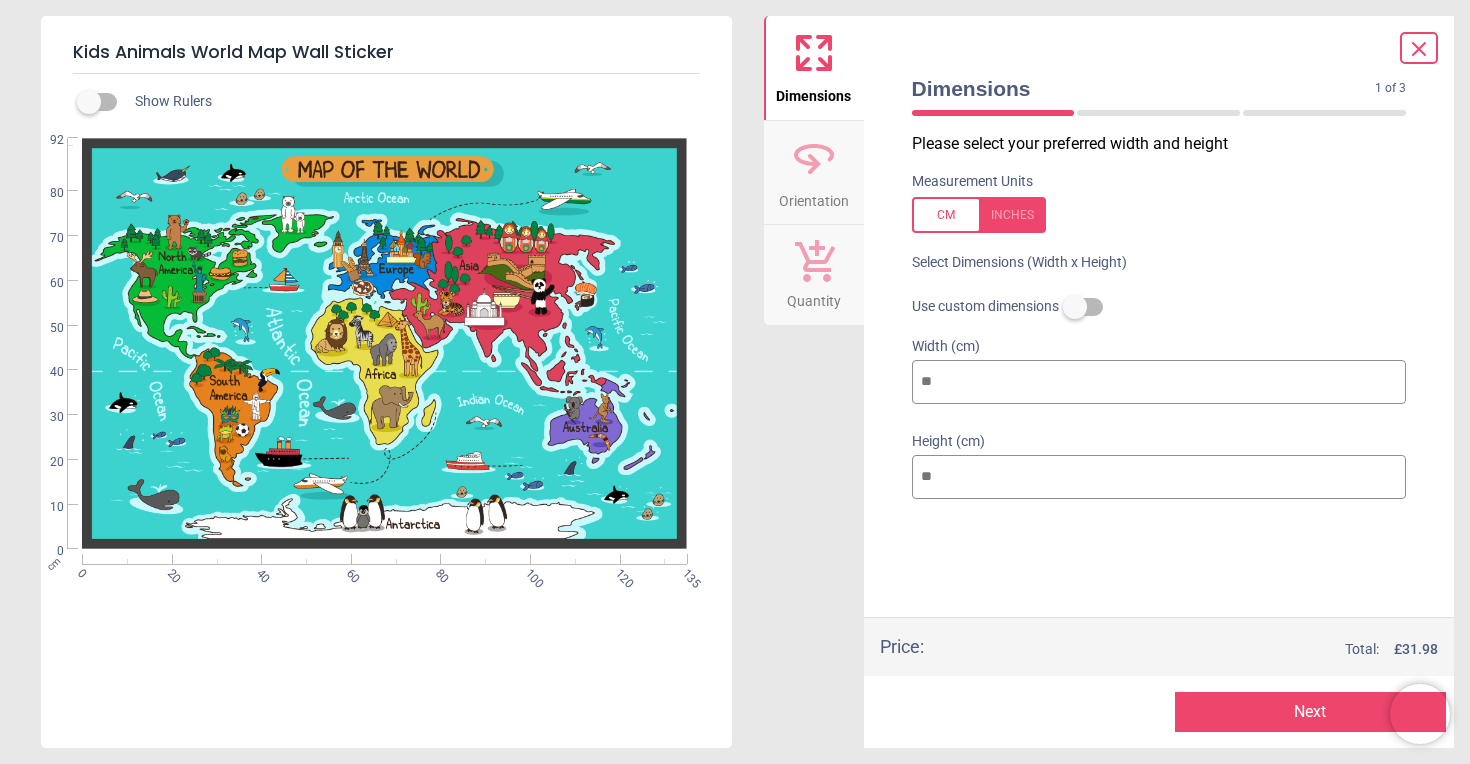 click on "***" at bounding box center (1159, 382) 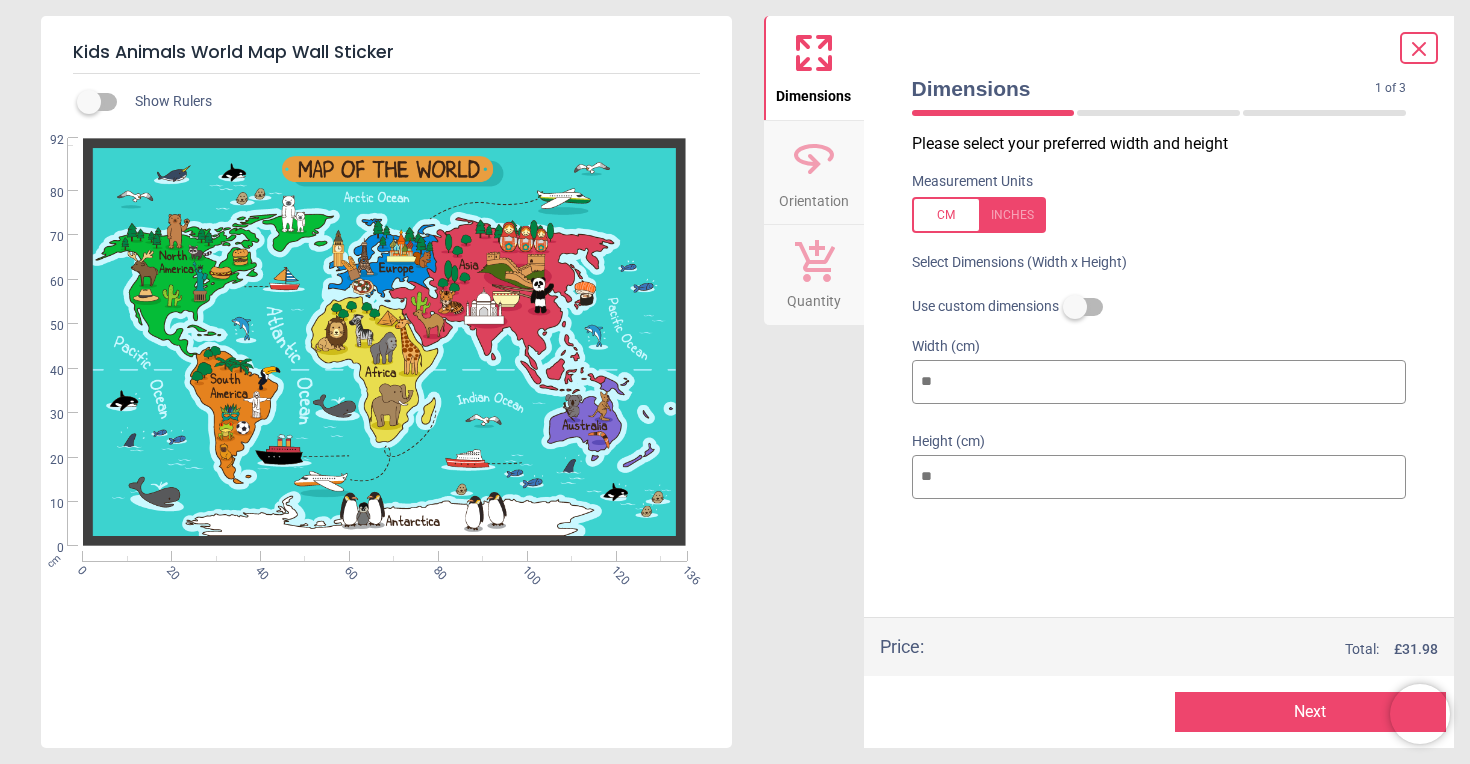 click on "Height (cm) **" at bounding box center (1159, 467) 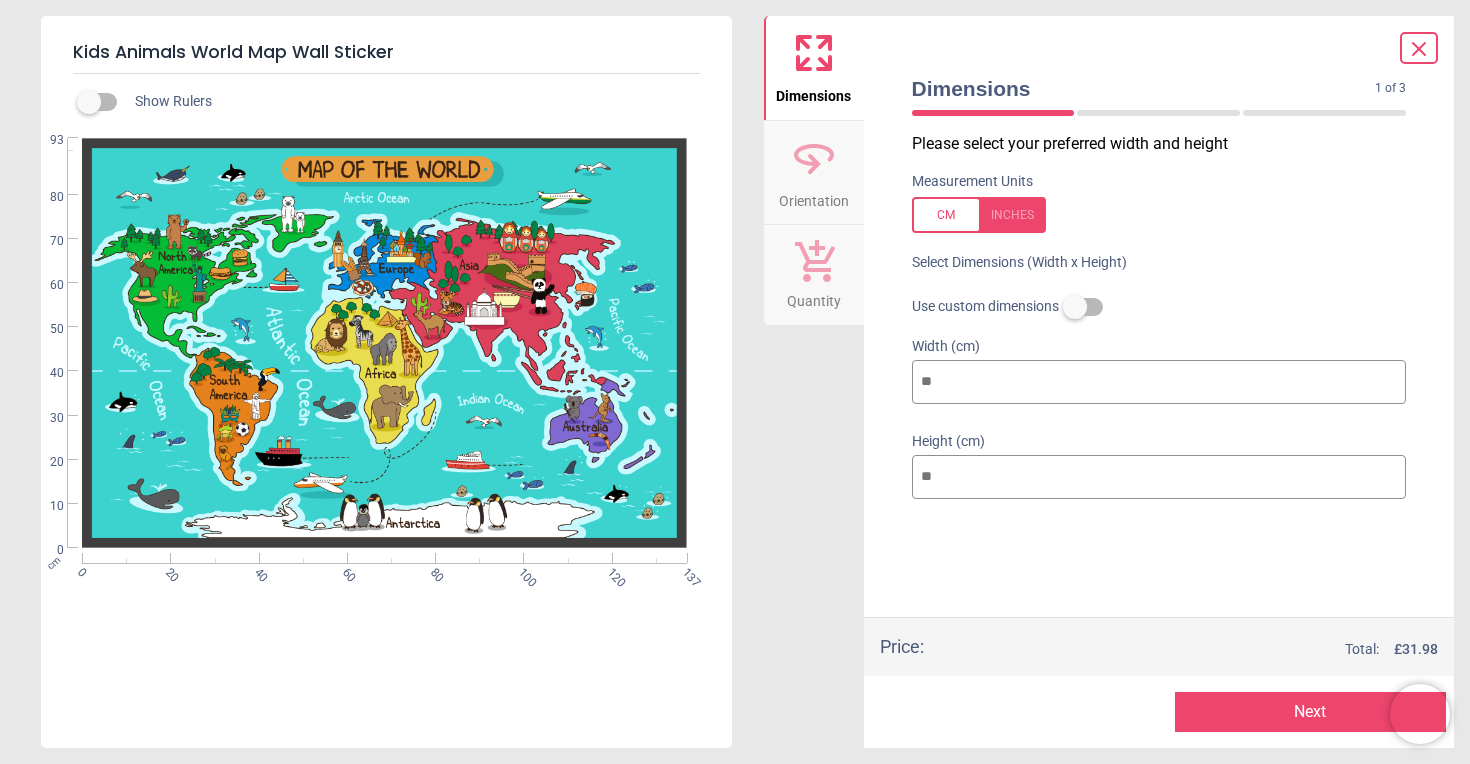 click on "***" at bounding box center [1159, 382] 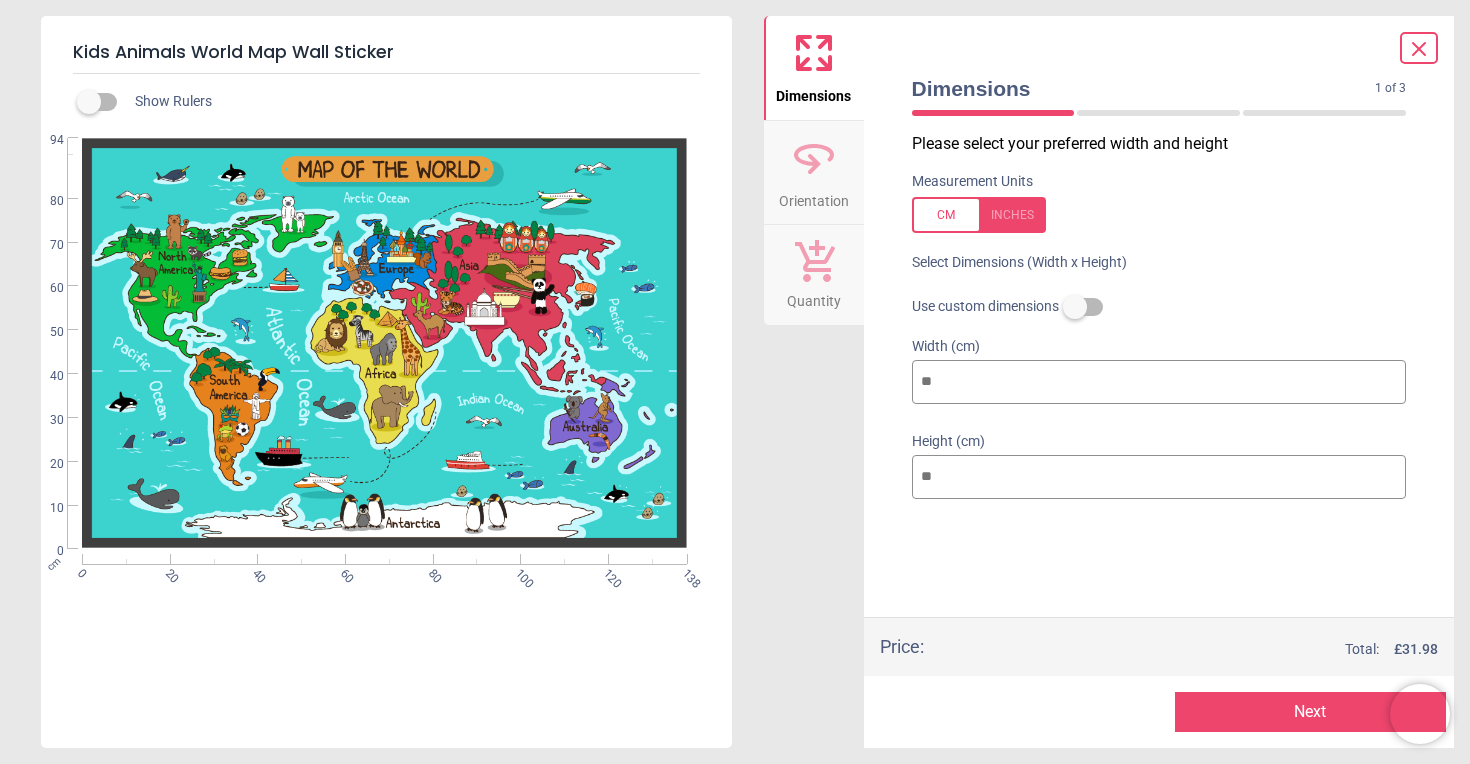 click on "Height (cm)" at bounding box center (1159, 442) 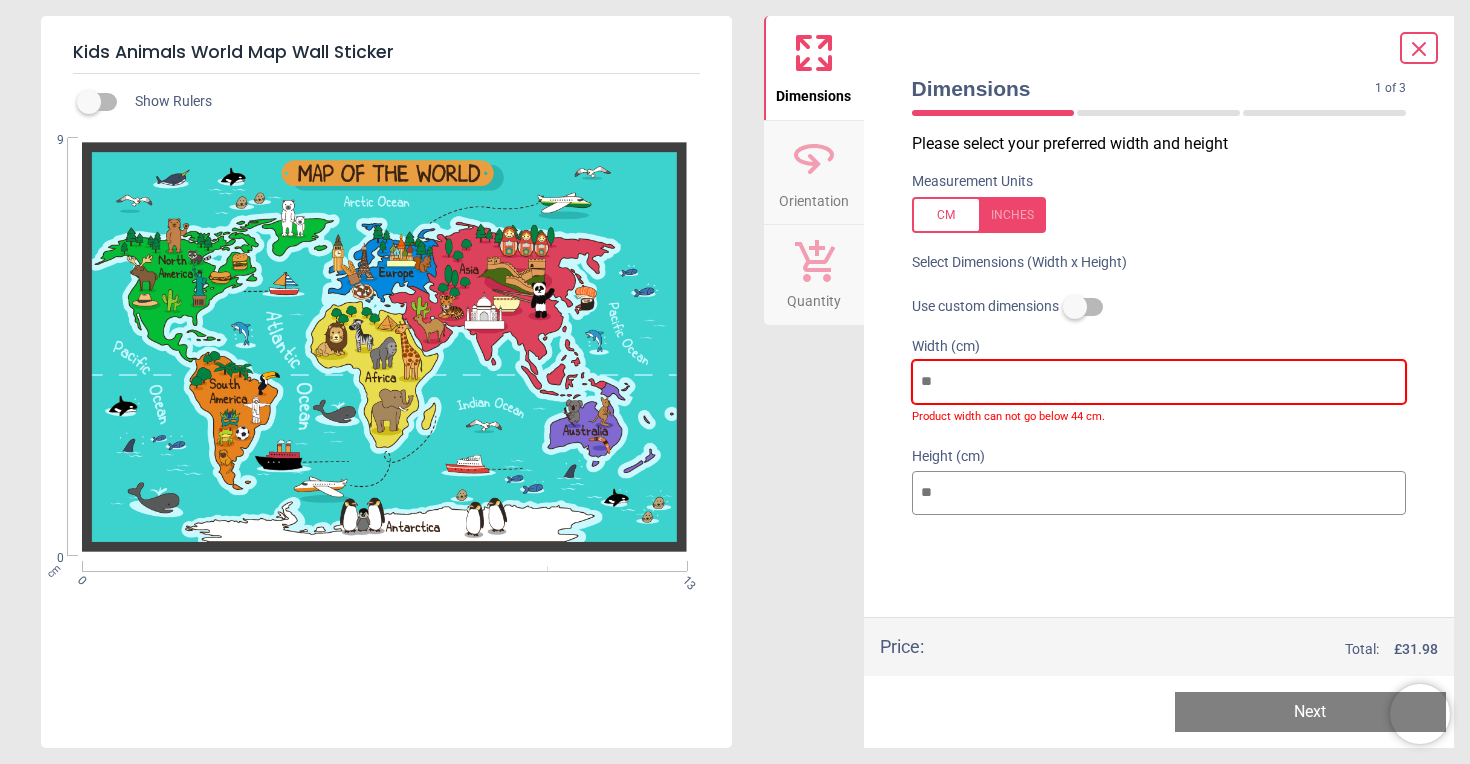 type on "*" 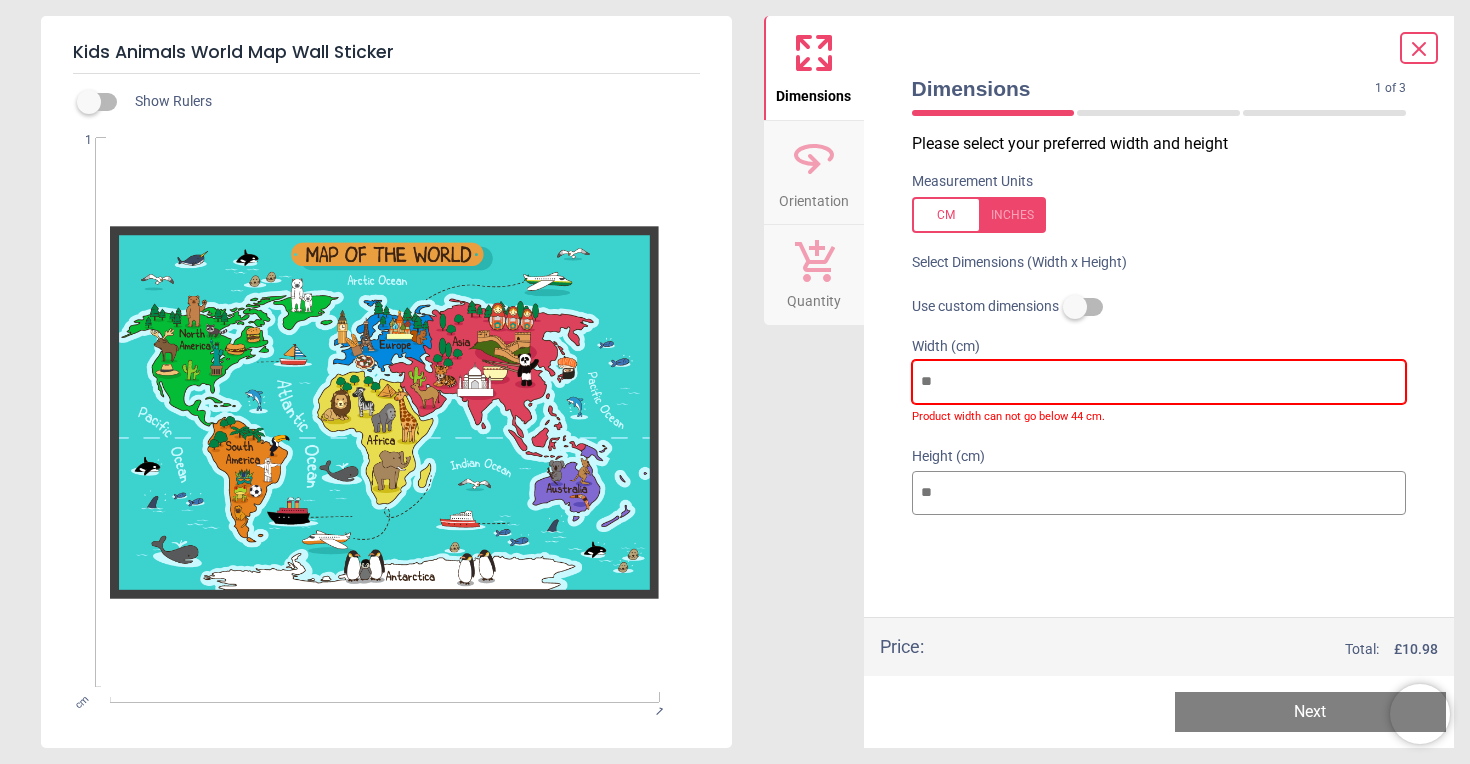 type on "**" 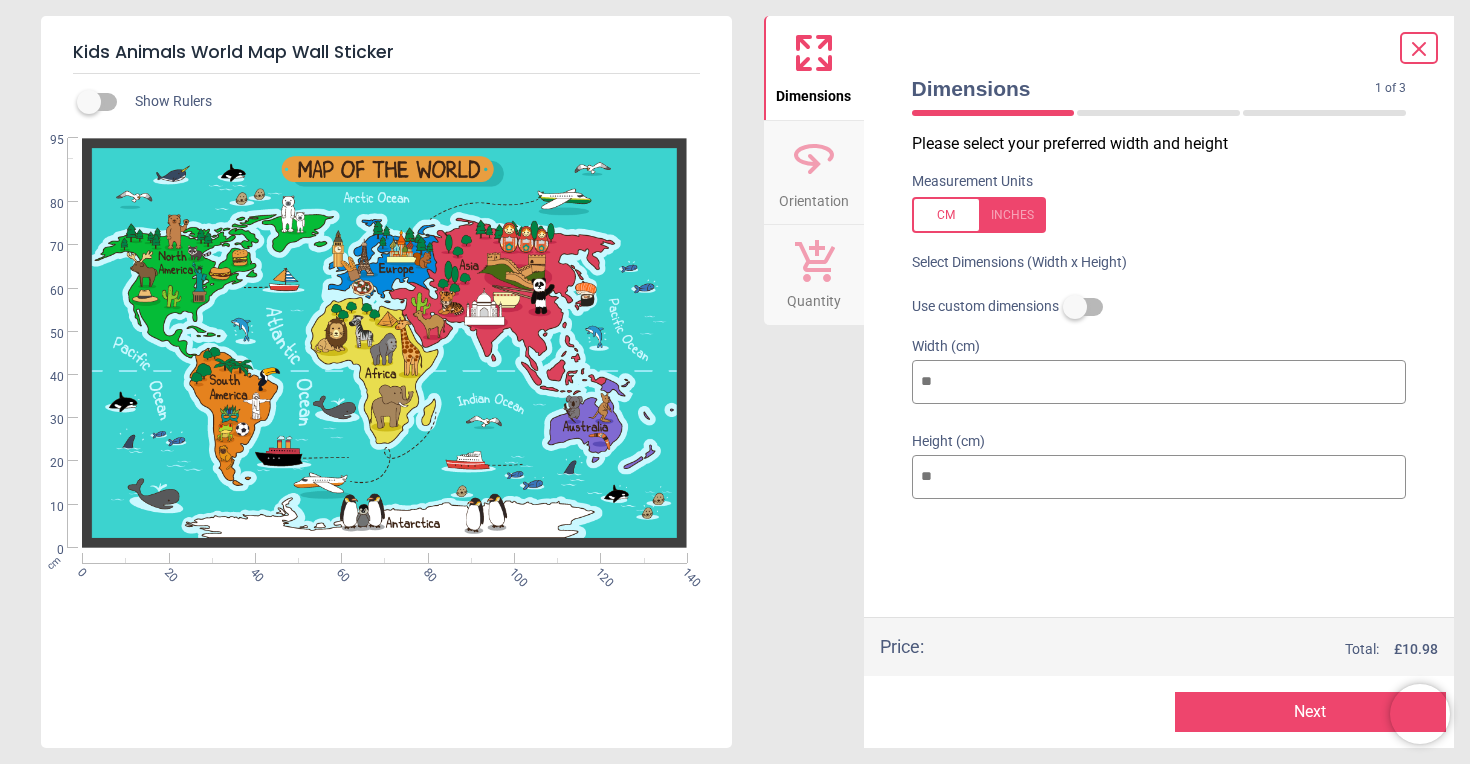 type on "***" 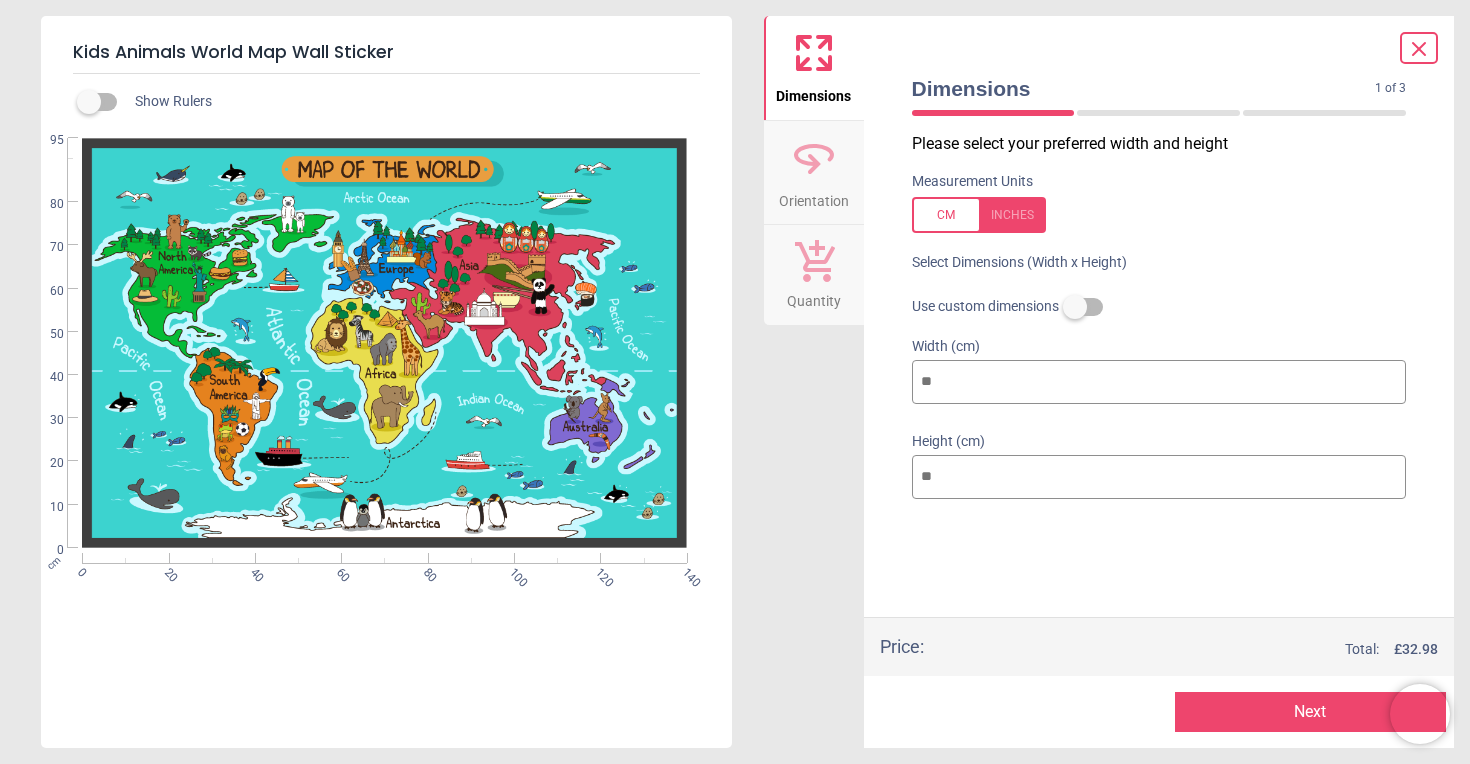 click on "Next" at bounding box center (1310, 712) 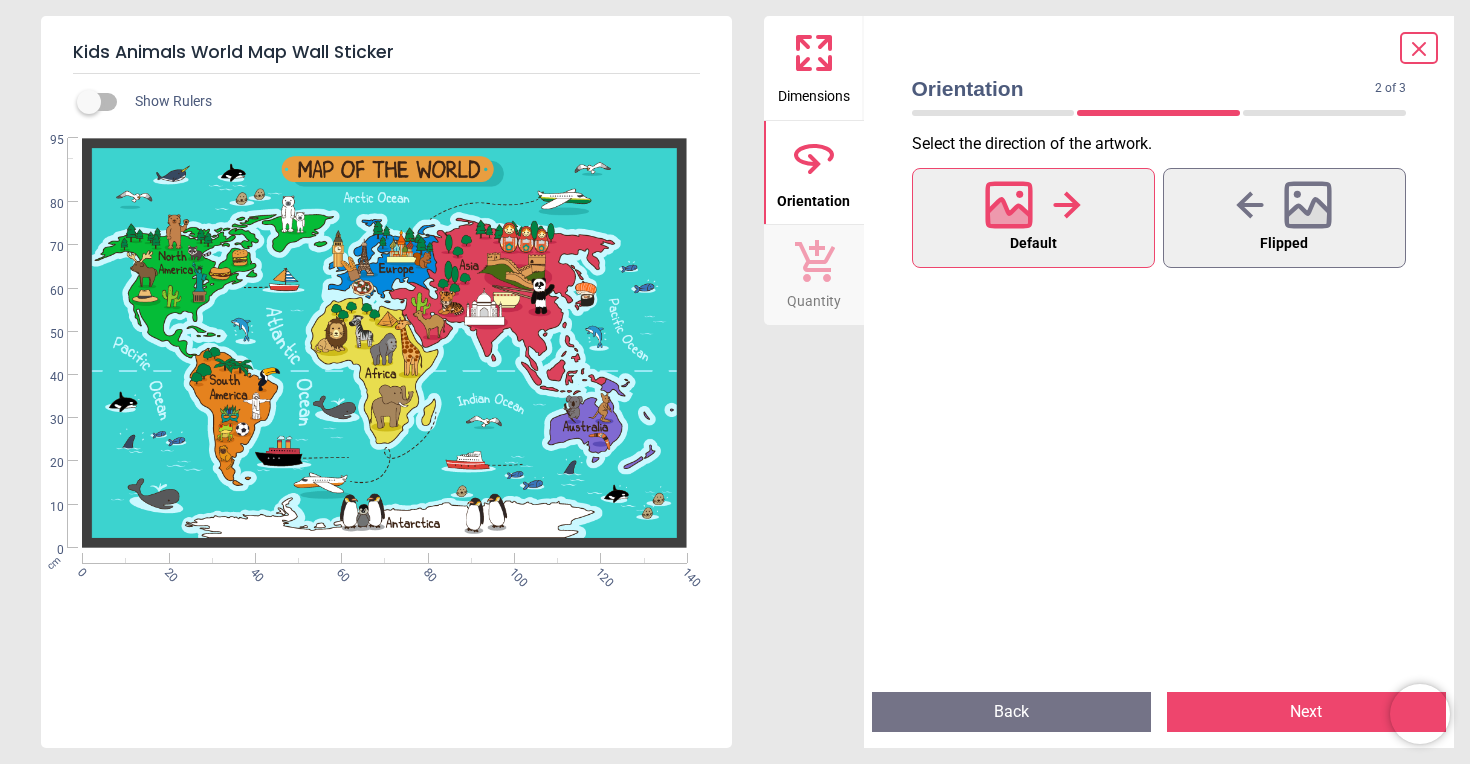 click on "Next" at bounding box center [1306, 712] 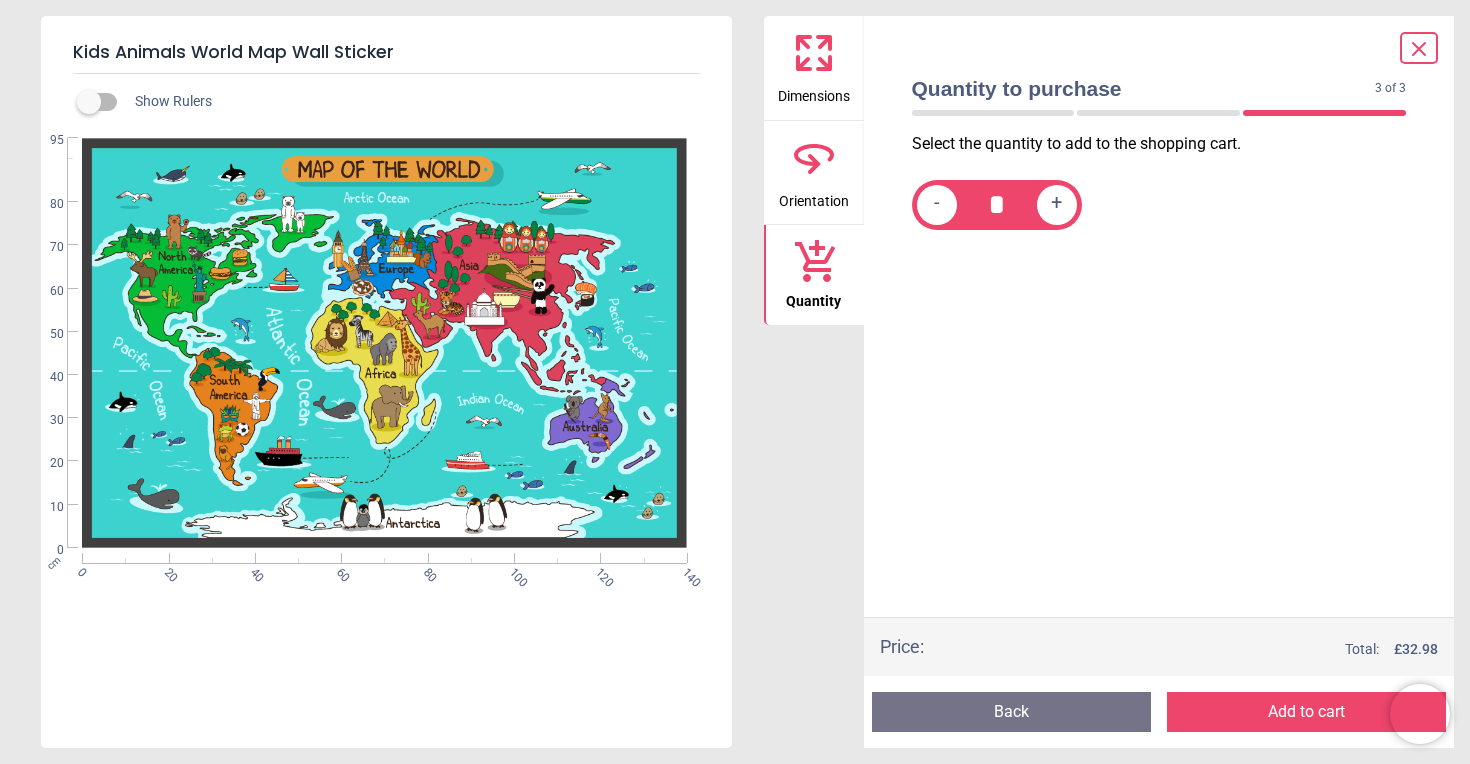 click on "Add to cart" at bounding box center [1306, 712] 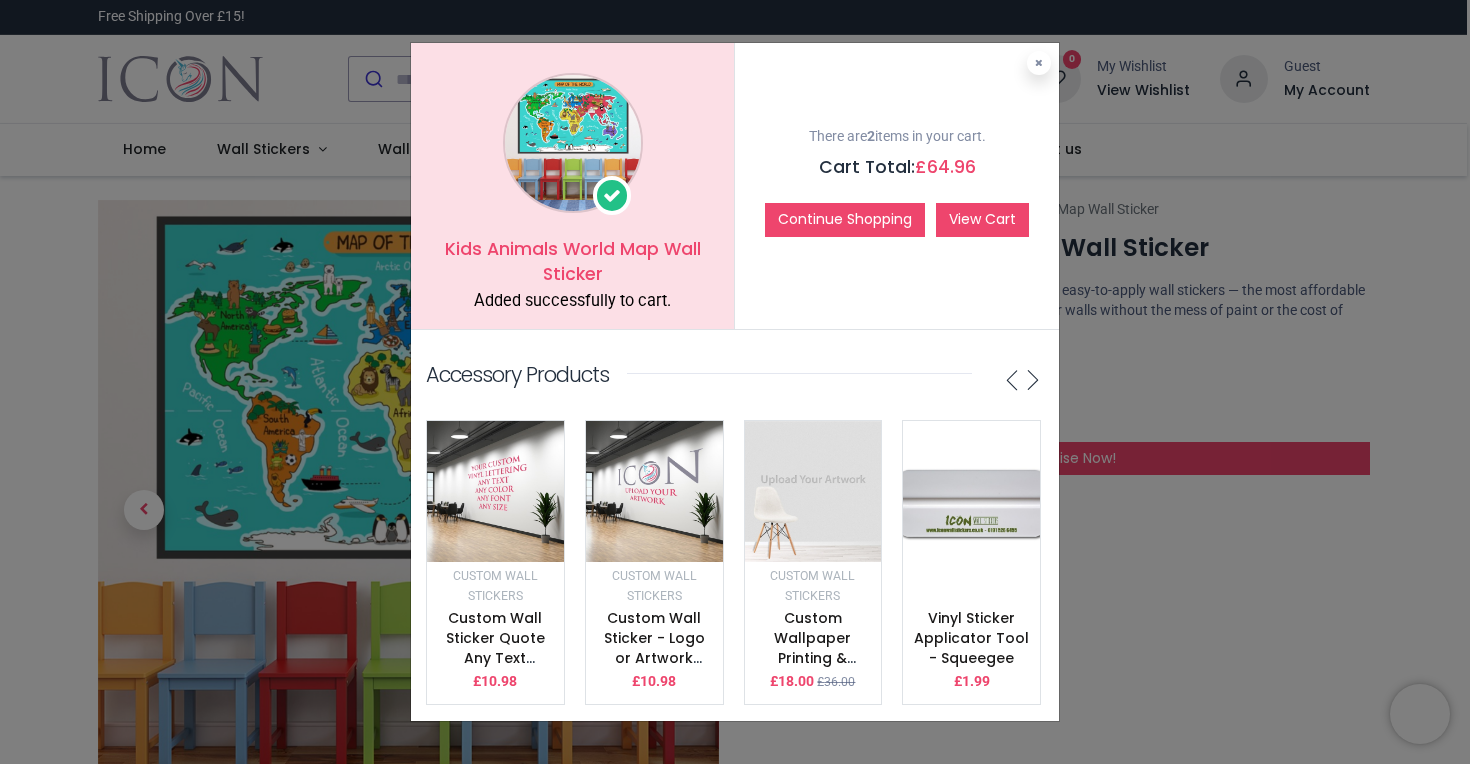 click on "View Cart" at bounding box center (982, 220) 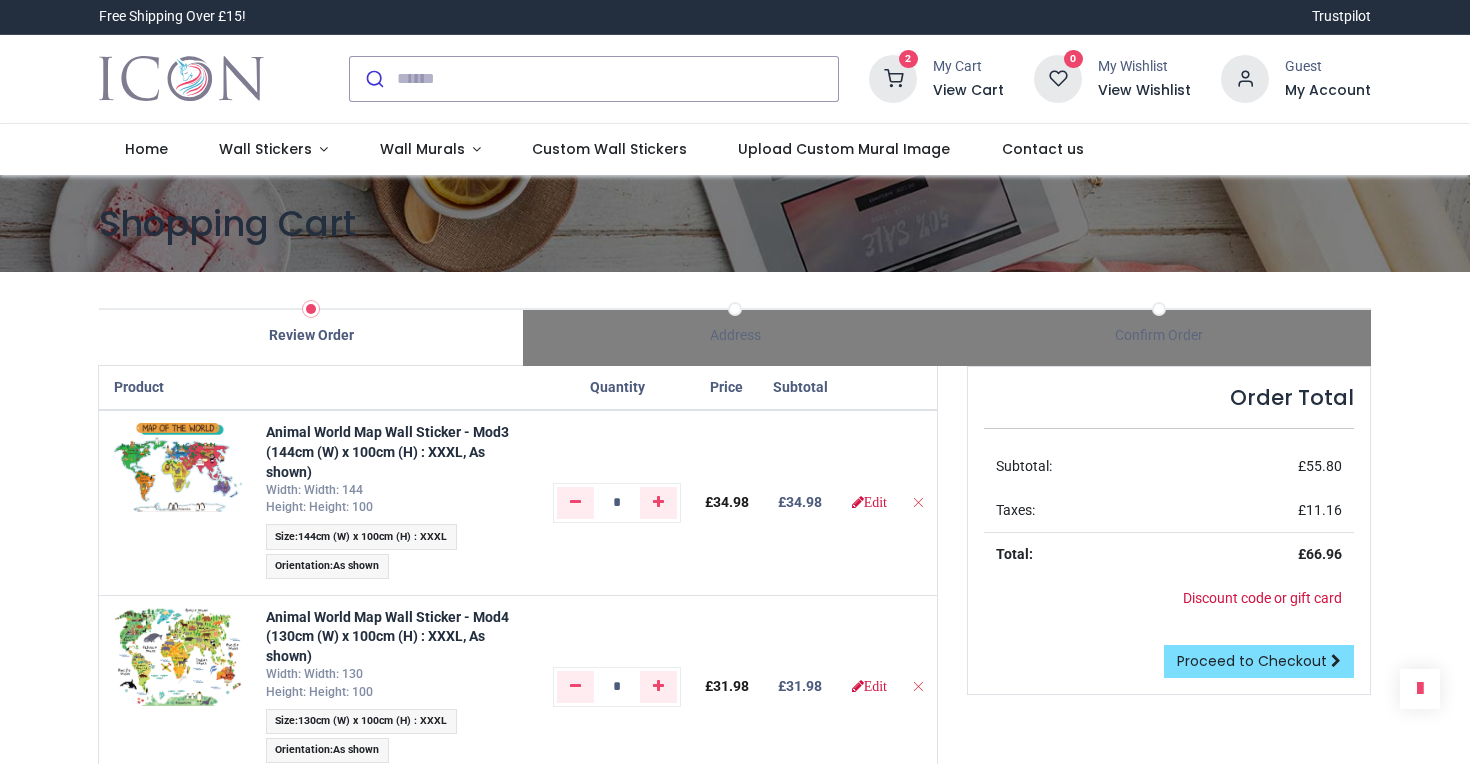 scroll, scrollTop: 0, scrollLeft: 0, axis: both 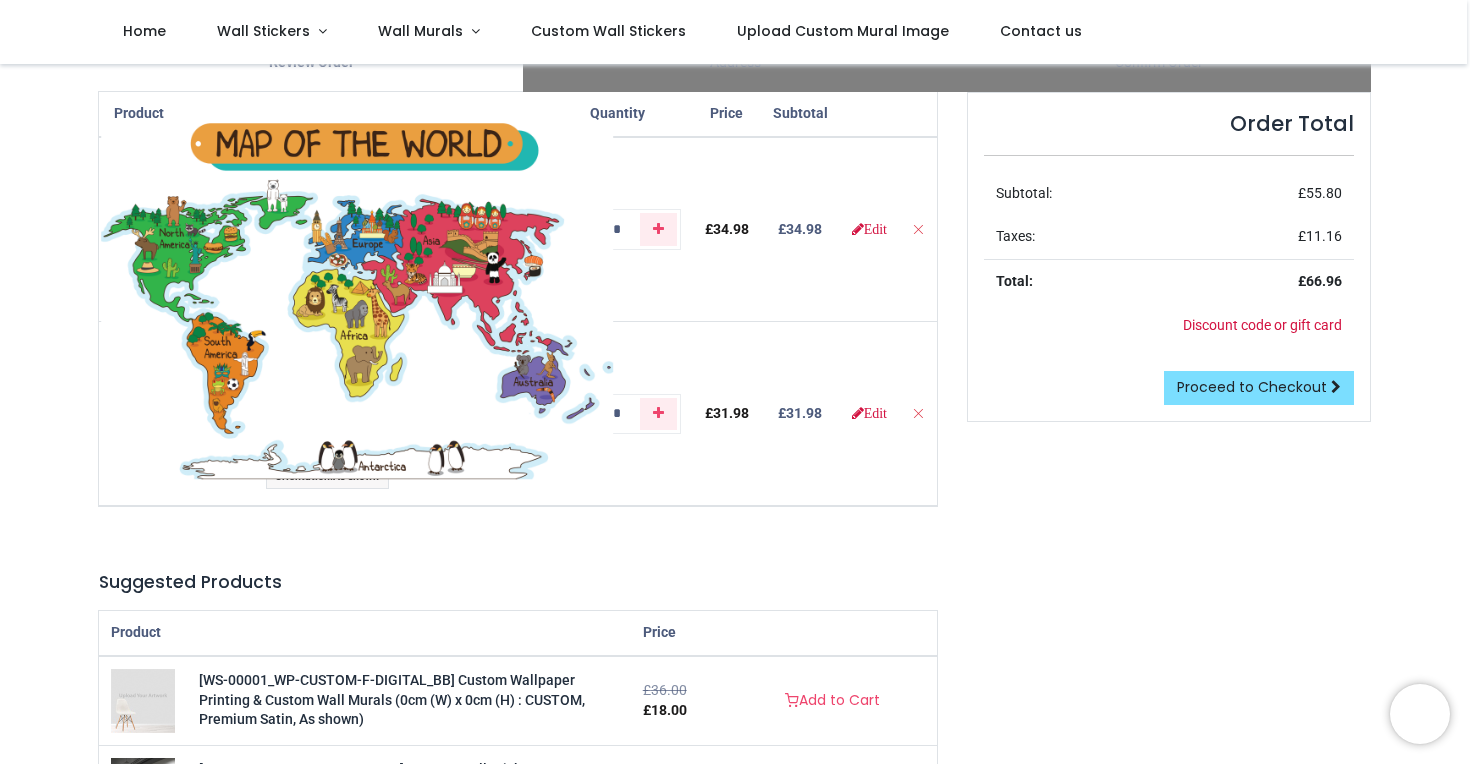 click at bounding box center [357, 301] 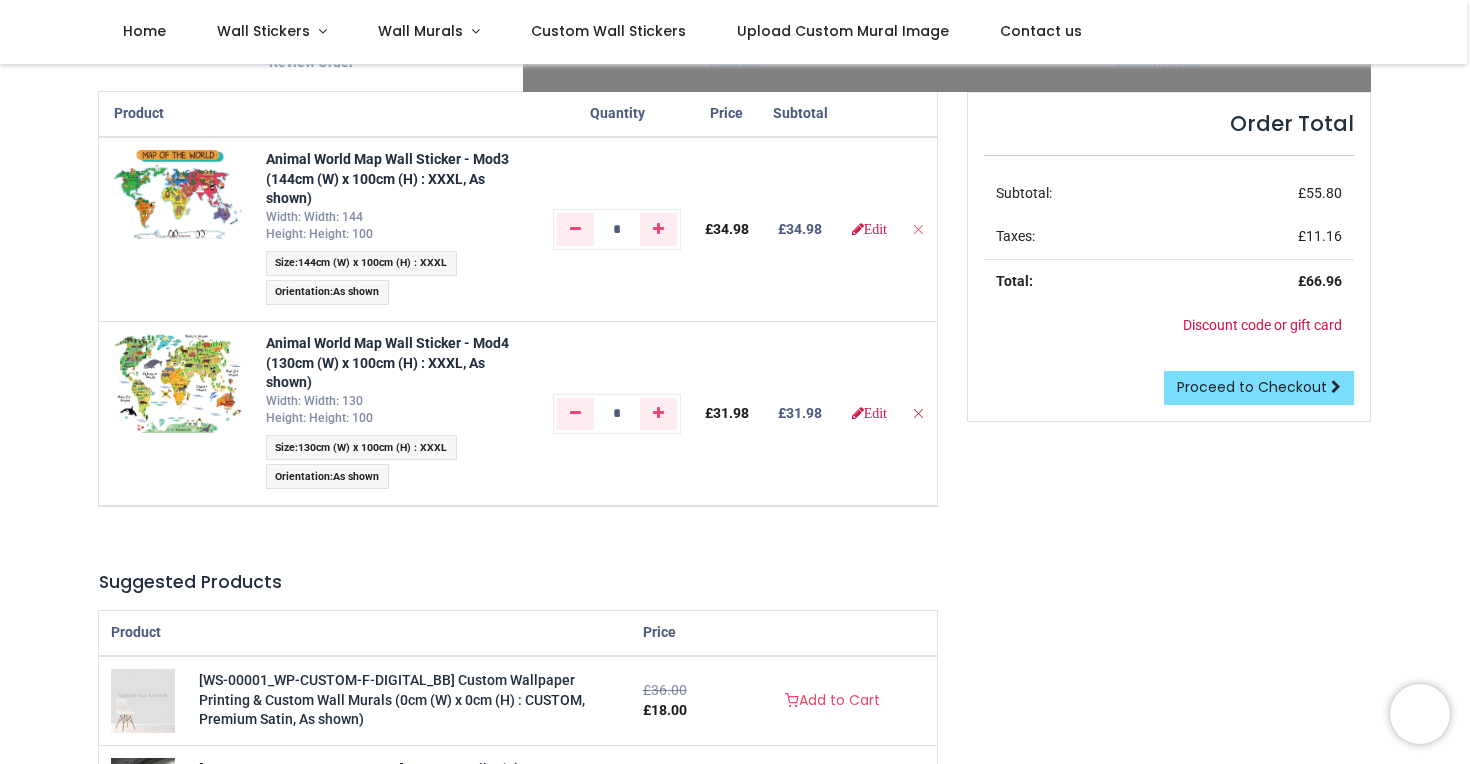 click at bounding box center (918, 413) 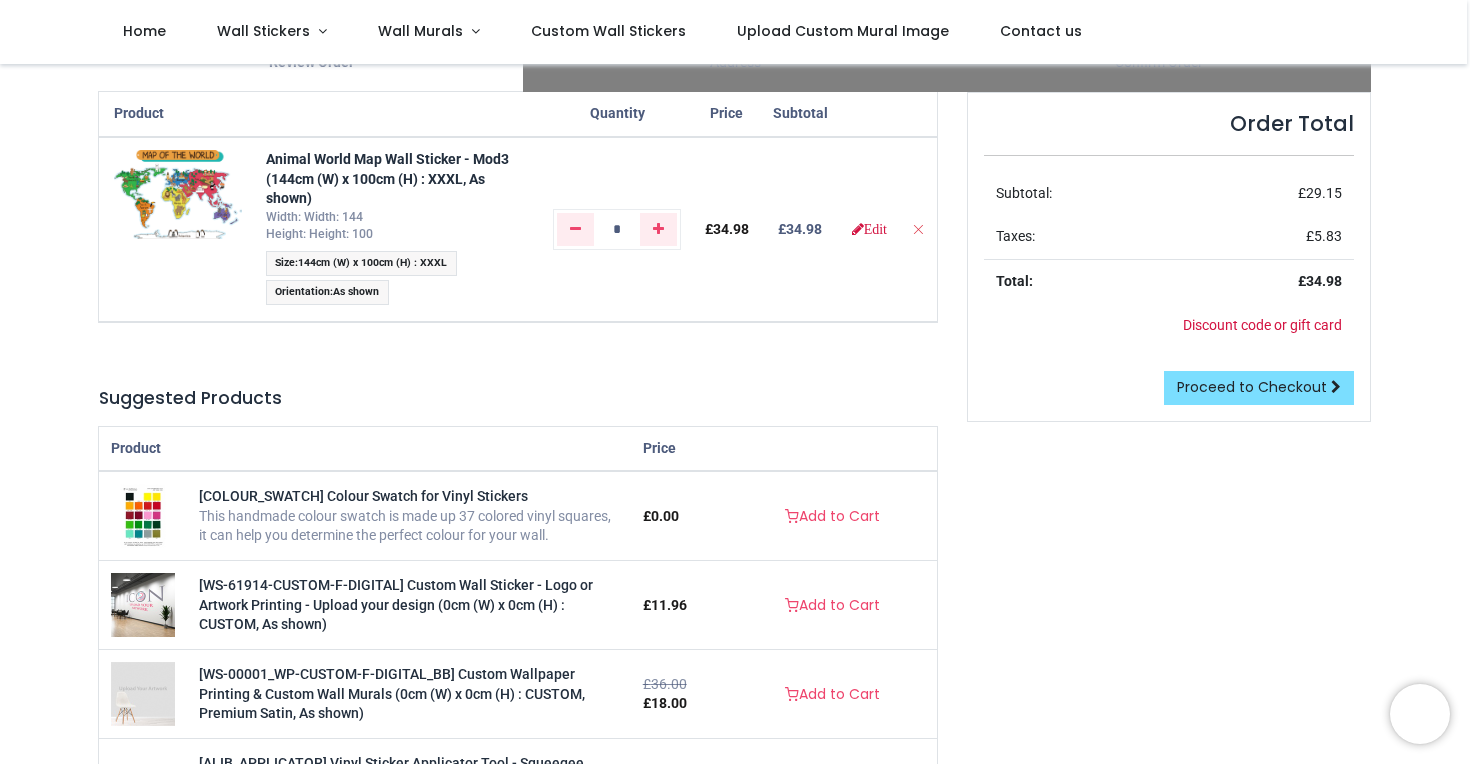click on "144cm (W) x 100cm (H) : XXXL" at bounding box center [372, 262] 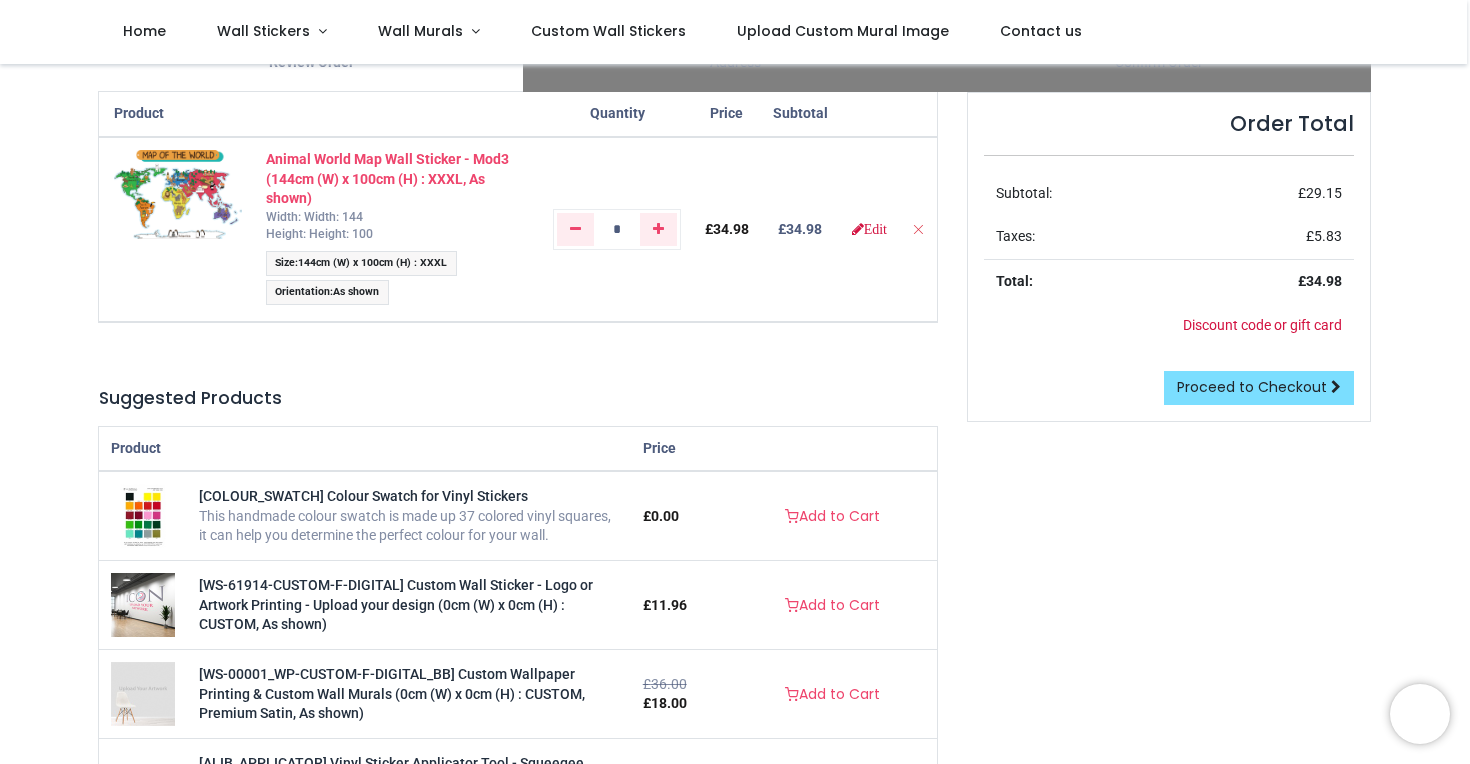 click on "Animal World Map Wall Sticker - Mod3 (144cm (W) x 100cm (H) : XXXL, As shown)" at bounding box center [387, 178] 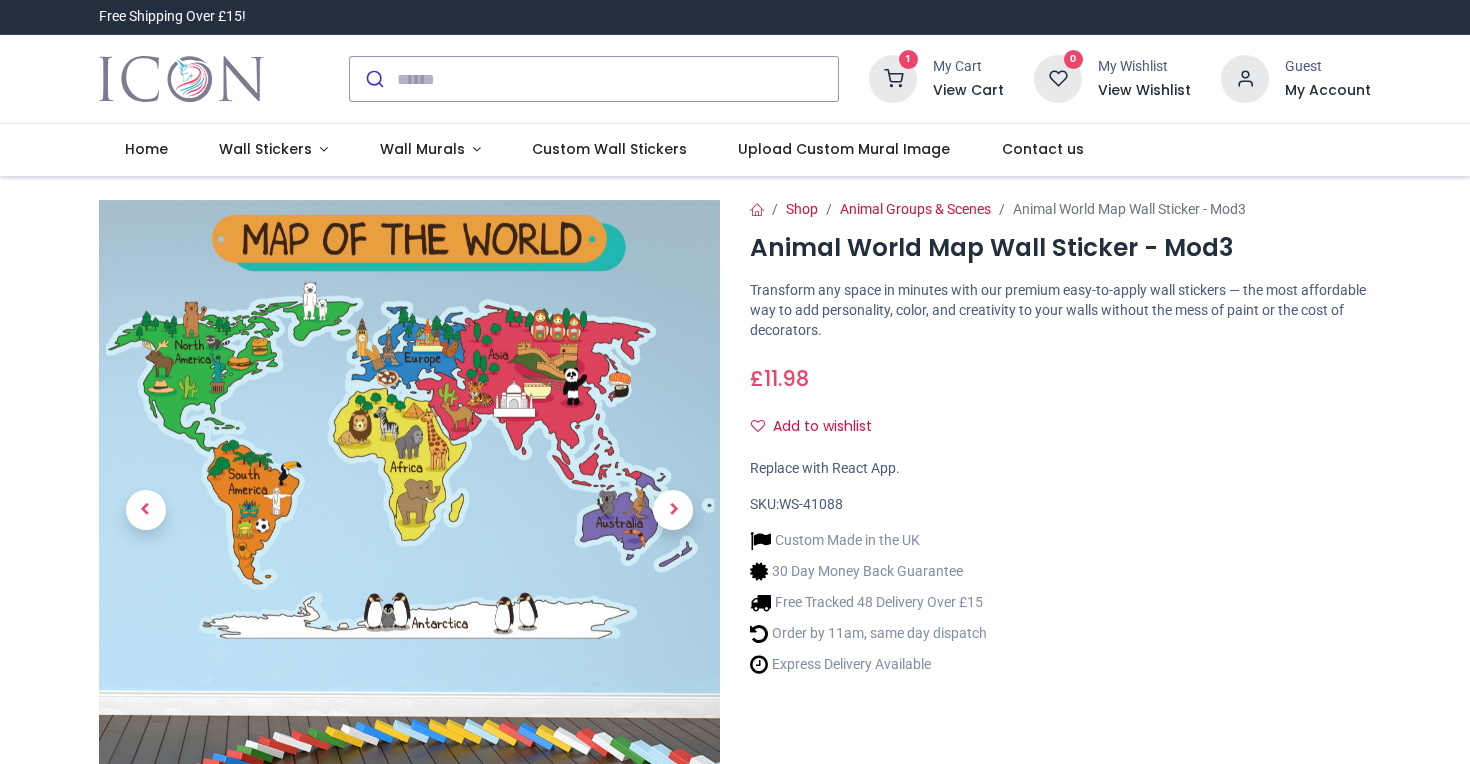 scroll, scrollTop: 0, scrollLeft: 0, axis: both 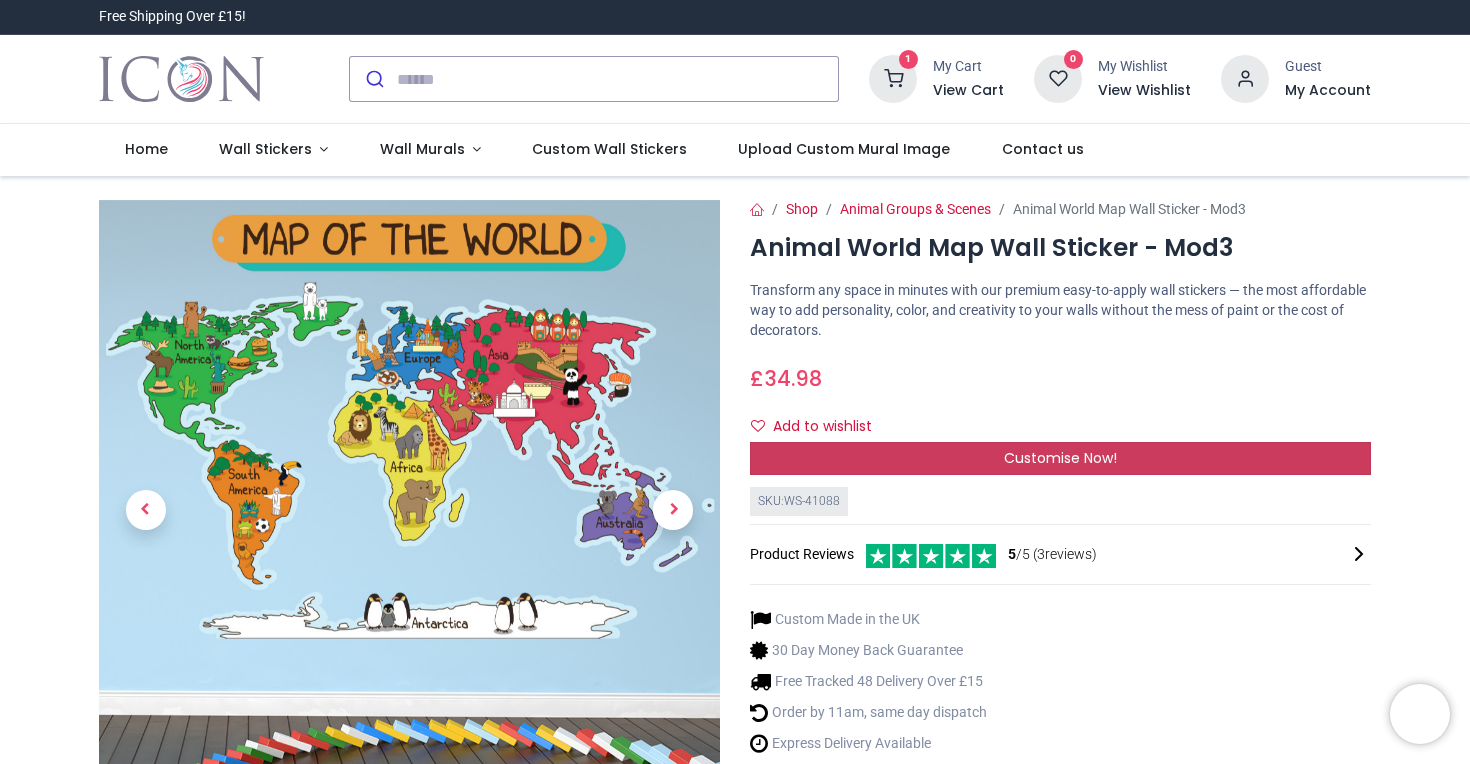click on "Customise Now!" at bounding box center (1060, 458) 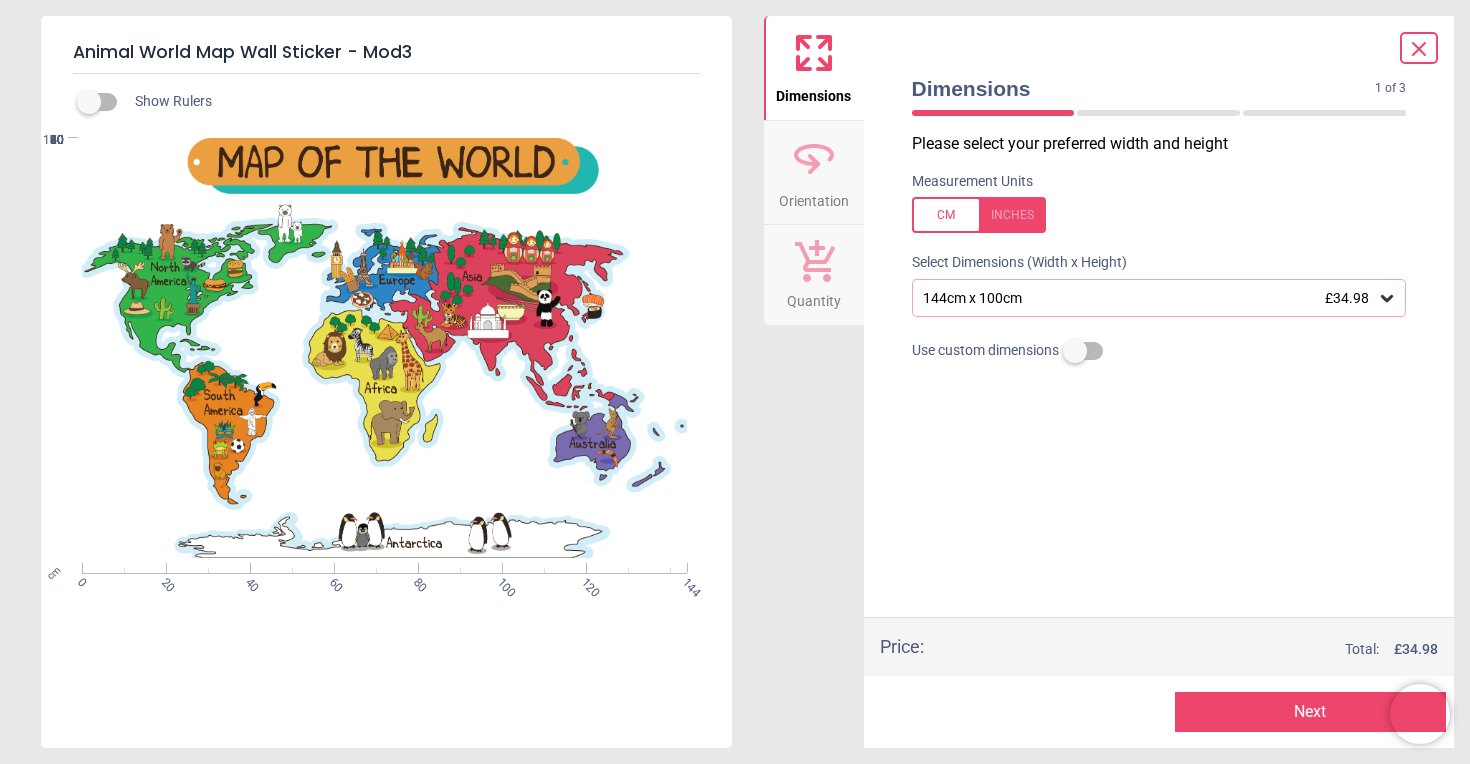 click on "144cm  x  100cm       £34.98" at bounding box center (1149, 298) 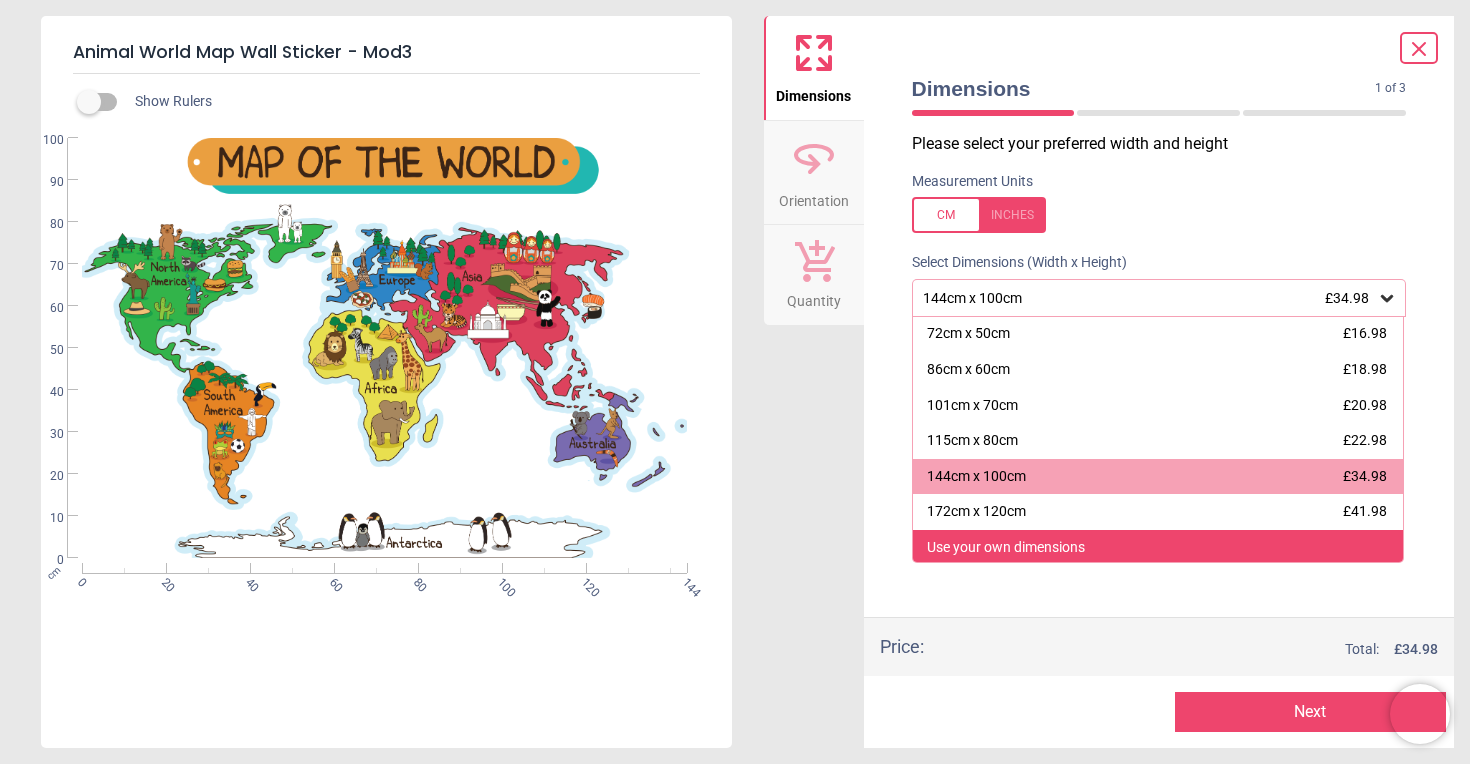 scroll, scrollTop: 71, scrollLeft: 0, axis: vertical 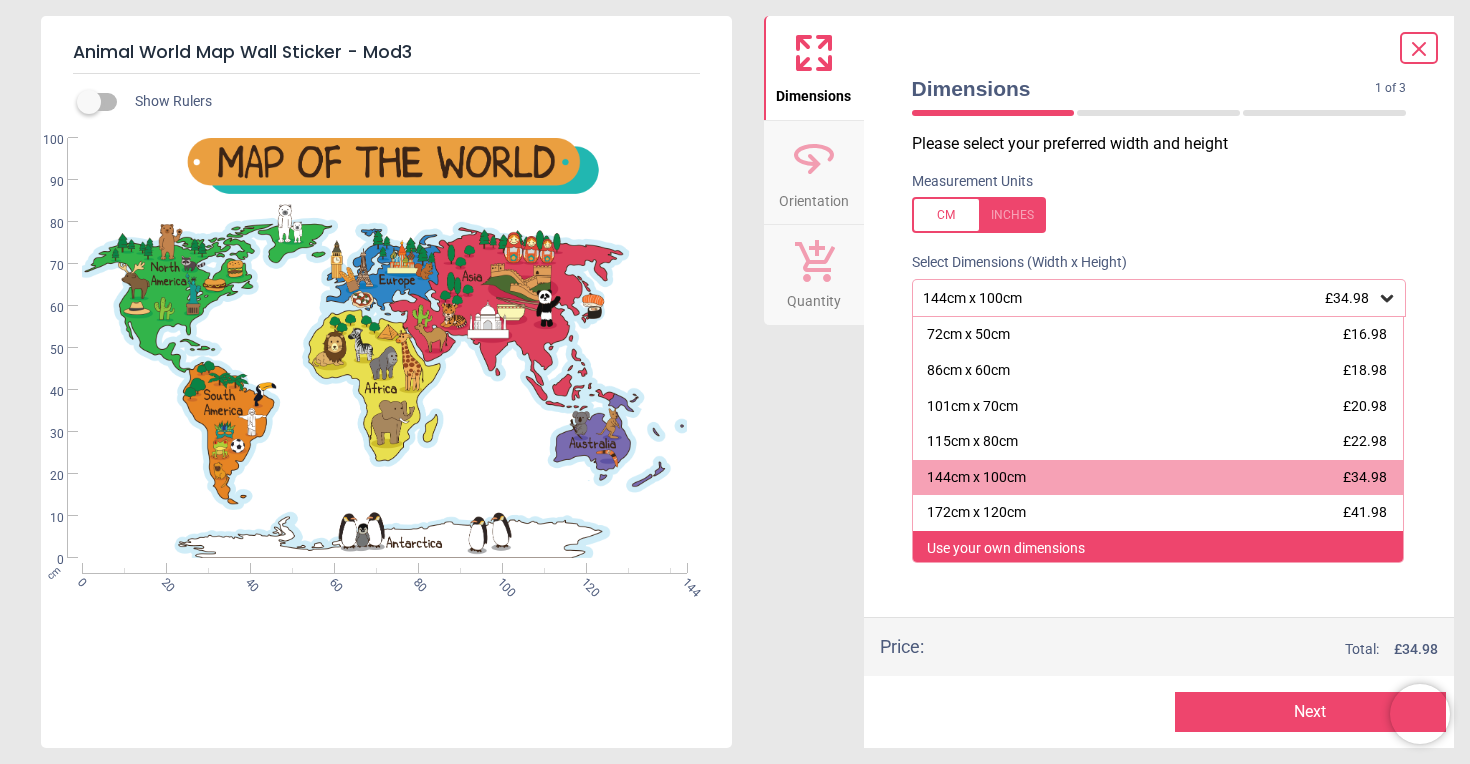 click on "Use your own dimensions" at bounding box center [1006, 549] 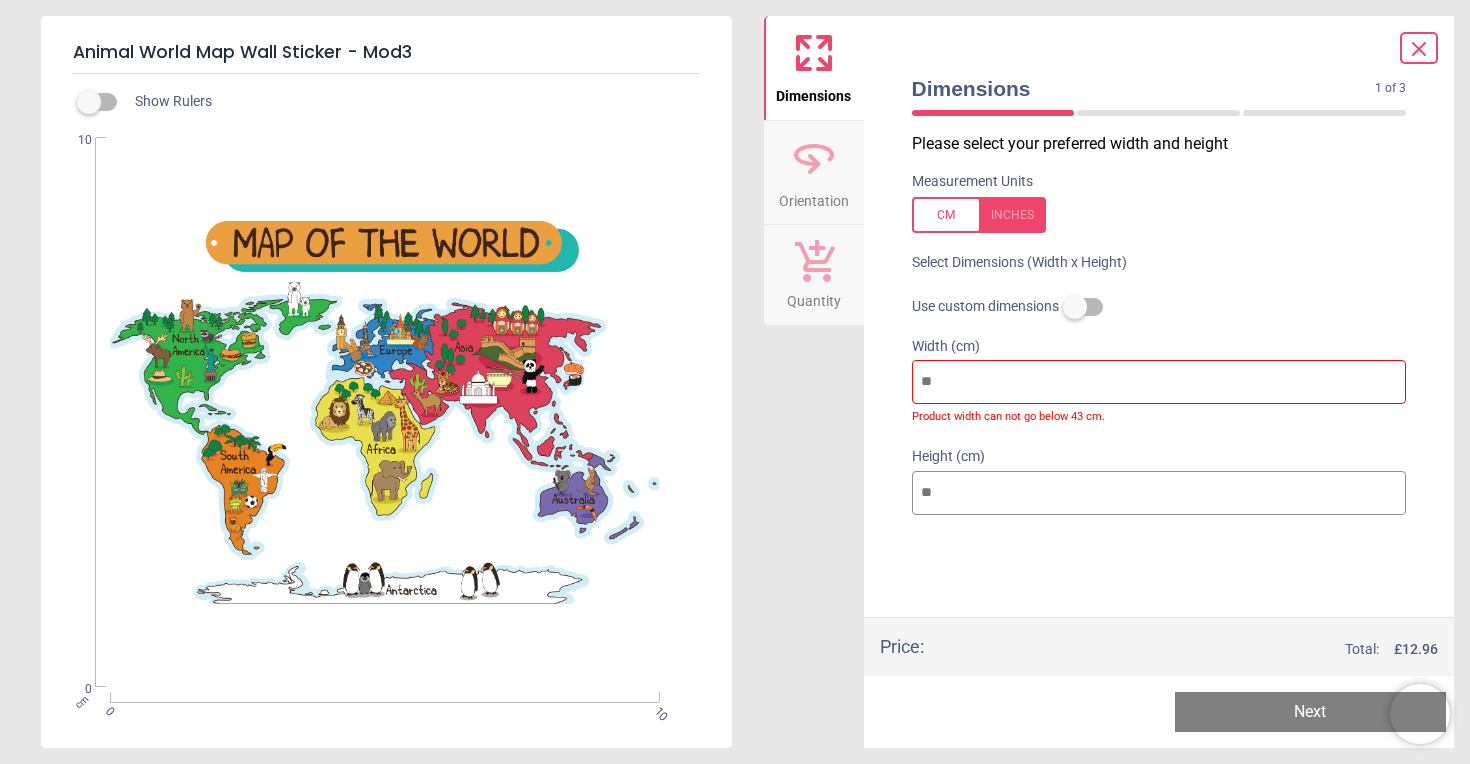 type on "*" 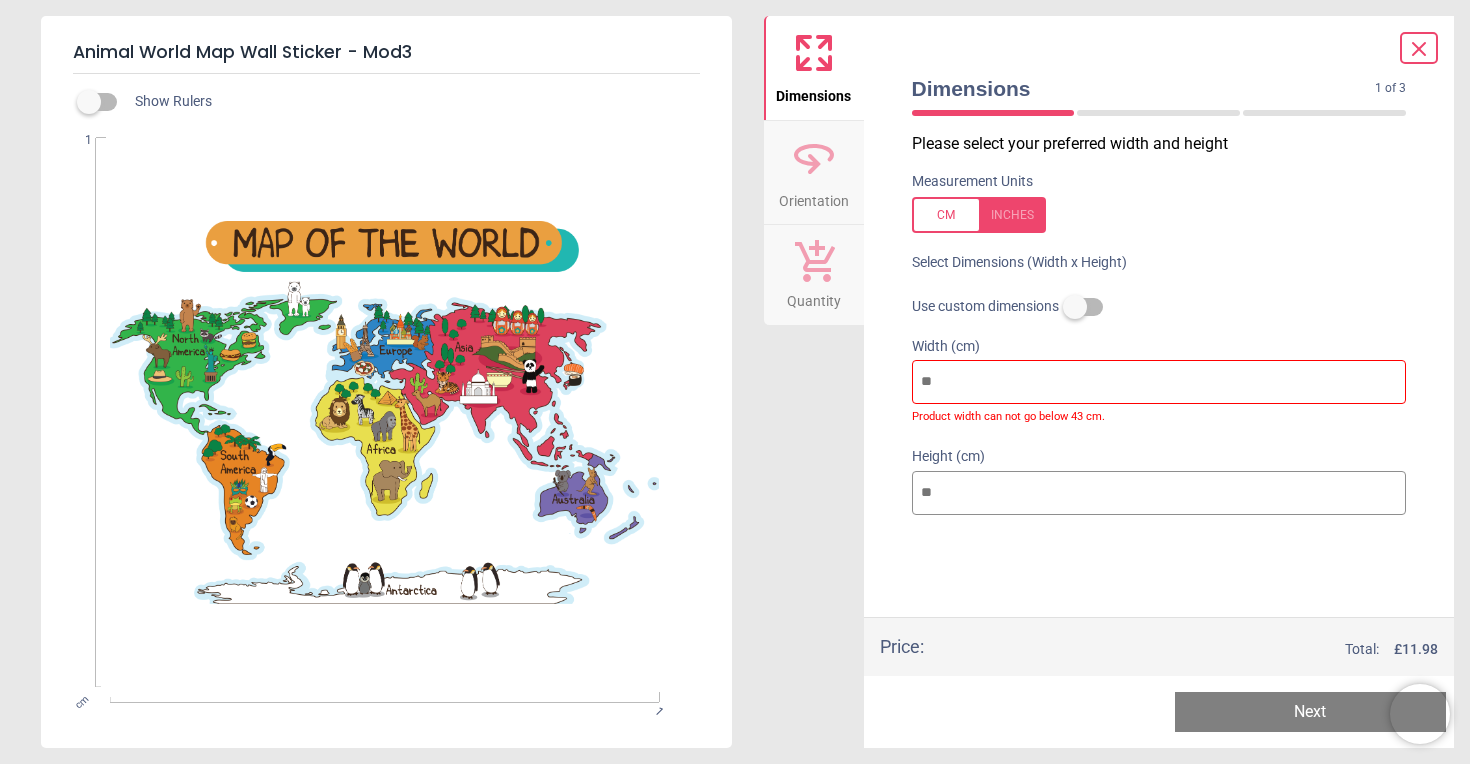 type on "**" 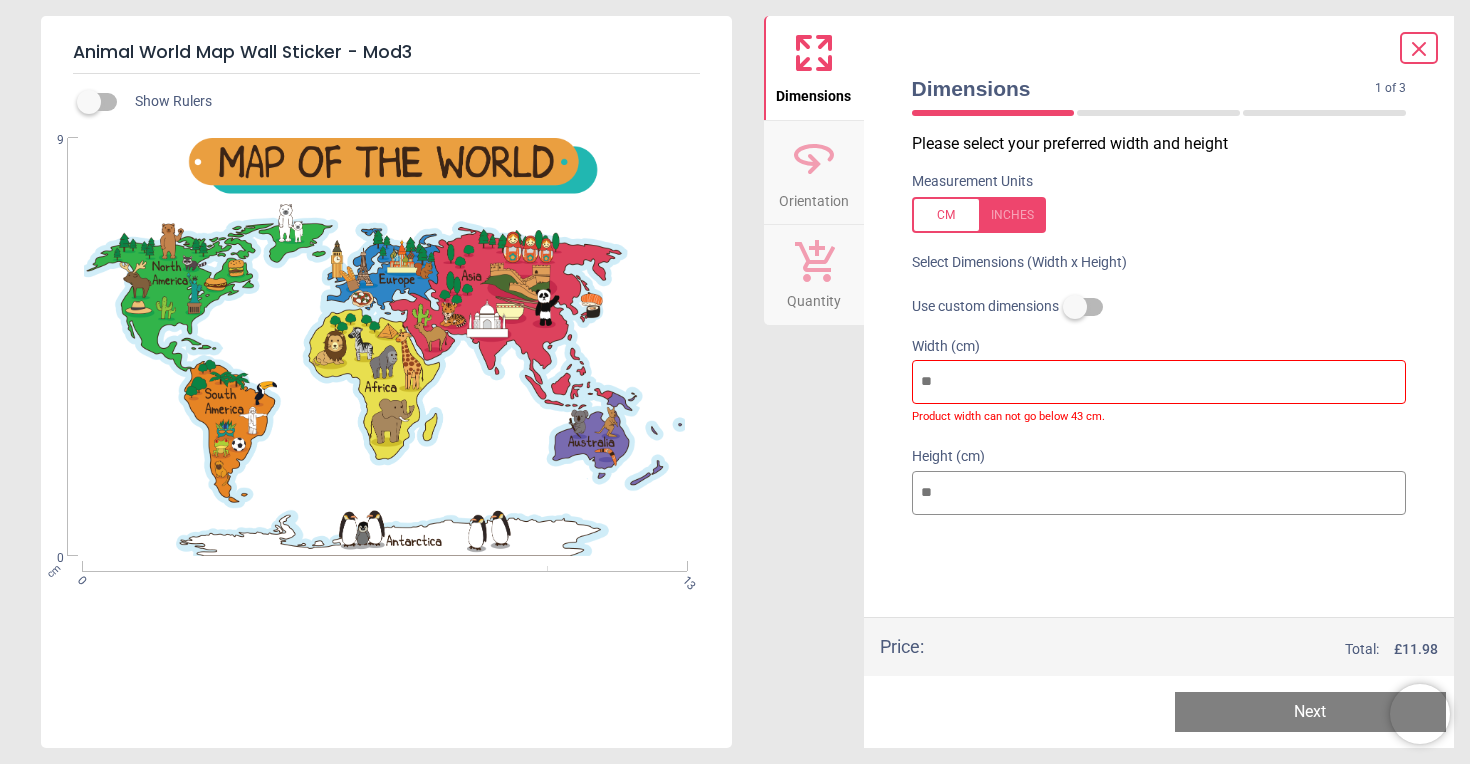 type on "***" 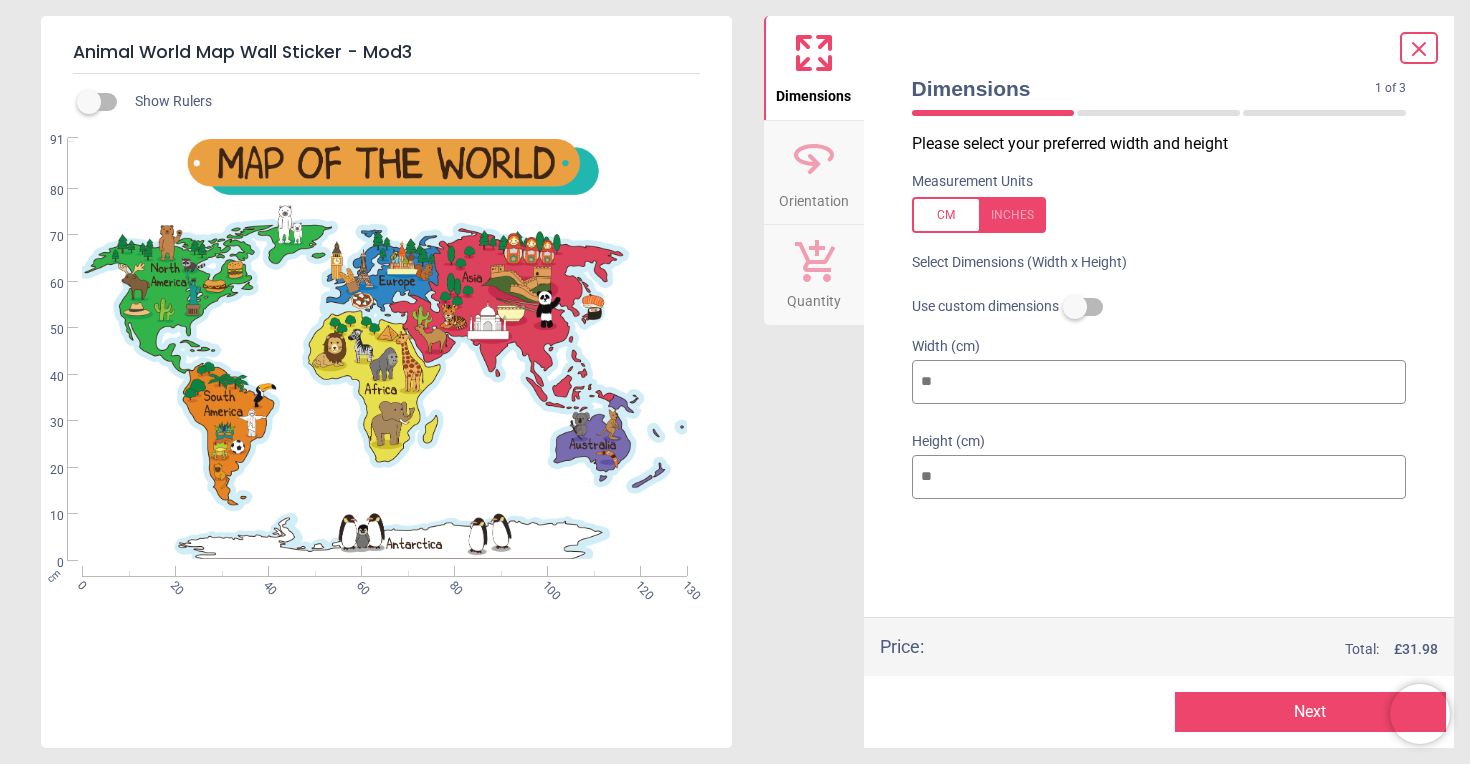 type on "***" 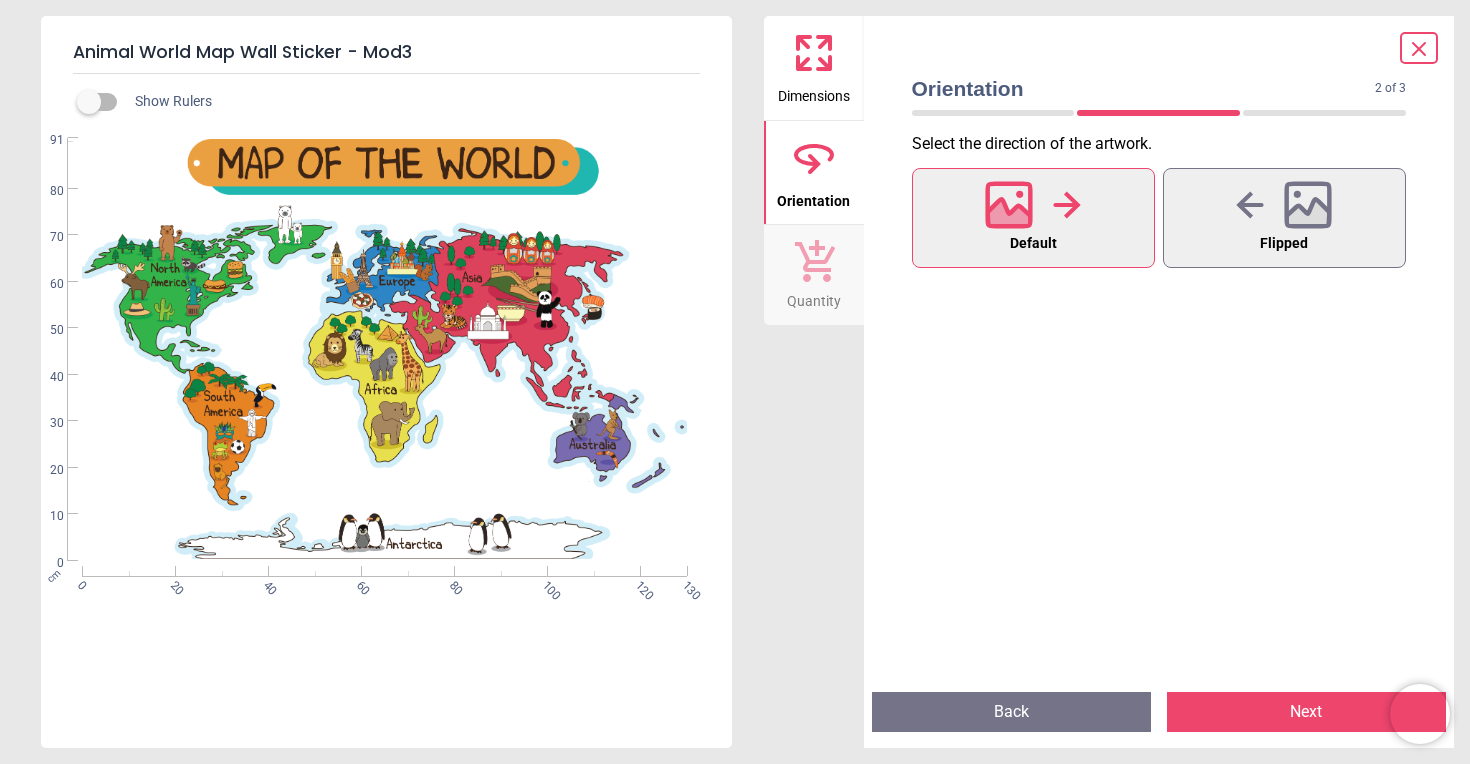 click on "Next" at bounding box center (1306, 712) 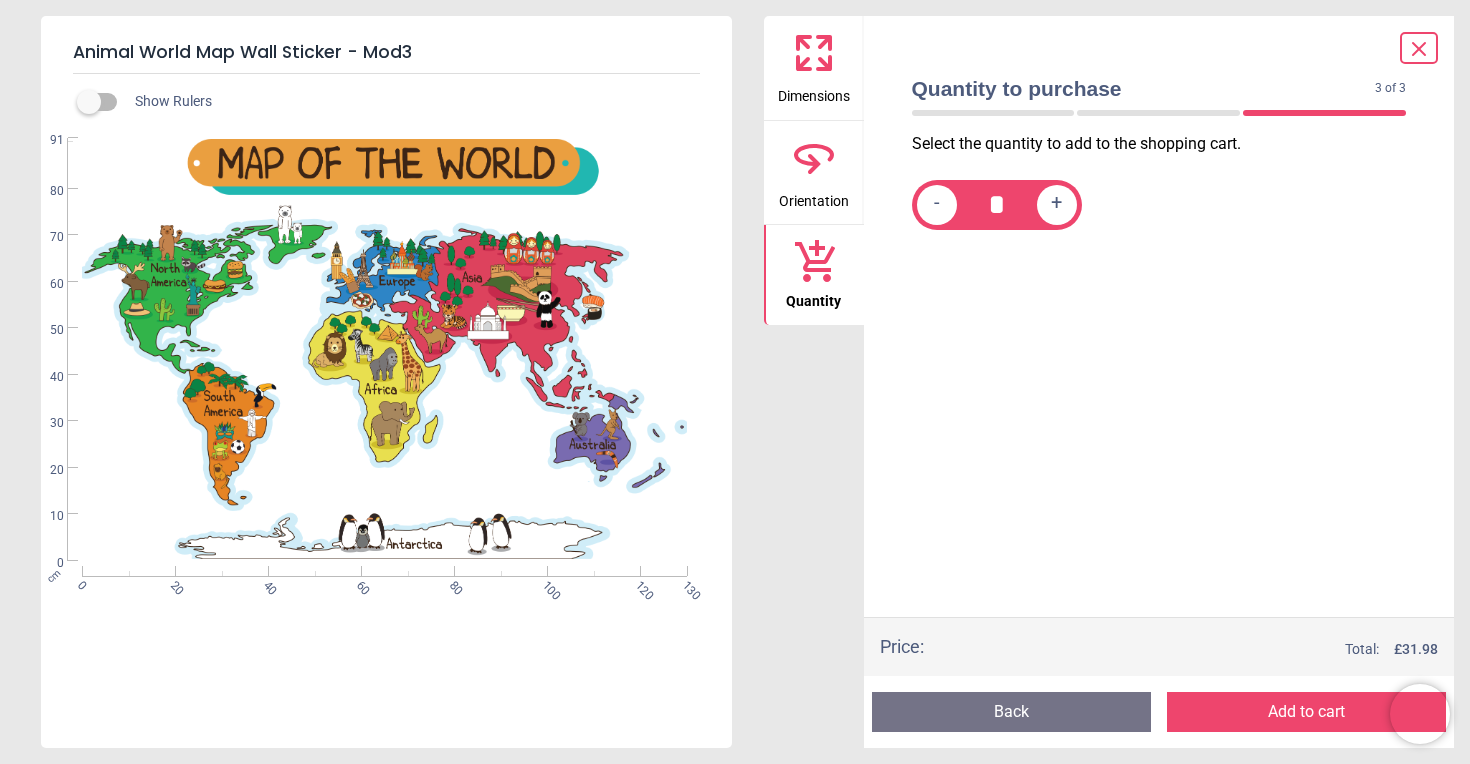 click on "Add to cart" at bounding box center (1306, 712) 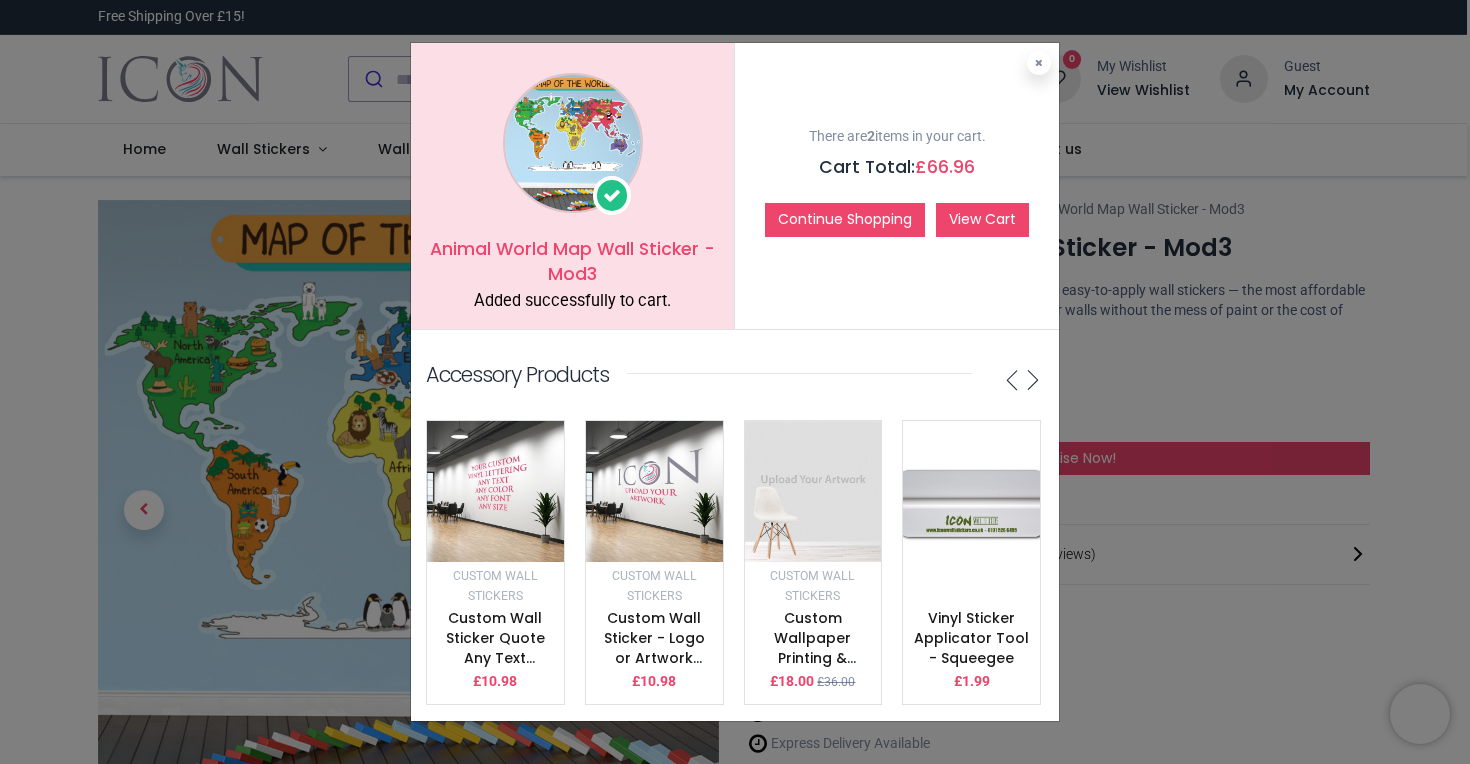 click on "View Cart" at bounding box center (982, 220) 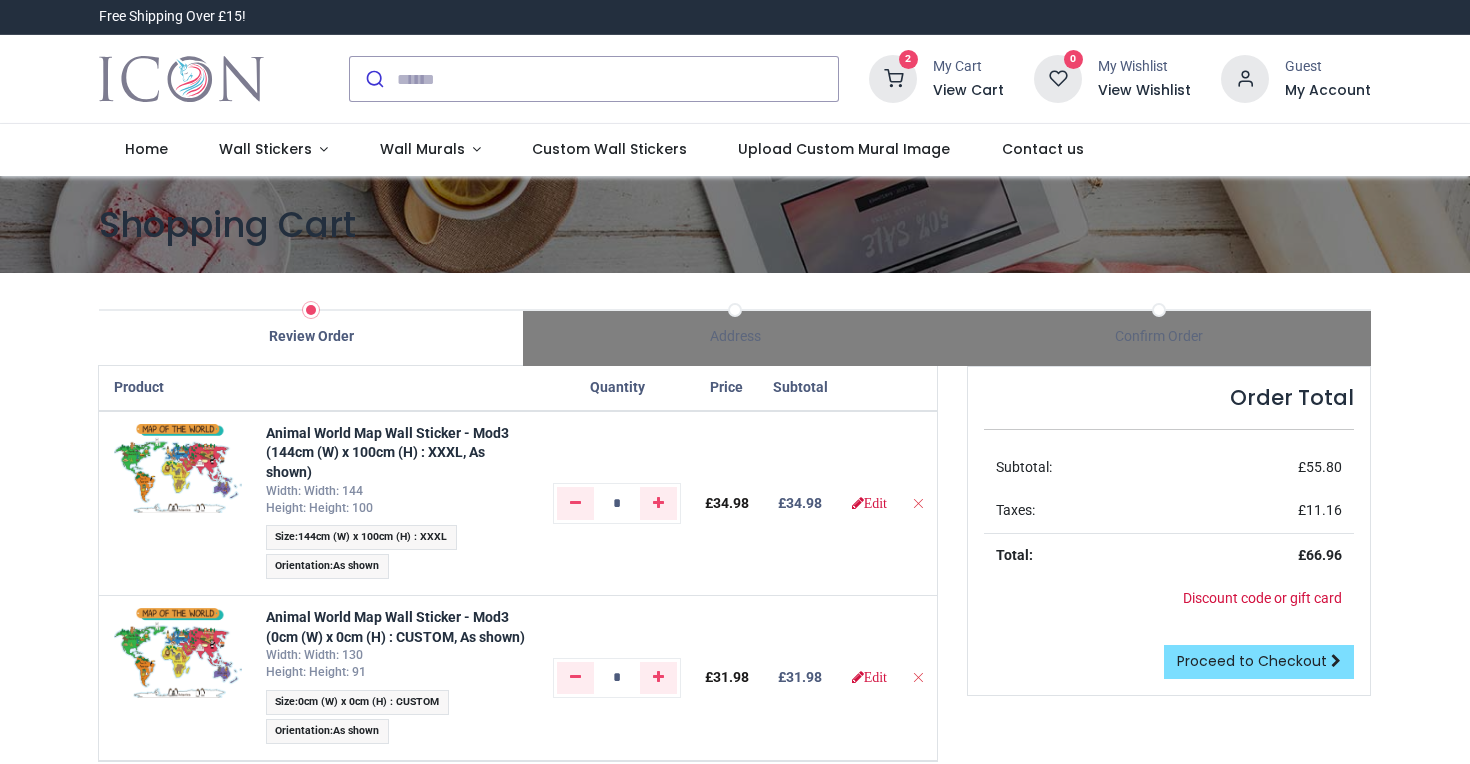 scroll, scrollTop: 0, scrollLeft: 0, axis: both 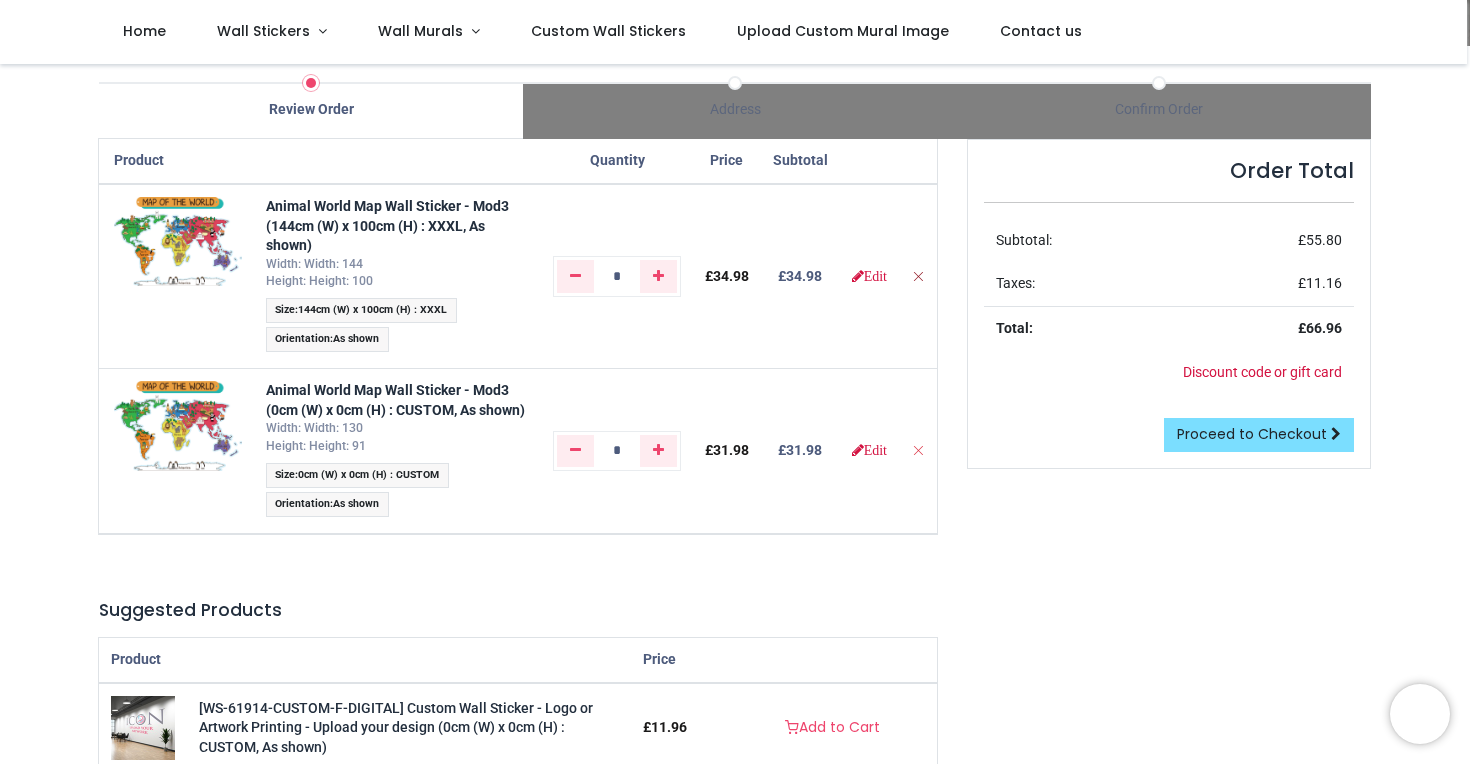 click at bounding box center (918, 276) 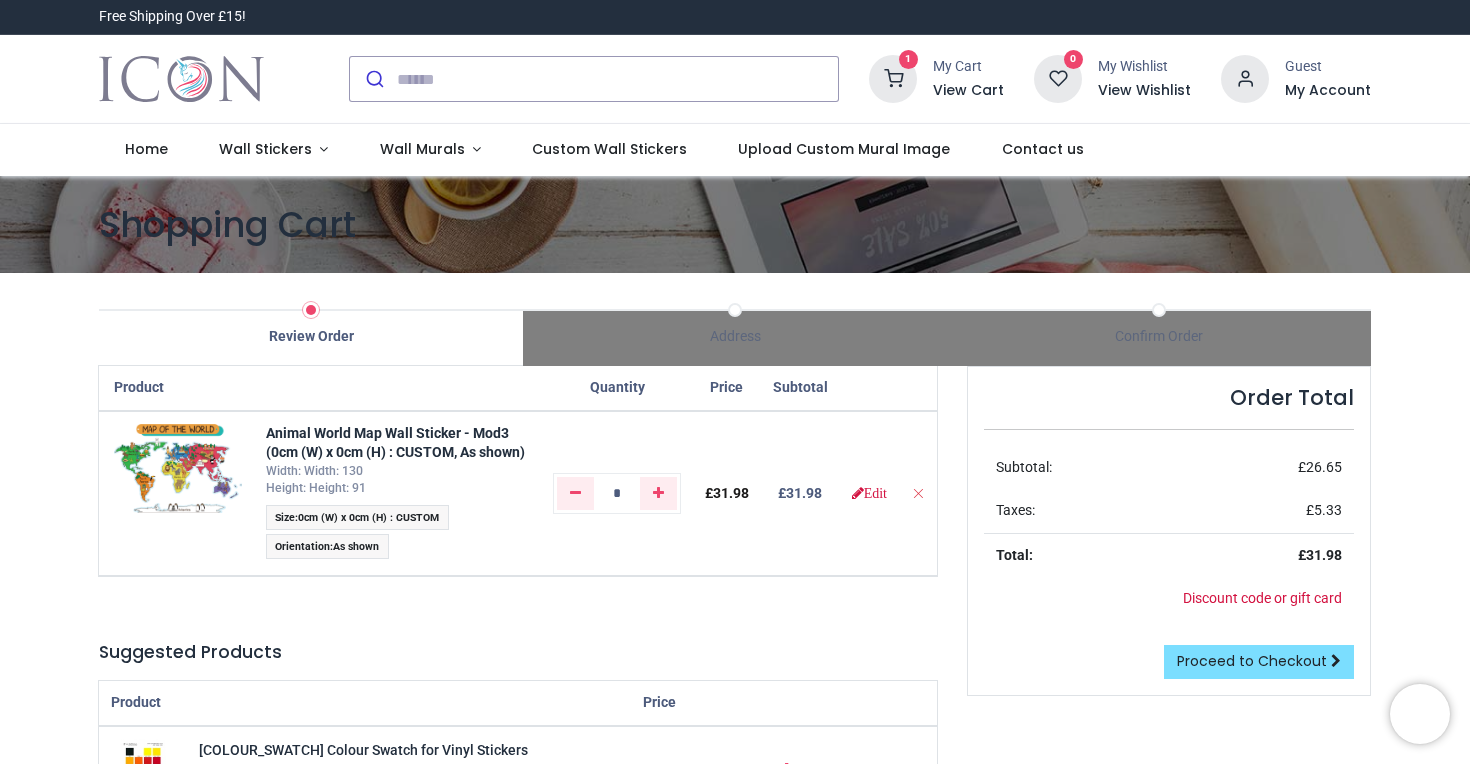 scroll, scrollTop: 0, scrollLeft: 0, axis: both 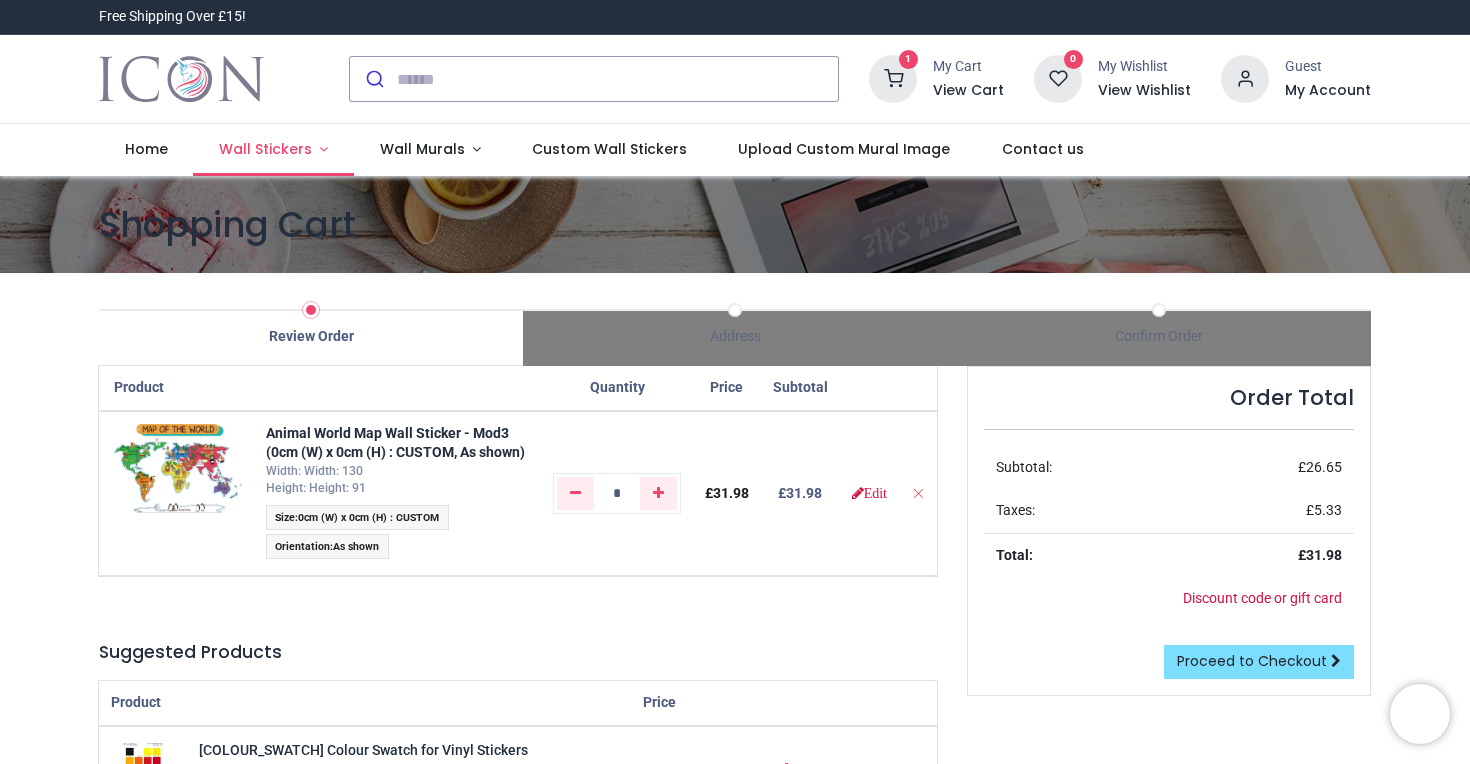 click on "Wall Stickers" at bounding box center (265, 149) 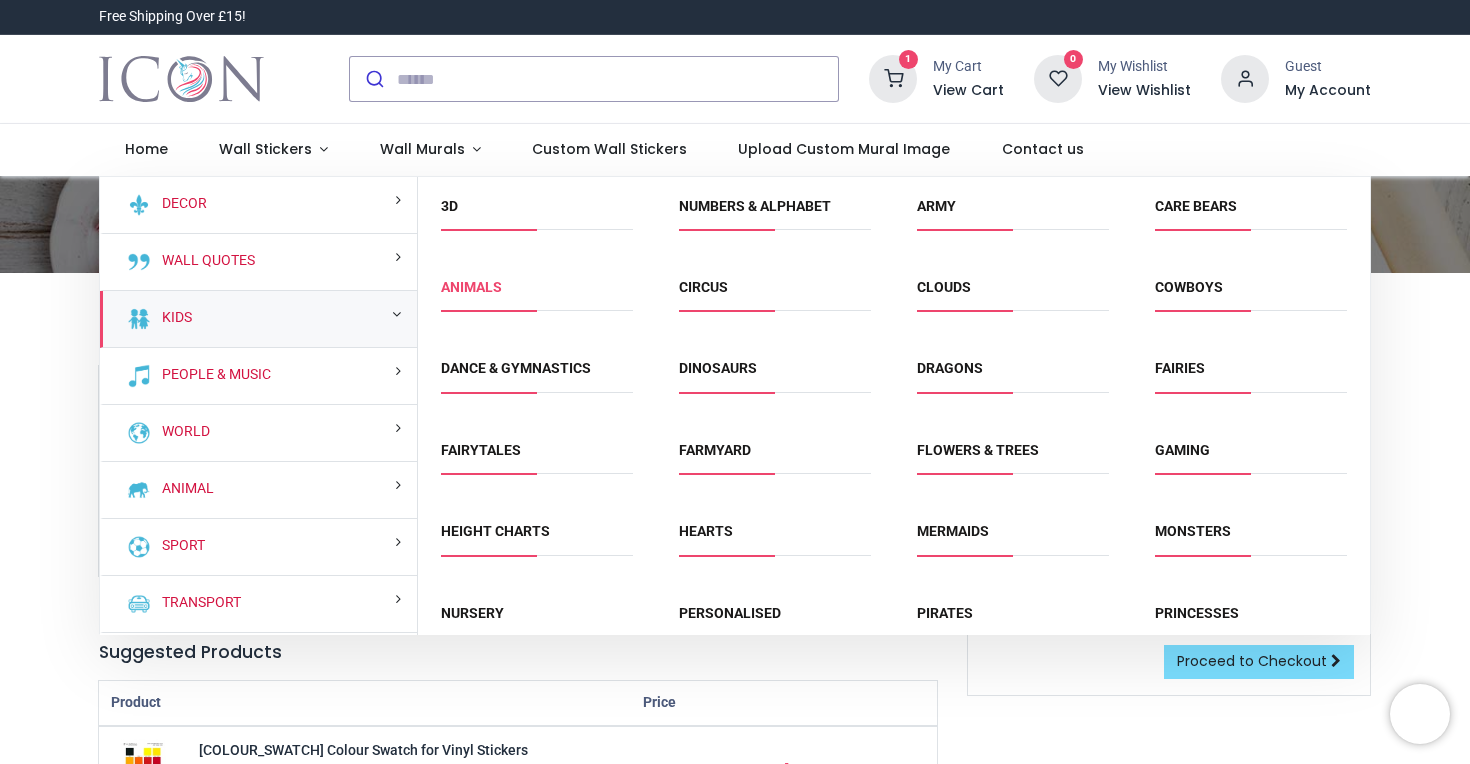 click on "Animals" at bounding box center [471, 287] 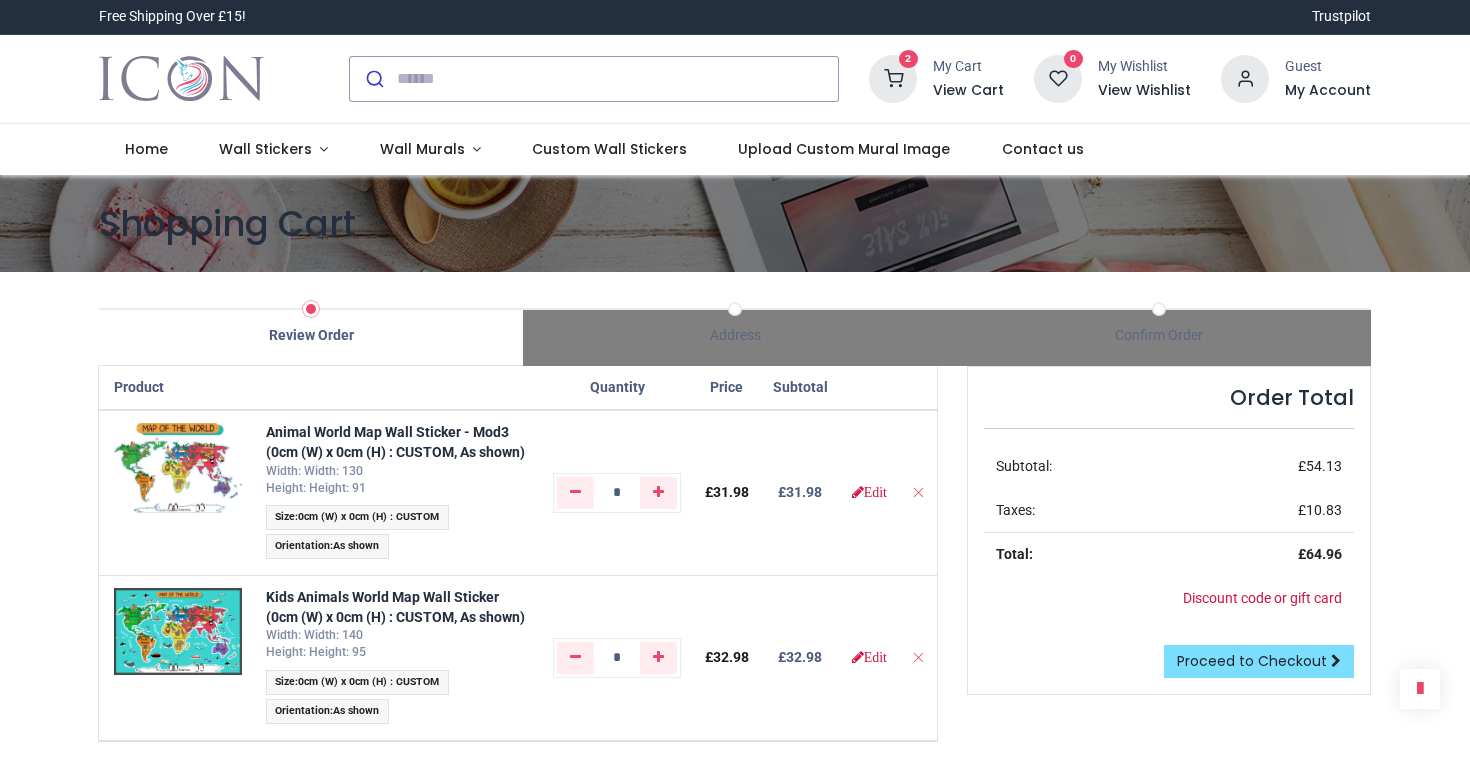 scroll, scrollTop: 0, scrollLeft: 0, axis: both 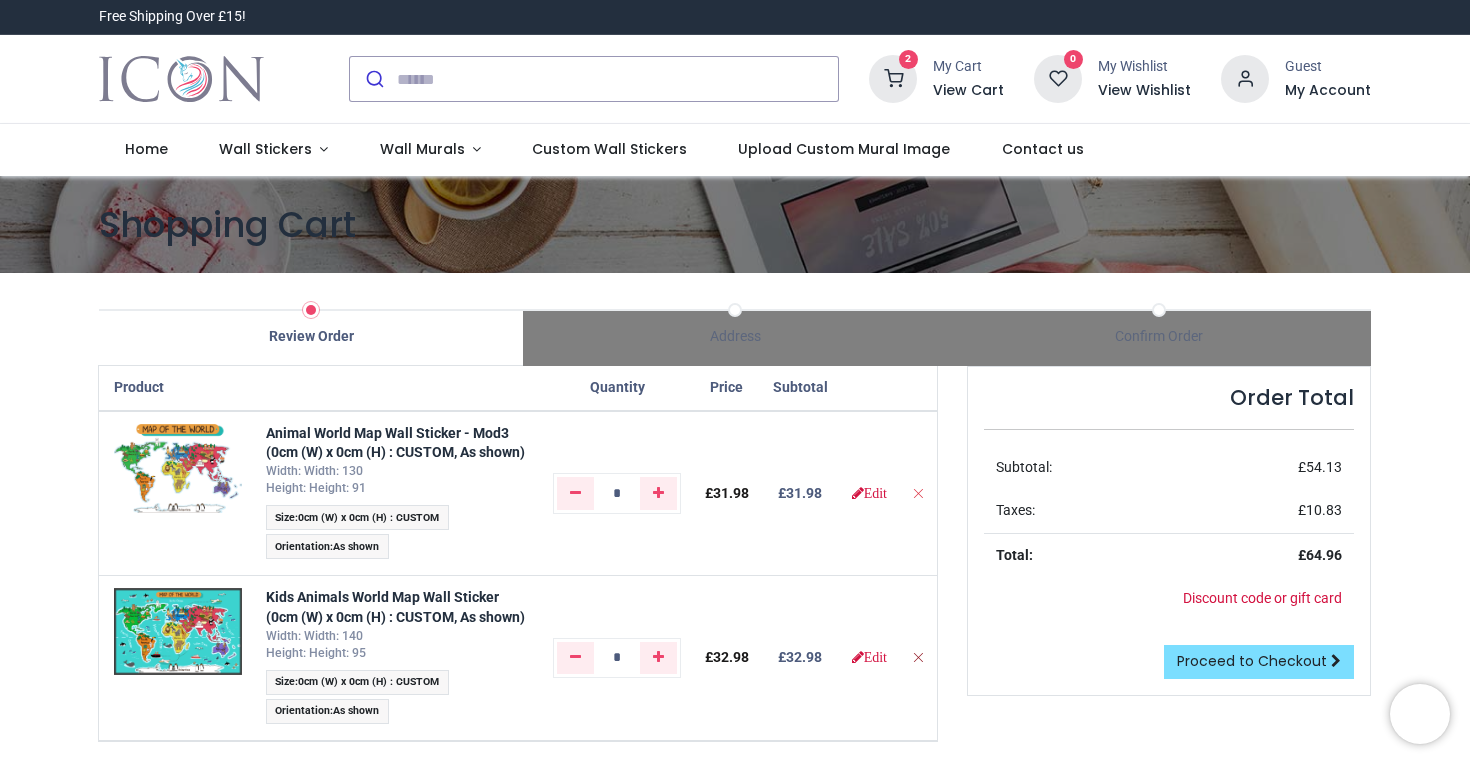 click at bounding box center (918, 657) 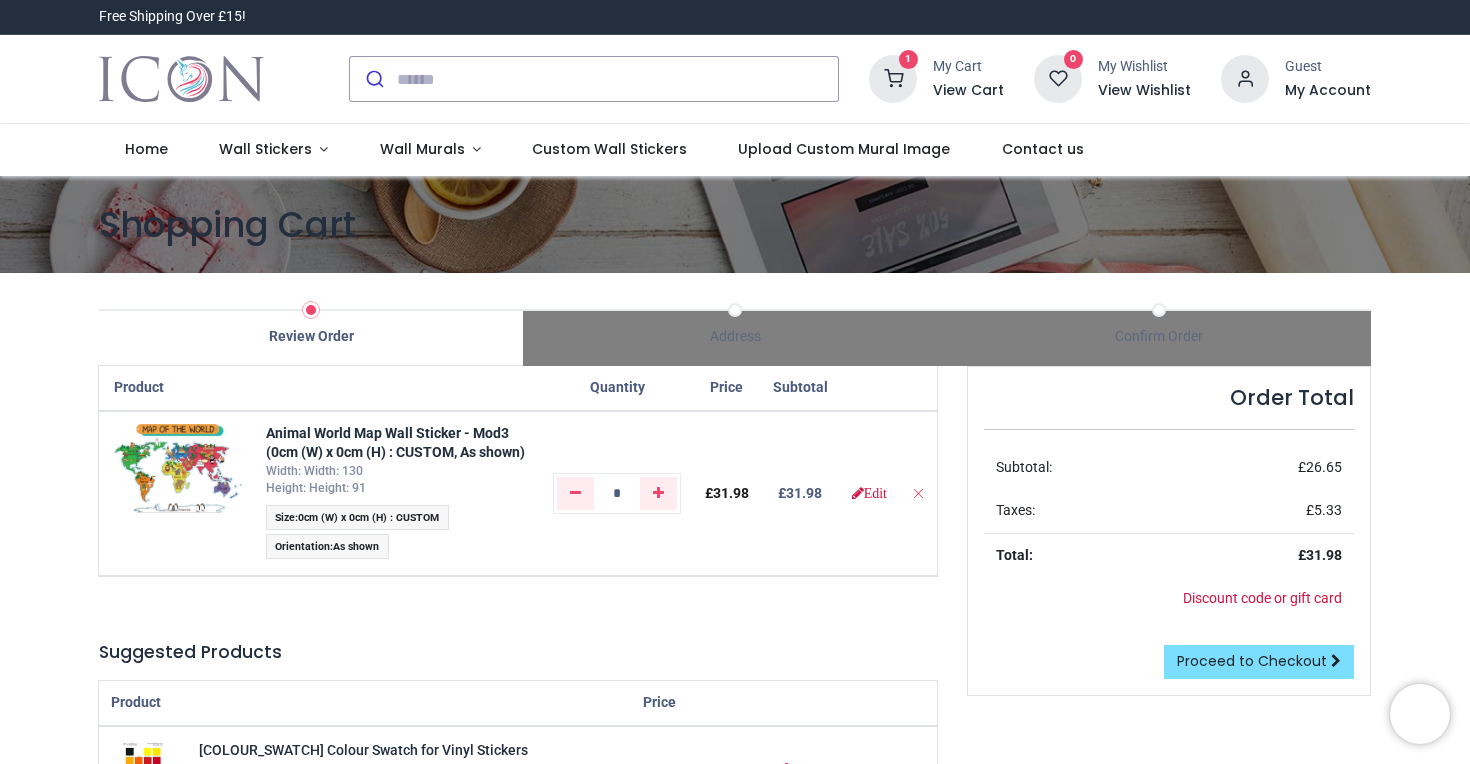 scroll, scrollTop: 0, scrollLeft: 0, axis: both 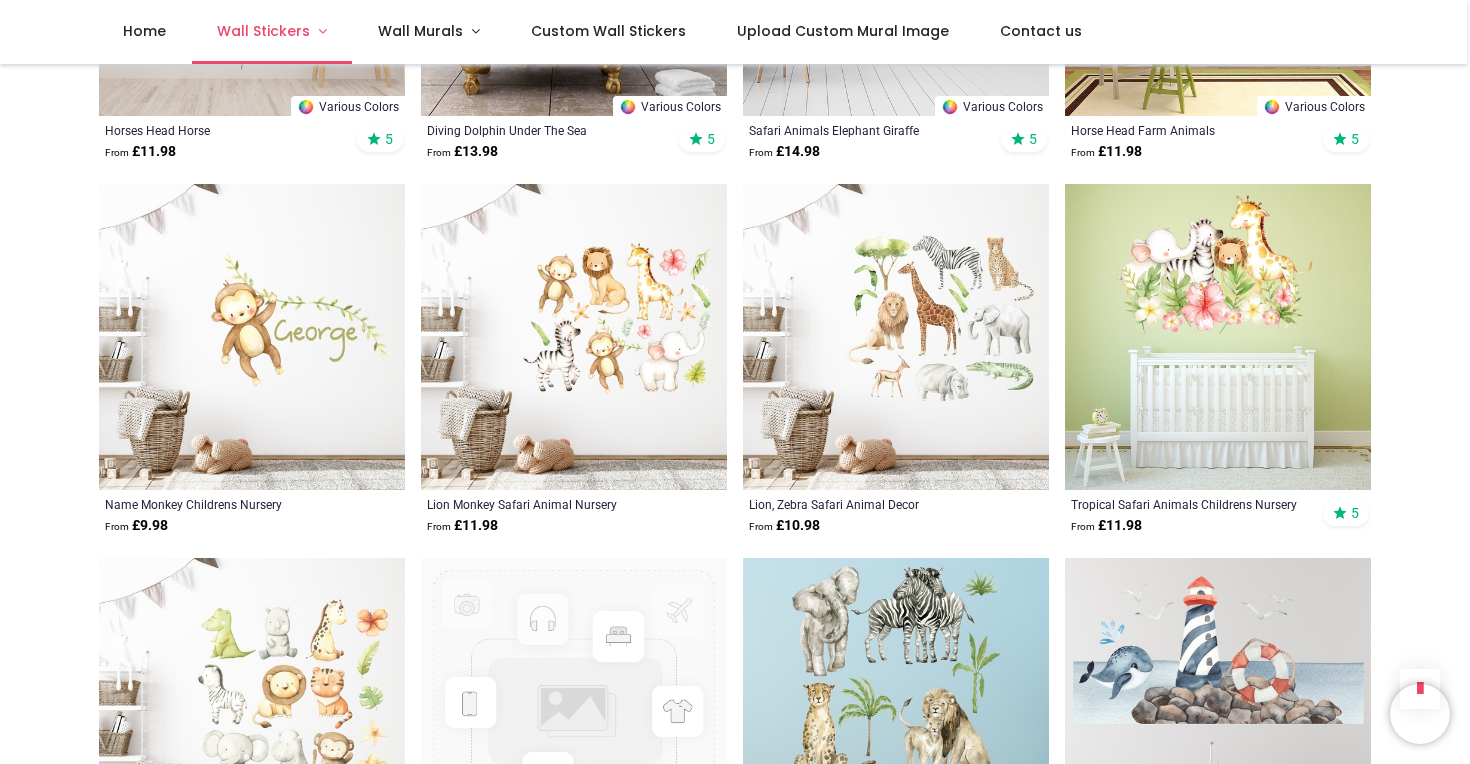 click on "Wall Stickers" at bounding box center [272, 32] 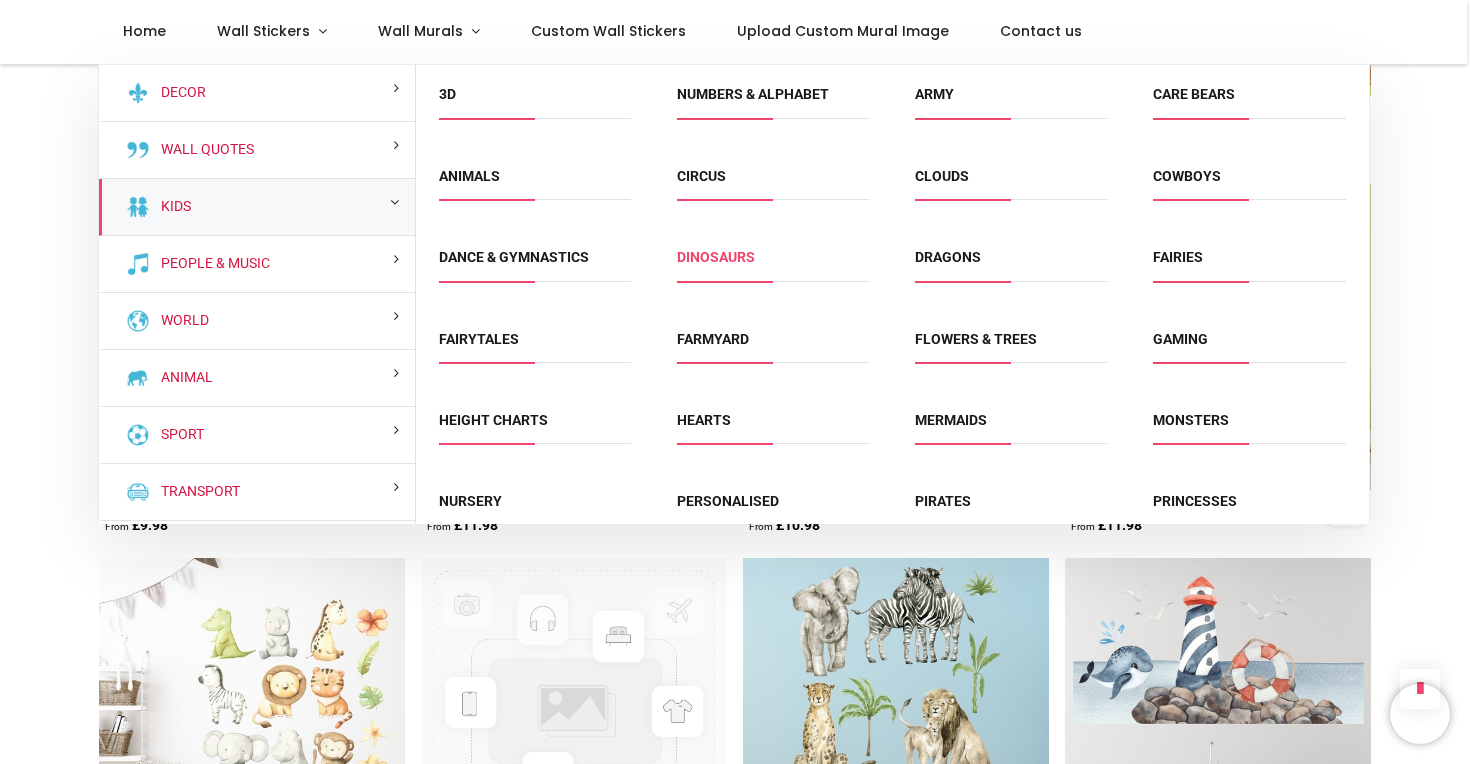 click on "Dinosaurs" at bounding box center (716, 257) 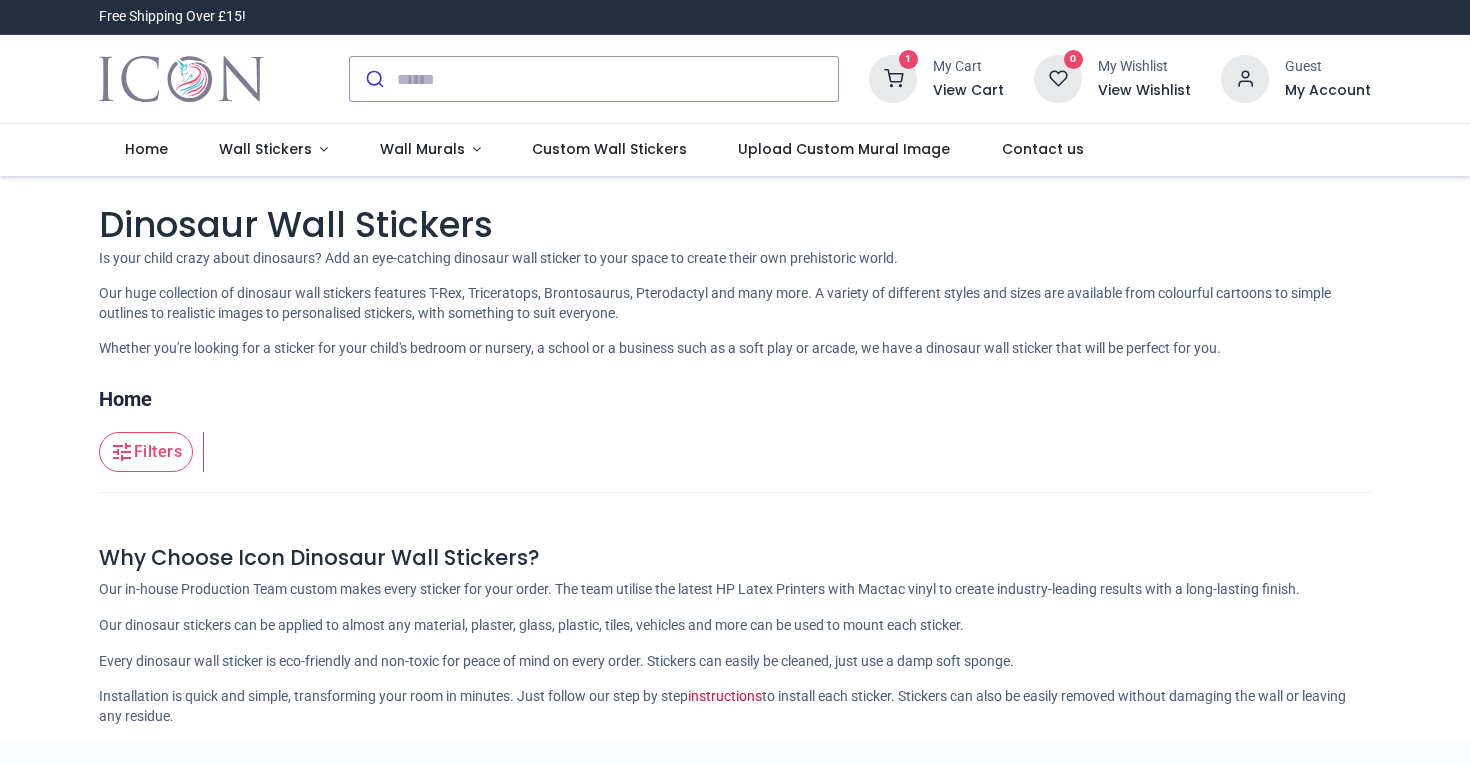 scroll, scrollTop: 0, scrollLeft: 0, axis: both 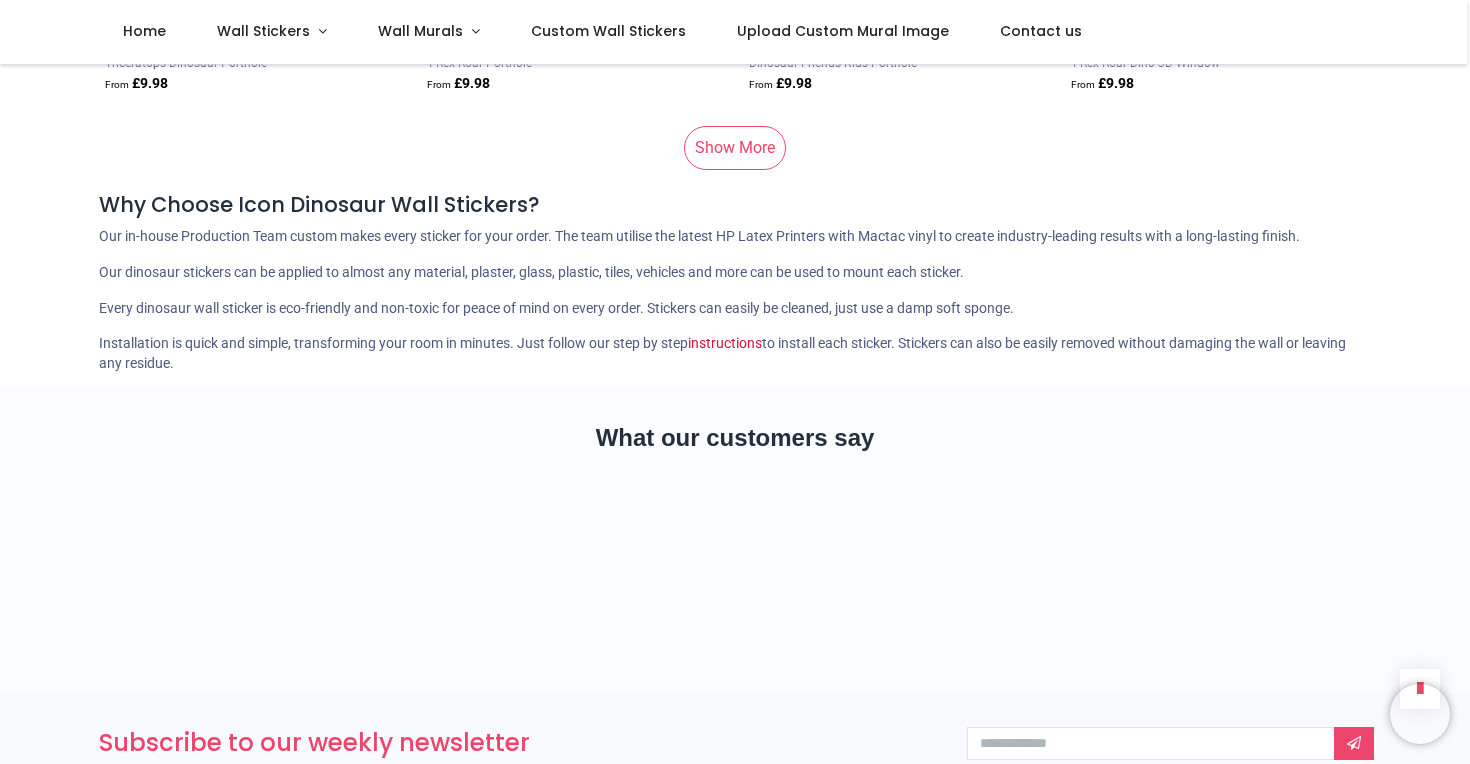 click on "Show More" at bounding box center [735, 148] 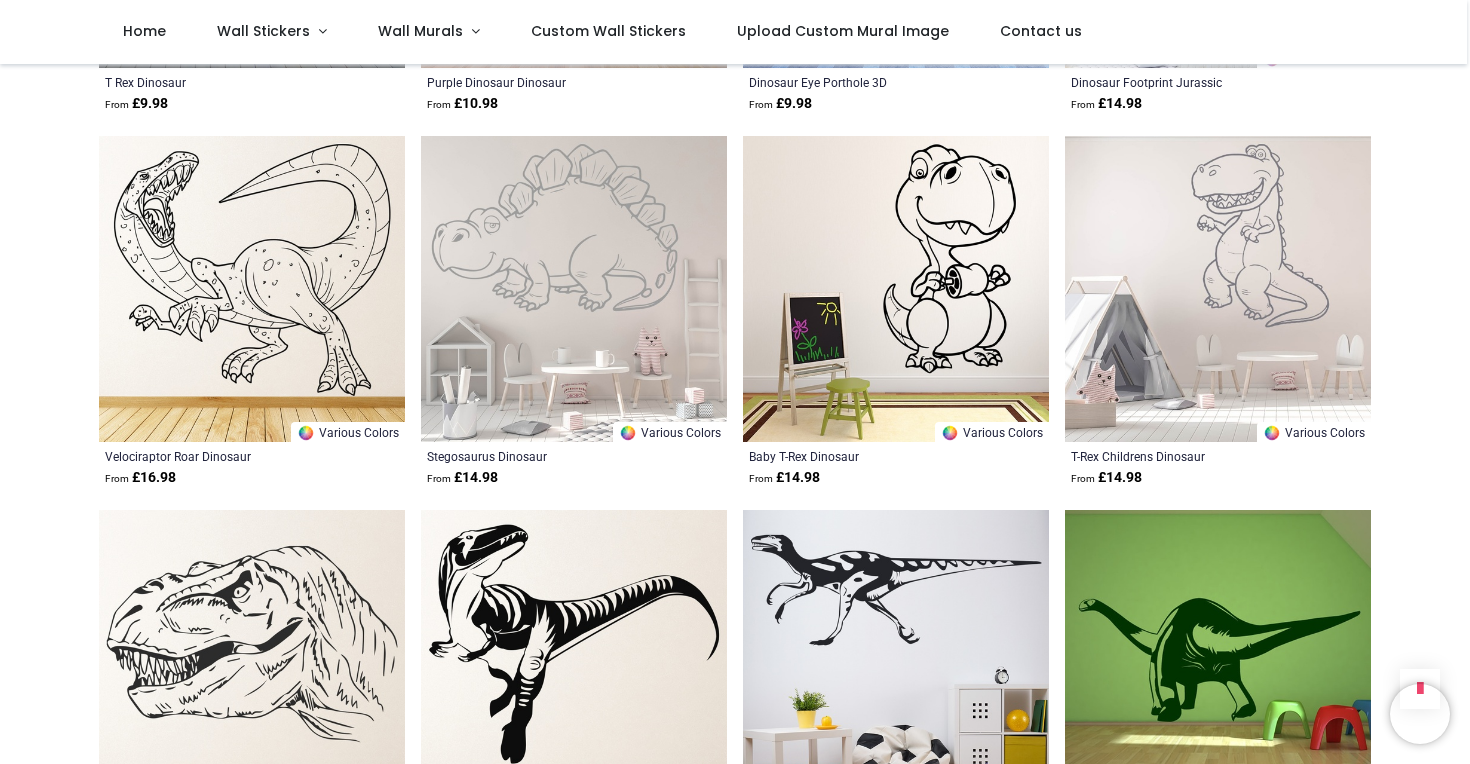scroll, scrollTop: 14932, scrollLeft: 0, axis: vertical 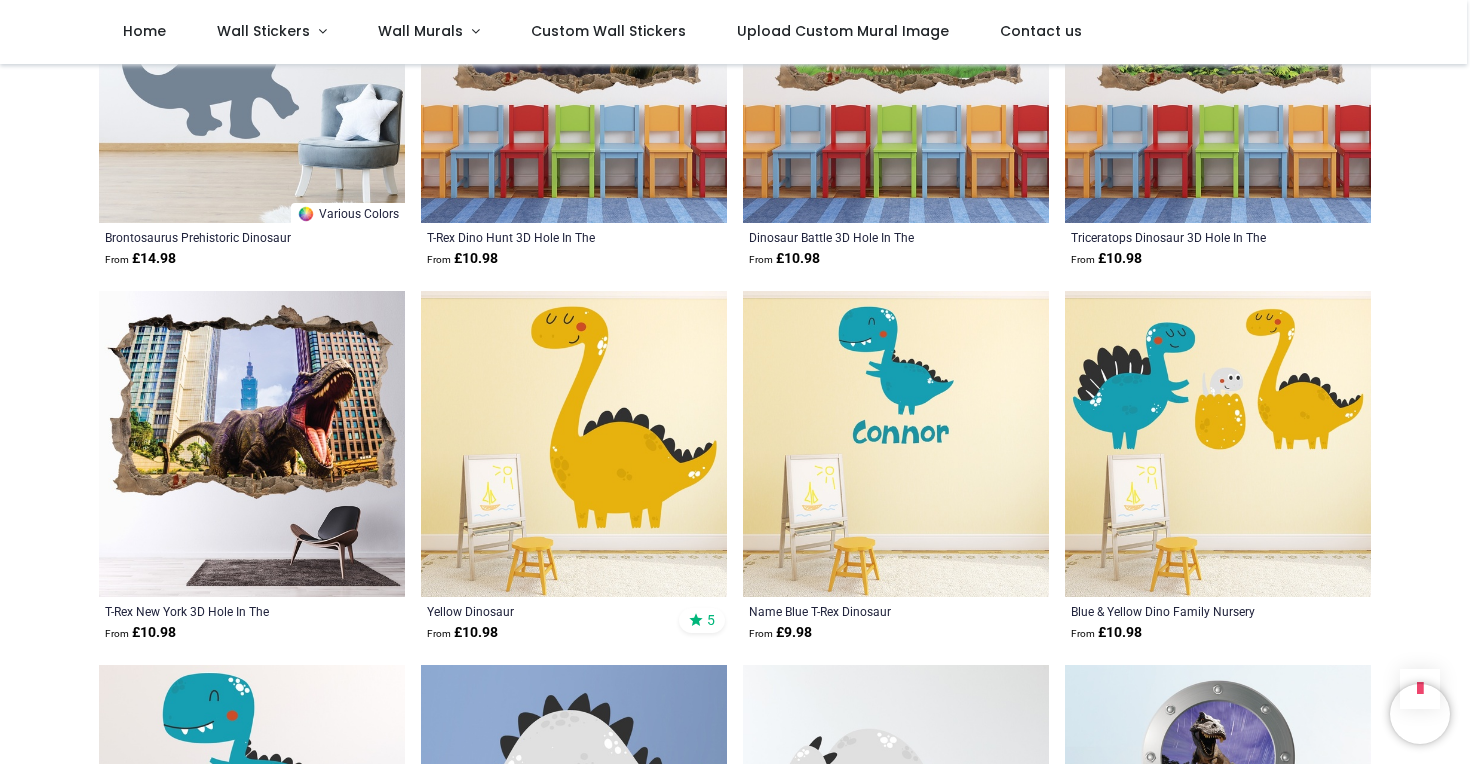 click at bounding box center (574, 444) 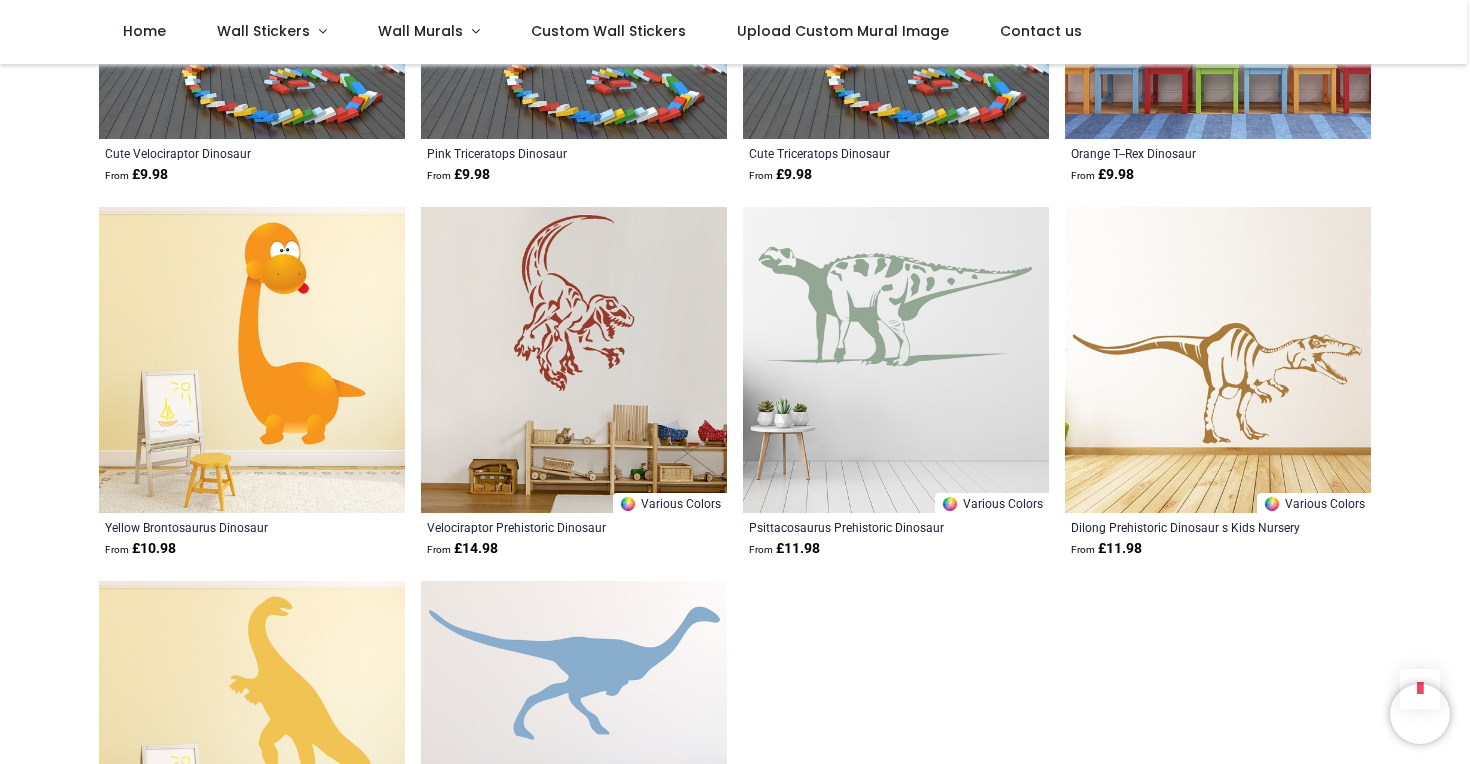 scroll, scrollTop: 22716, scrollLeft: 0, axis: vertical 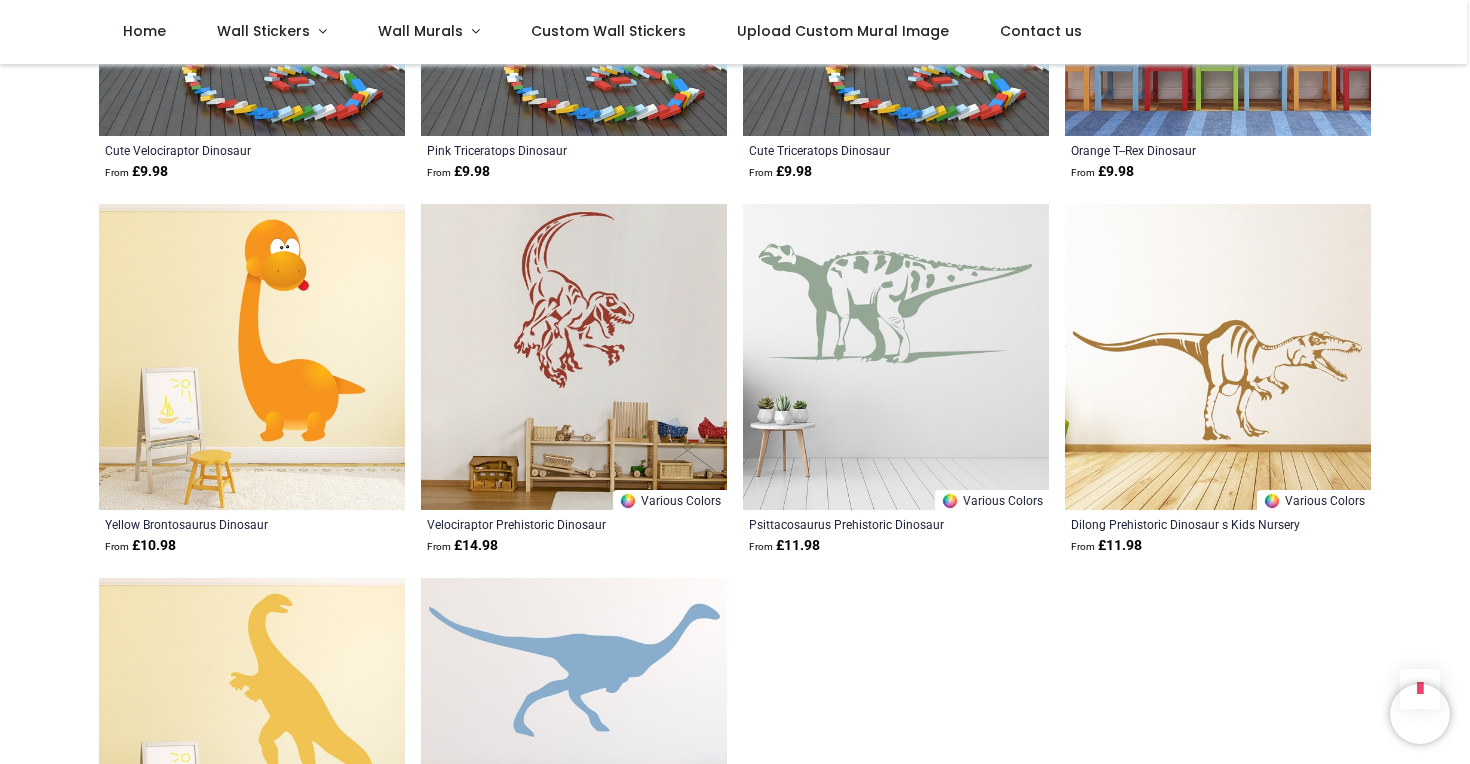 click at bounding box center (252, 357) 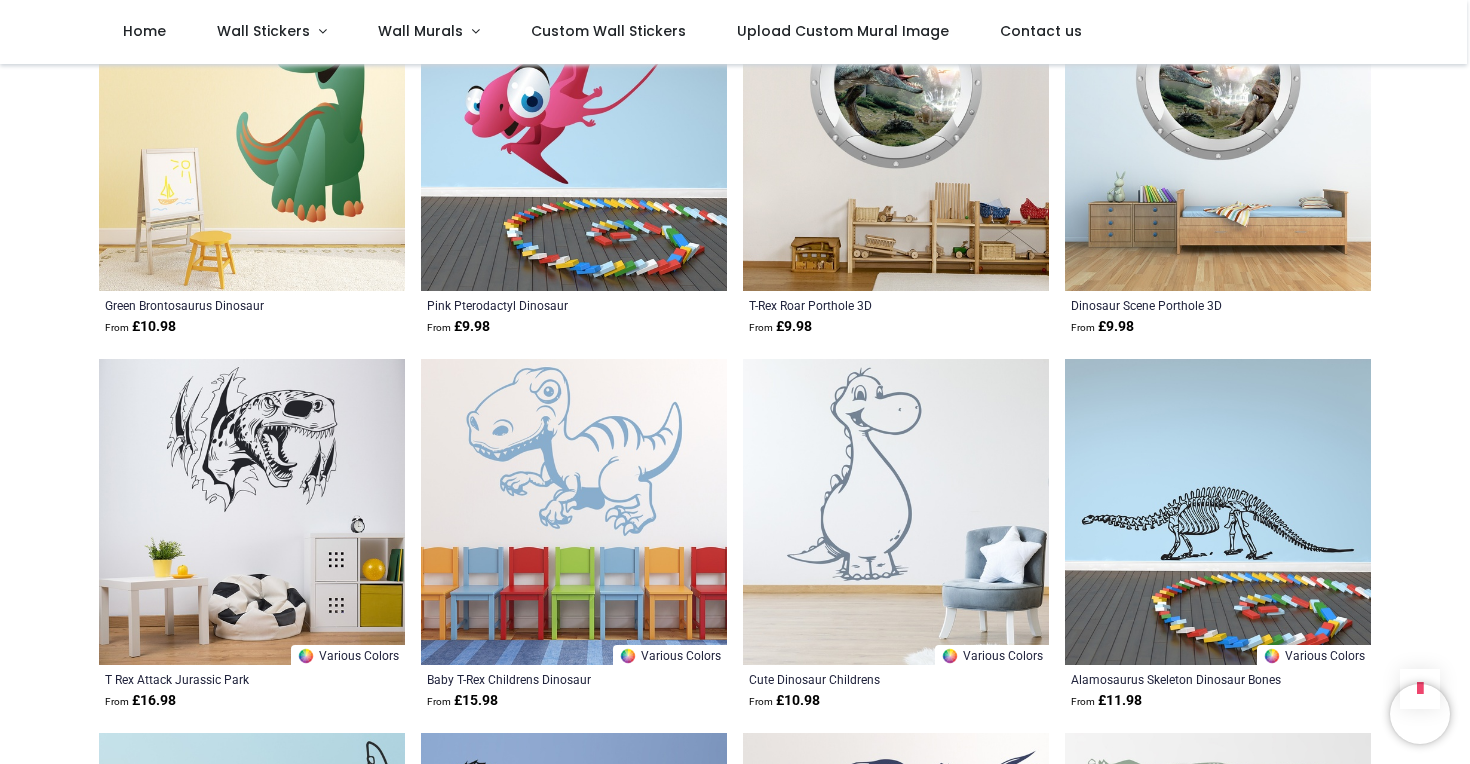 scroll, scrollTop: 20320, scrollLeft: 0, axis: vertical 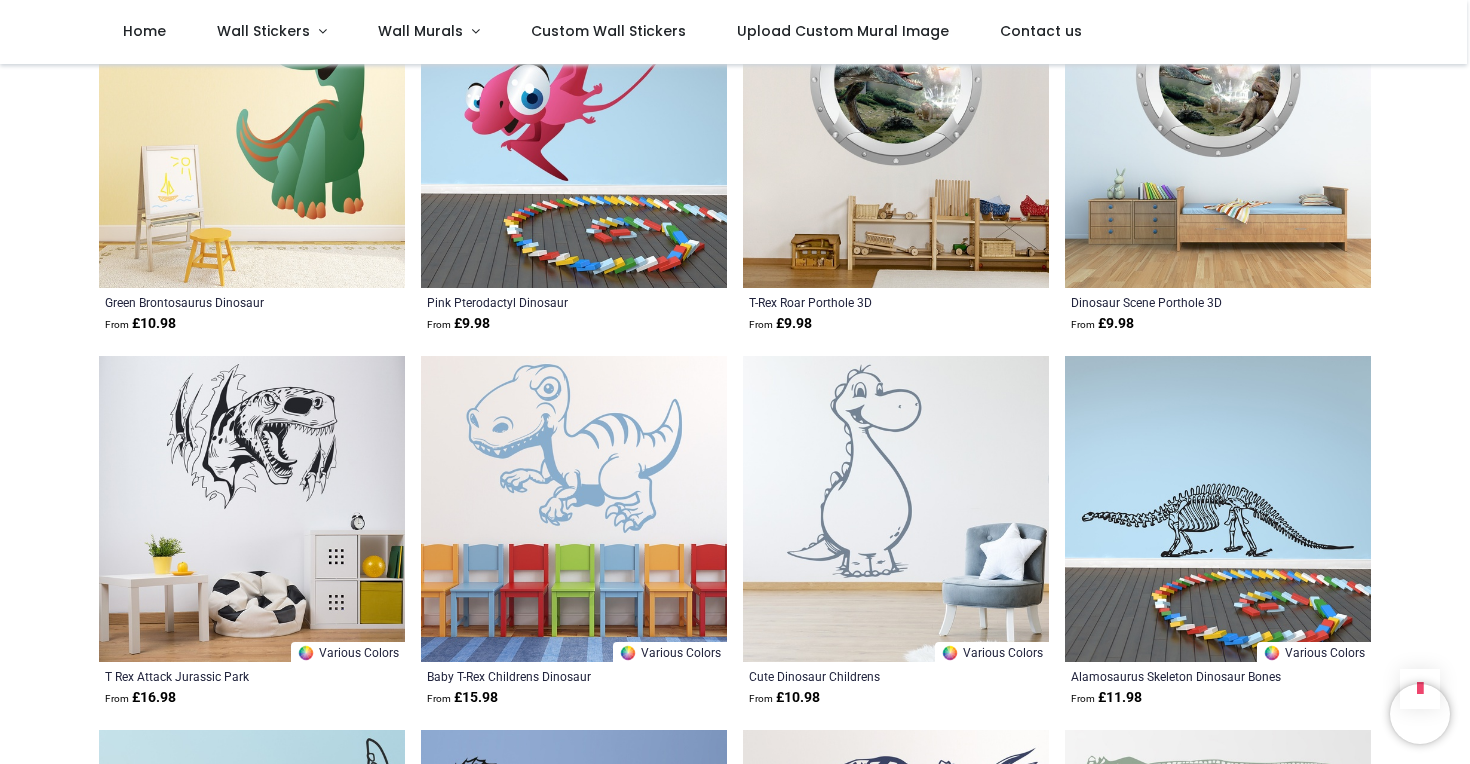 click at bounding box center (896, 509) 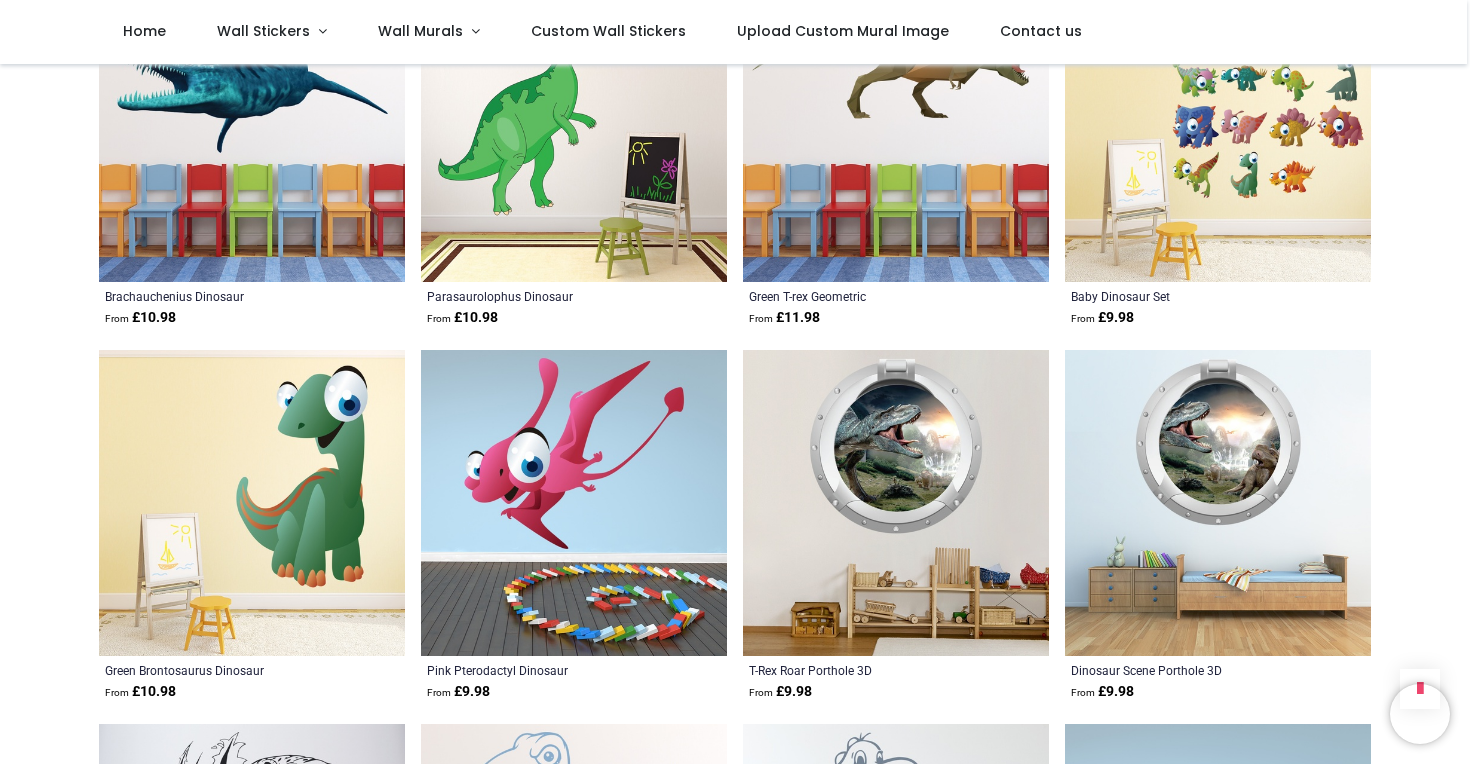 scroll, scrollTop: 19938, scrollLeft: 0, axis: vertical 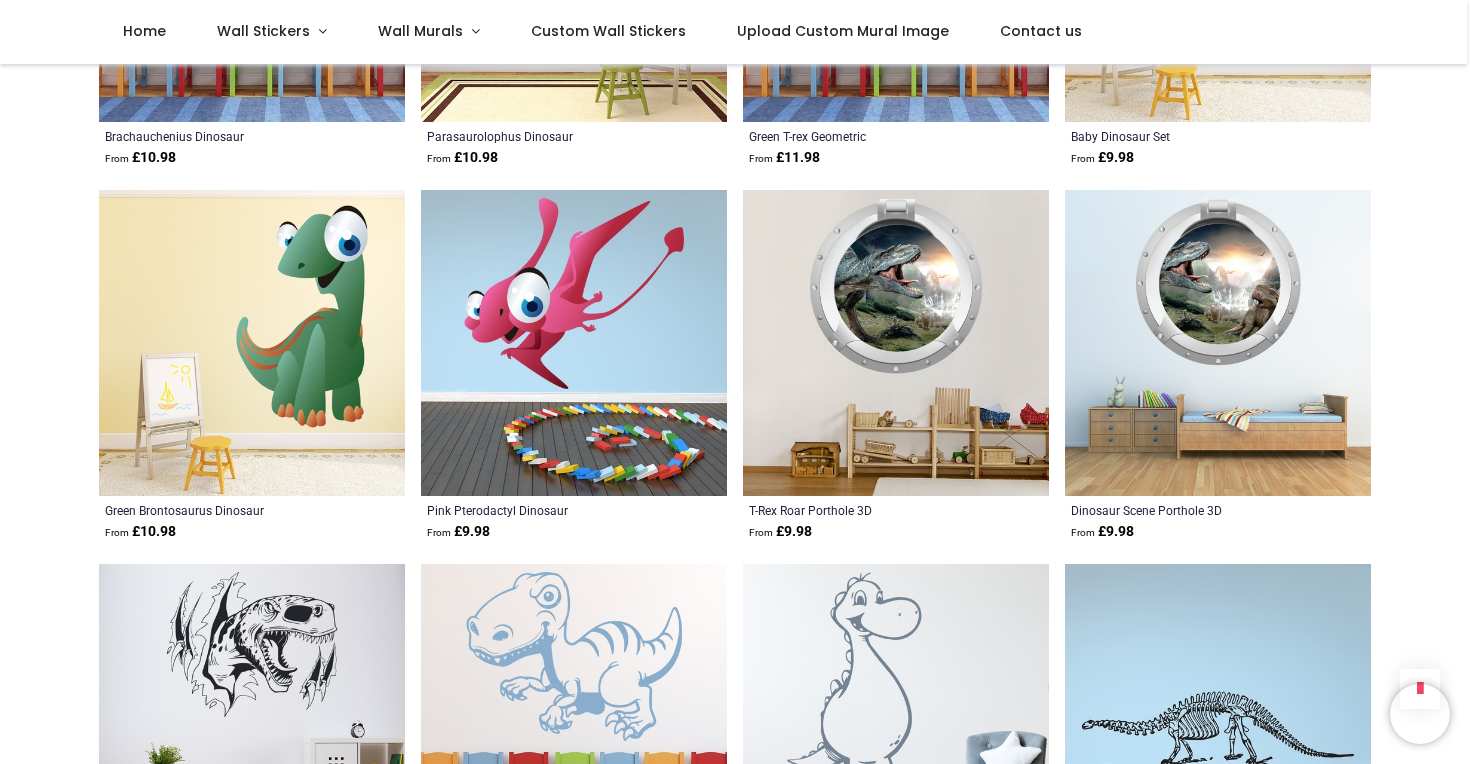 click at bounding box center [252, 343] 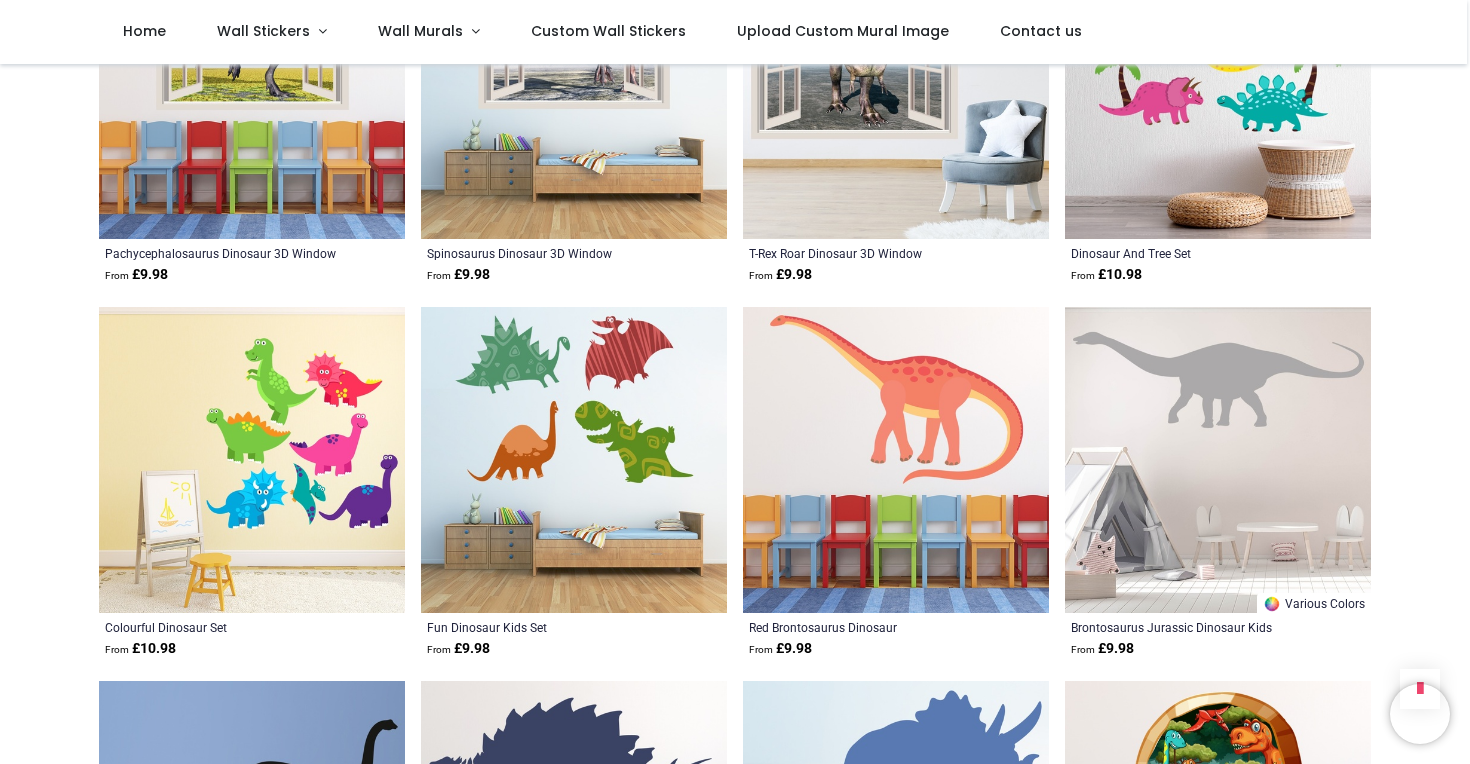 scroll, scrollTop: 18122, scrollLeft: 0, axis: vertical 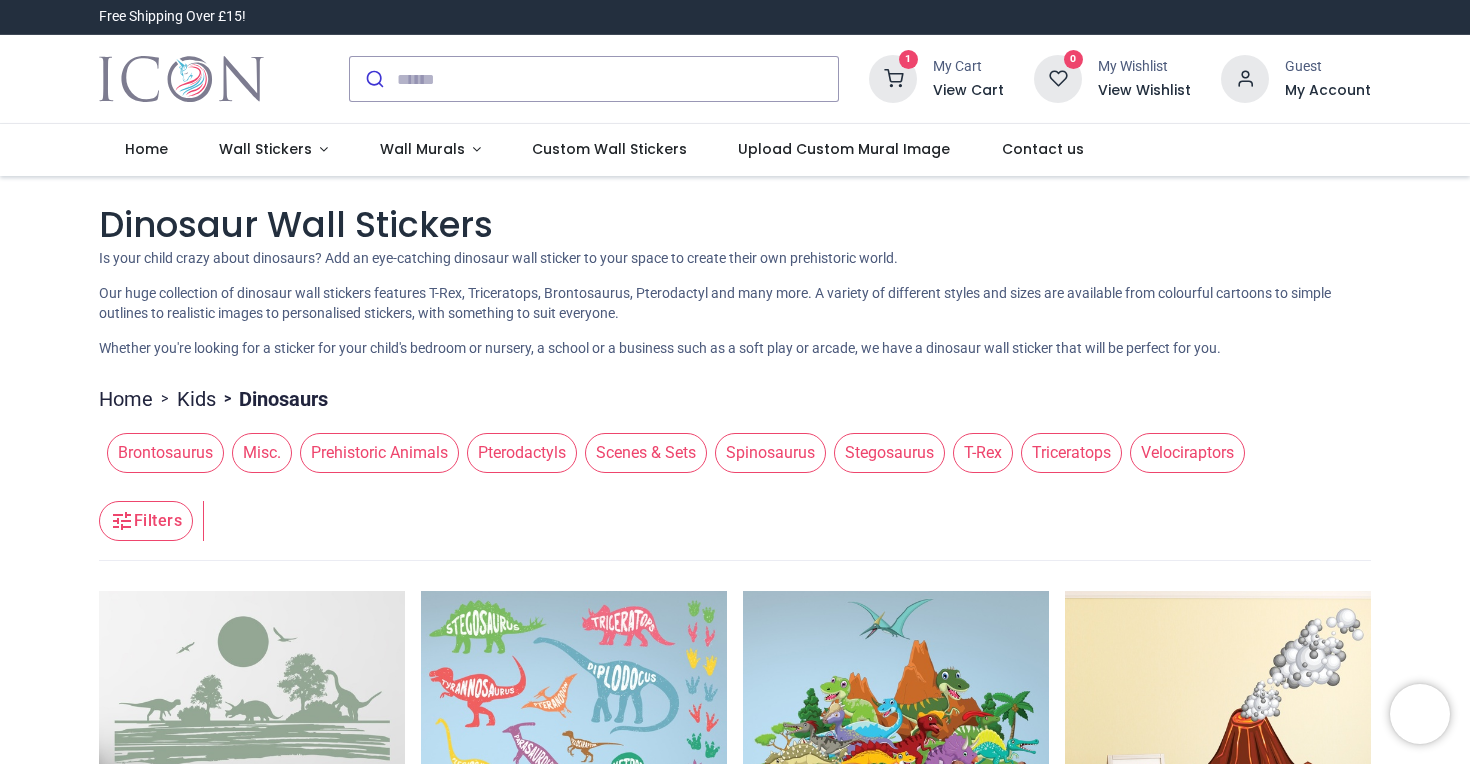 click on "View Cart" at bounding box center (968, 91) 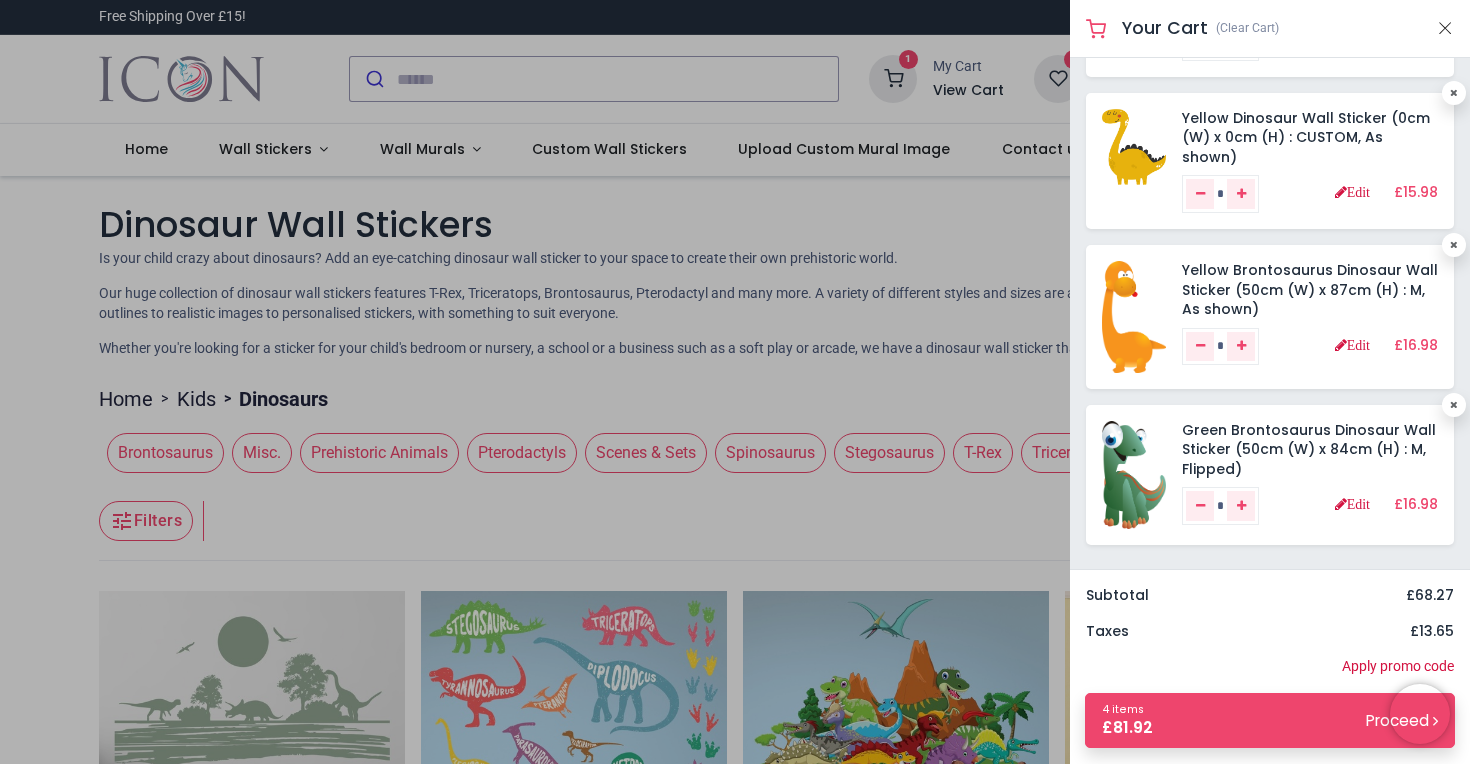 scroll, scrollTop: 133, scrollLeft: 0, axis: vertical 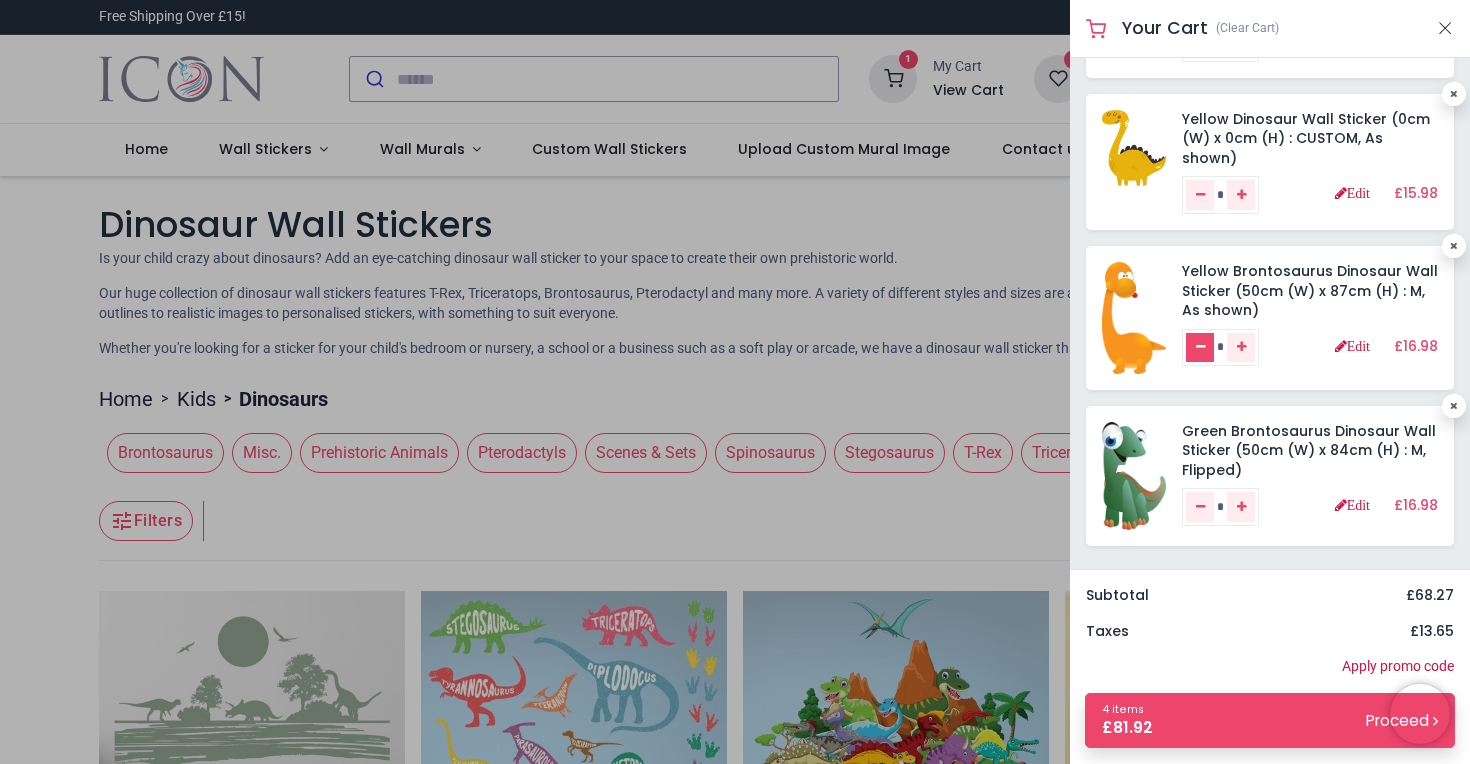 click at bounding box center [1200, 348] 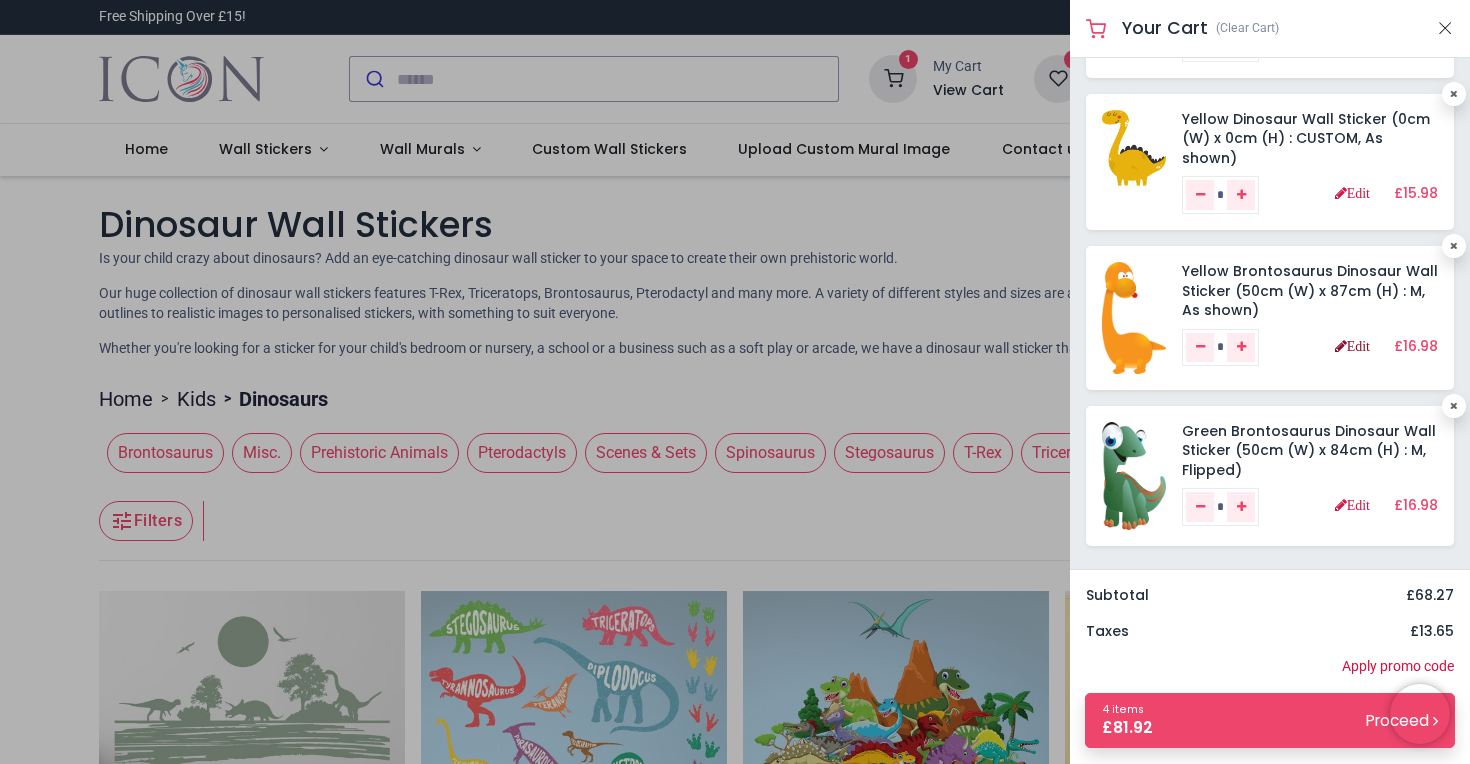 click on "Edit" at bounding box center [1352, 346] 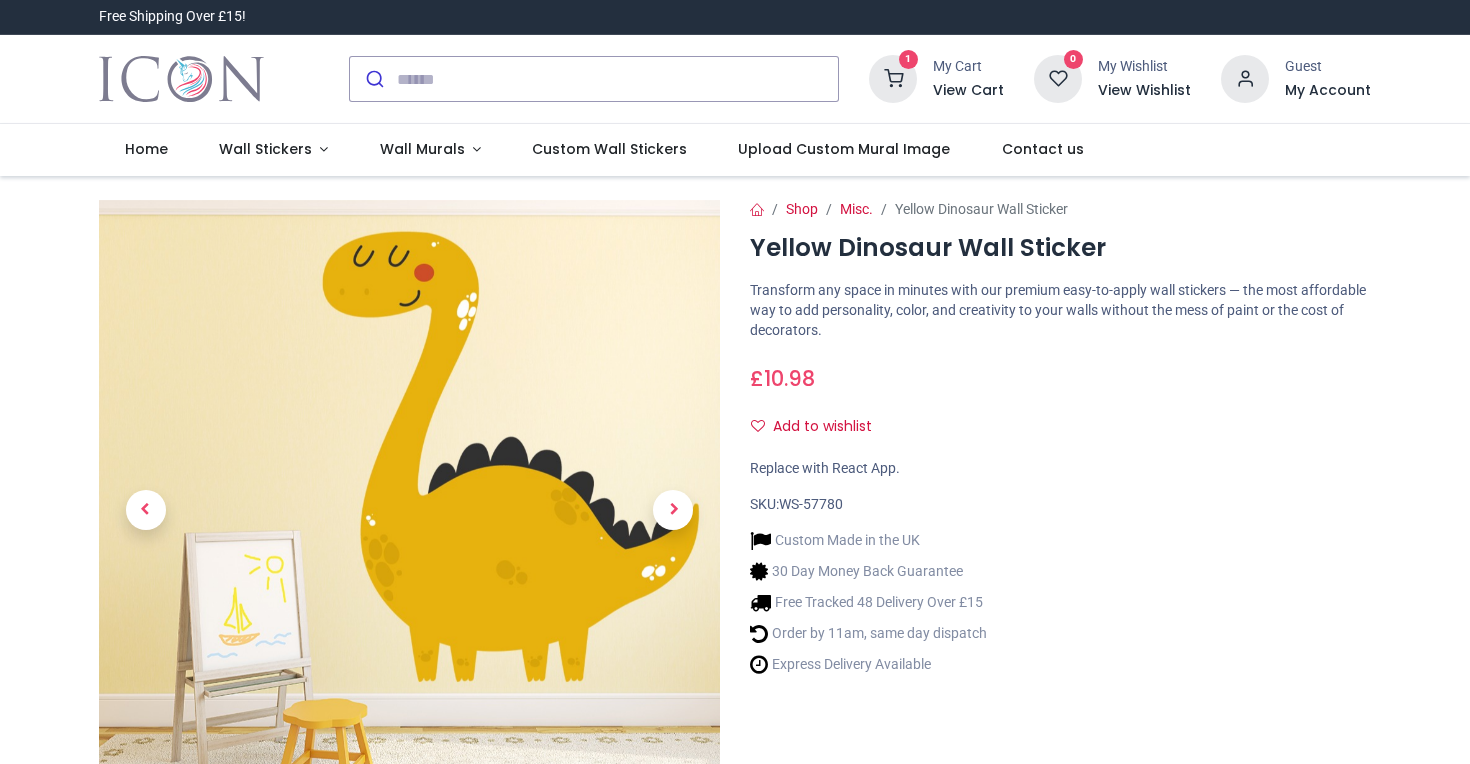 scroll, scrollTop: 0, scrollLeft: 0, axis: both 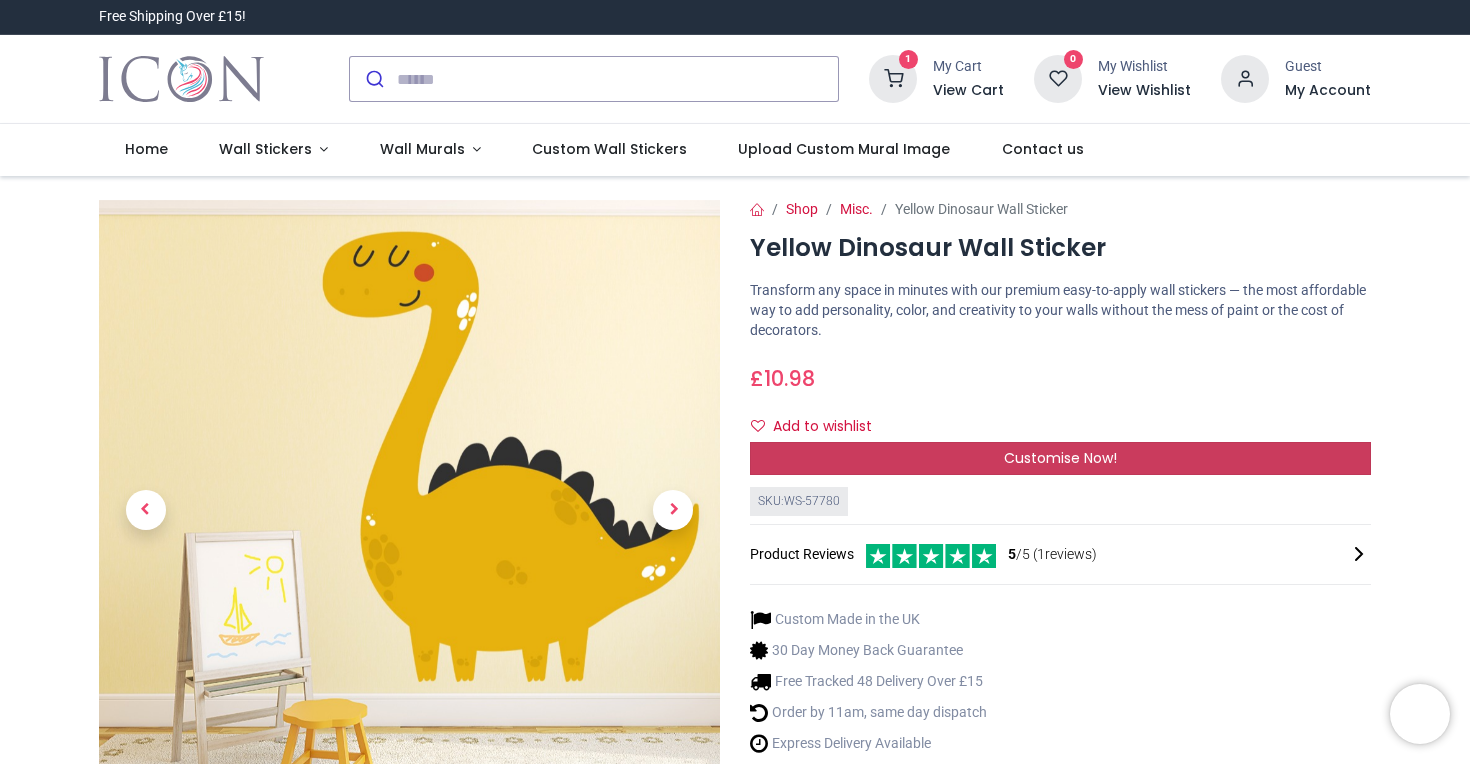 click on "Customise Now!" at bounding box center [1060, 459] 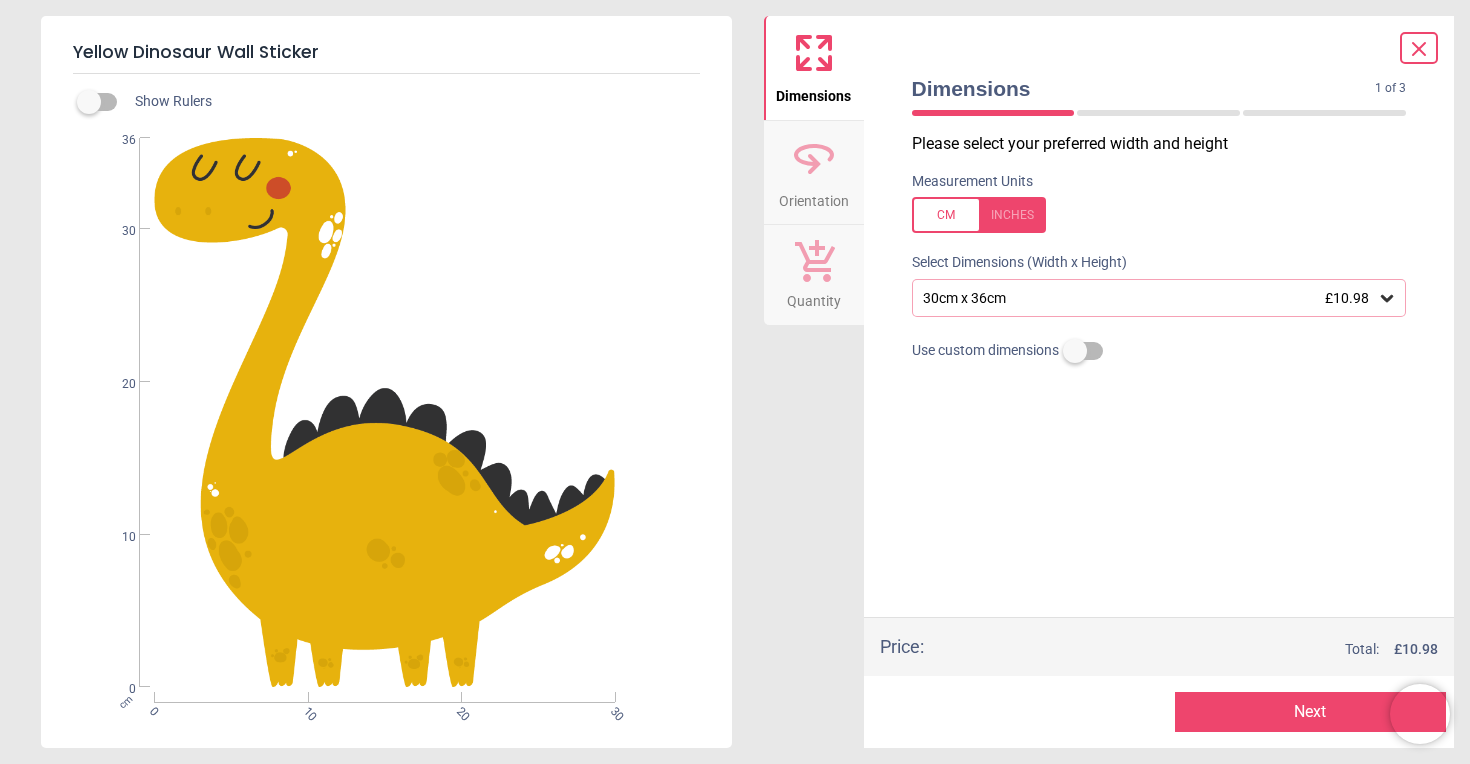 click on "30cm  x  36cm       £10.98" at bounding box center (1159, 298) 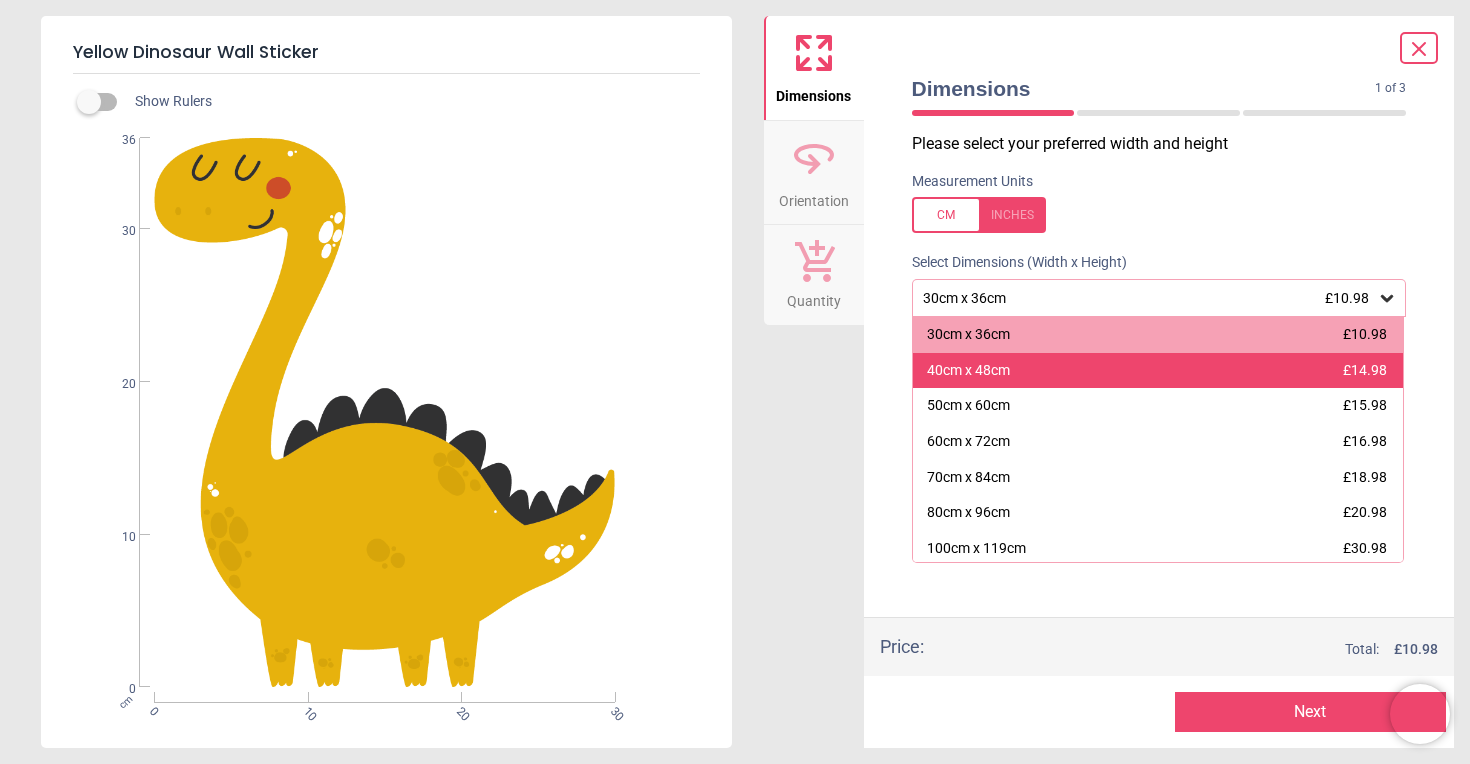 click on "40cm  x  48cm" at bounding box center (968, 371) 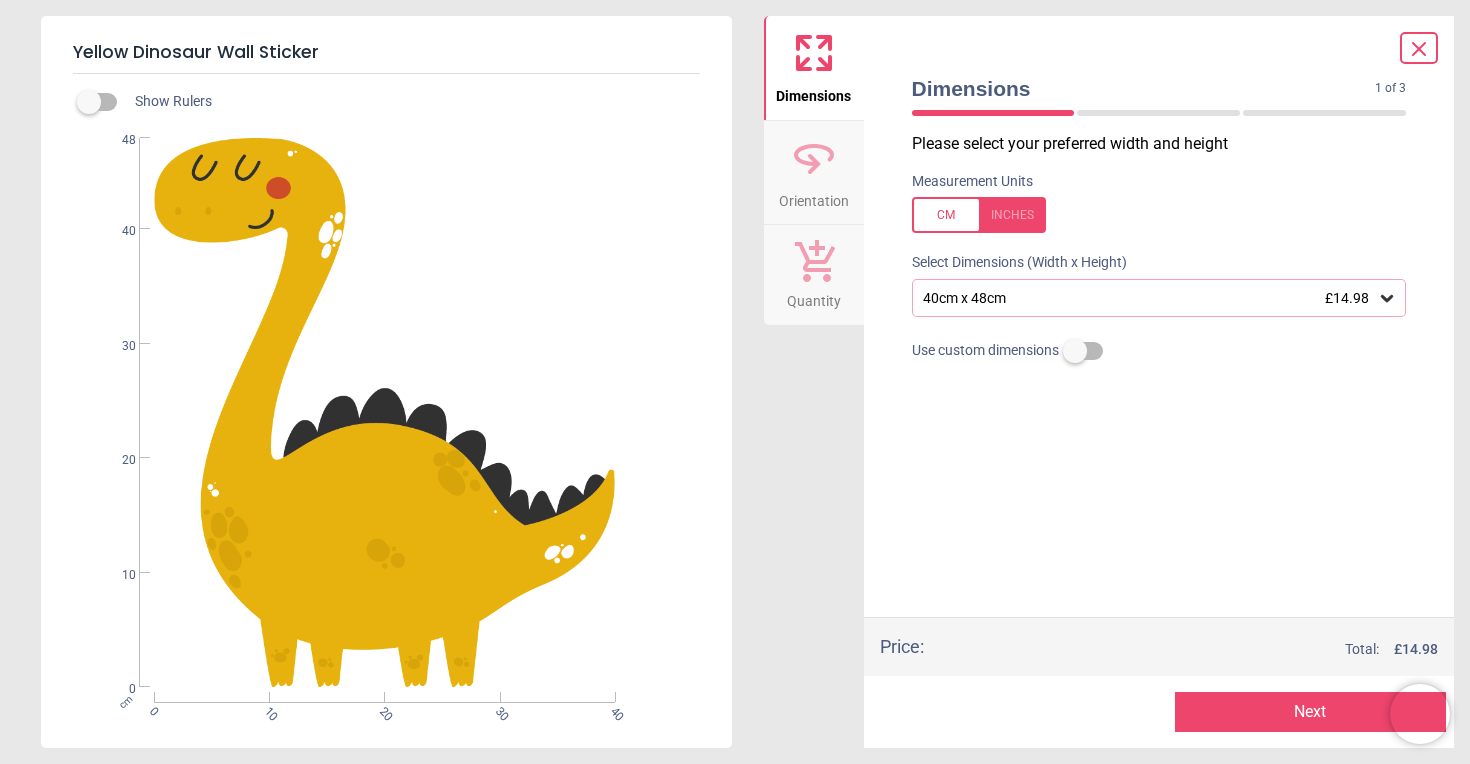click on "40cm  x  48cm       £14.98" at bounding box center [1159, 298] 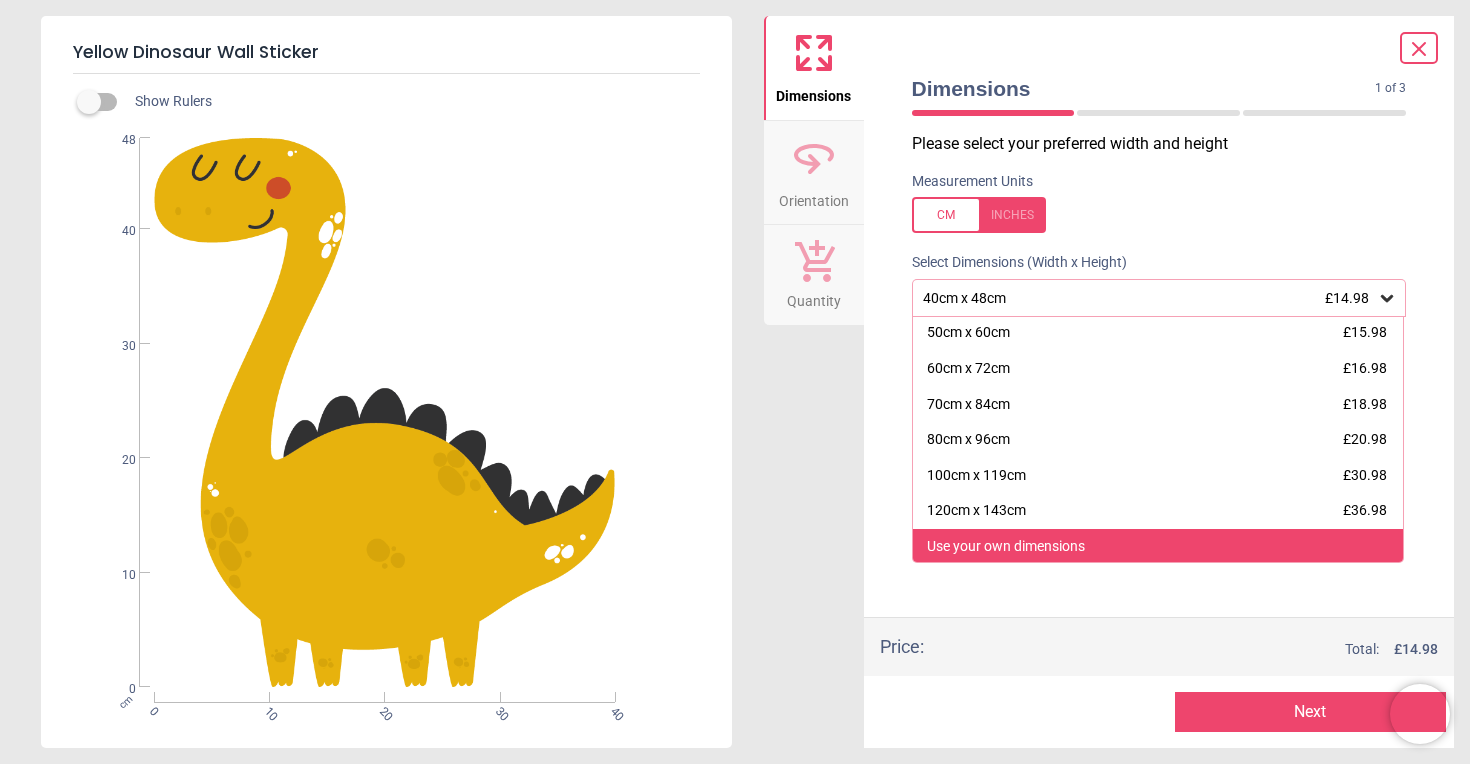 scroll, scrollTop: 71, scrollLeft: 0, axis: vertical 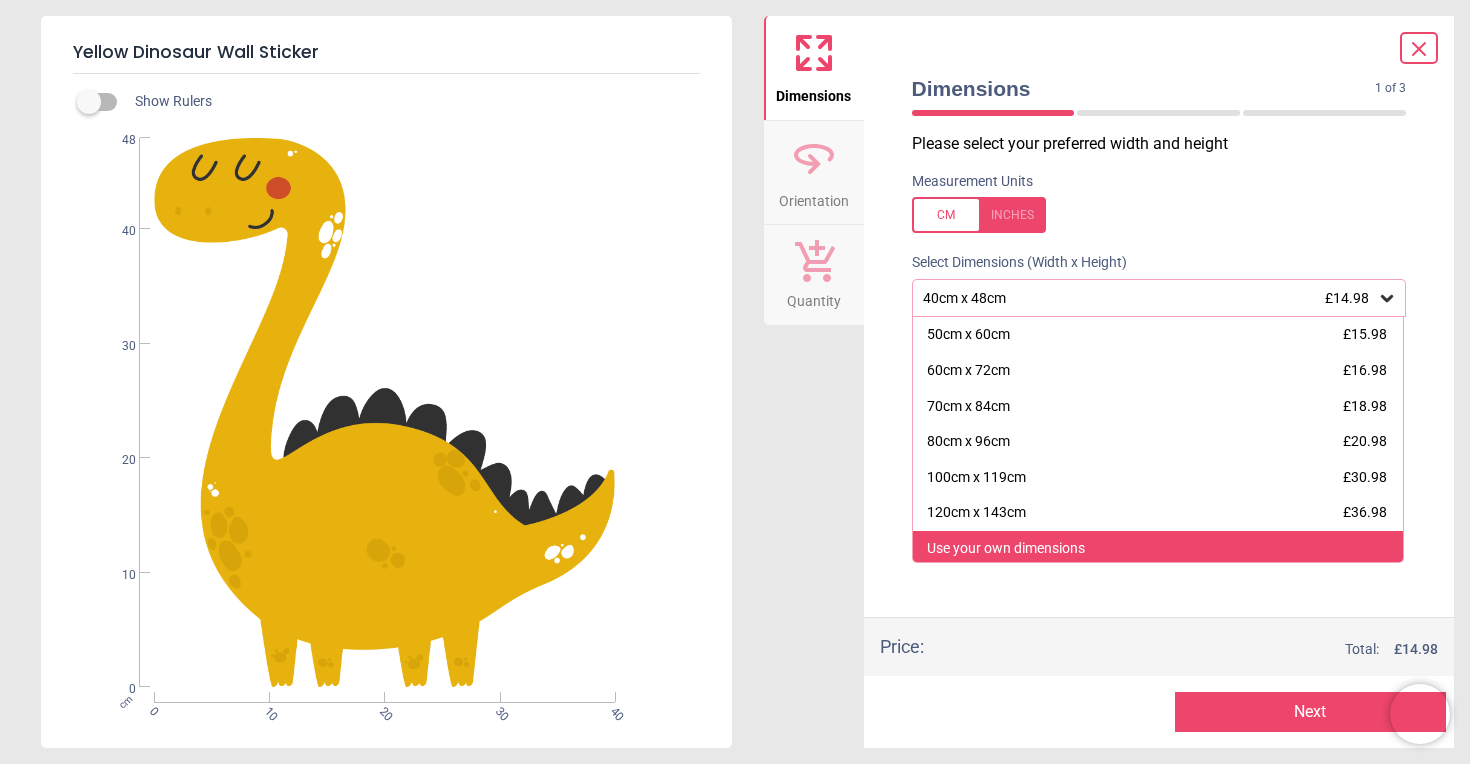 click on "Use your own dimensions" at bounding box center (1006, 549) 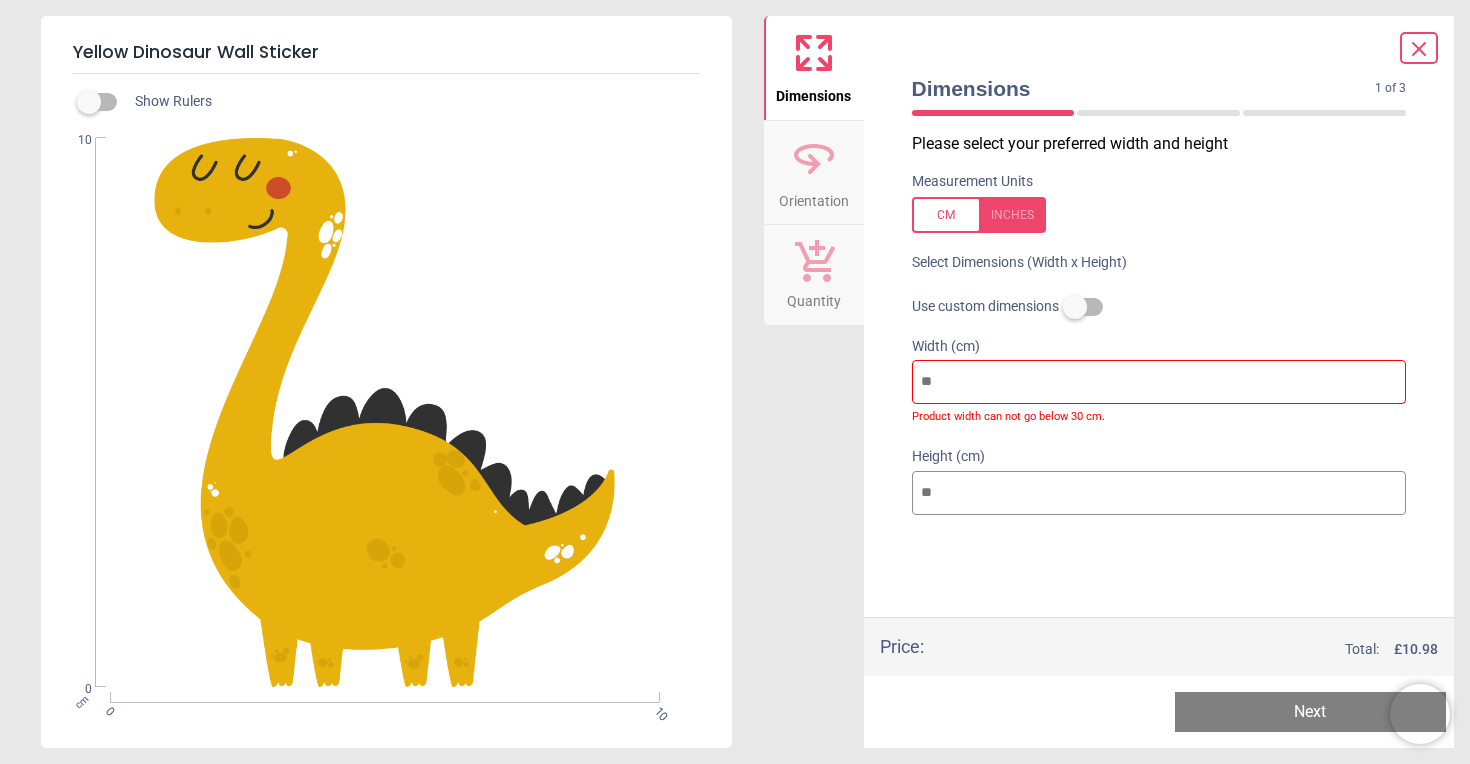 type on "*" 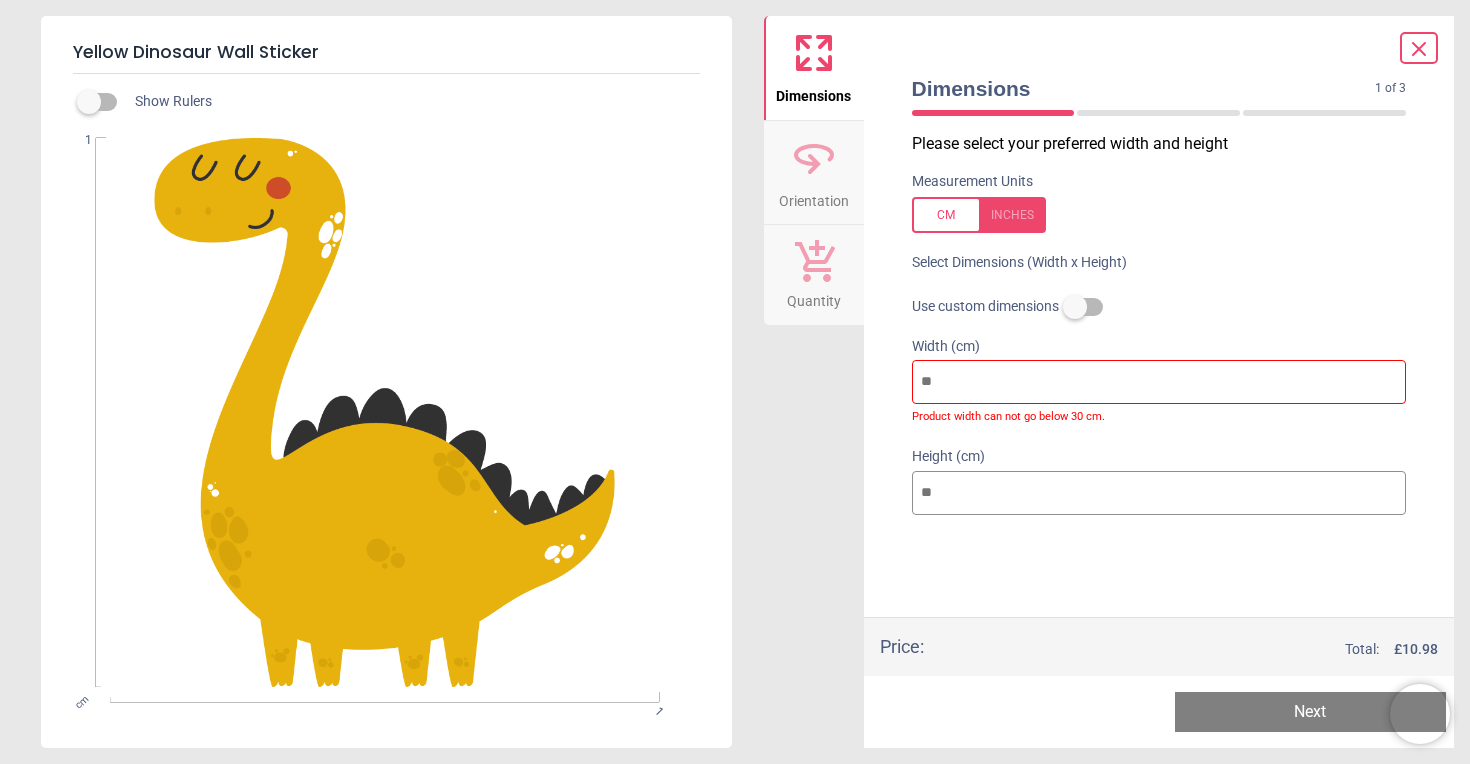 type 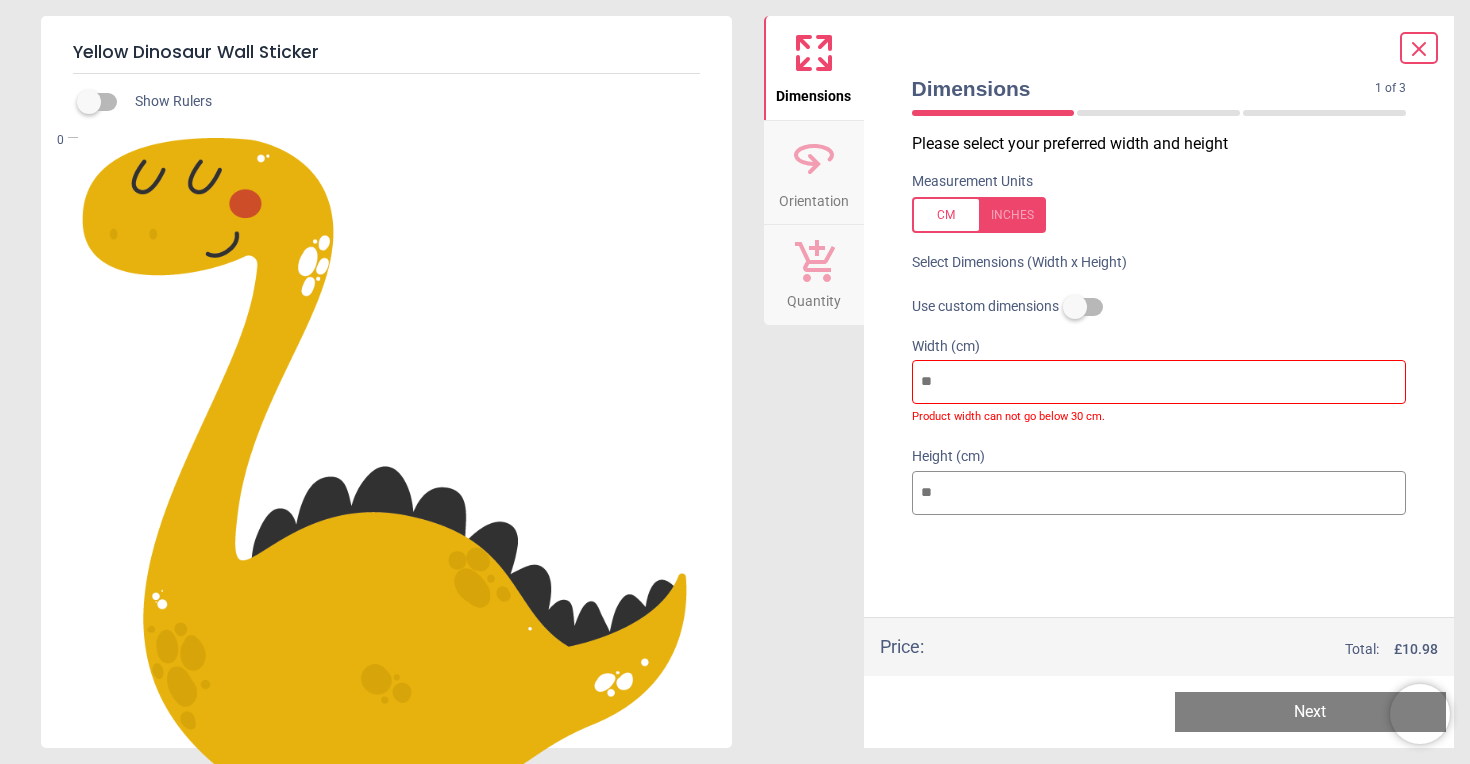 type on "*" 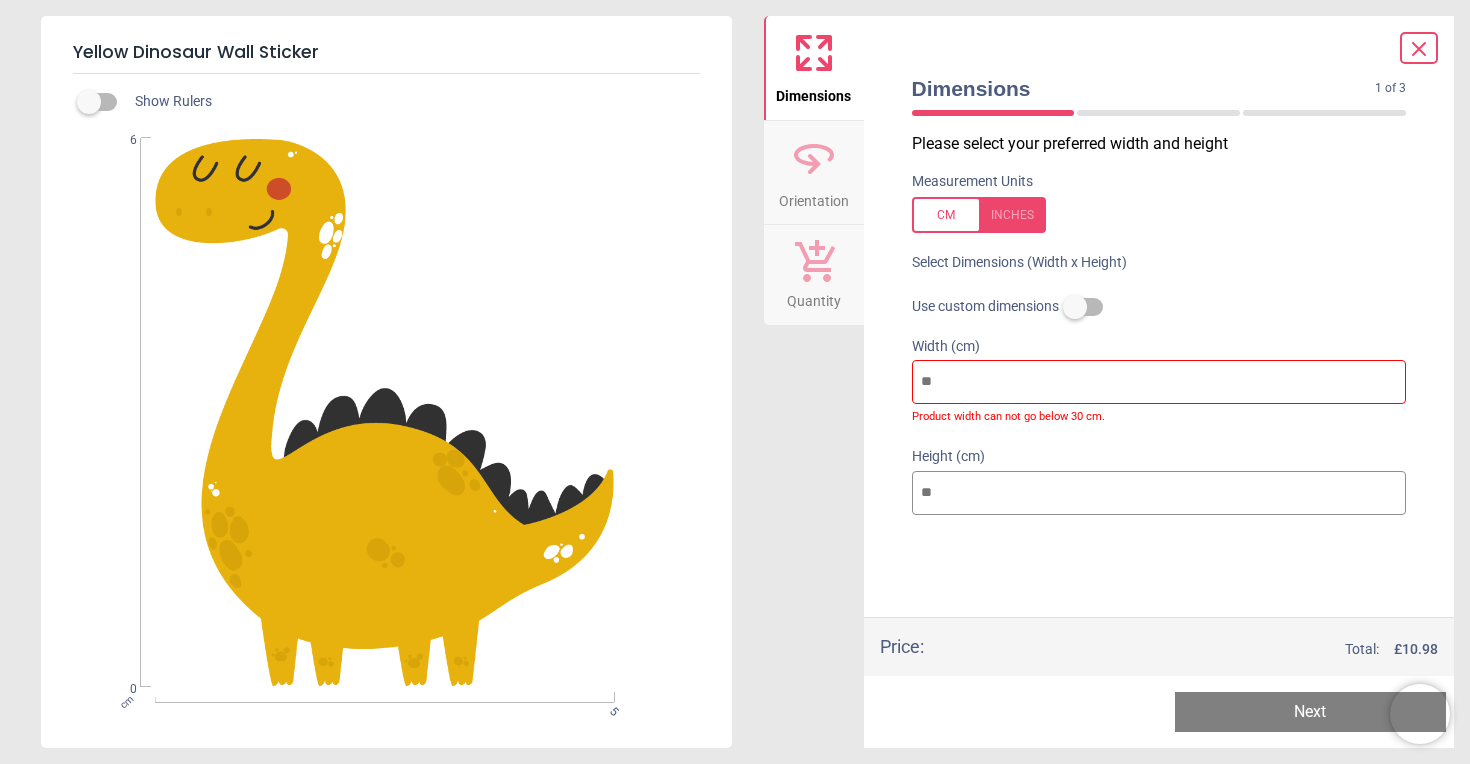 type on "**" 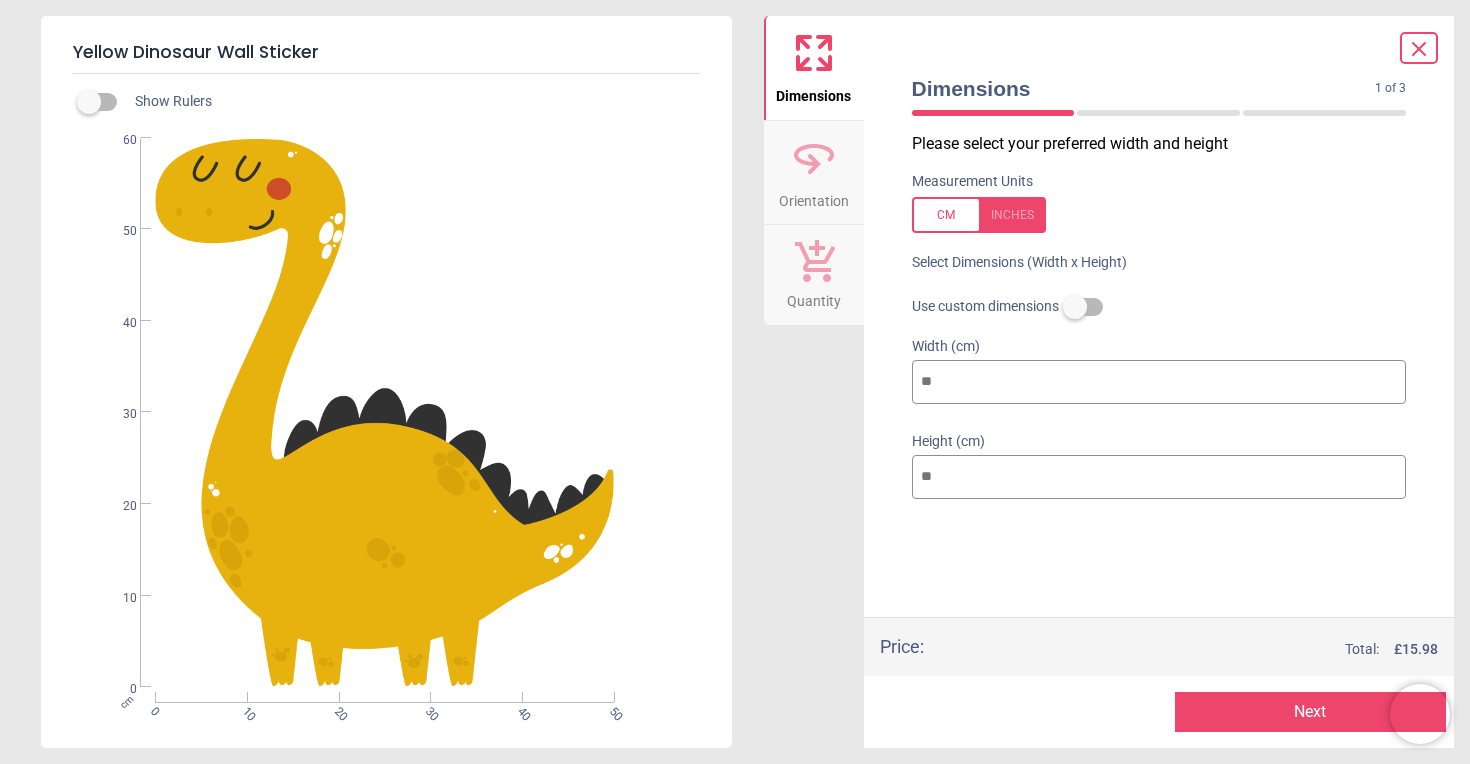 type on "**" 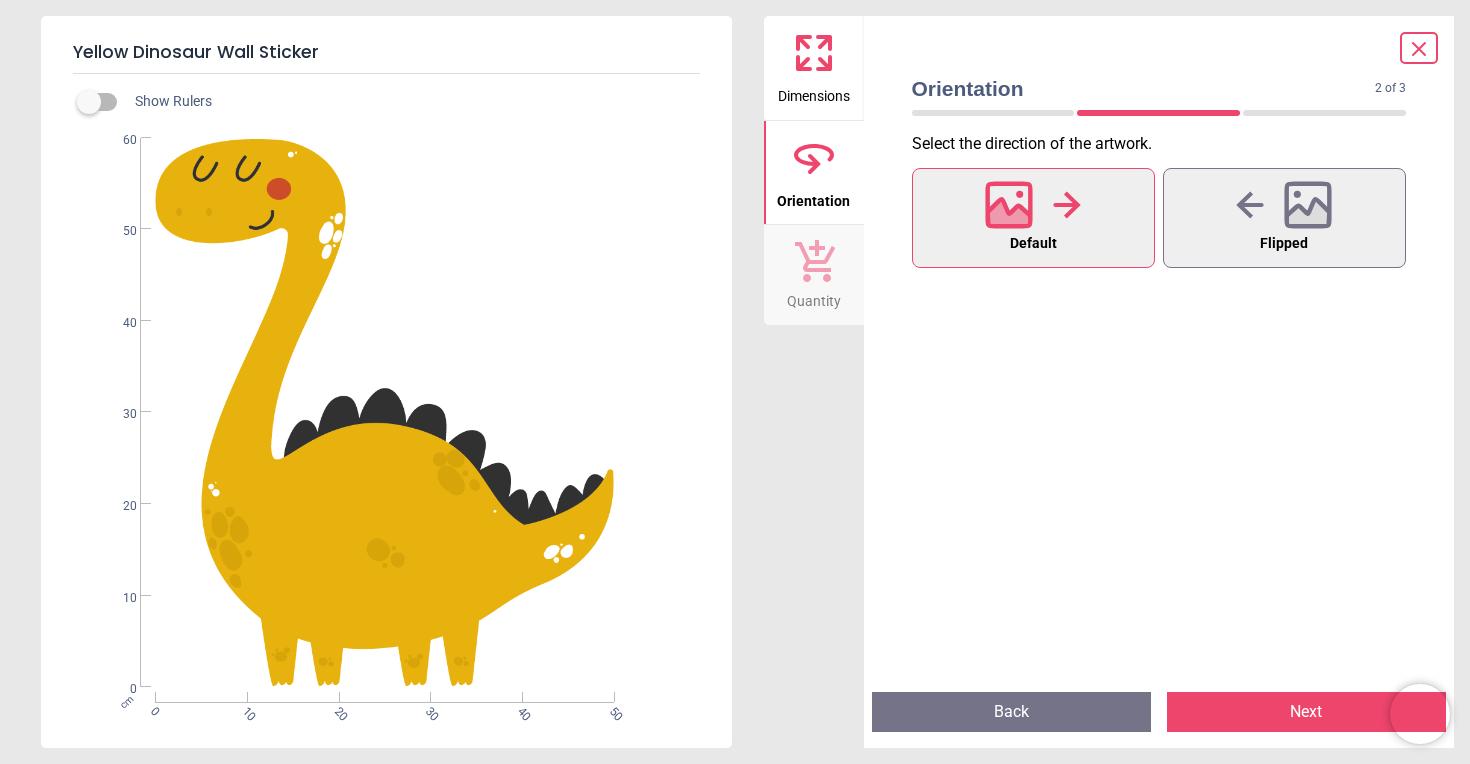 click on "Next" at bounding box center [1306, 712] 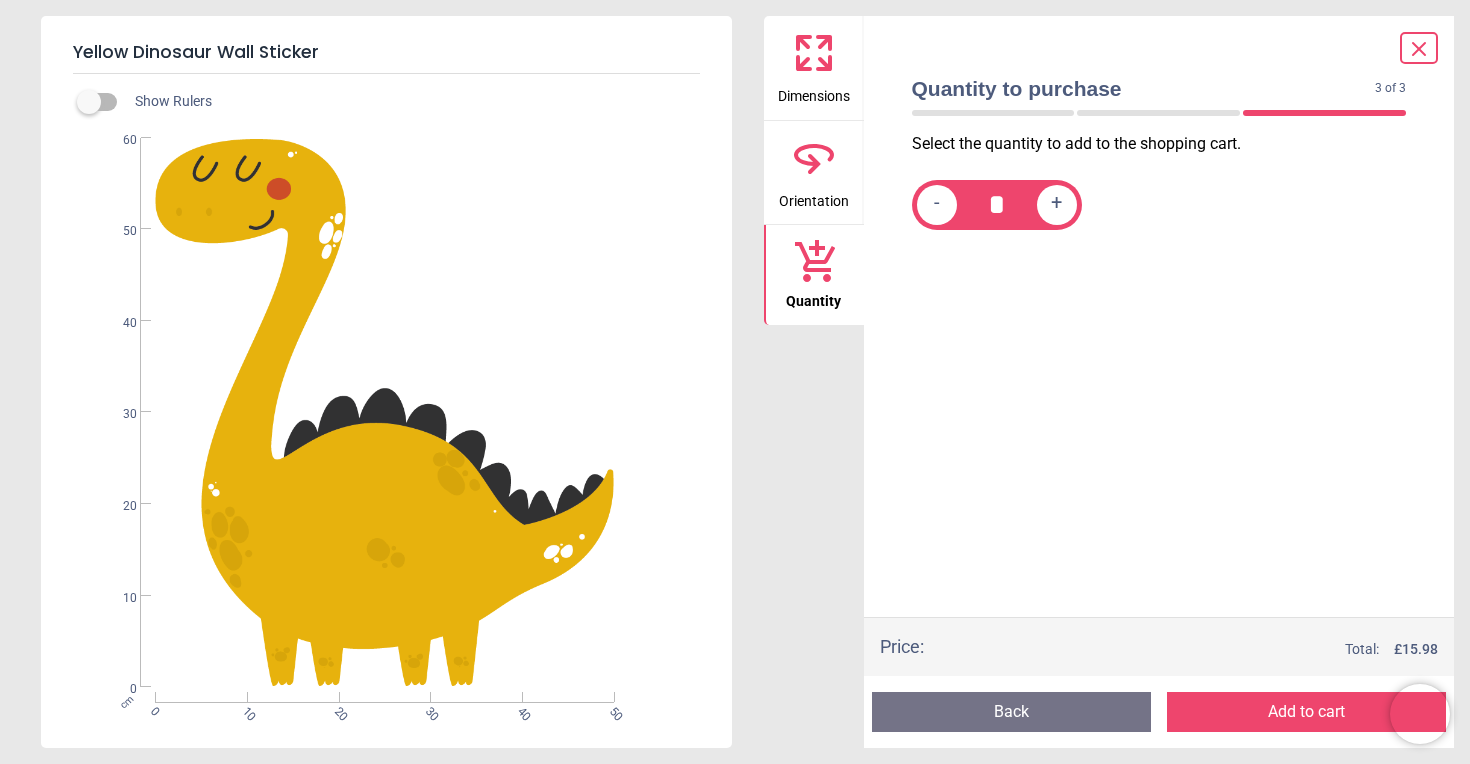 click on "Add to cart" at bounding box center (1306, 712) 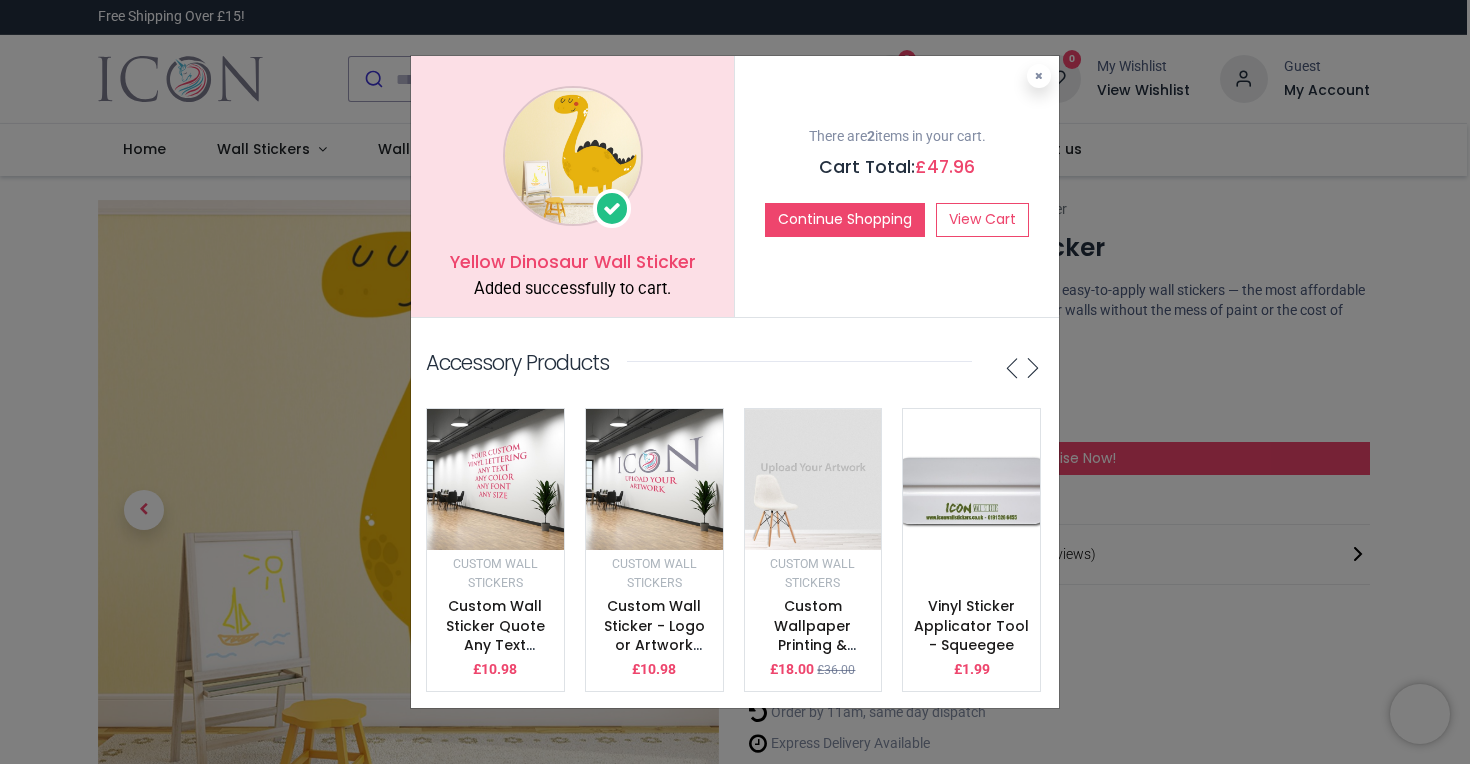 click on "Yellow Dinosaur Wall Sticker
Added successfully to cart.
There are  2  items in your cart.
Cart Total:   £  47.96
Continue Shopping
View Cart
Accessory Products
£" at bounding box center (735, 382) 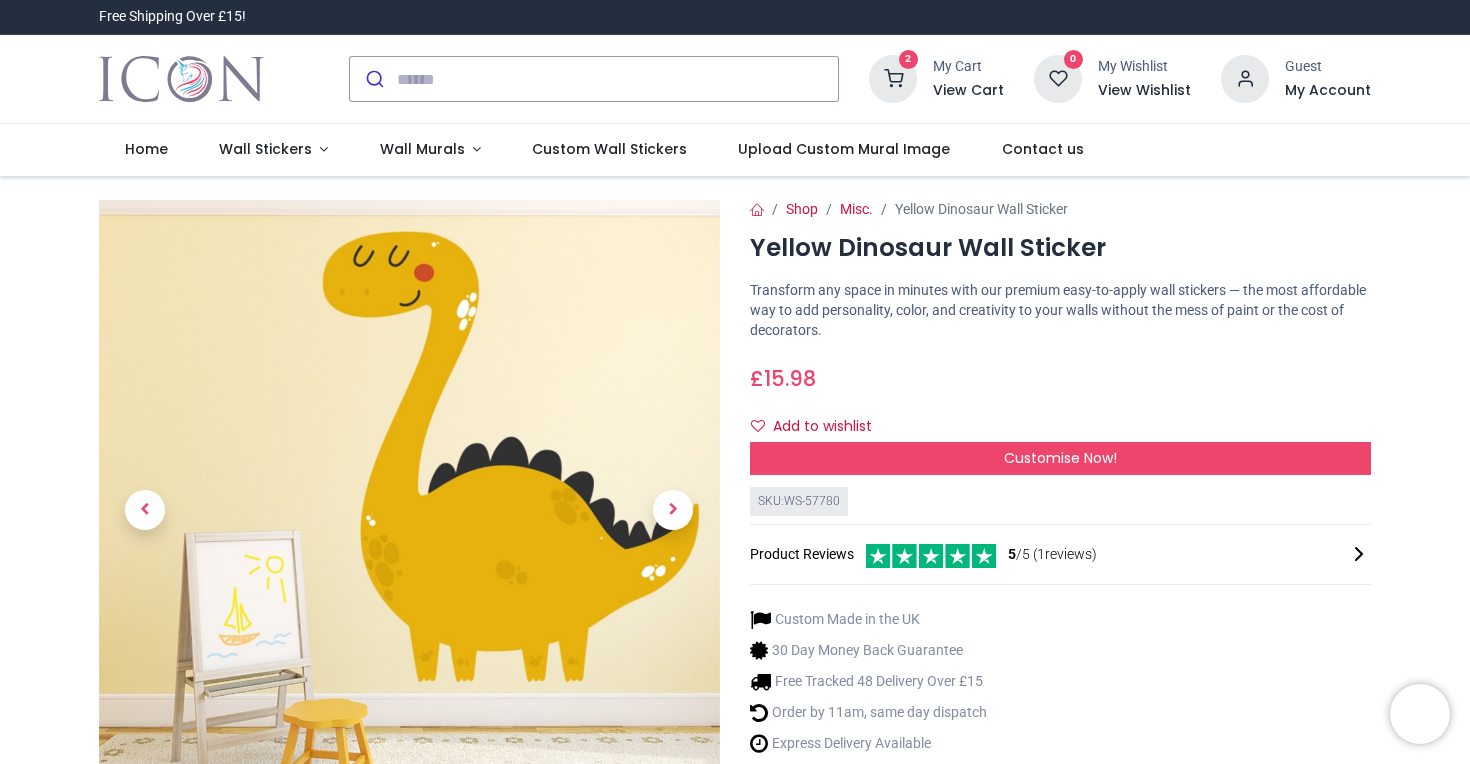 scroll, scrollTop: 1, scrollLeft: 0, axis: vertical 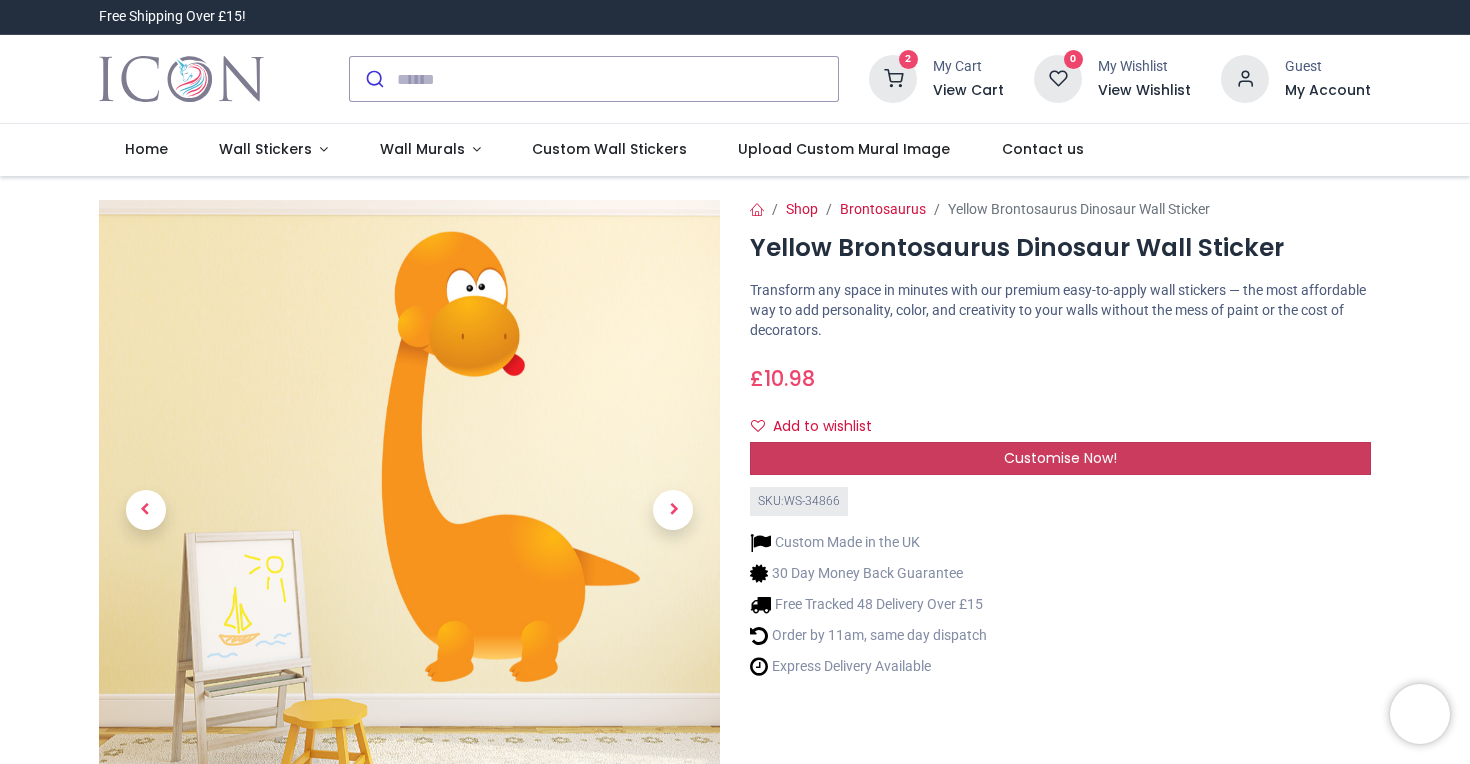 click on "Customise Now!" at bounding box center [1060, 459] 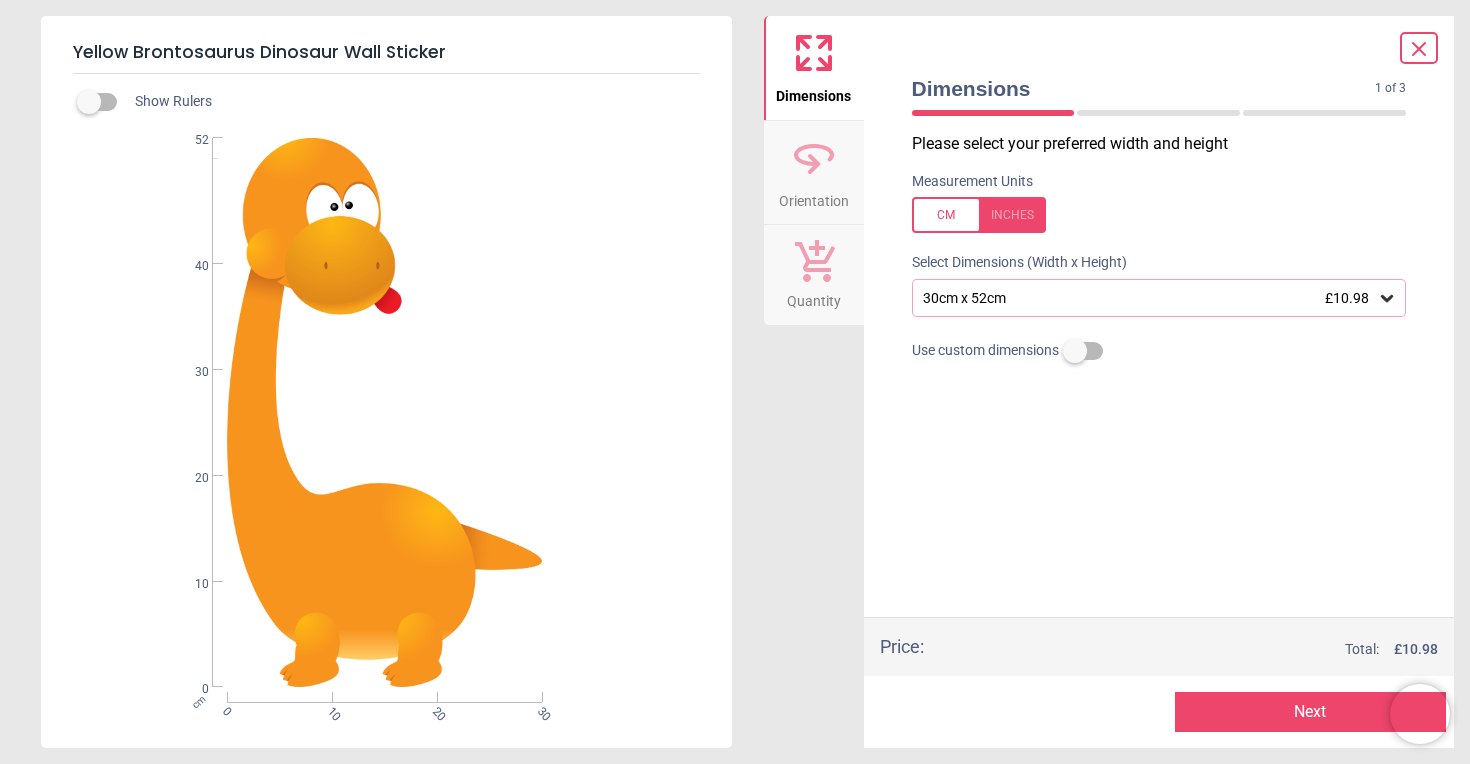 click on "Please select your preferred width and height Measurement Units Select Dimensions (Width x Height) [DIMENSIONS]       £10.98 Use custom dimensions" at bounding box center (1159, 375) 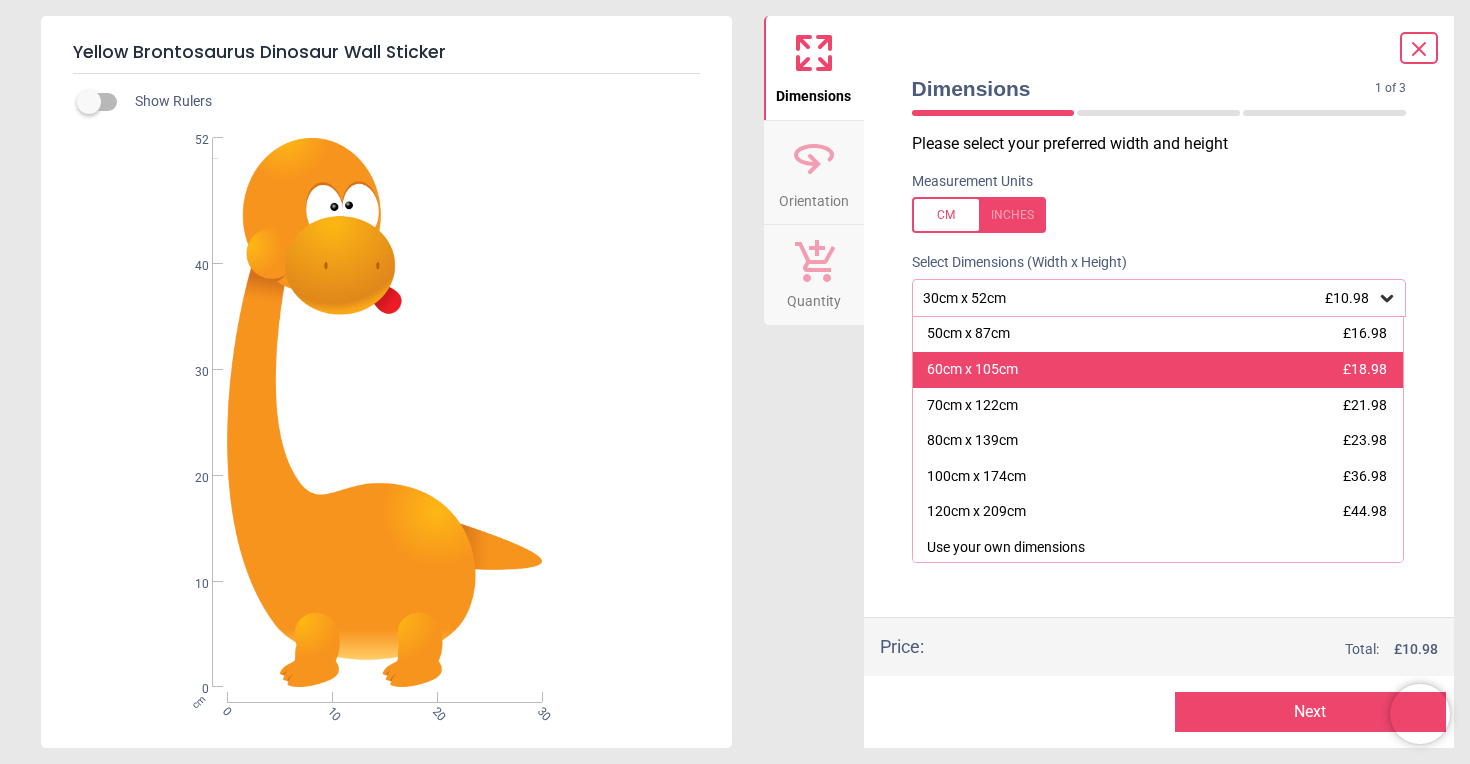 scroll, scrollTop: 71, scrollLeft: 0, axis: vertical 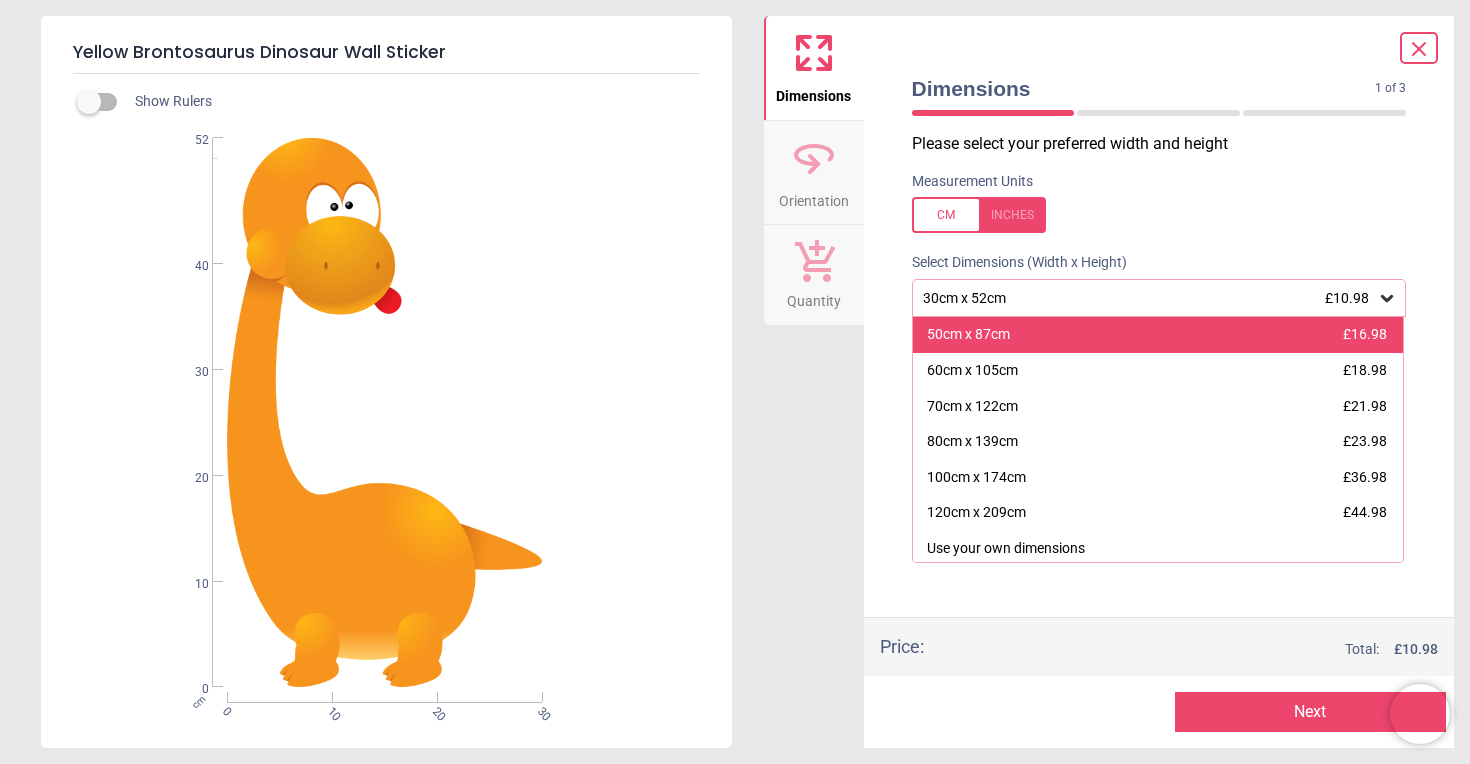 click on "50cm  x  87cm       £16.98" at bounding box center [1158, 335] 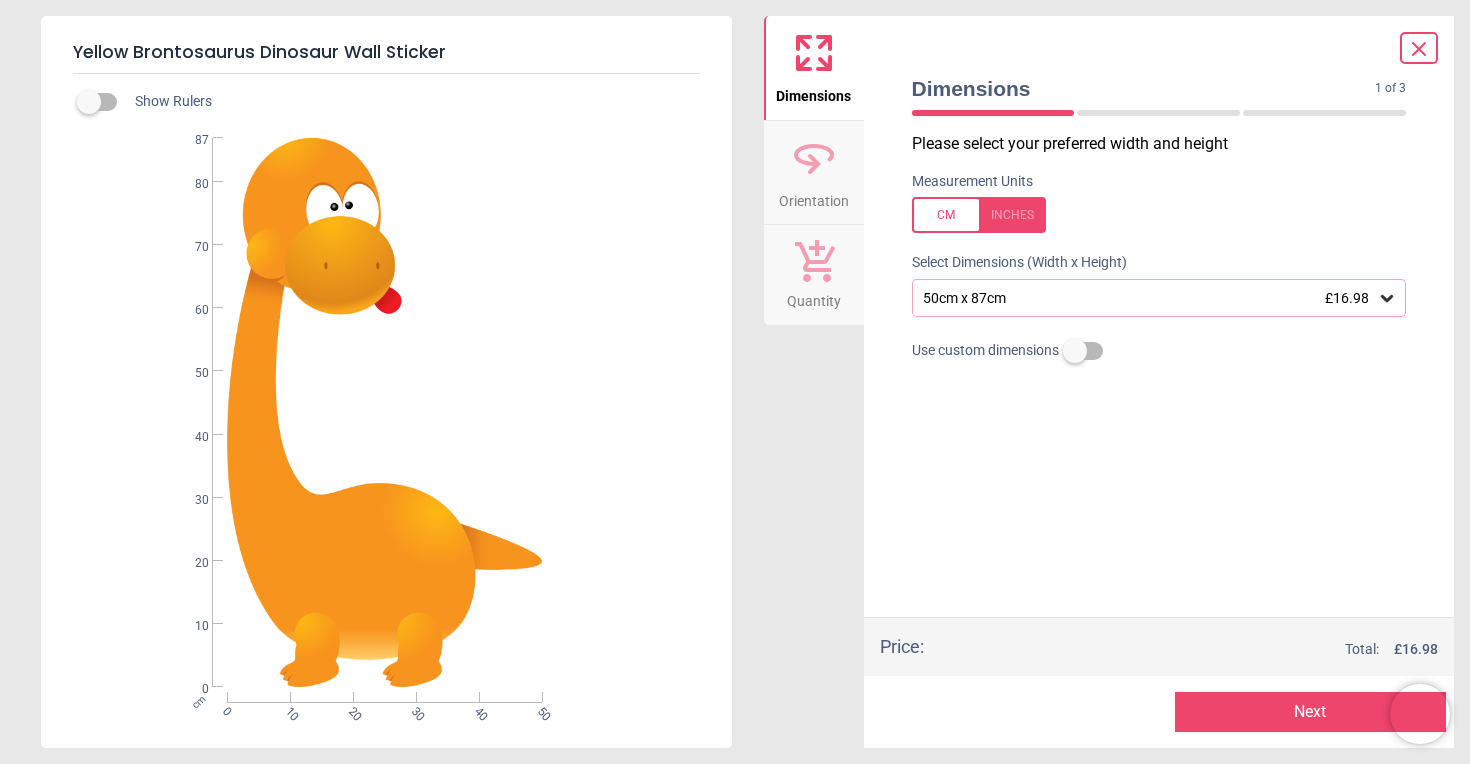 click on "Next" at bounding box center (1310, 712) 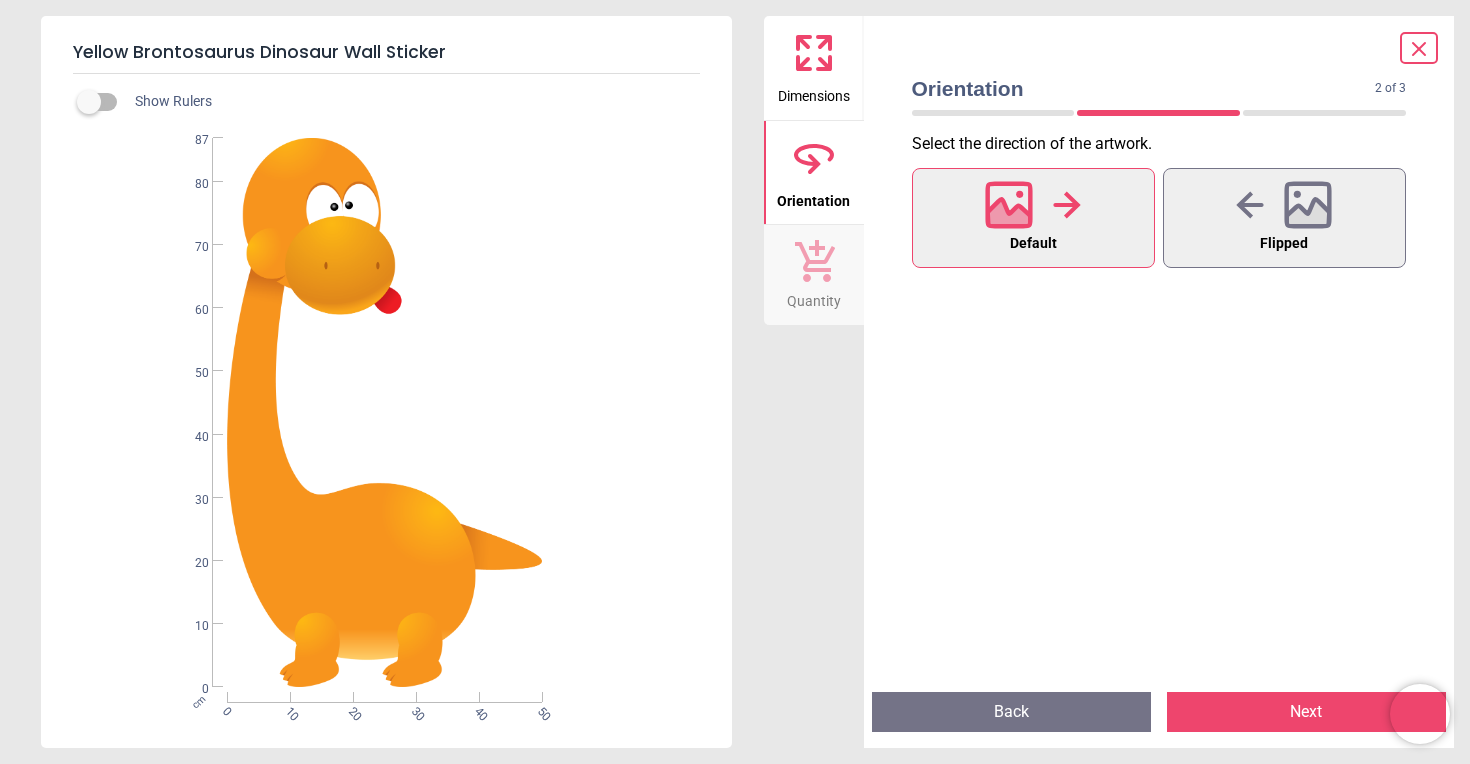 click on "Next" at bounding box center (1306, 712) 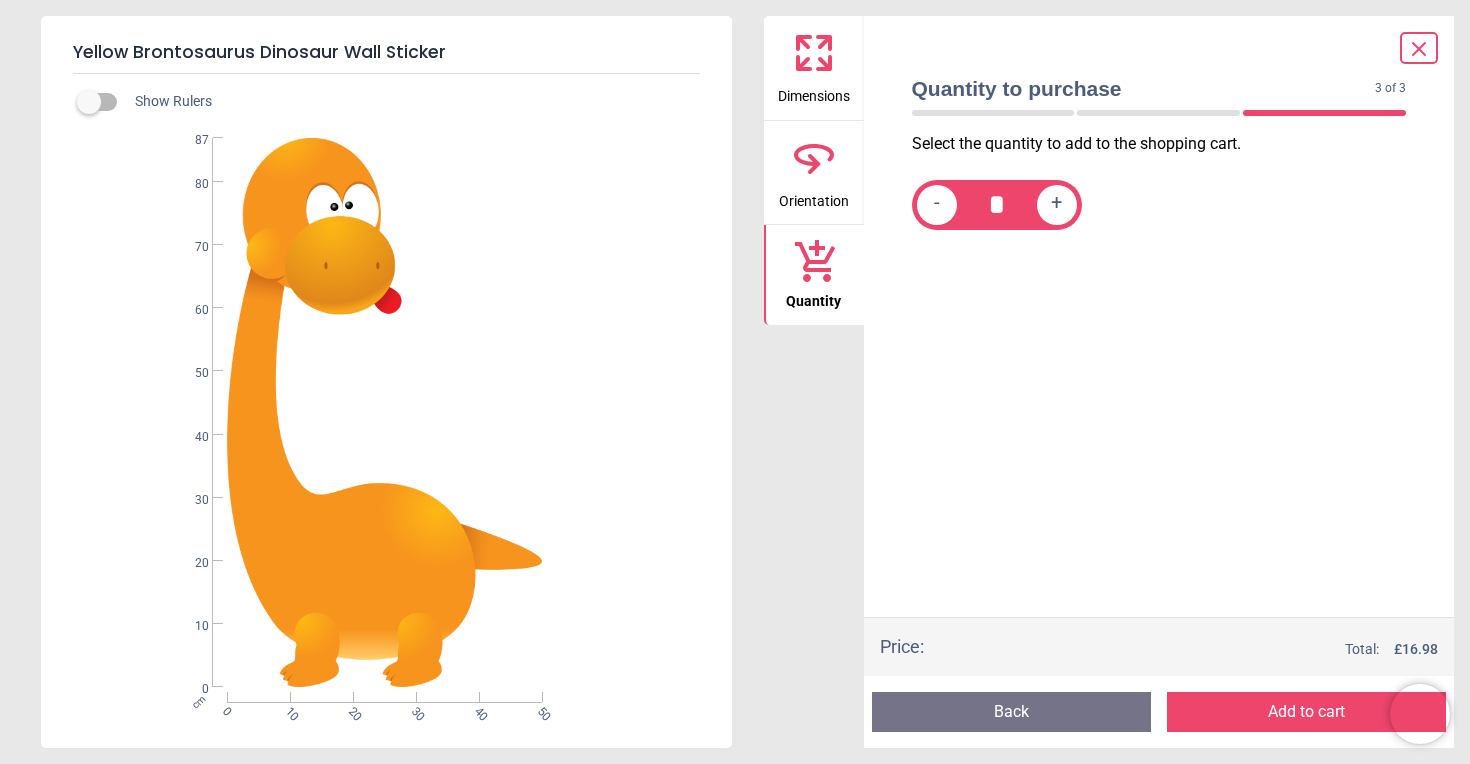 click on "Add to cart" at bounding box center (1306, 712) 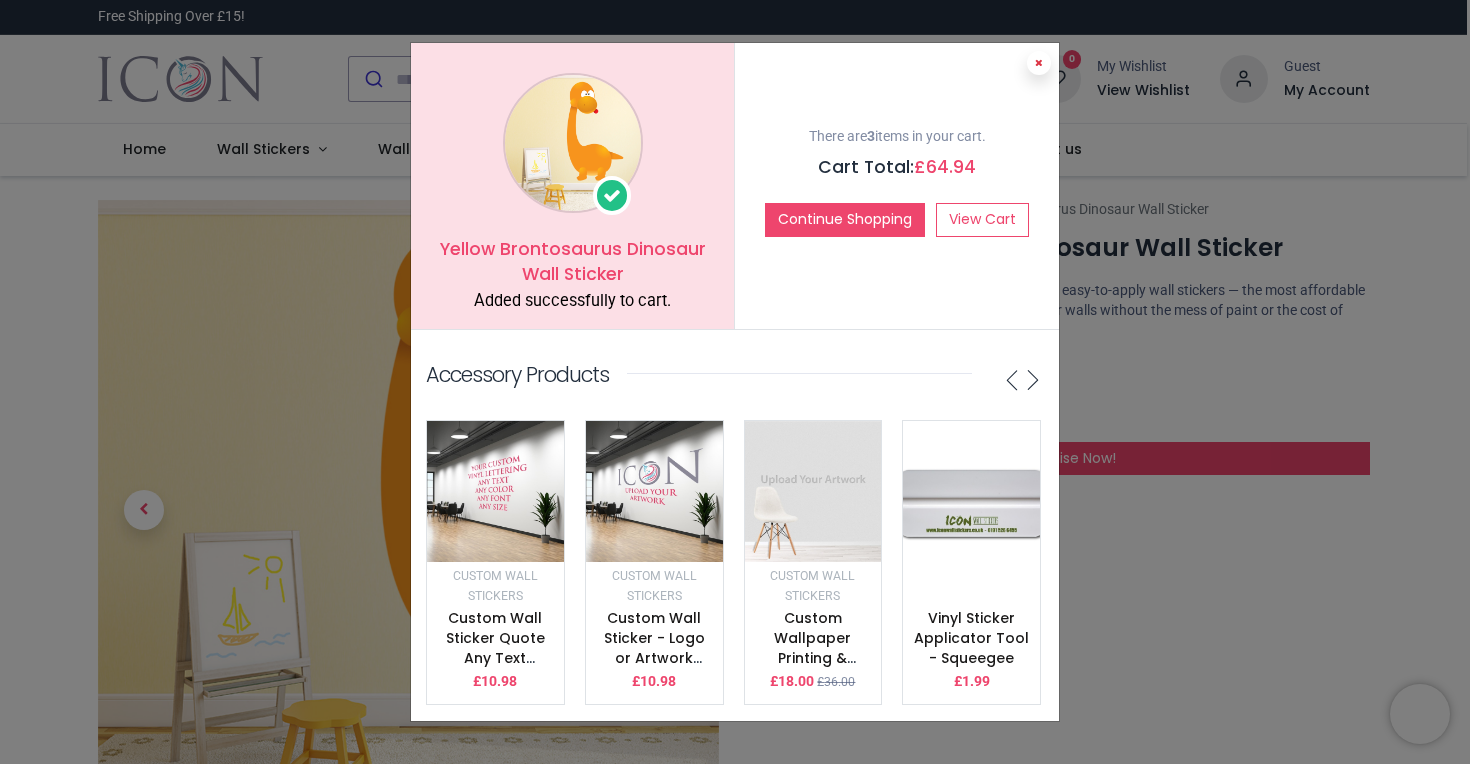 click at bounding box center (1039, 63) 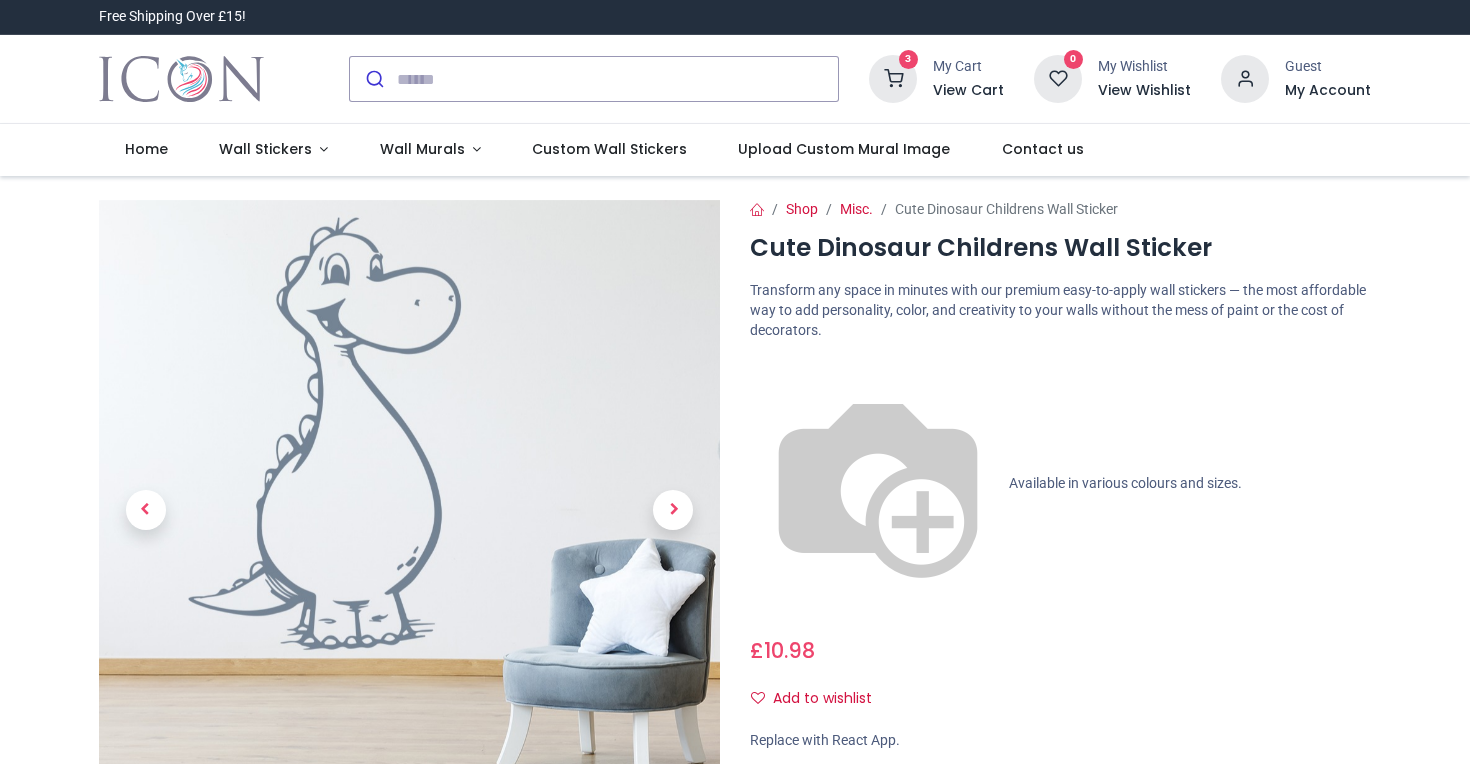 scroll, scrollTop: 0, scrollLeft: 0, axis: both 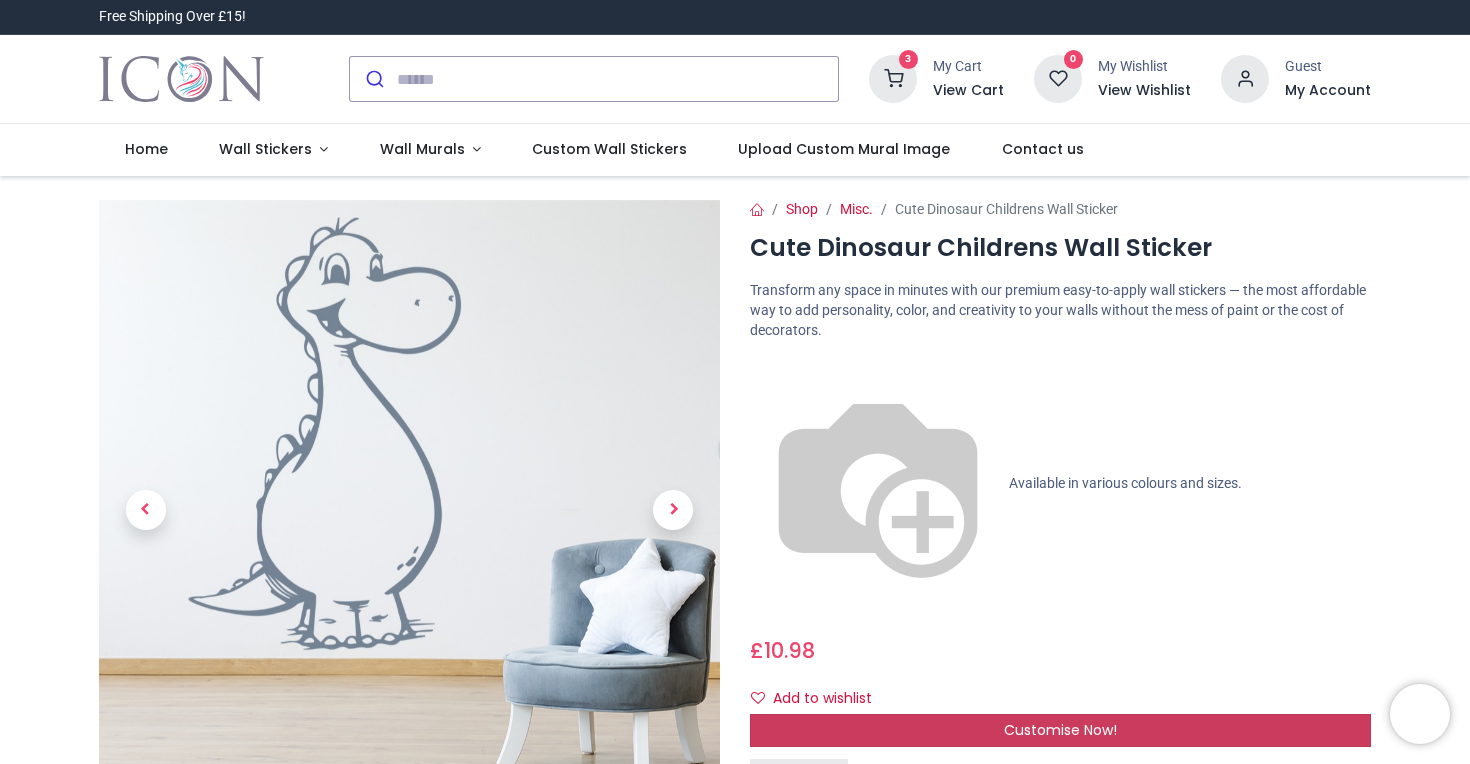 click on "Customise Now!" at bounding box center (1060, 731) 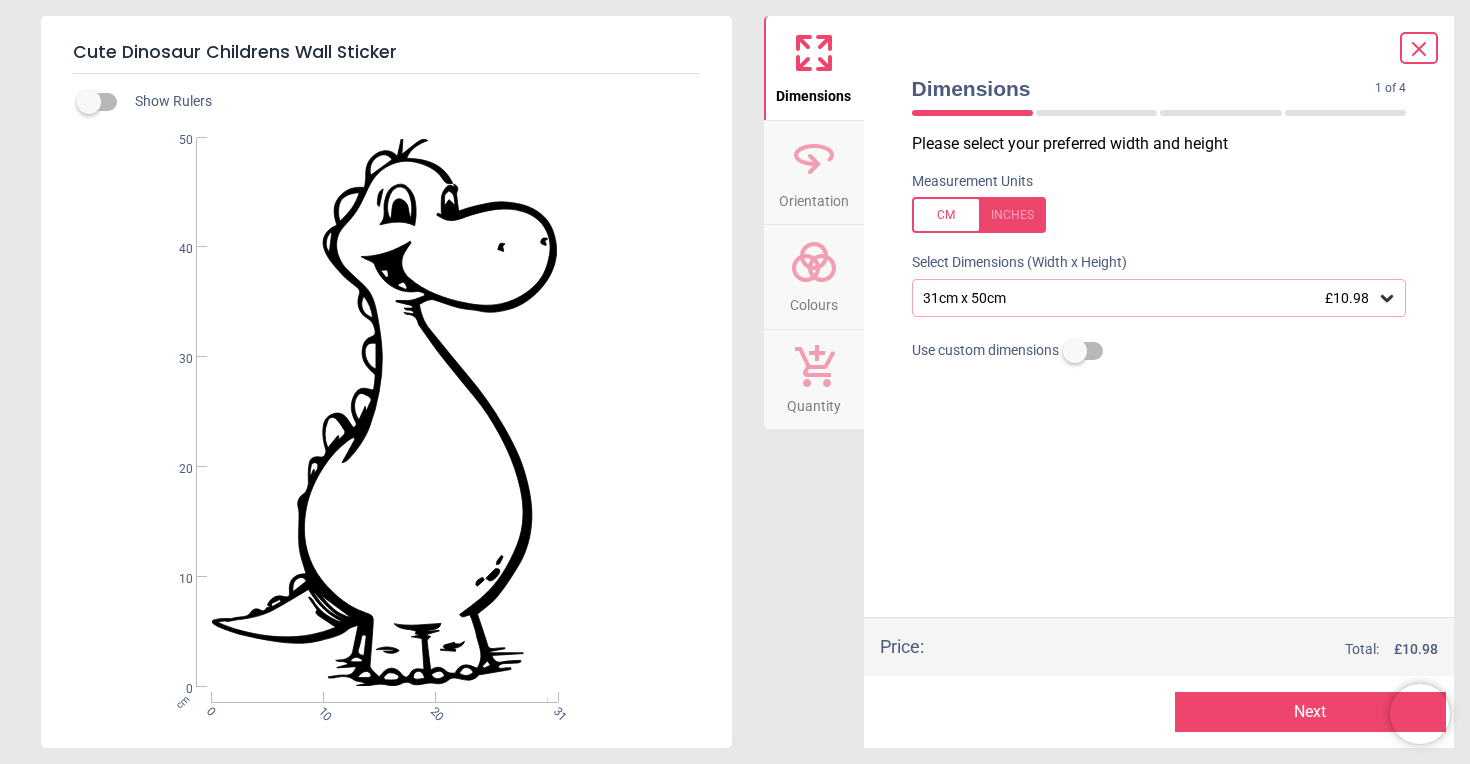 click 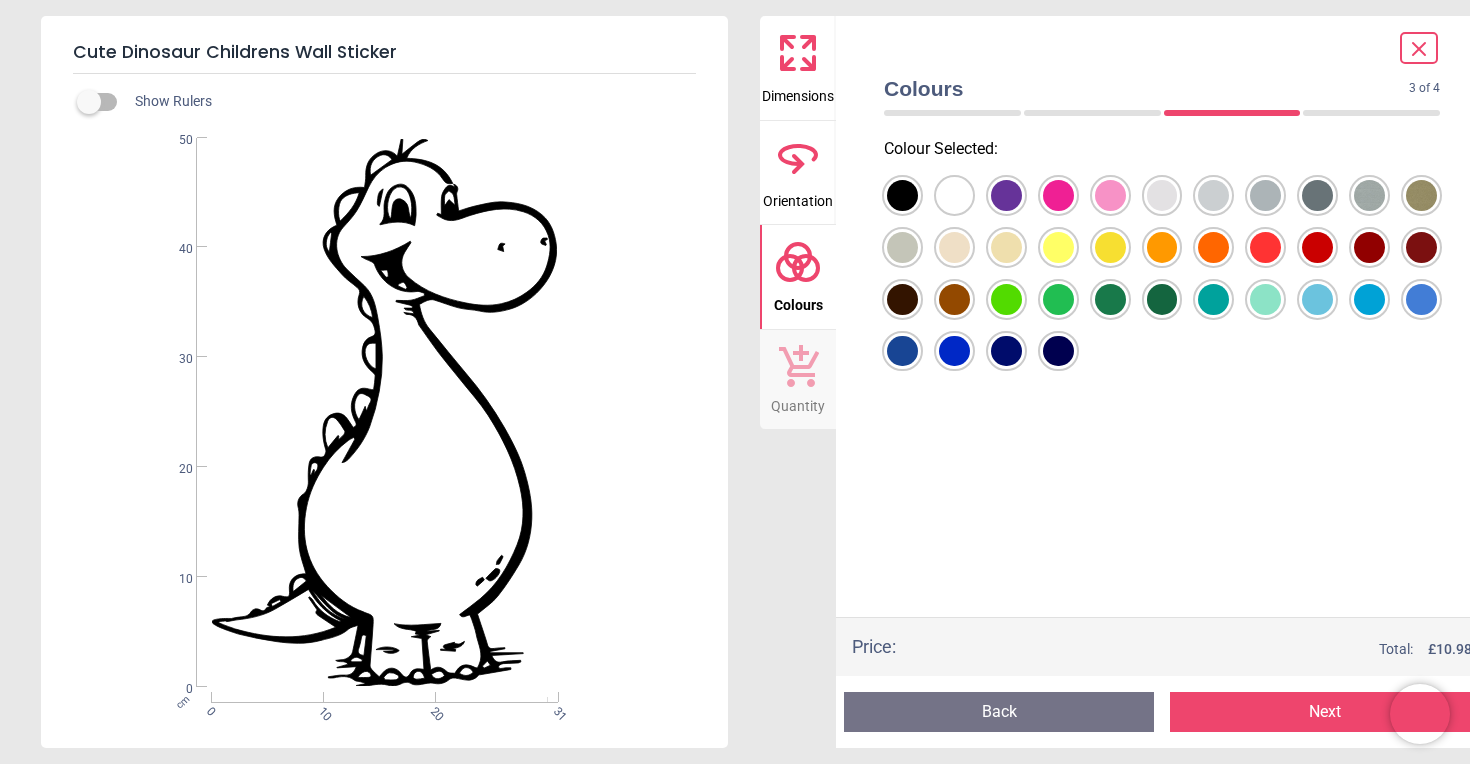 click at bounding box center (902, 195) 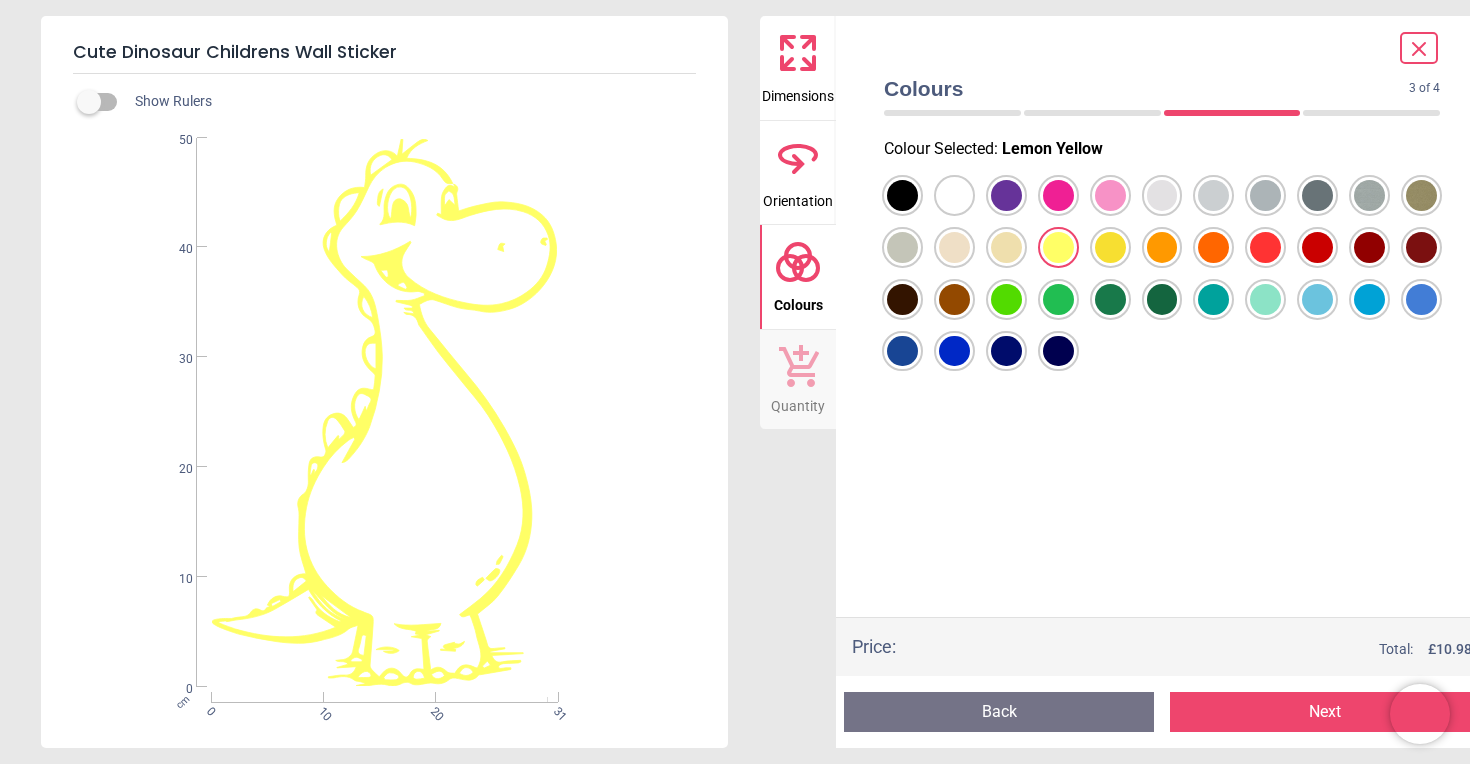 click 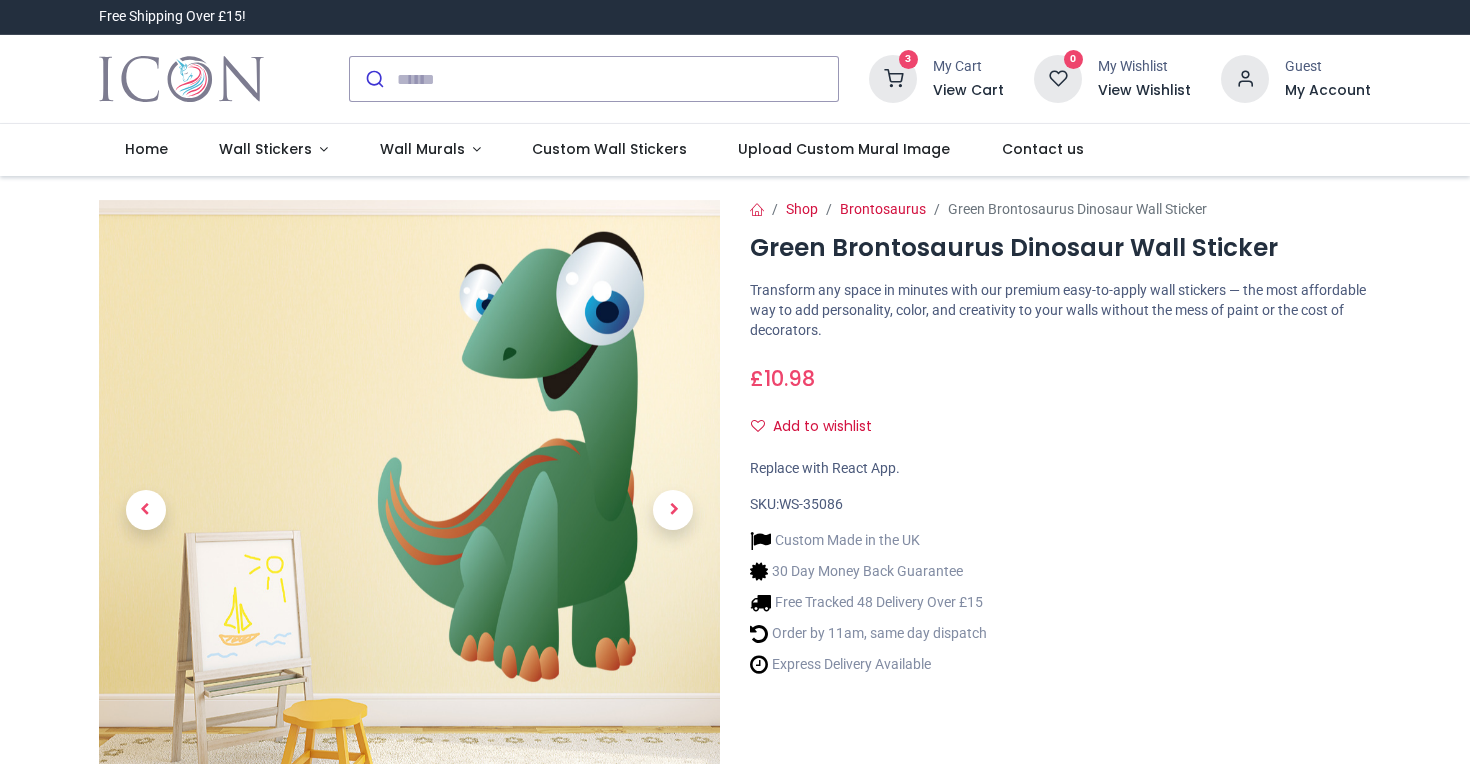 scroll, scrollTop: 0, scrollLeft: 0, axis: both 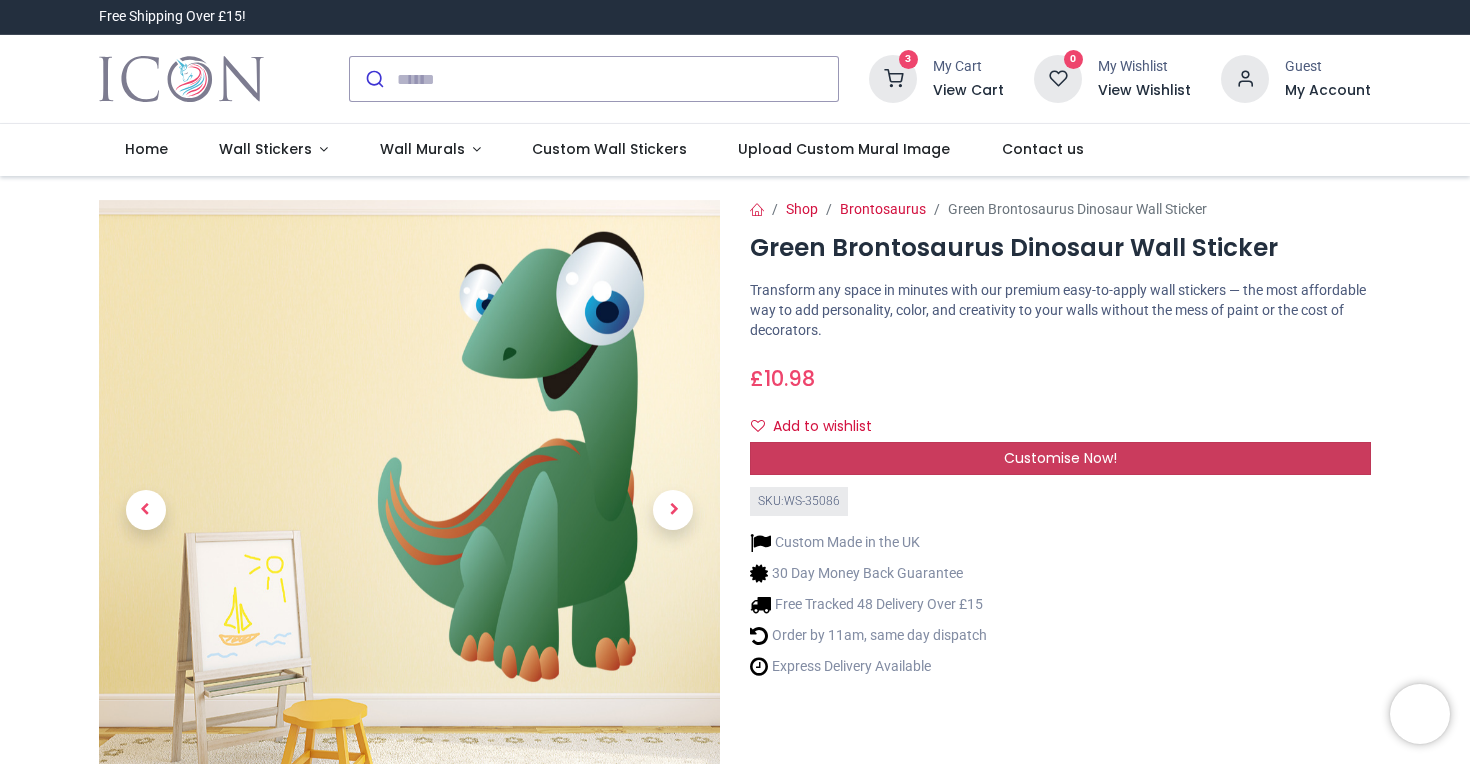click on "Customise Now!" at bounding box center (1060, 459) 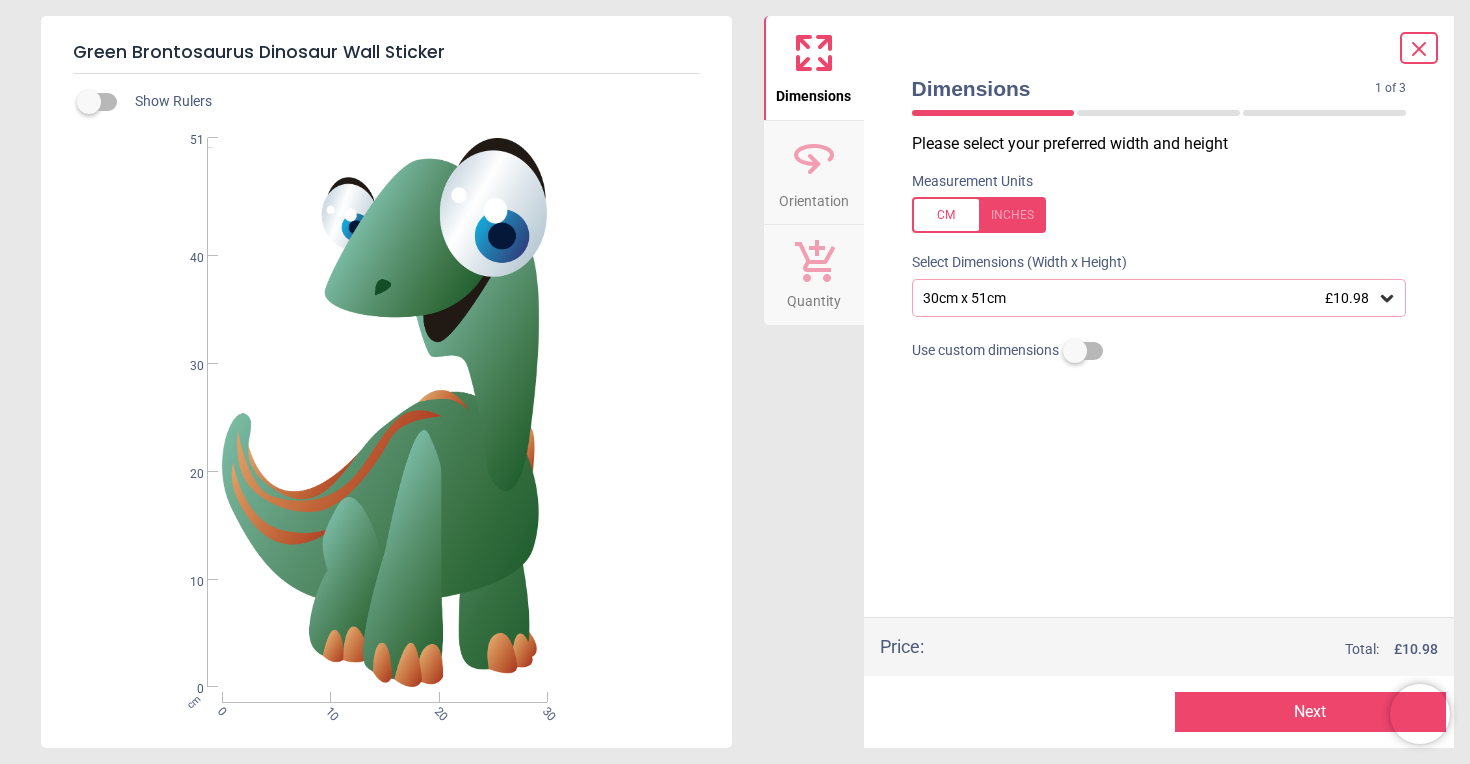 click on "Orientation" at bounding box center (814, 197) 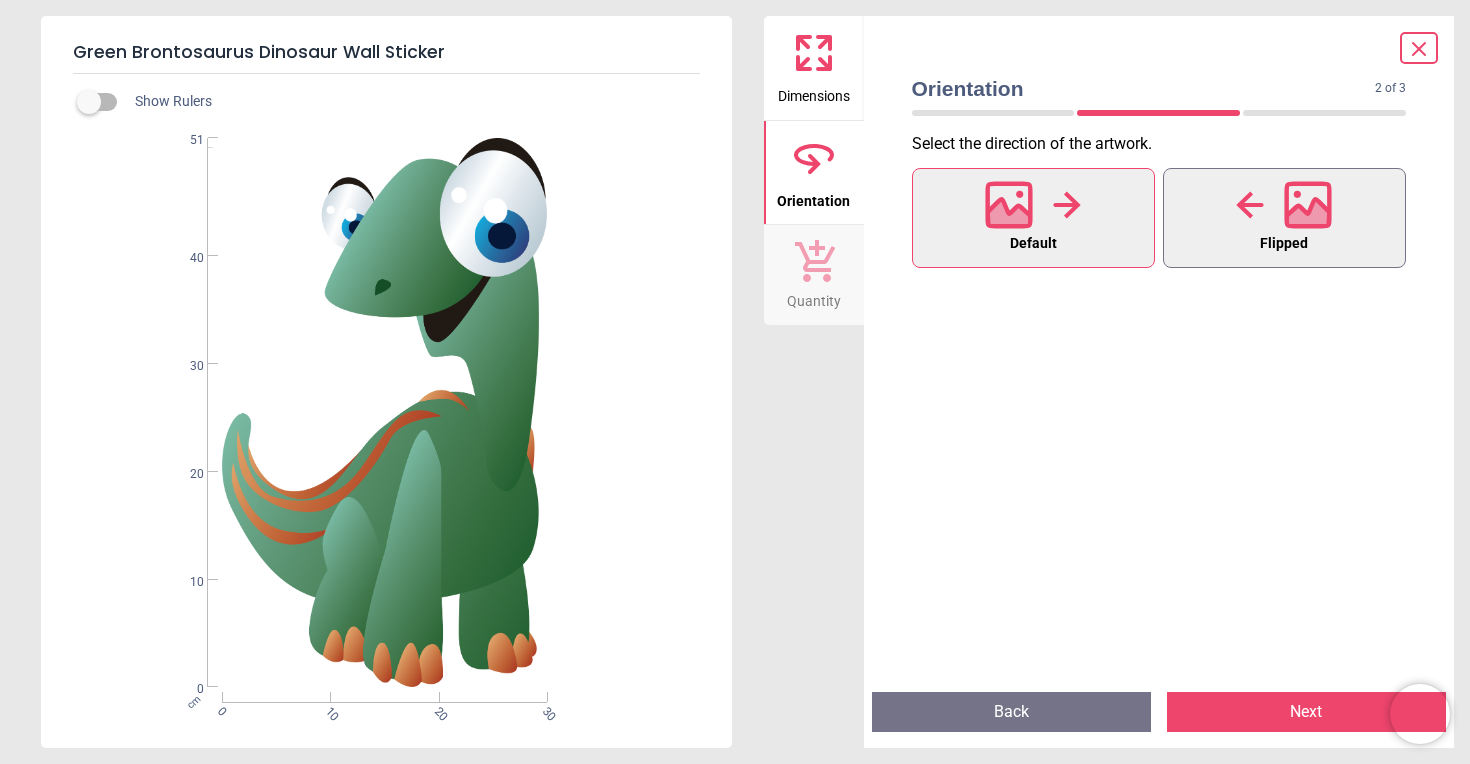 click at bounding box center (1284, 205) 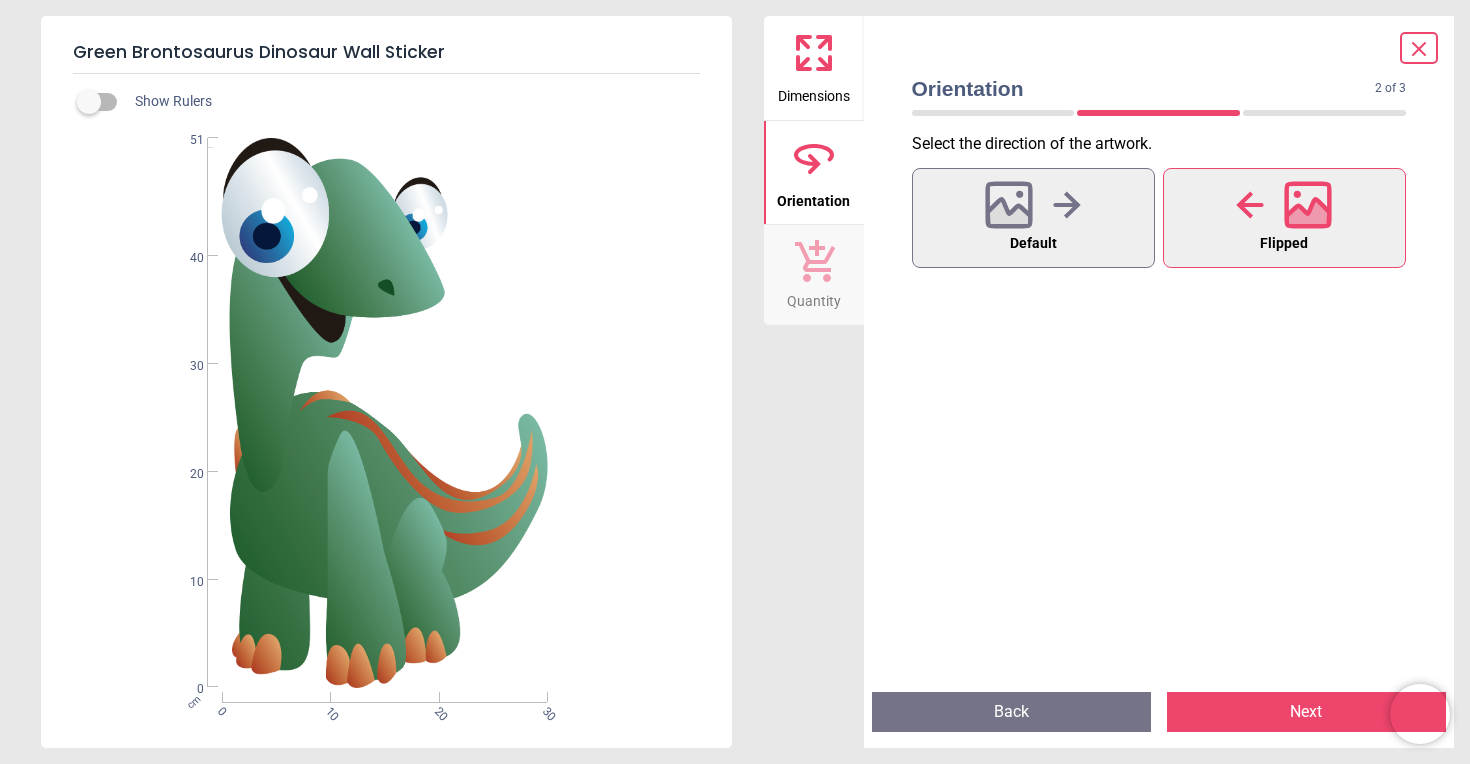 click 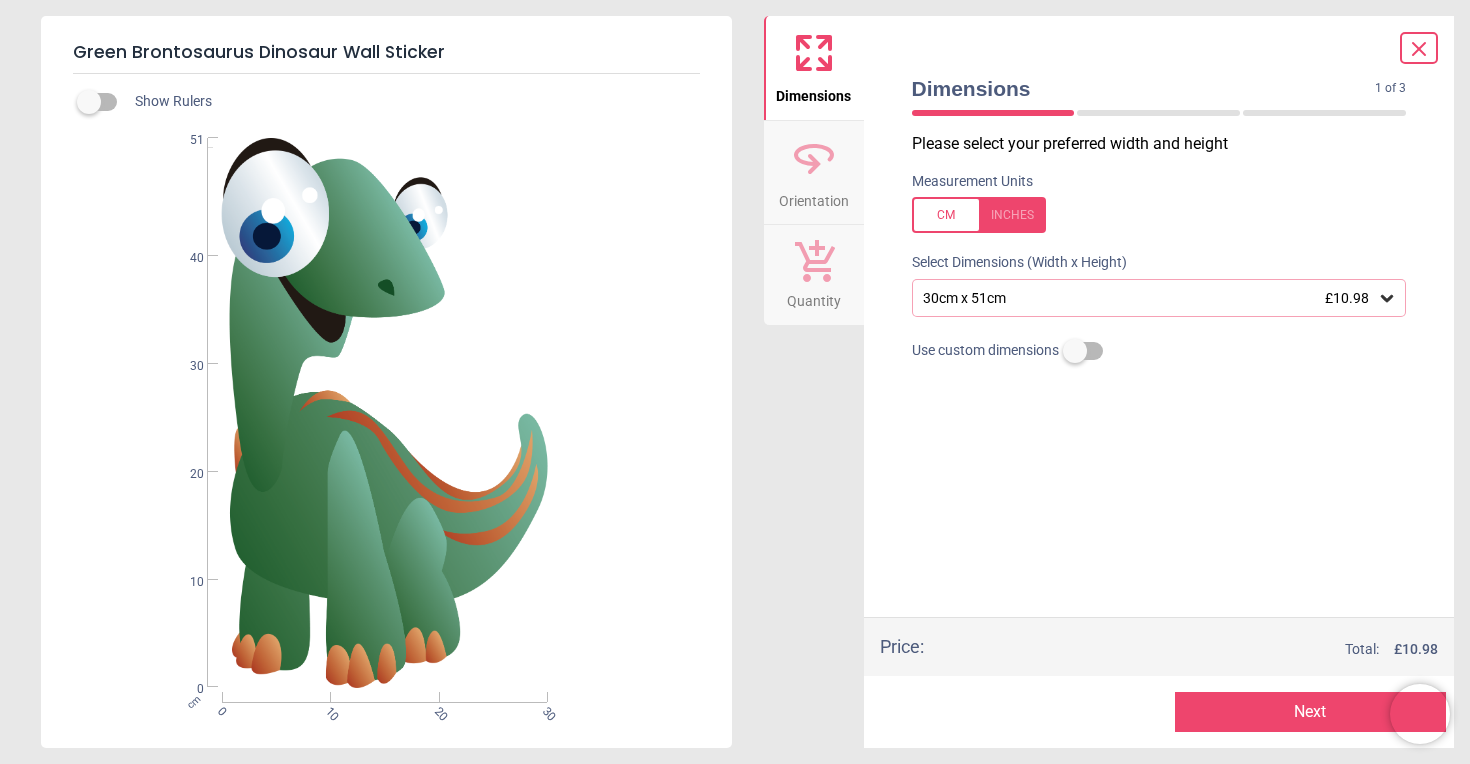 click on "30cm  x  51cm       £10.98" at bounding box center (1149, 298) 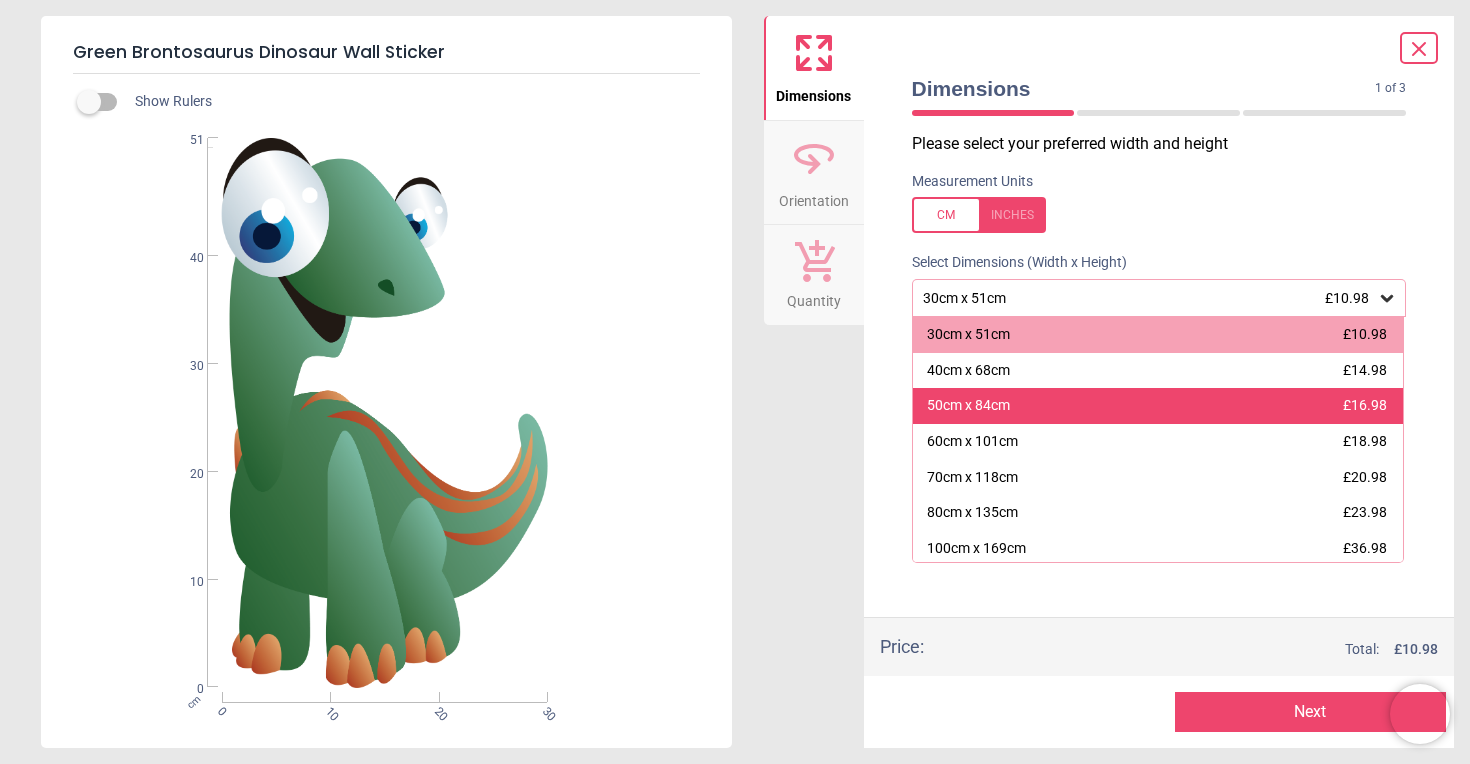 click on "50cm  x  84cm       £16.98" at bounding box center [1158, 406] 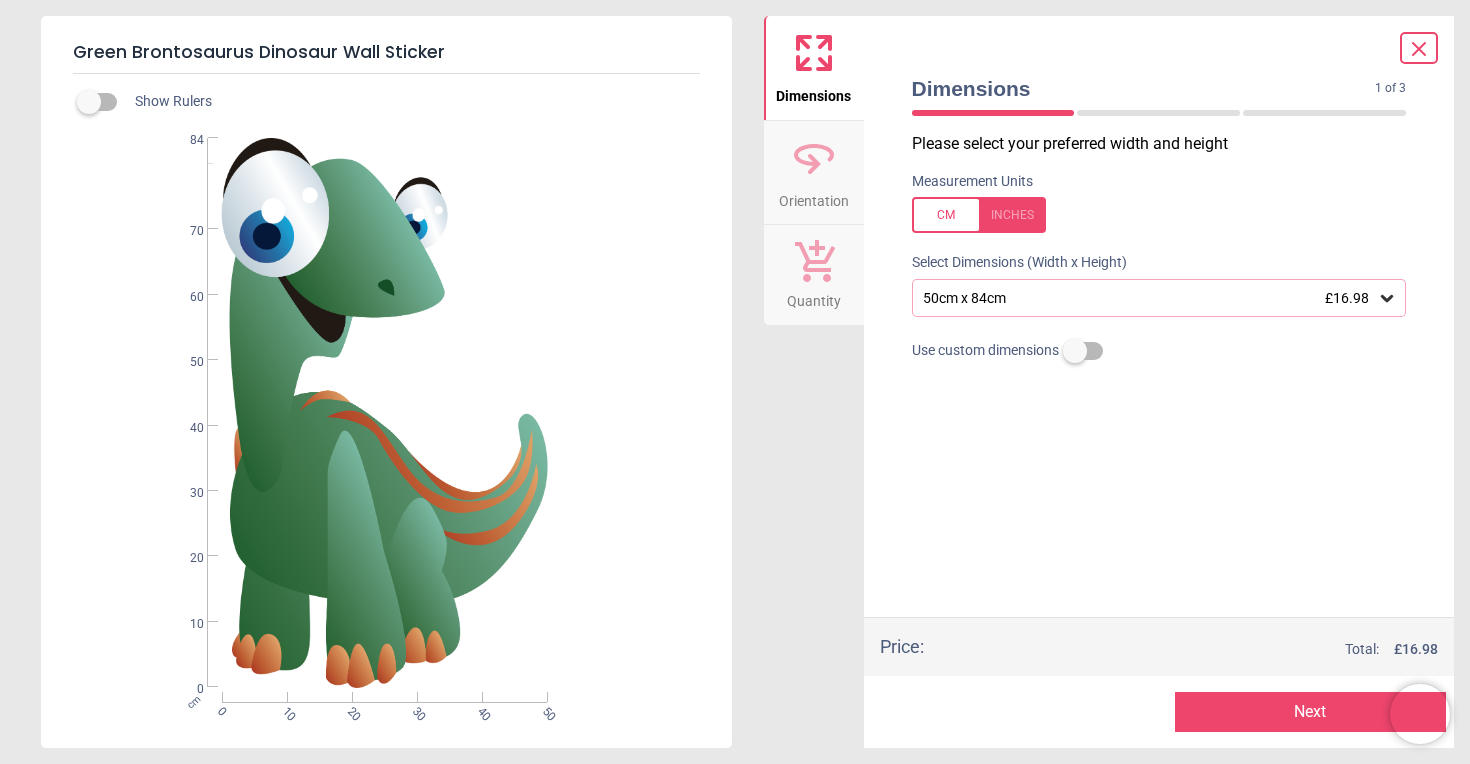 click on "Next" at bounding box center [1310, 712] 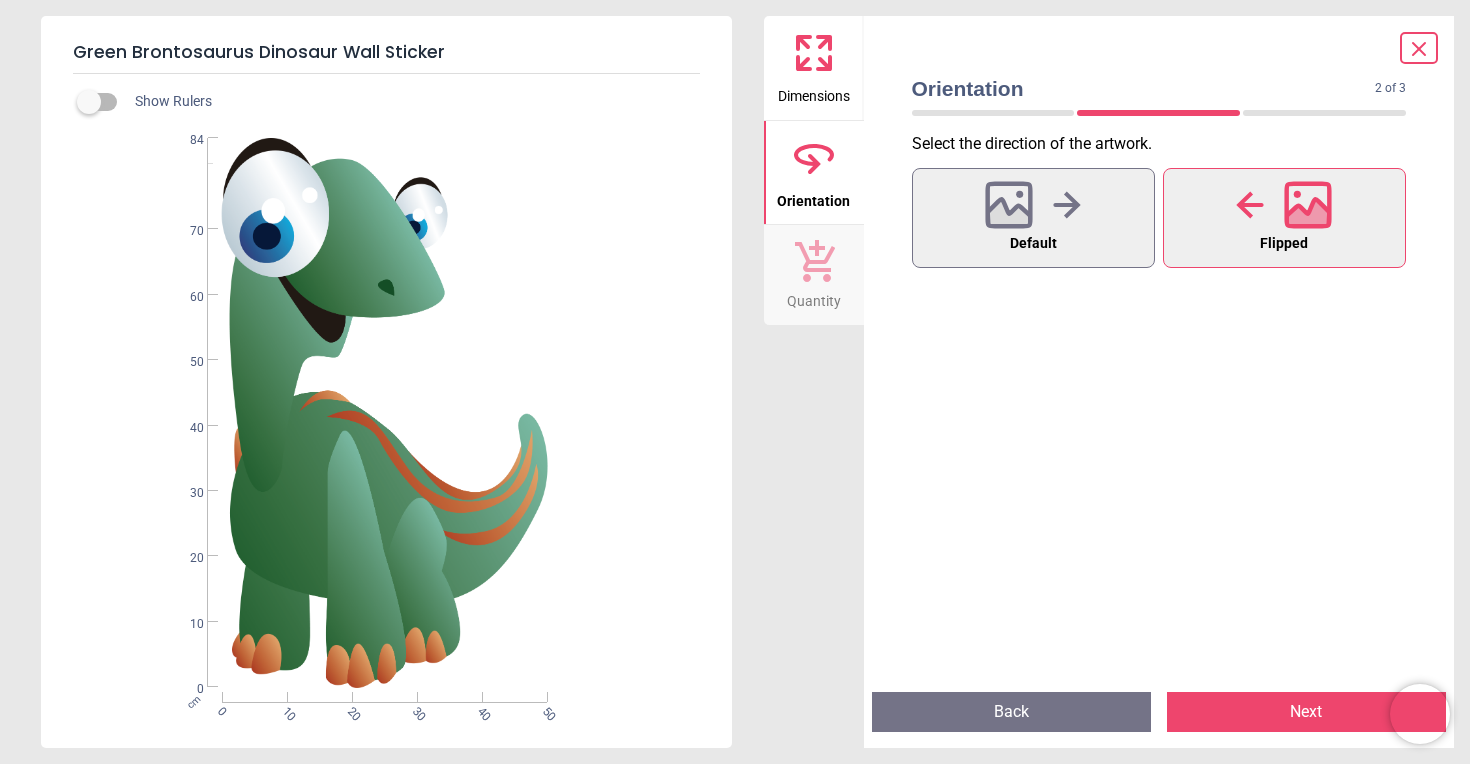 click on "Next" at bounding box center [1306, 712] 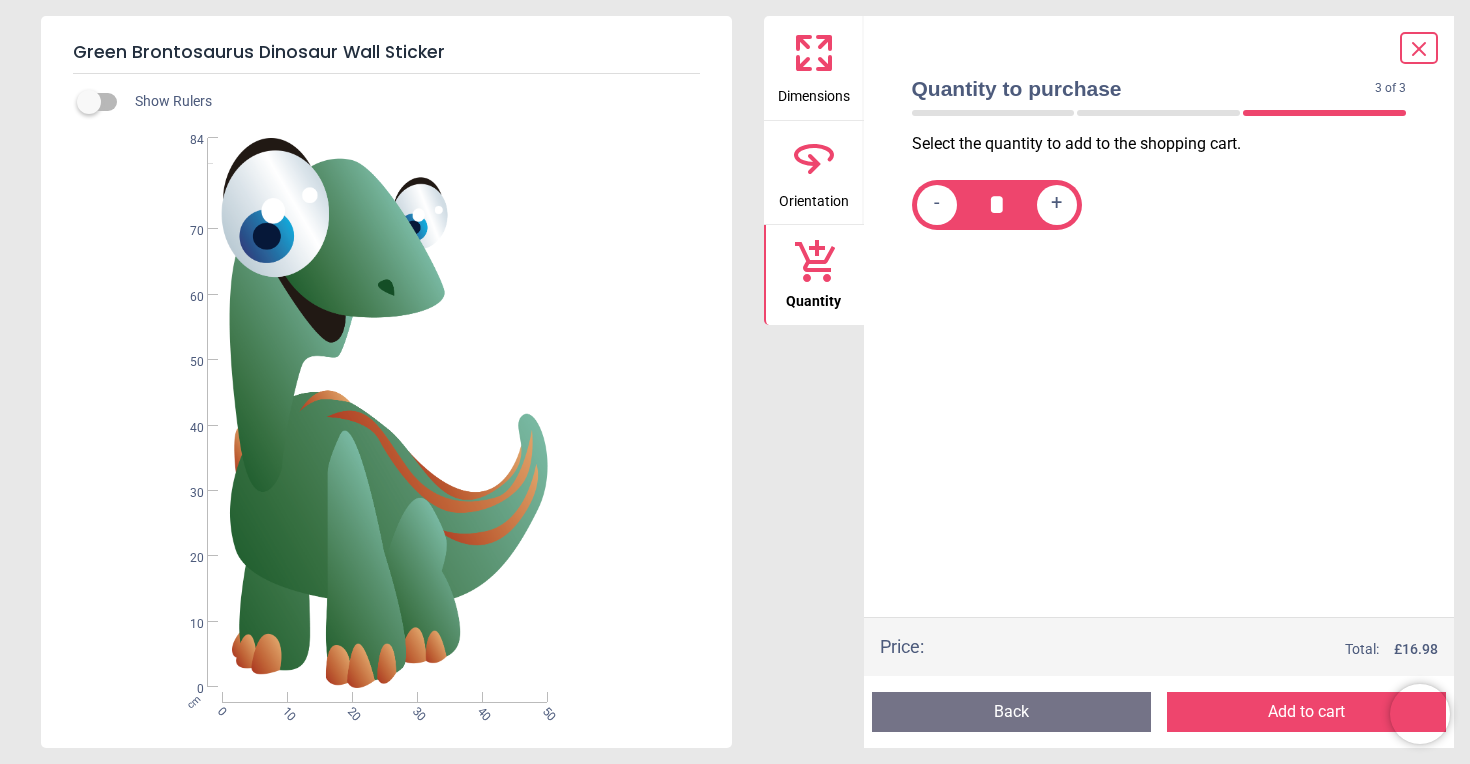 click on "Add to cart" at bounding box center [1306, 712] 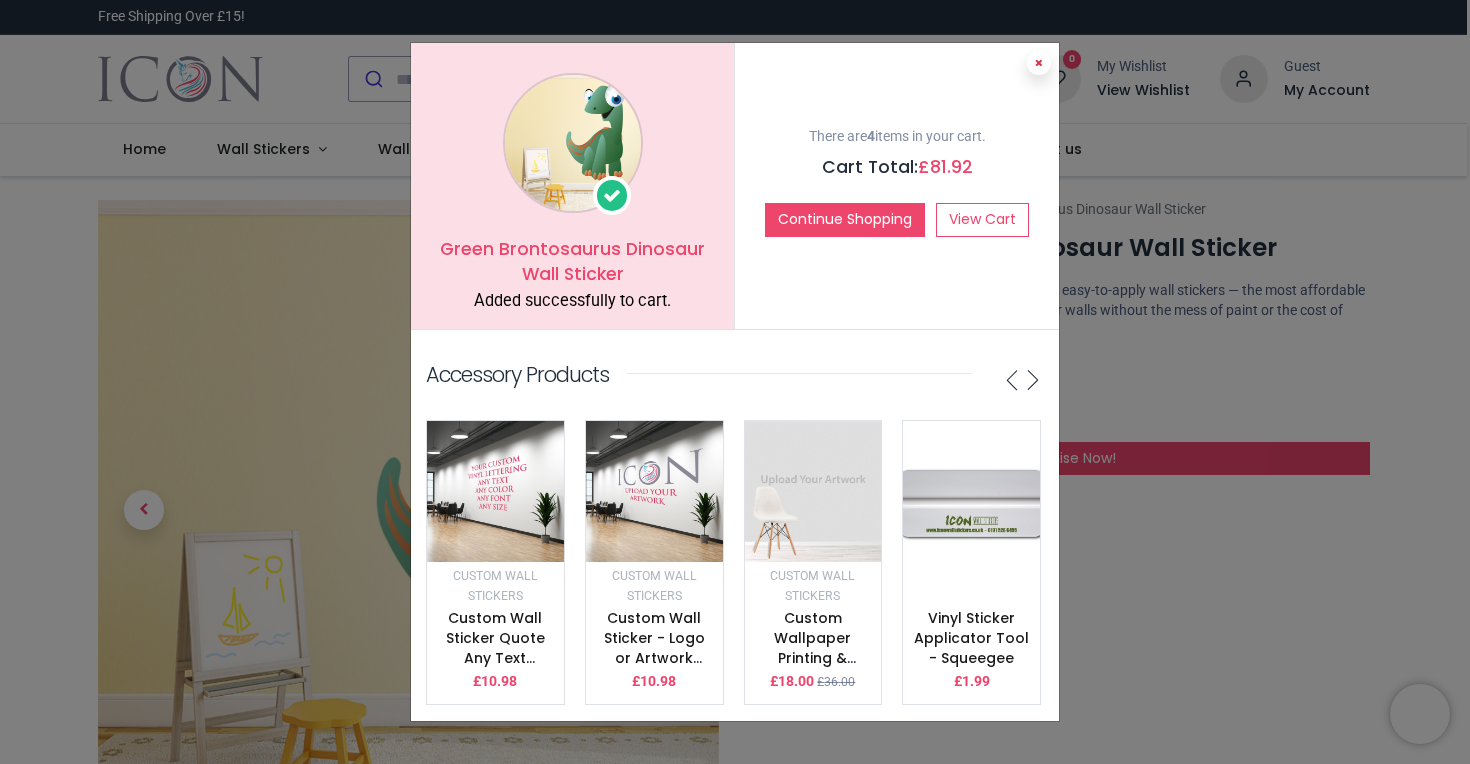 click at bounding box center [1039, 63] 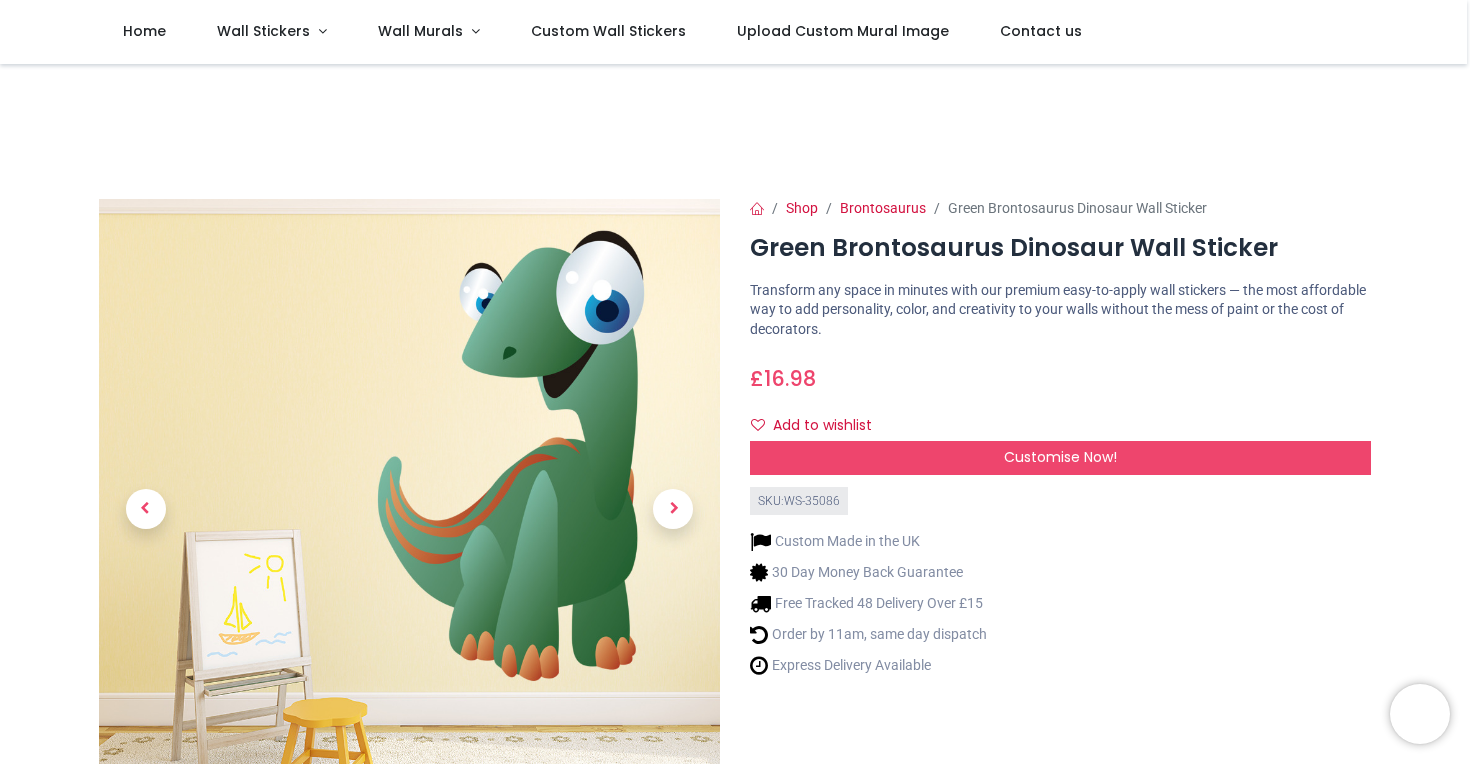 scroll, scrollTop: 1, scrollLeft: 0, axis: vertical 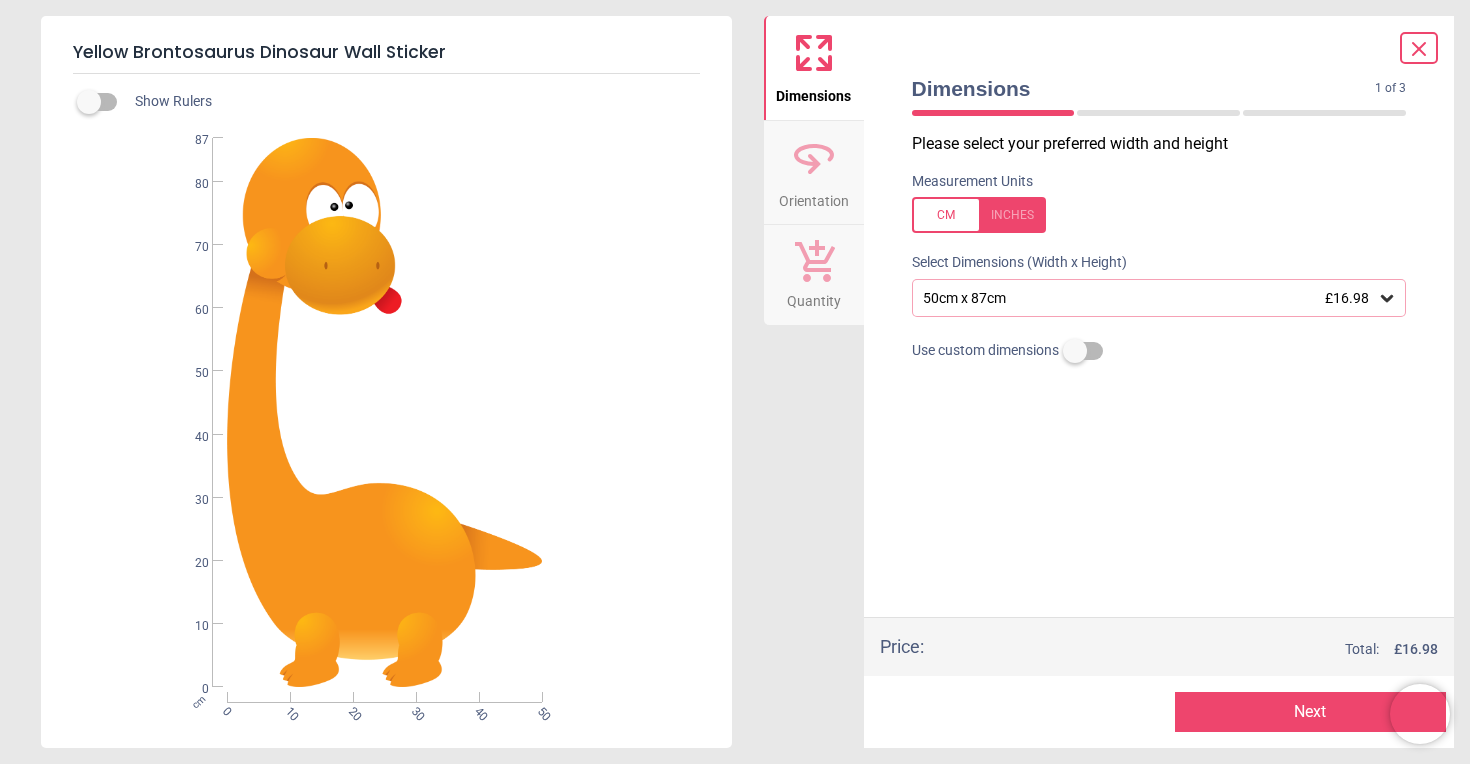 click 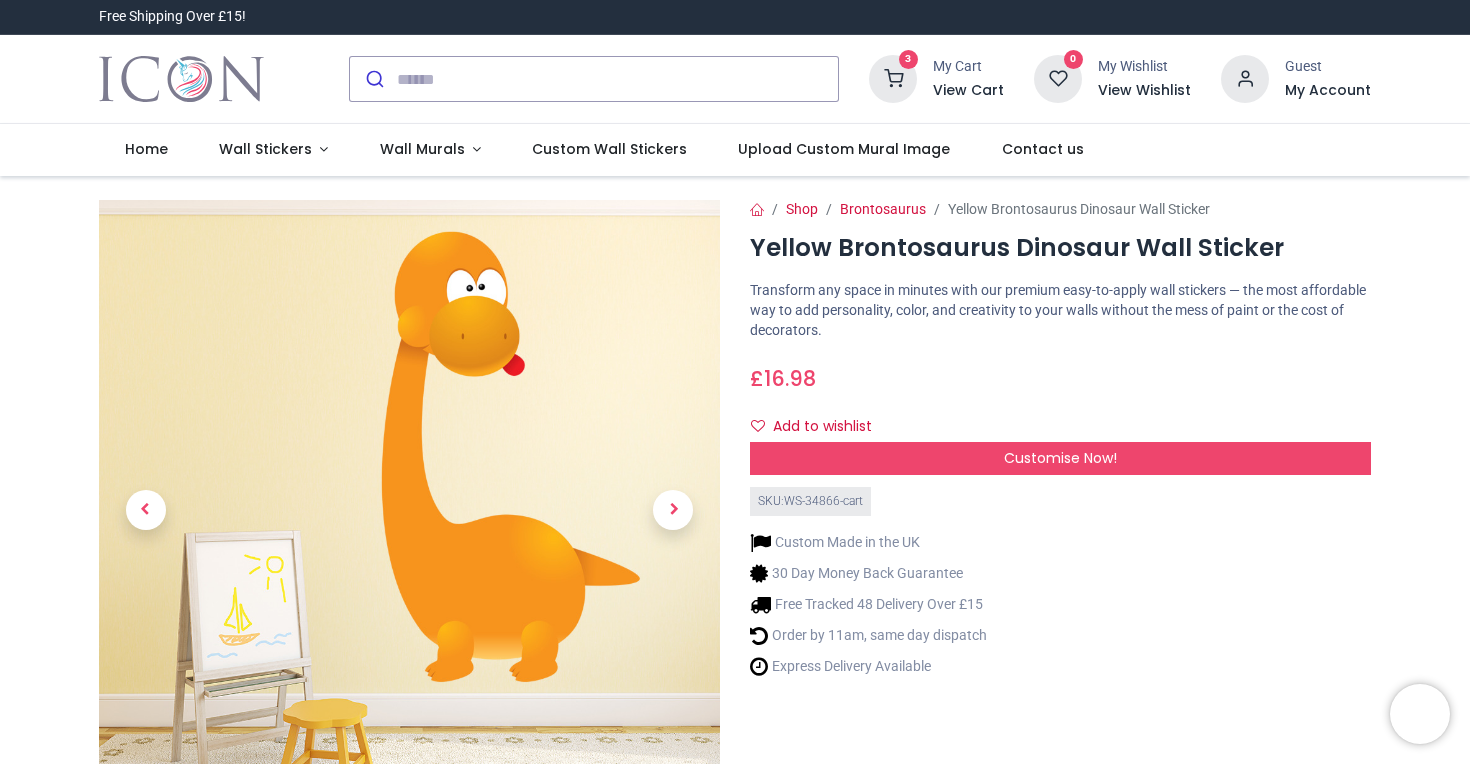 click on "View Cart" at bounding box center (968, 91) 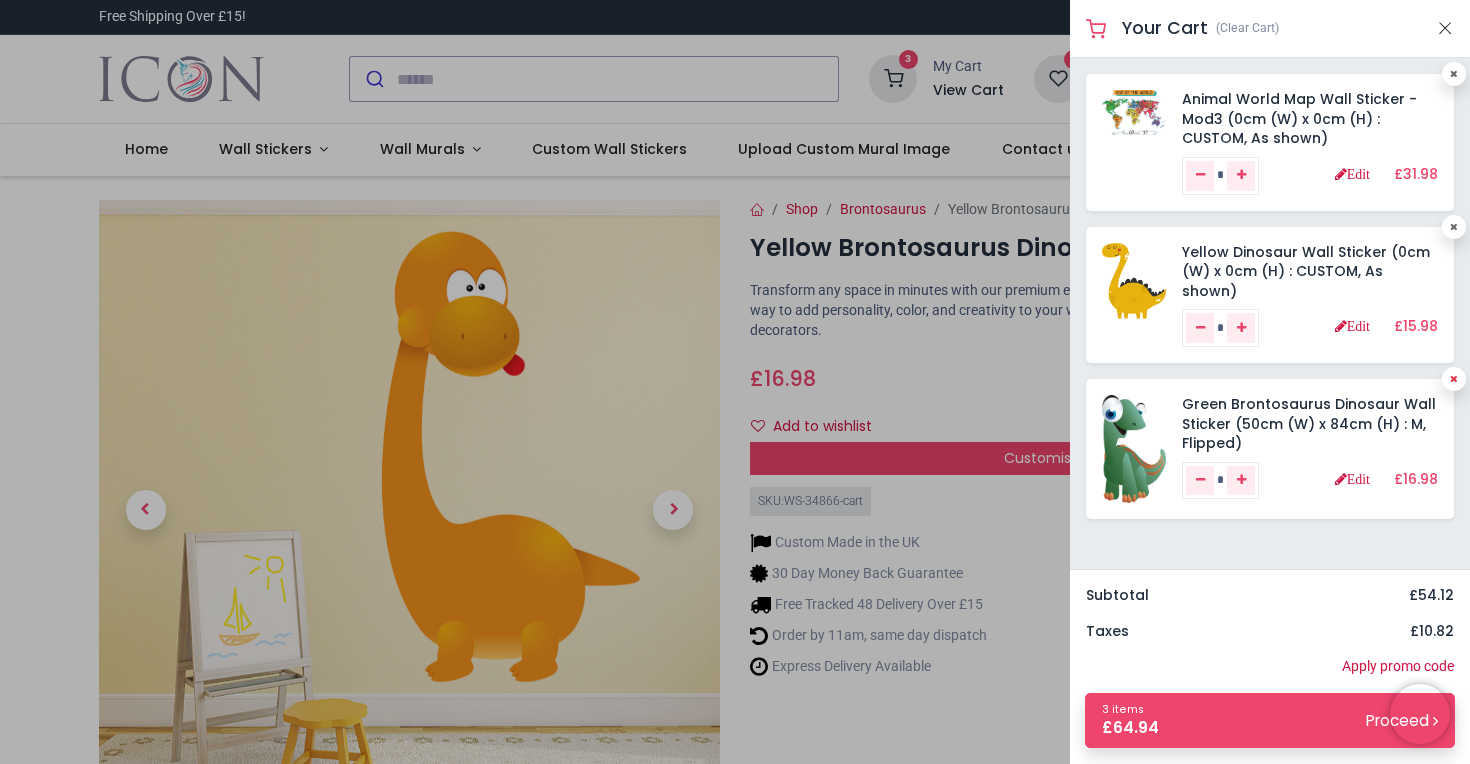 click at bounding box center [1454, 379] 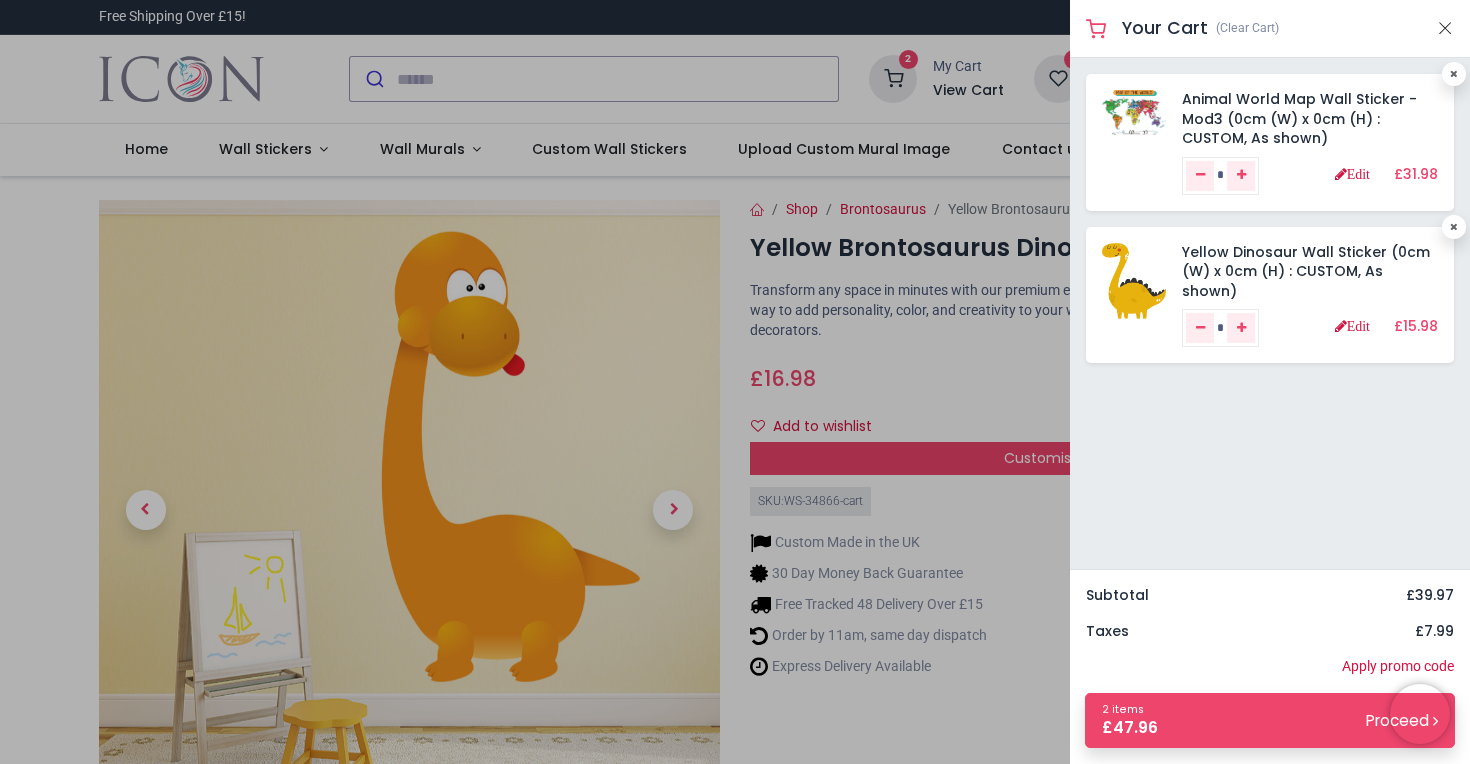 drag, startPoint x: 895, startPoint y: 452, endPoint x: 854, endPoint y: 280, distance: 176.81912 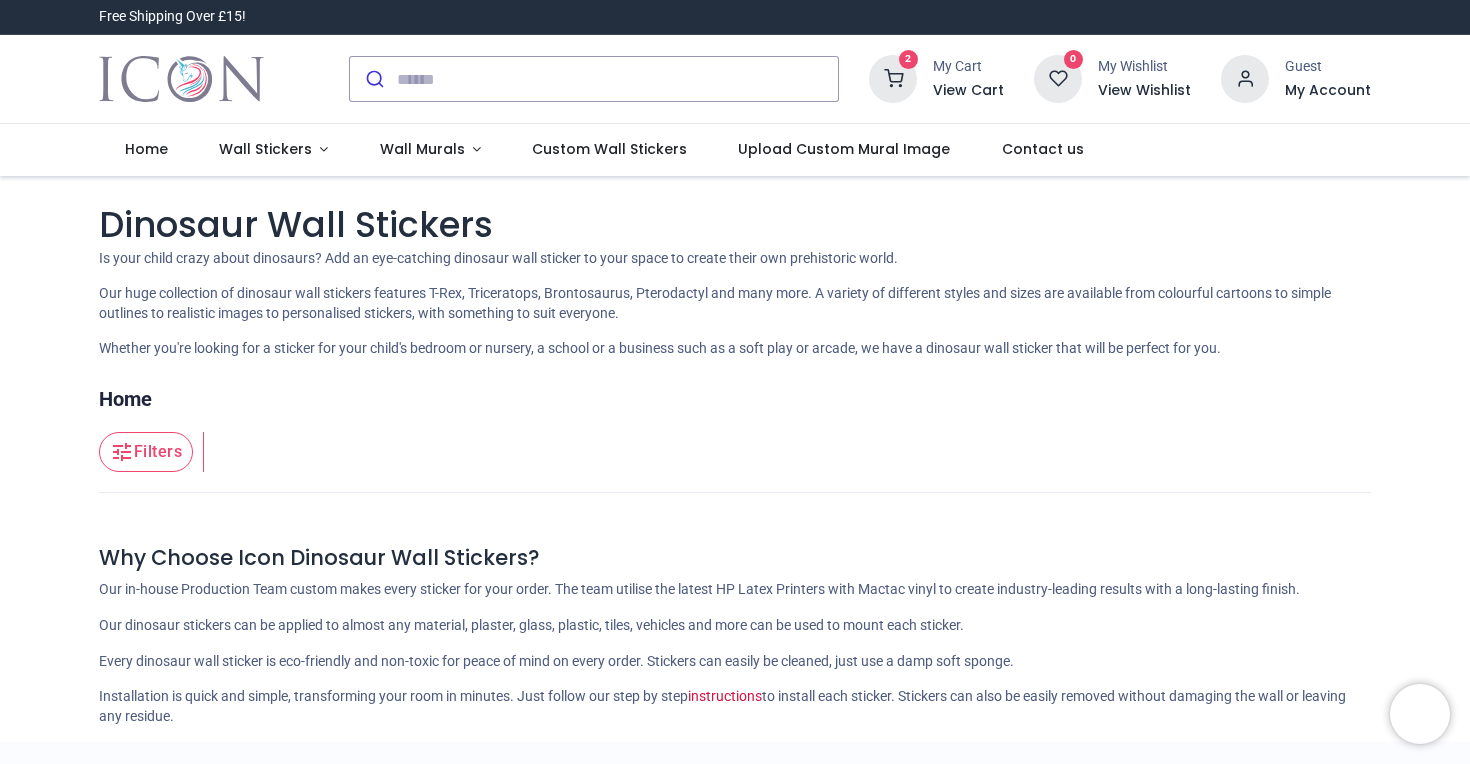 scroll, scrollTop: 0, scrollLeft: 0, axis: both 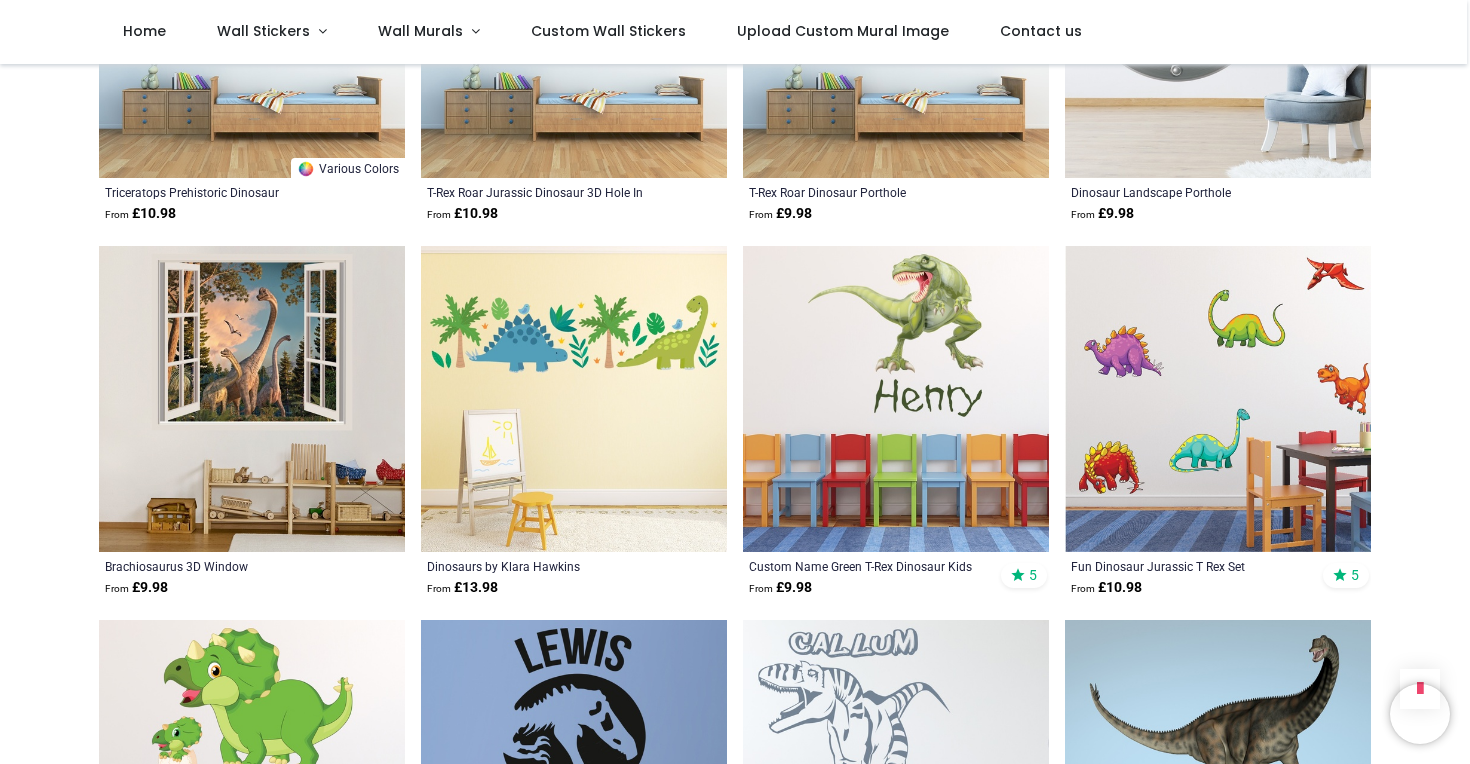 click at bounding box center (574, 399) 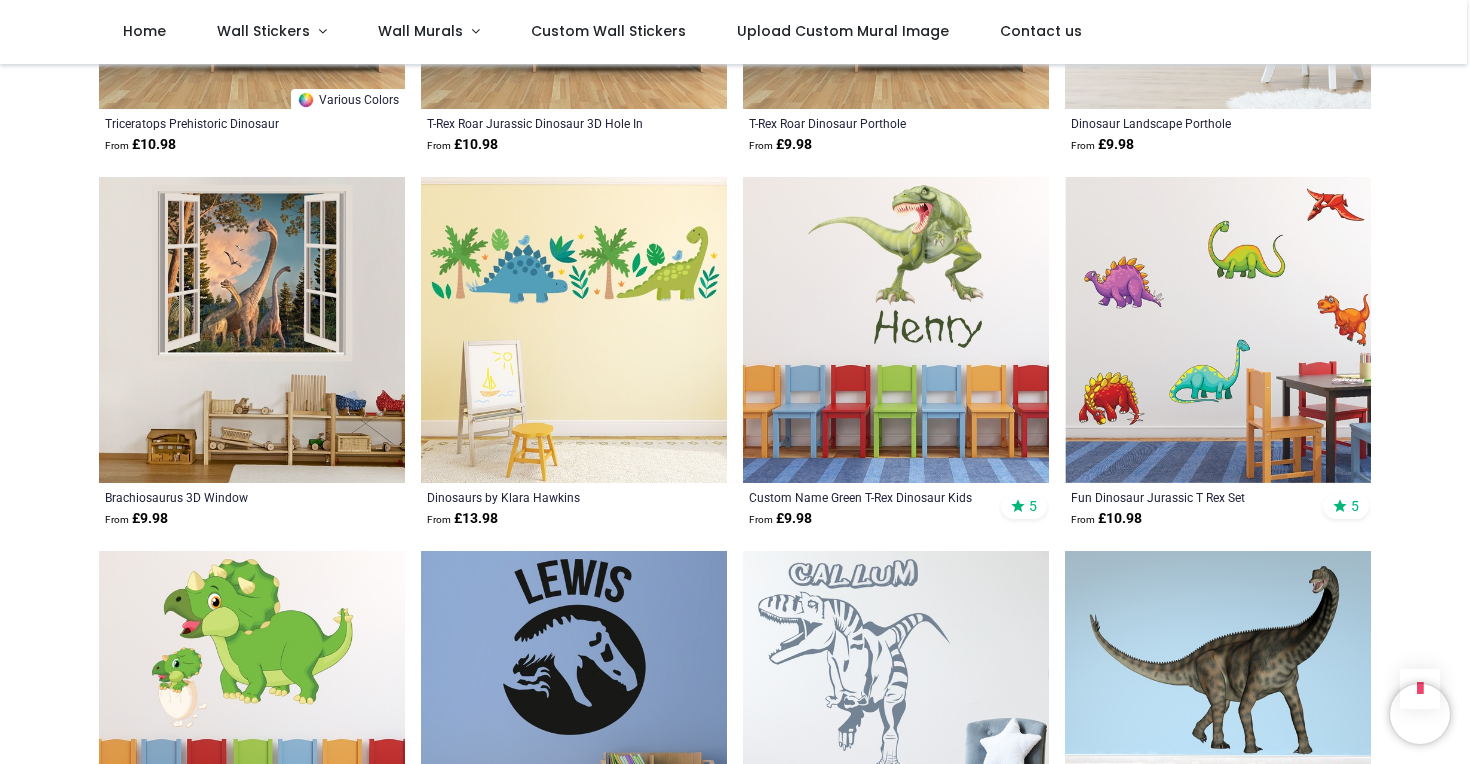 scroll, scrollTop: 4415, scrollLeft: 0, axis: vertical 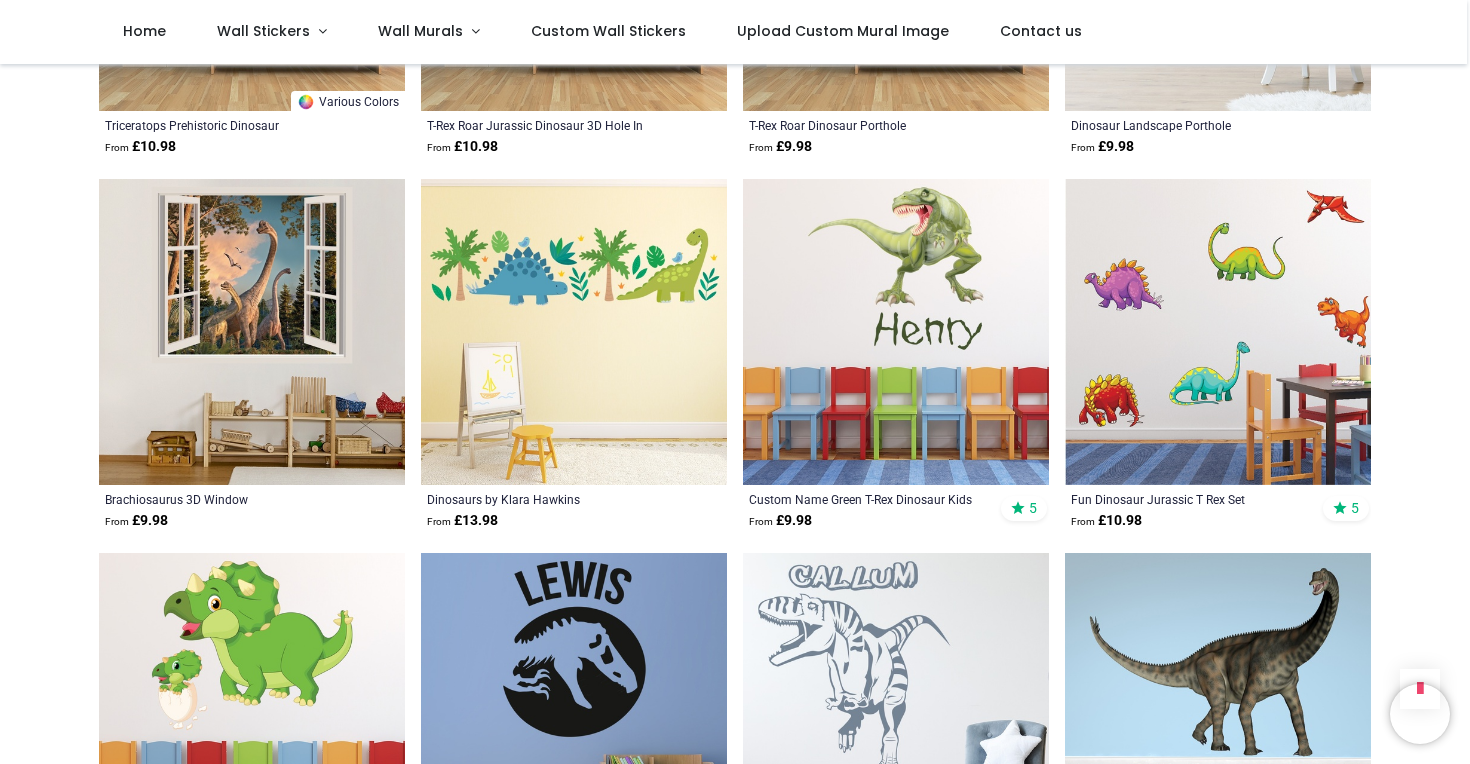 click at bounding box center [574, 332] 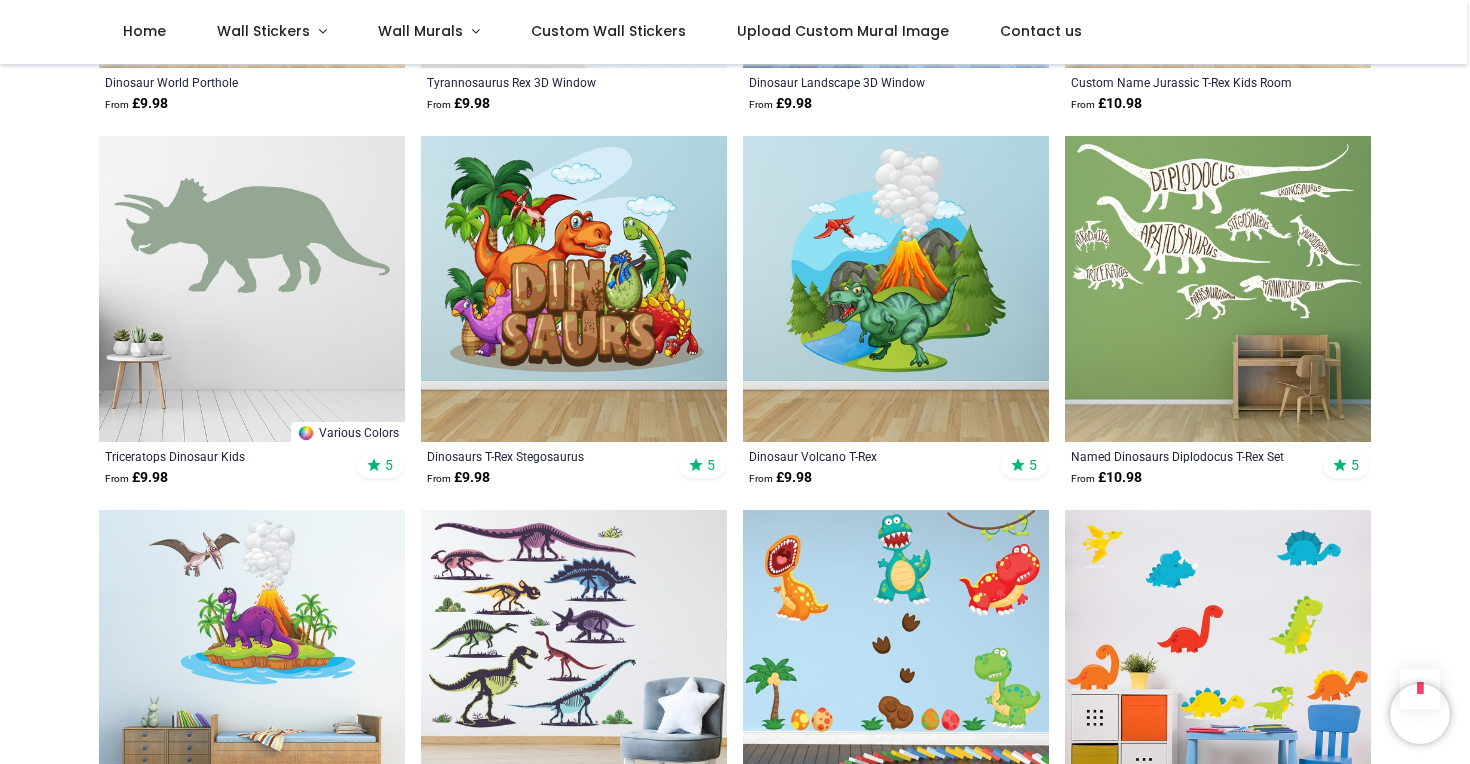 scroll, scrollTop: 6710, scrollLeft: 0, axis: vertical 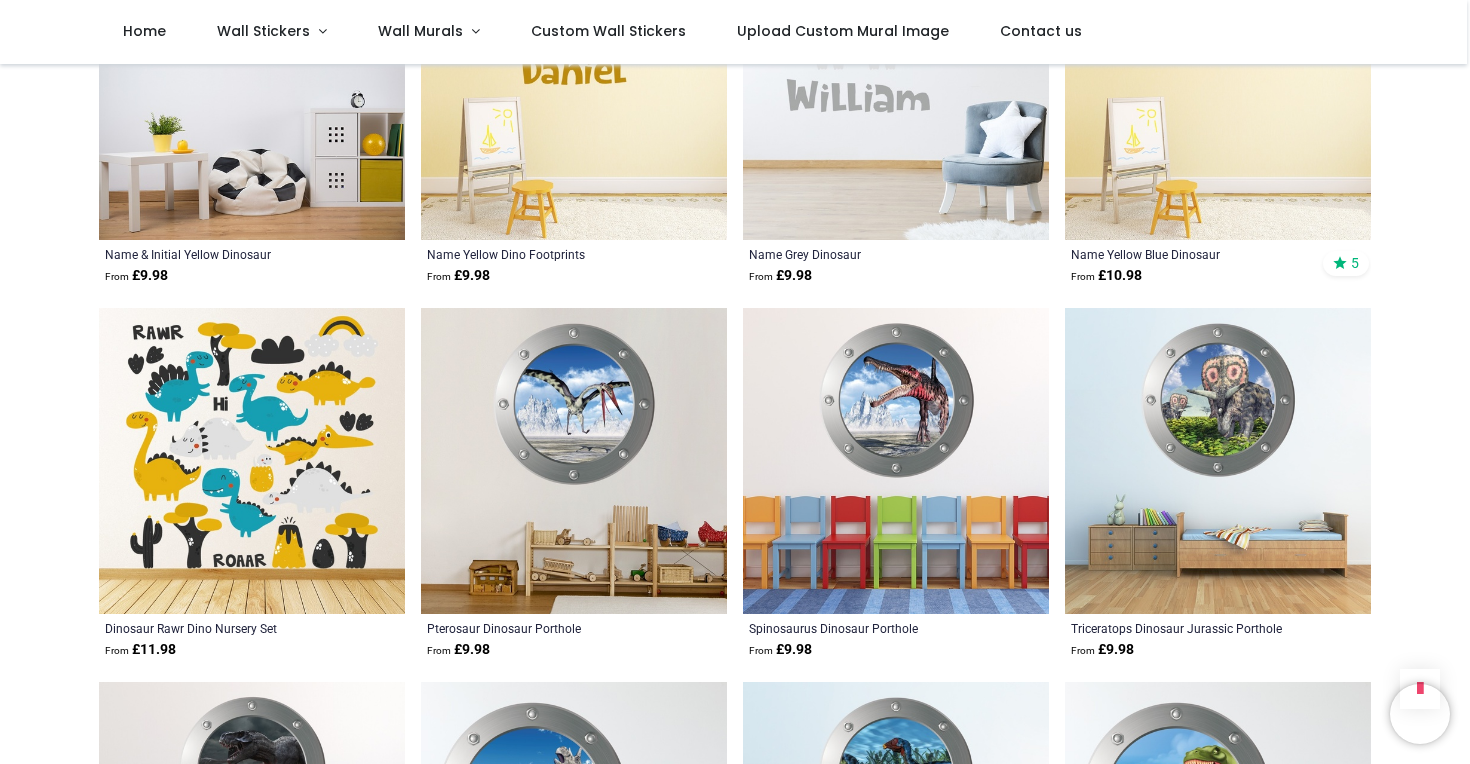 click at bounding box center [252, 461] 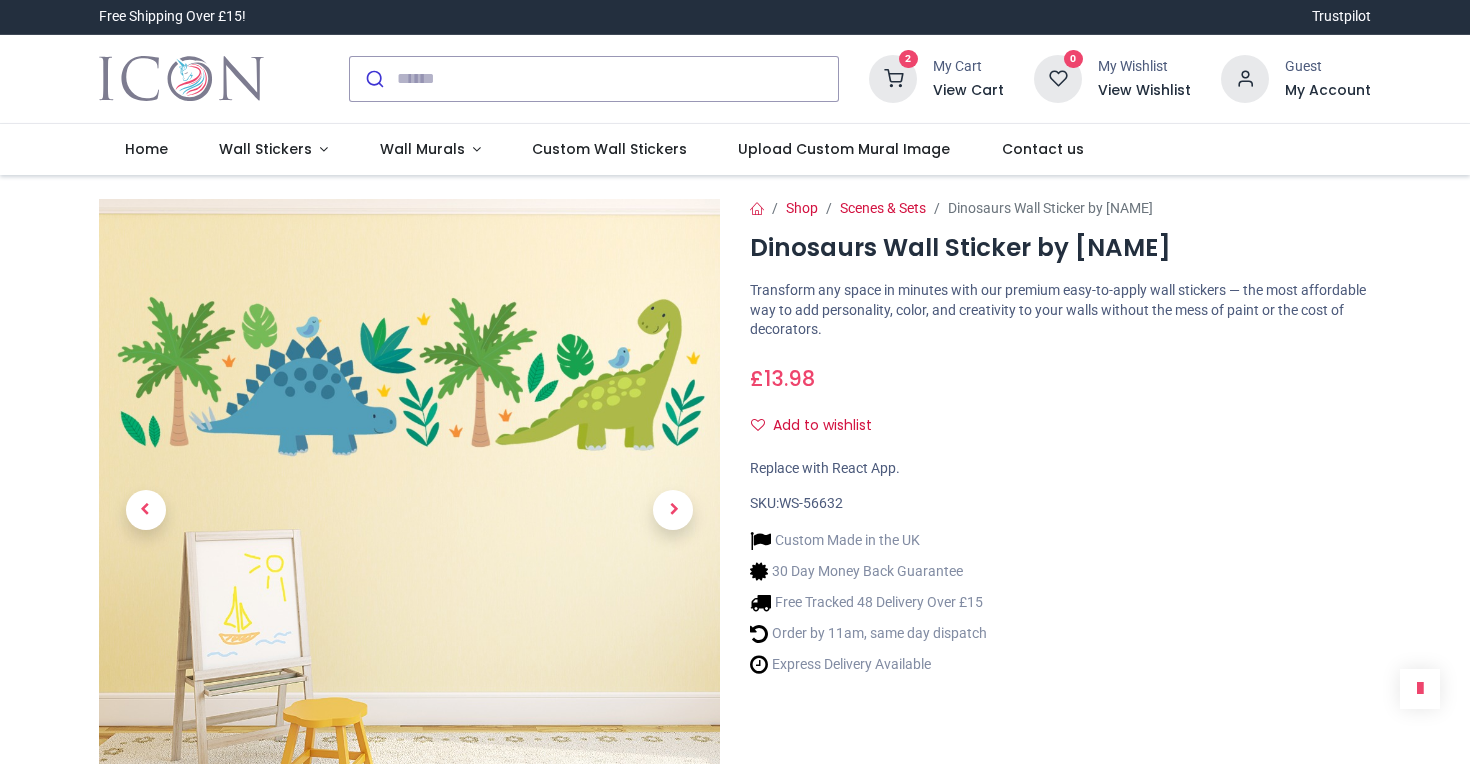 scroll, scrollTop: 0, scrollLeft: 0, axis: both 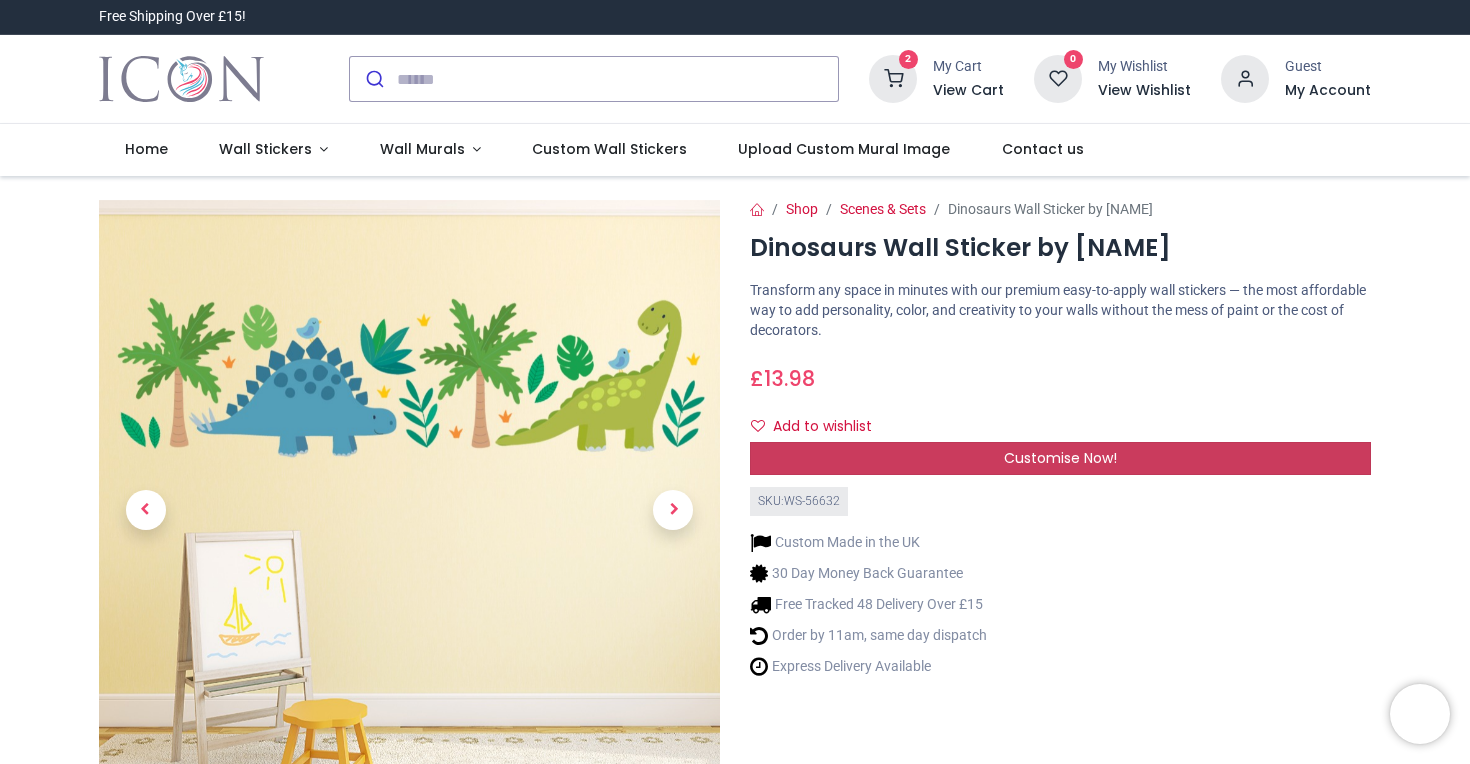 click on "Customise Now!" at bounding box center (1060, 459) 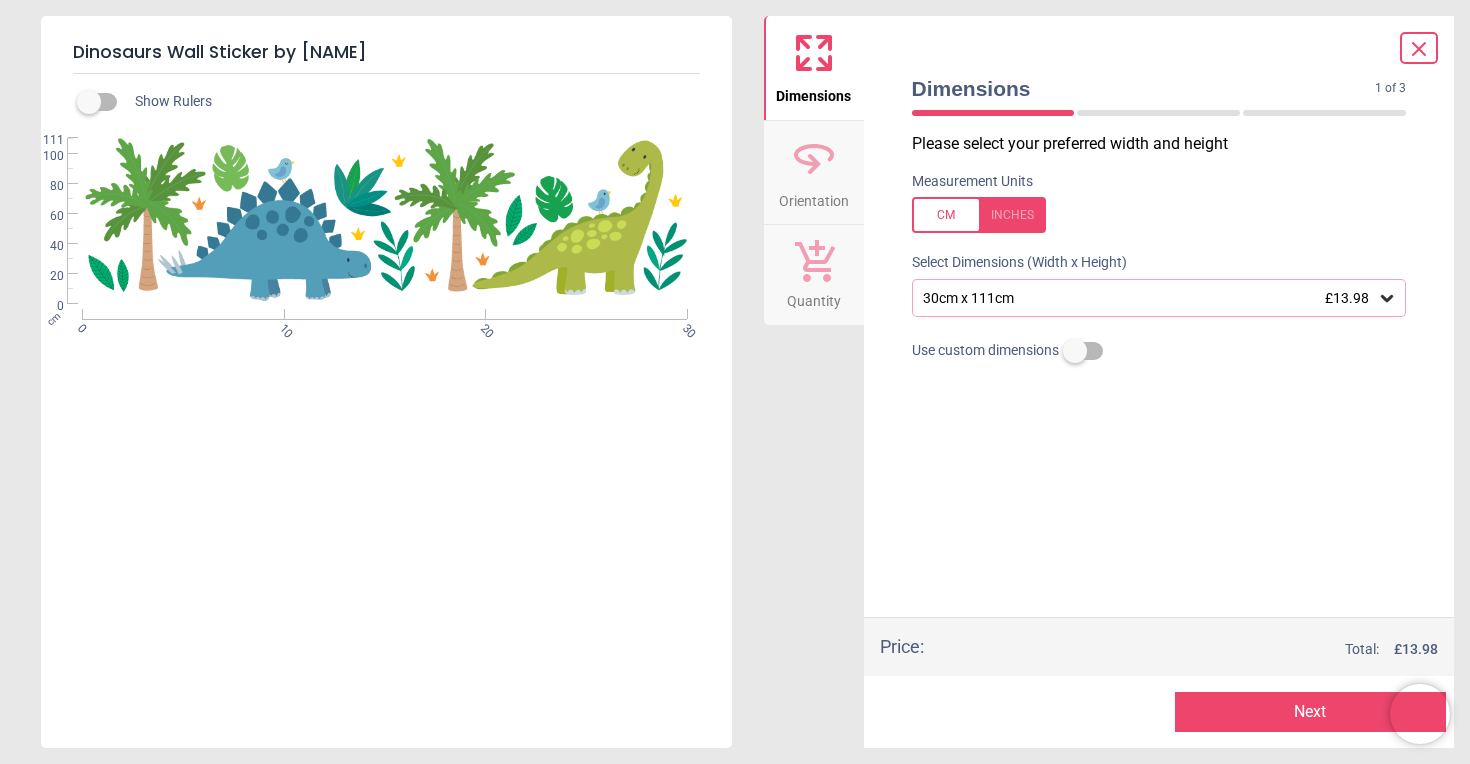 click on "30cm  x  111cm       £13.98" at bounding box center [1159, 298] 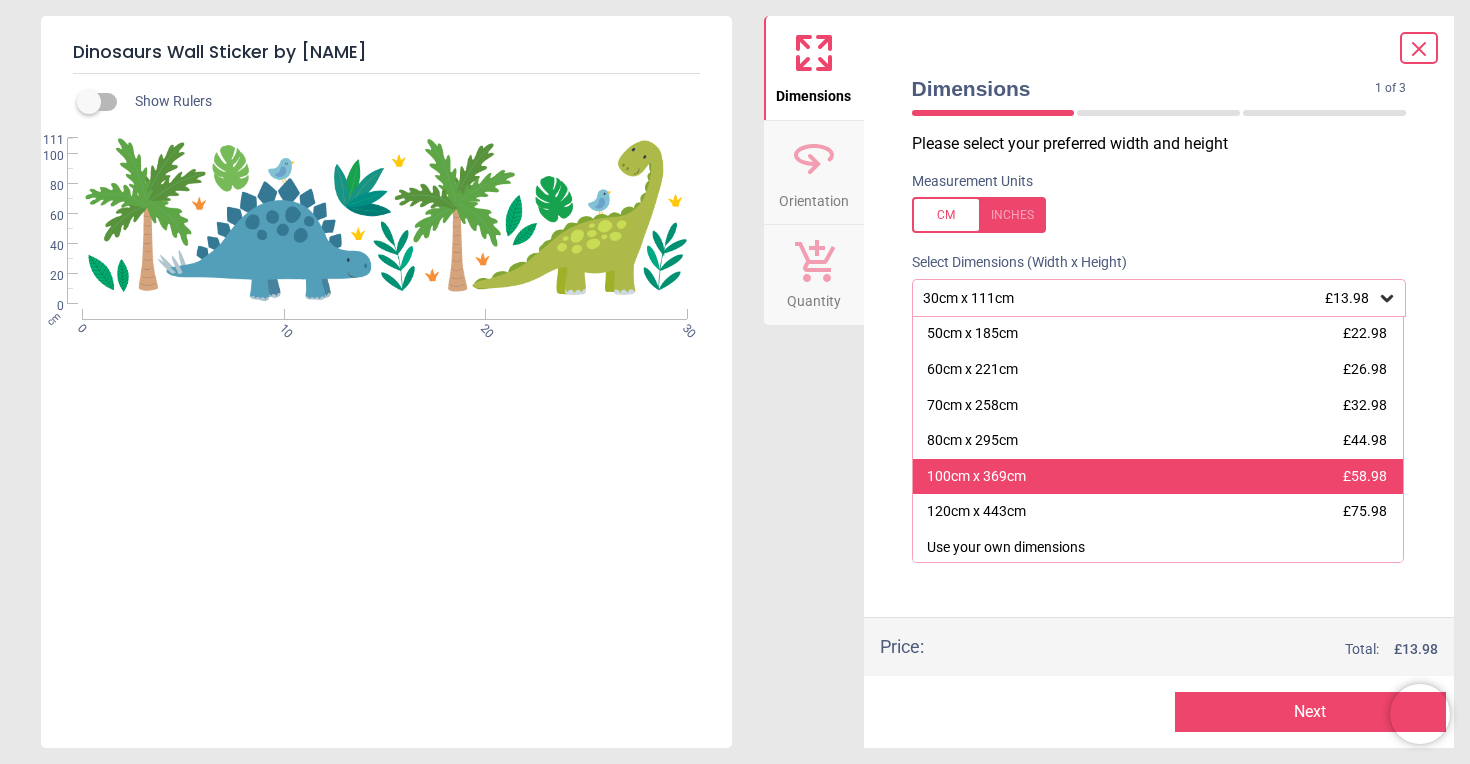scroll, scrollTop: 71, scrollLeft: 0, axis: vertical 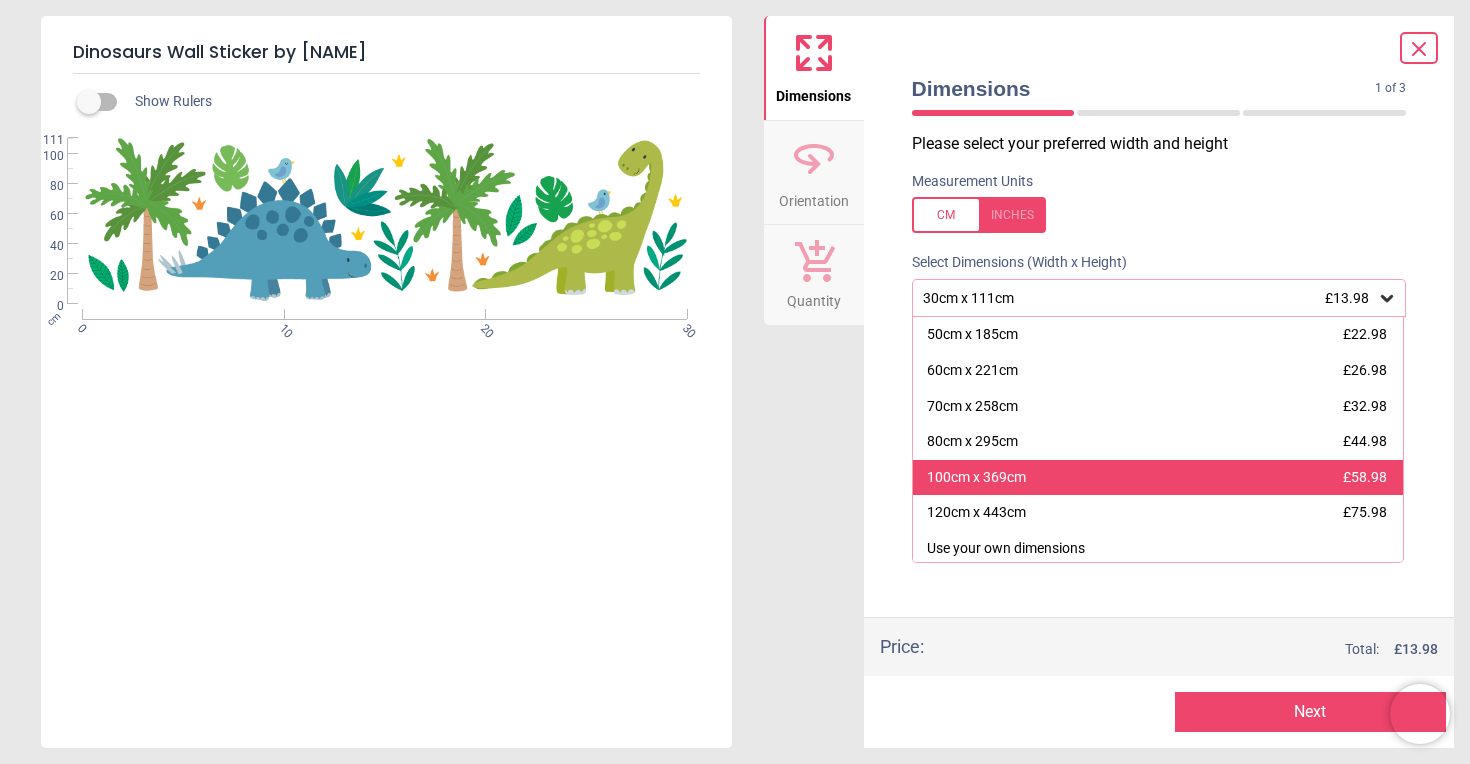 click on "100cm  x  369cm" at bounding box center (976, 478) 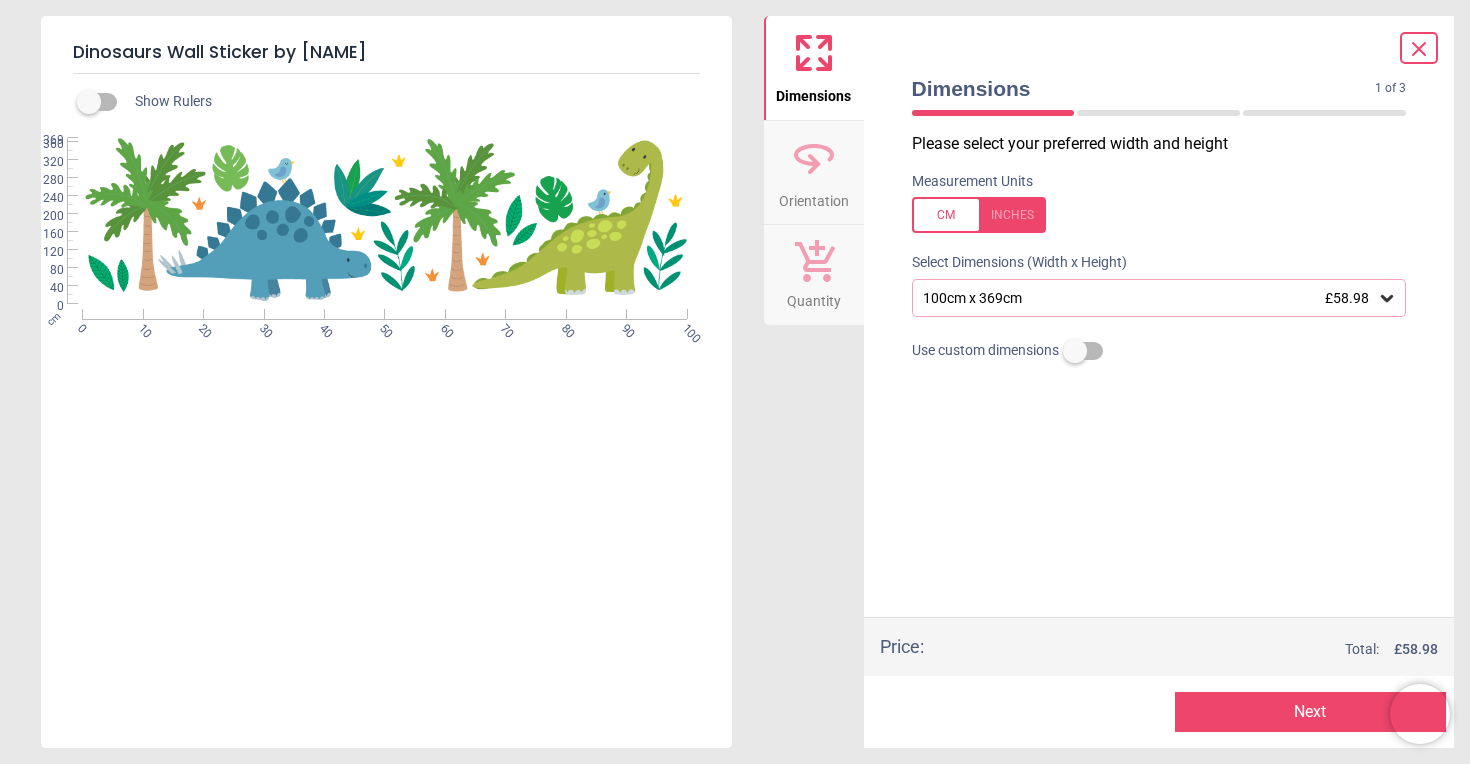 click 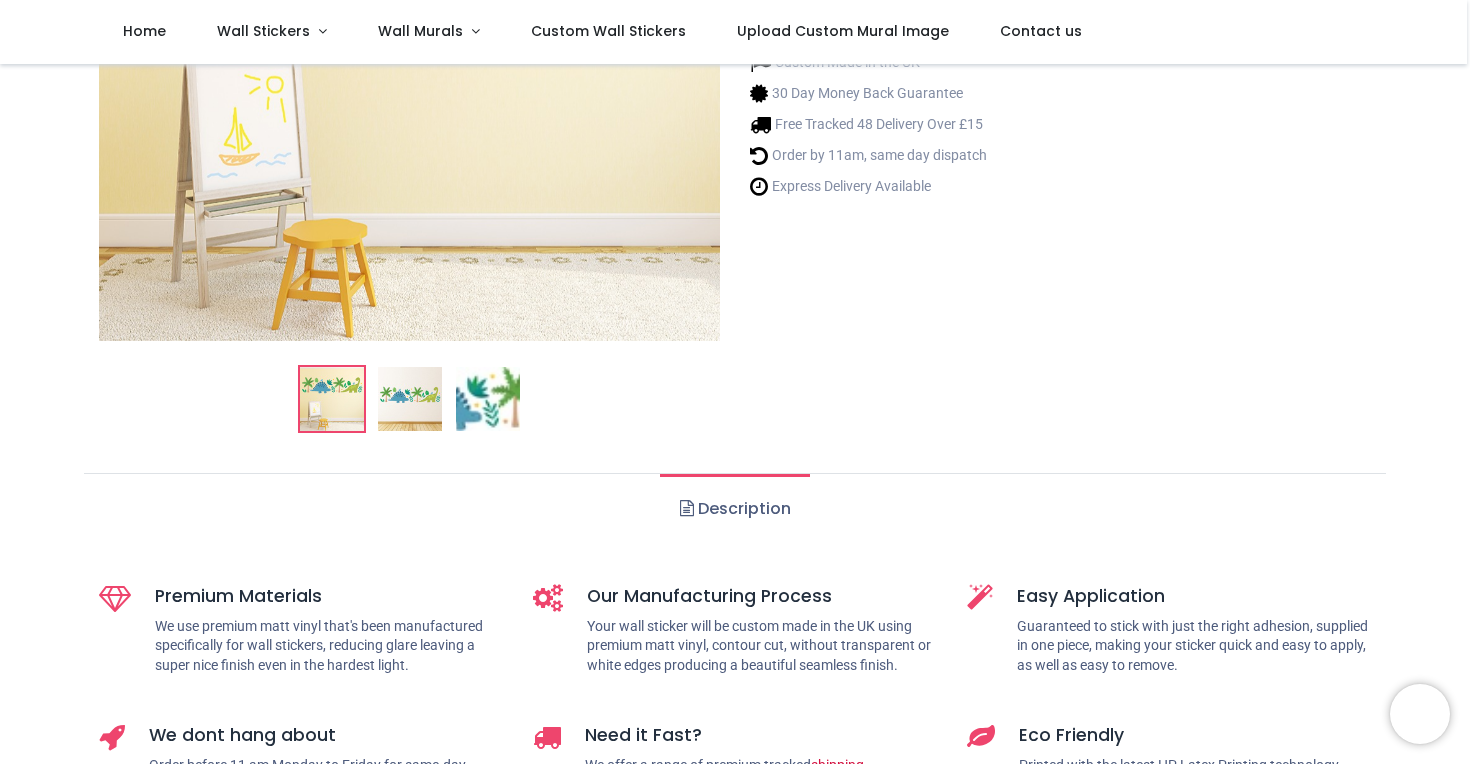 scroll, scrollTop: 367, scrollLeft: 0, axis: vertical 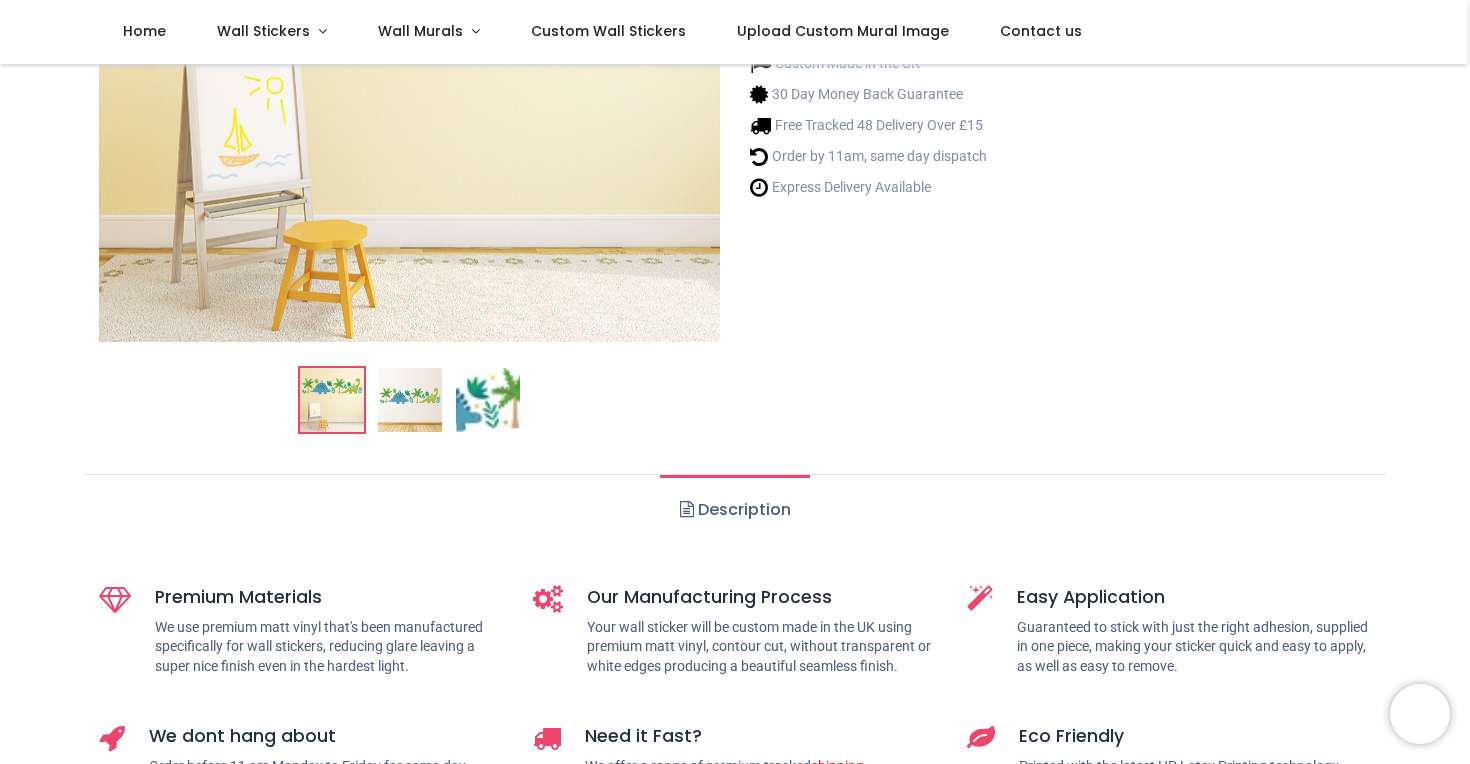 click at bounding box center [410, 400] 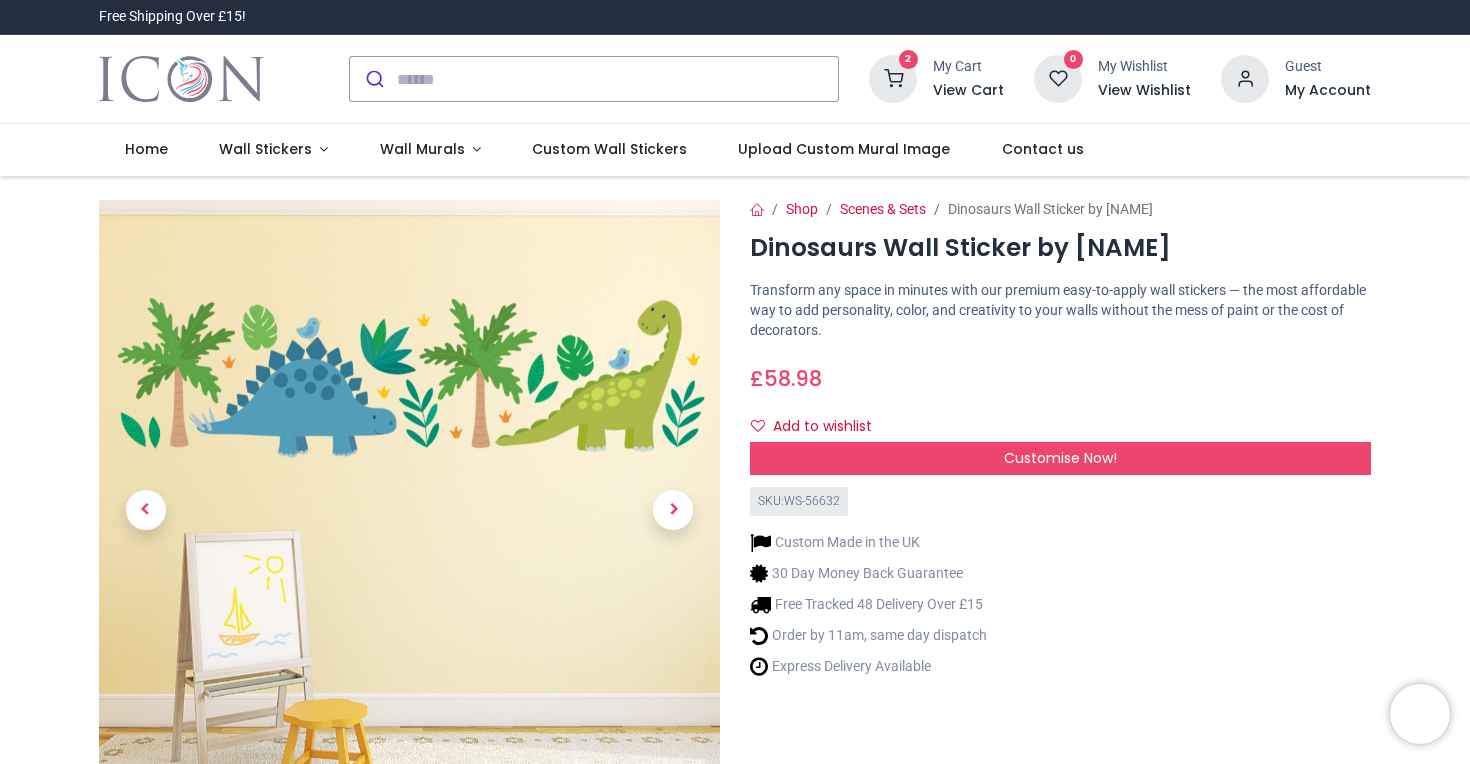 scroll, scrollTop: 0, scrollLeft: 0, axis: both 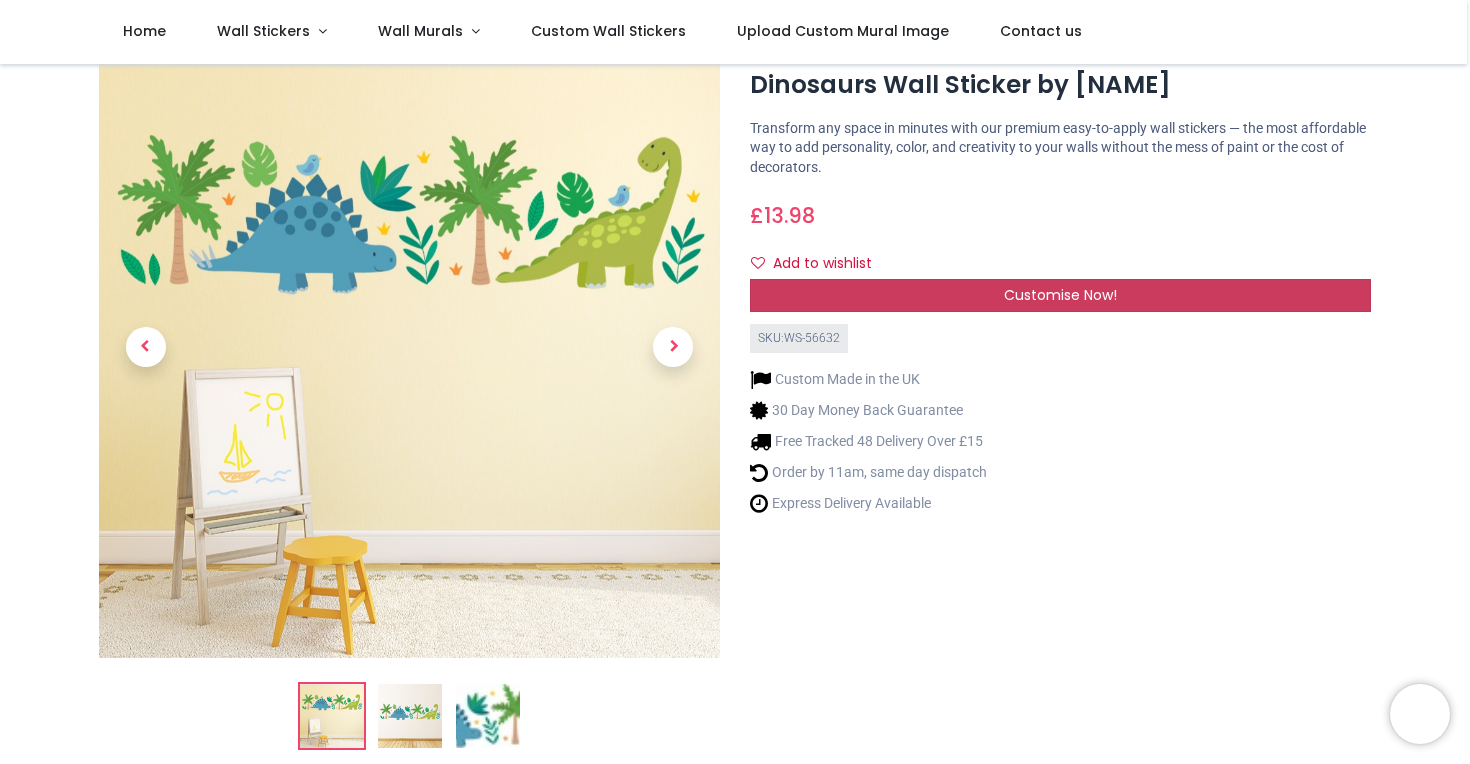 click on "Customise Now!" at bounding box center (1060, 296) 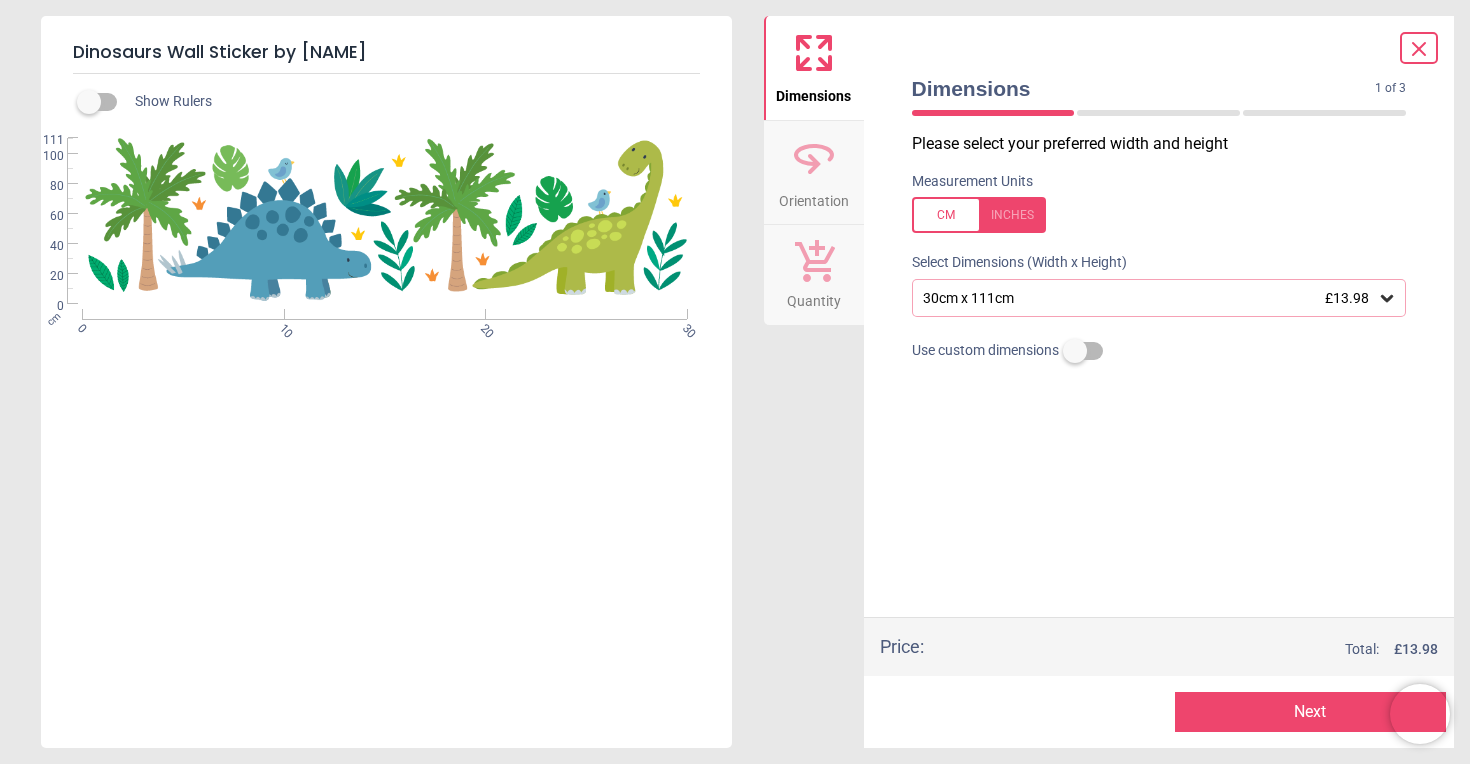 click on "30cm  x  111cm       £13.98" at bounding box center [1149, 298] 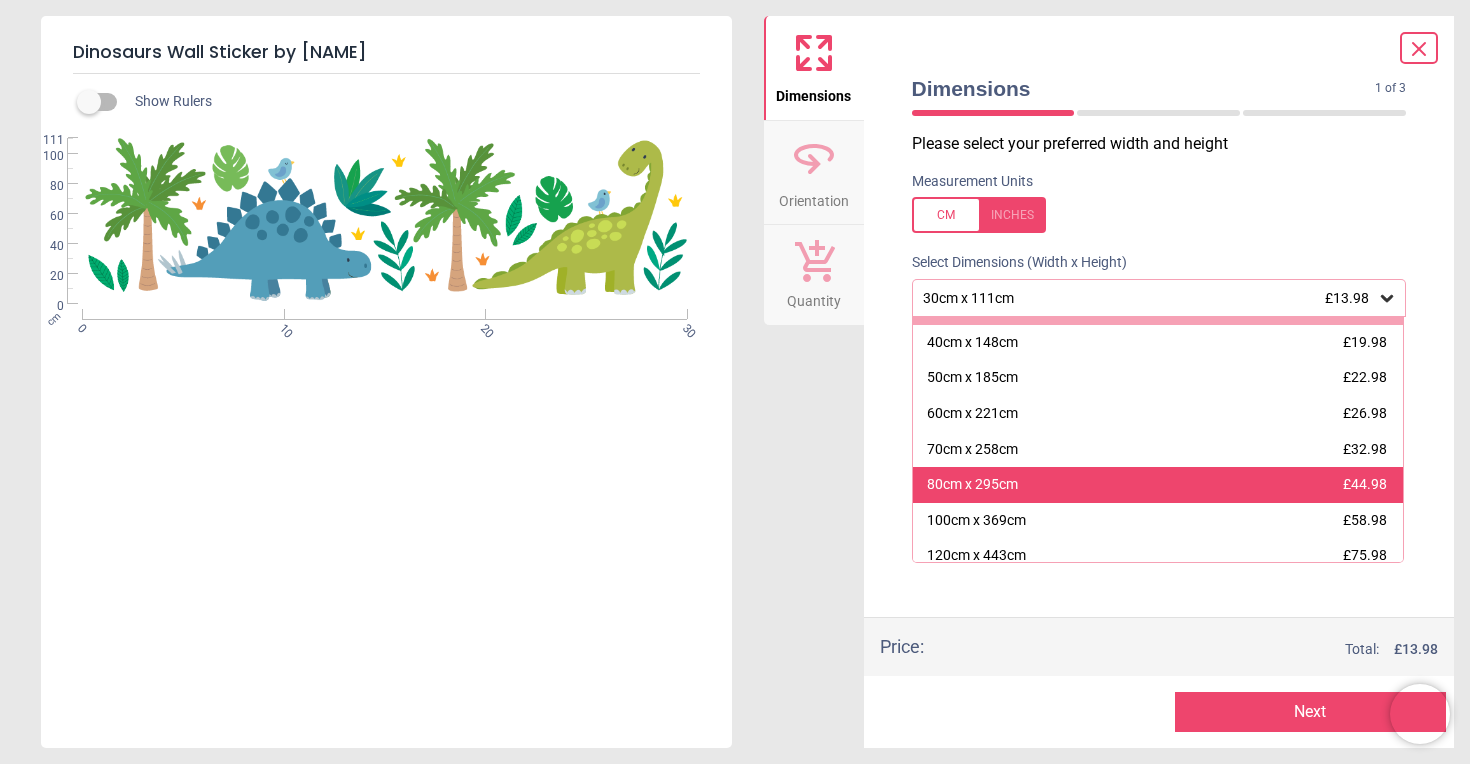 scroll, scrollTop: 7, scrollLeft: 0, axis: vertical 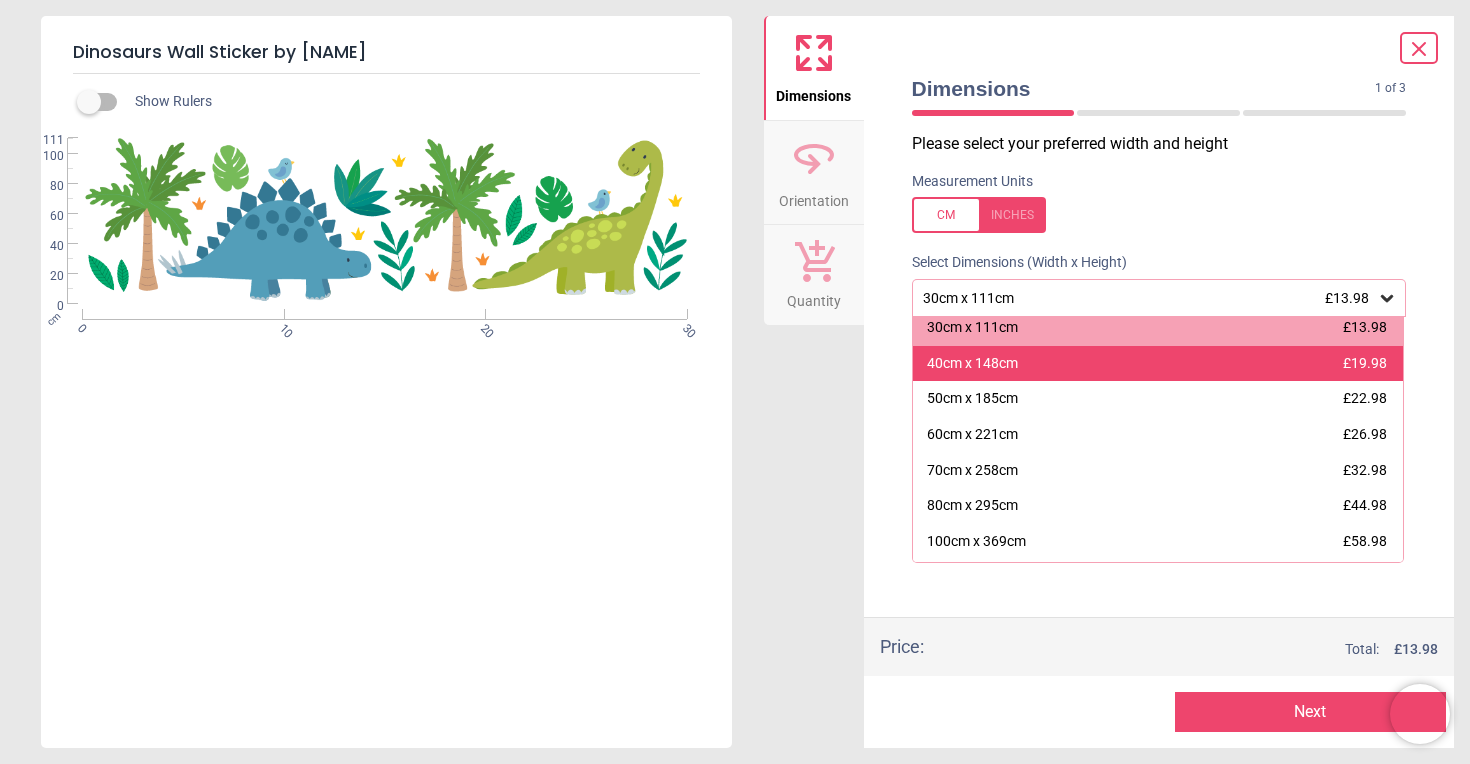 click on "40cm  x  148cm       £19.98" at bounding box center (1158, 364) 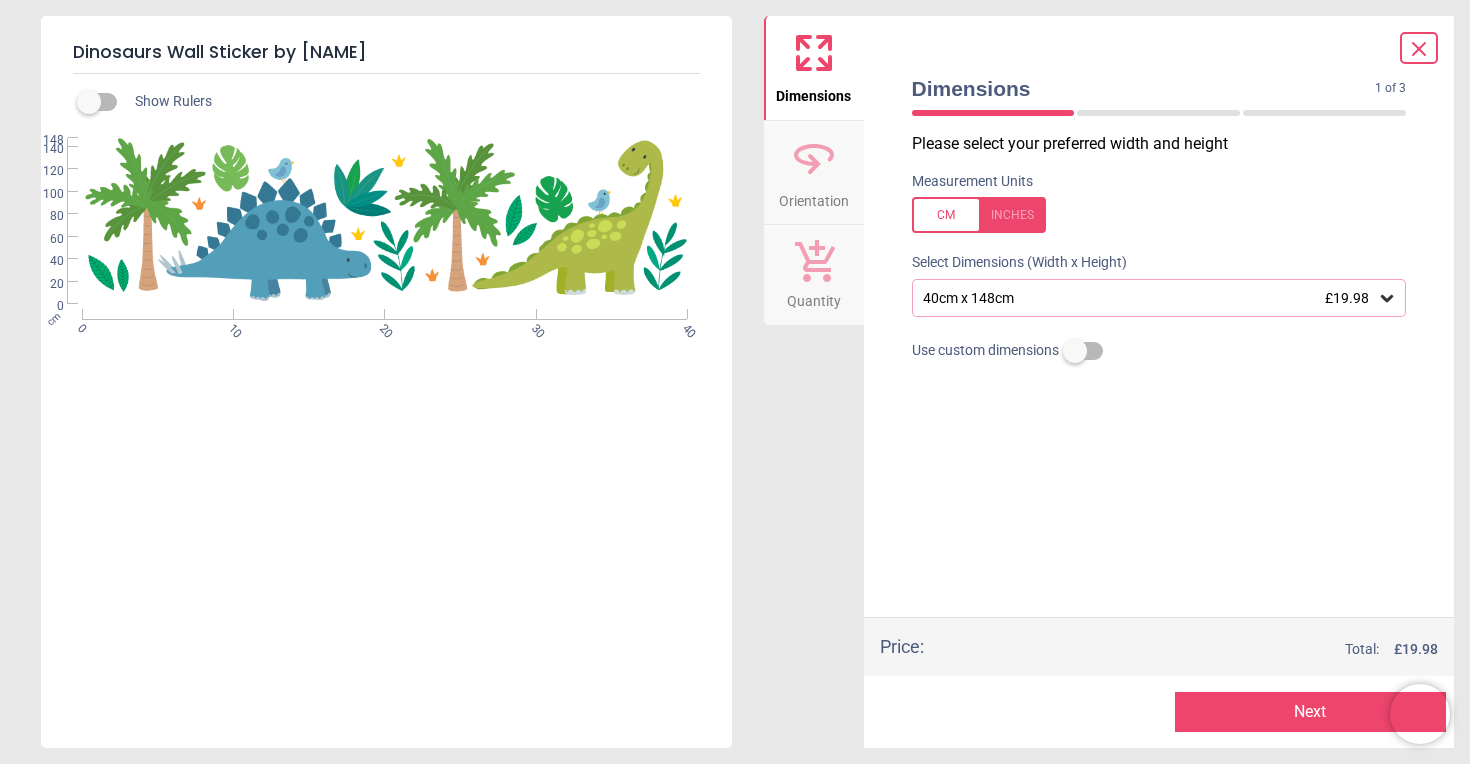 click 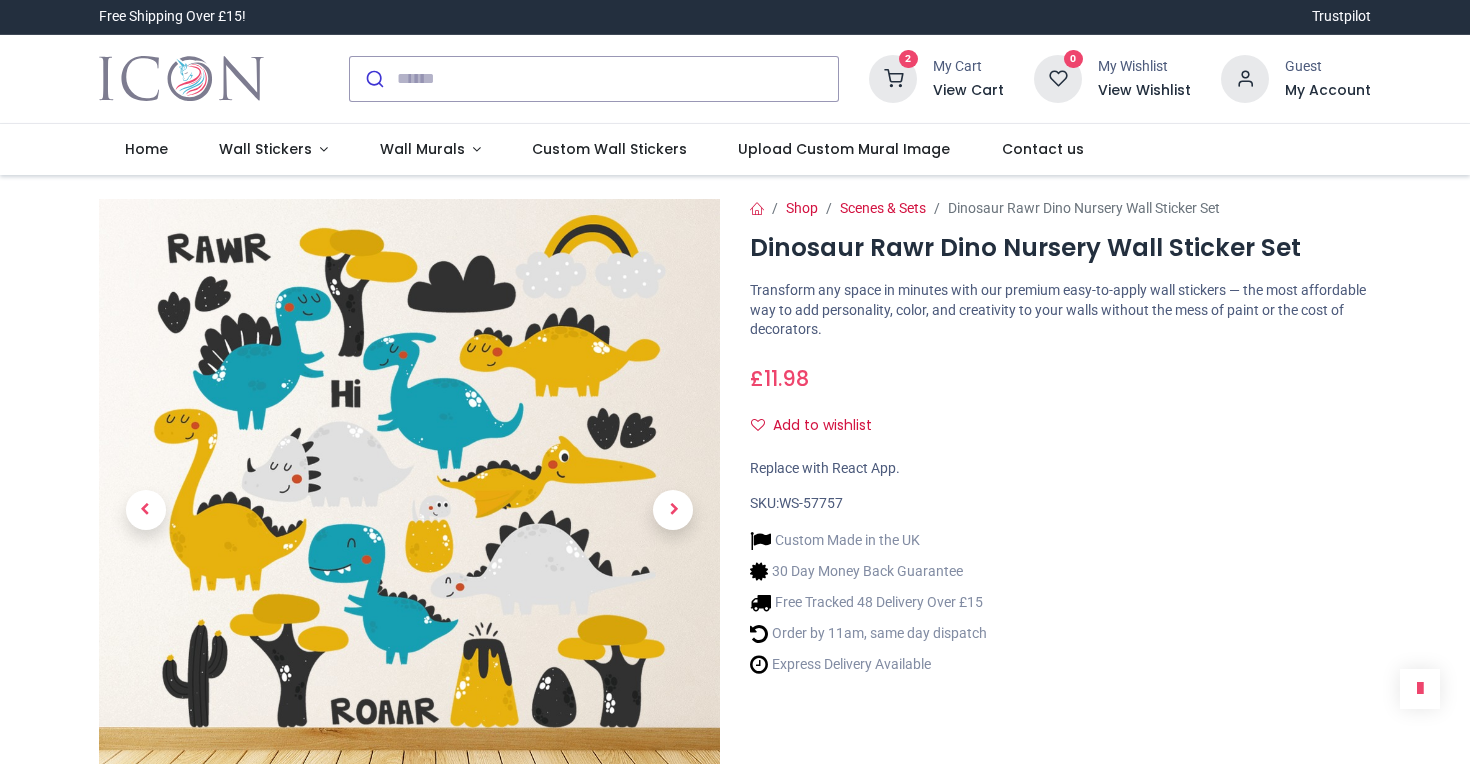 scroll, scrollTop: 0, scrollLeft: 0, axis: both 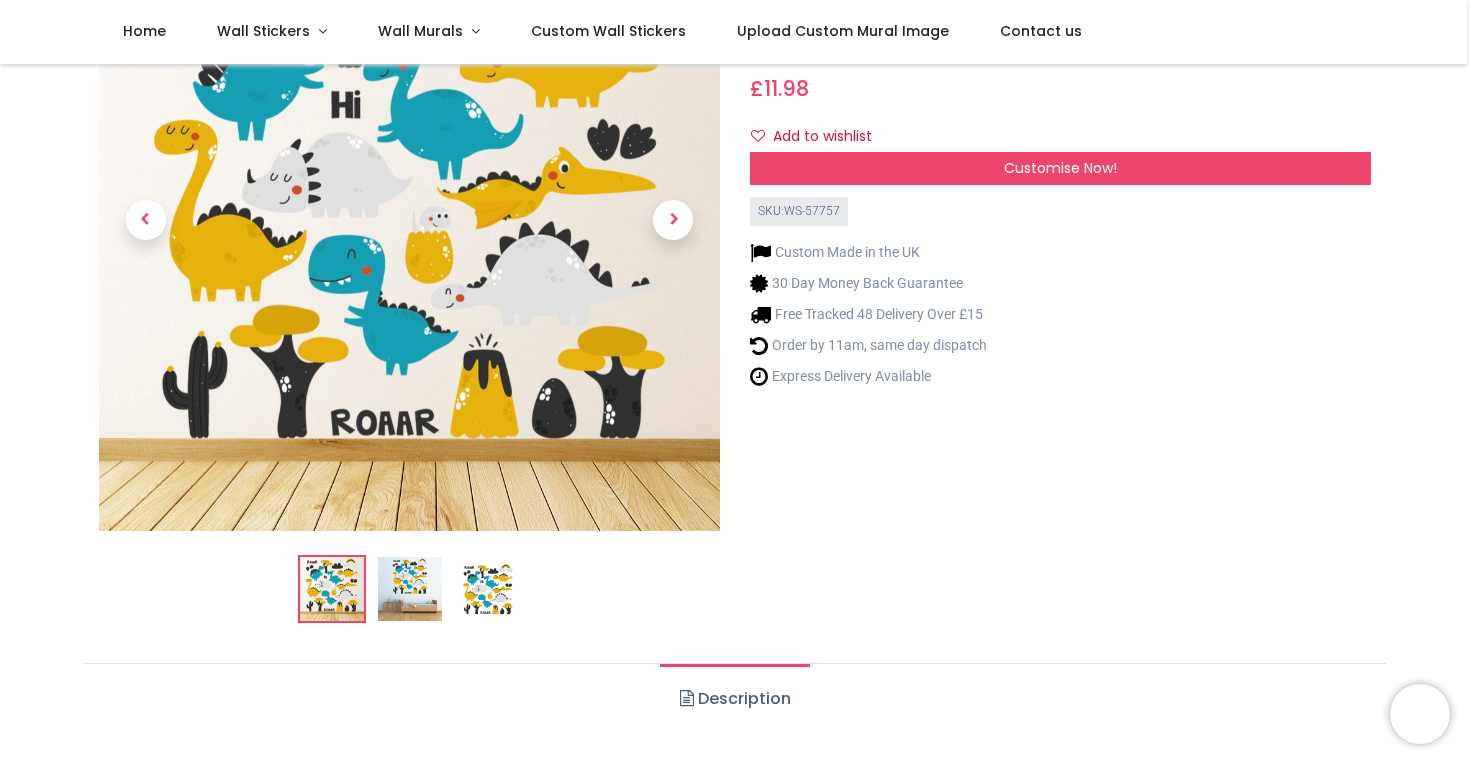 click at bounding box center (410, 589) 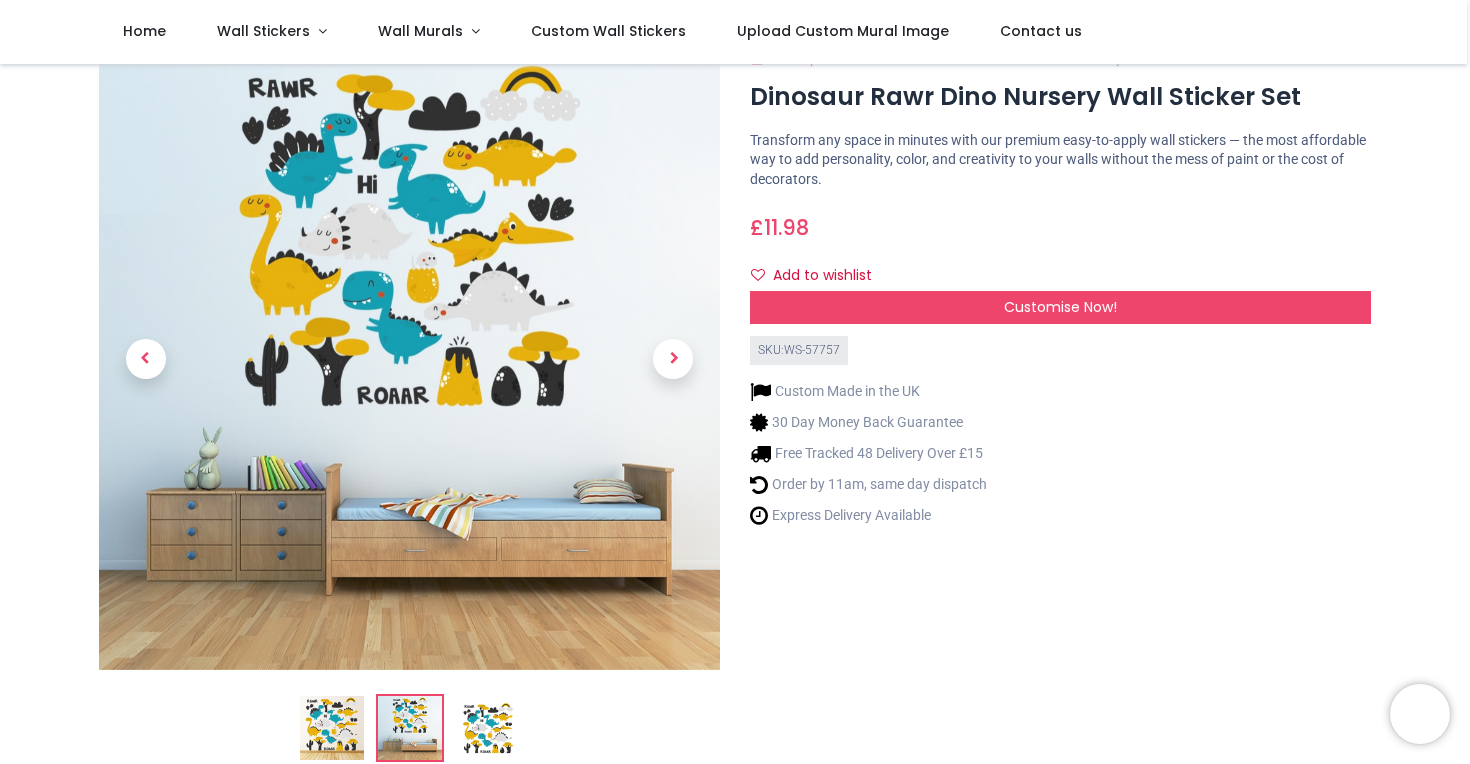 scroll, scrollTop: 95, scrollLeft: 0, axis: vertical 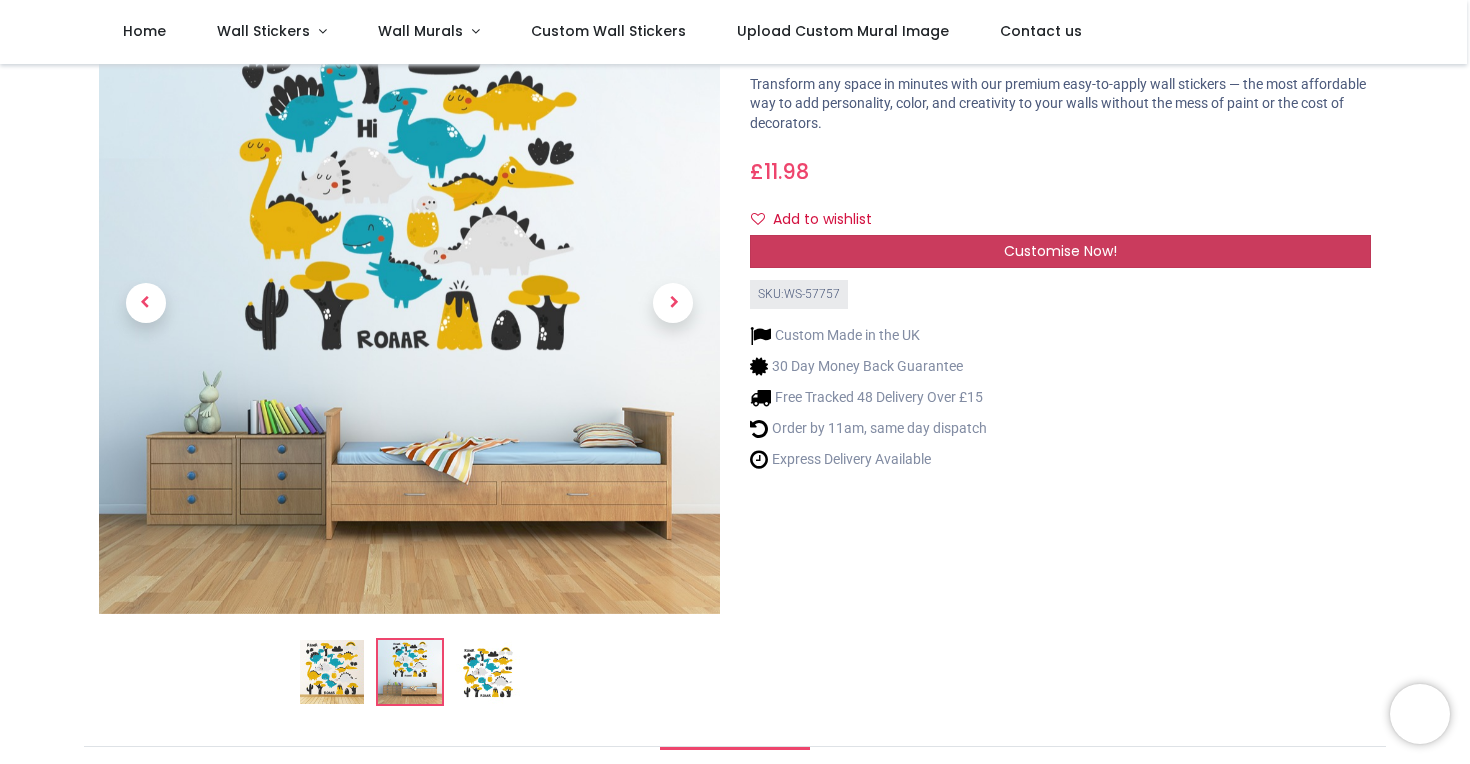 click on "Customise Now!" at bounding box center [1060, 252] 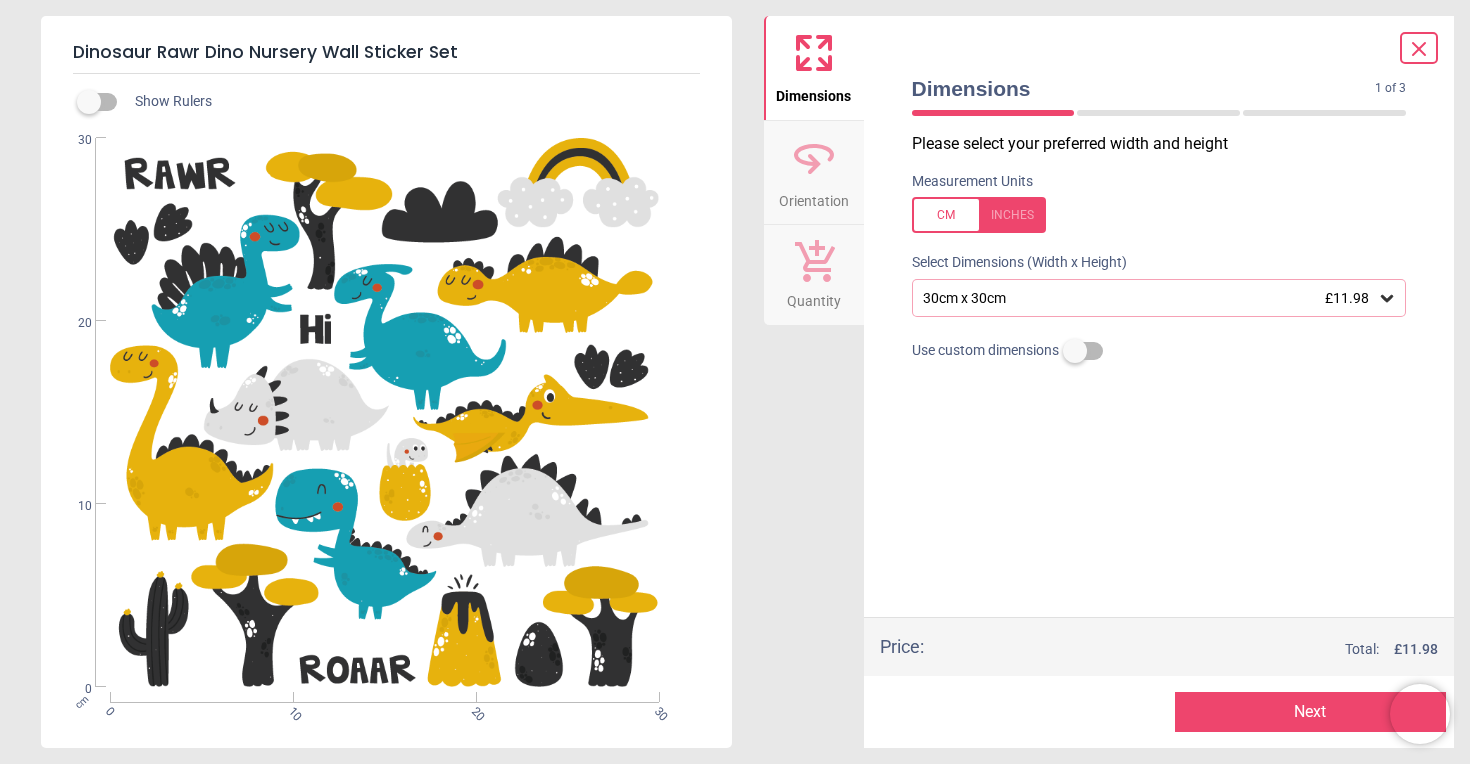 click on "30cm  x  30cm       £11.98" at bounding box center [1149, 298] 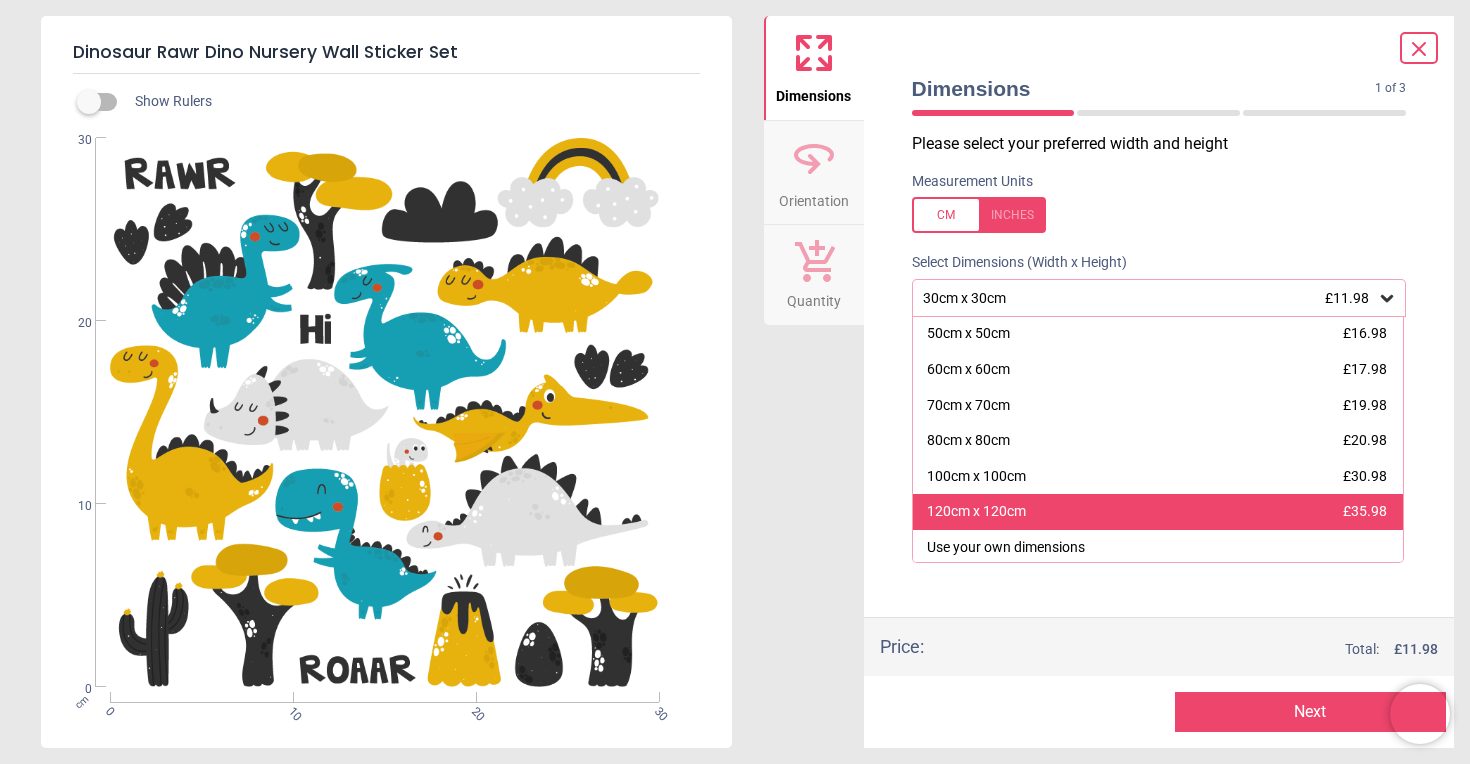 scroll, scrollTop: 71, scrollLeft: 0, axis: vertical 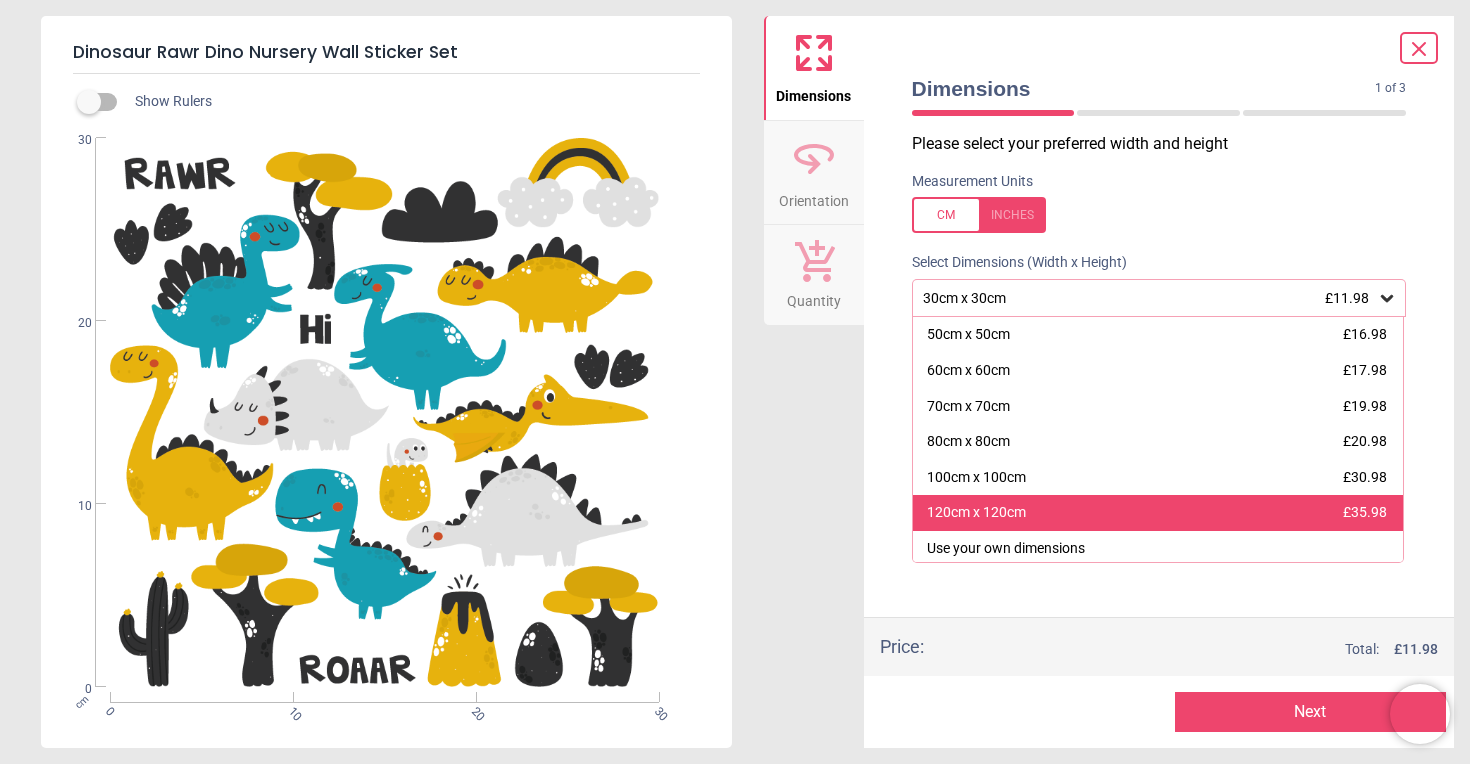 click on "120cm  x  120cm" at bounding box center [976, 513] 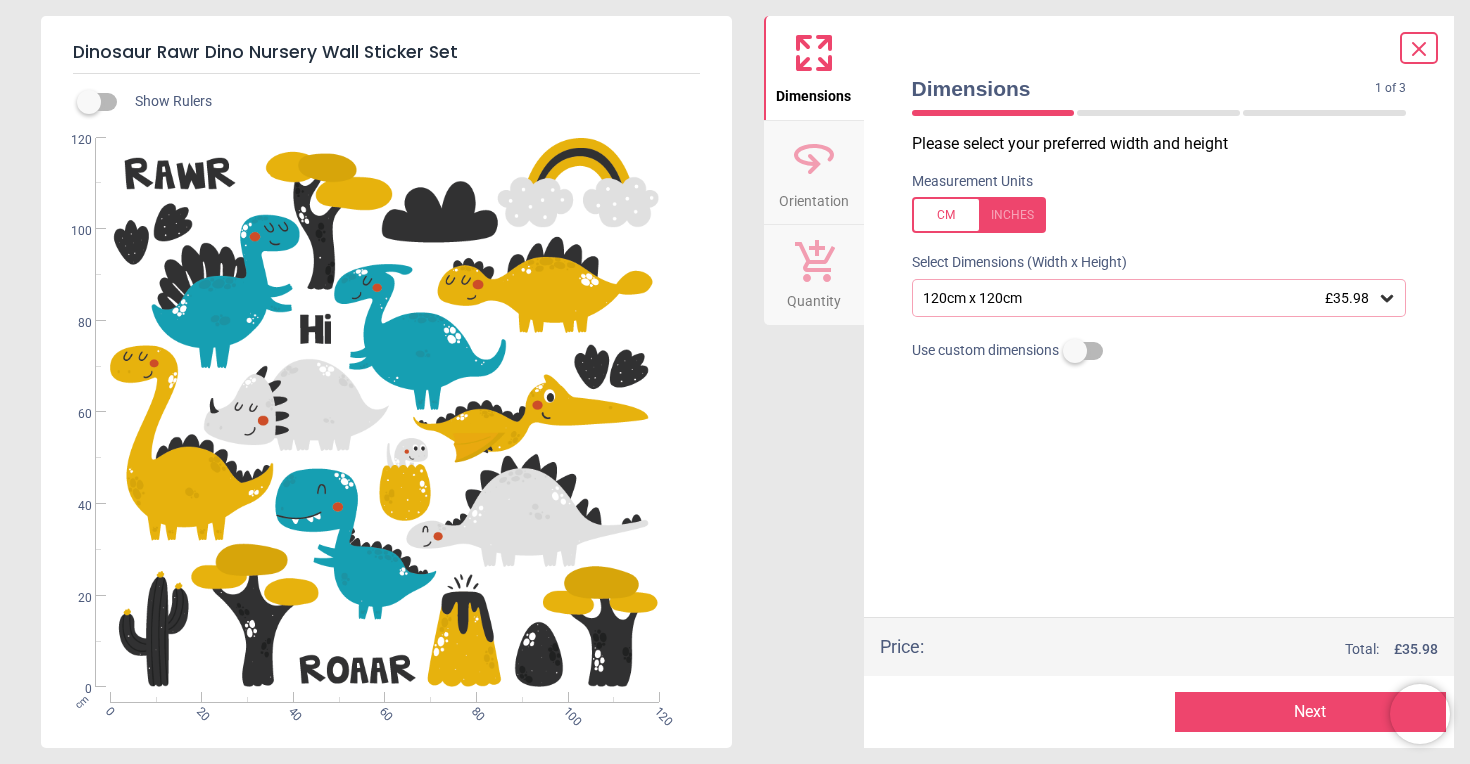 click 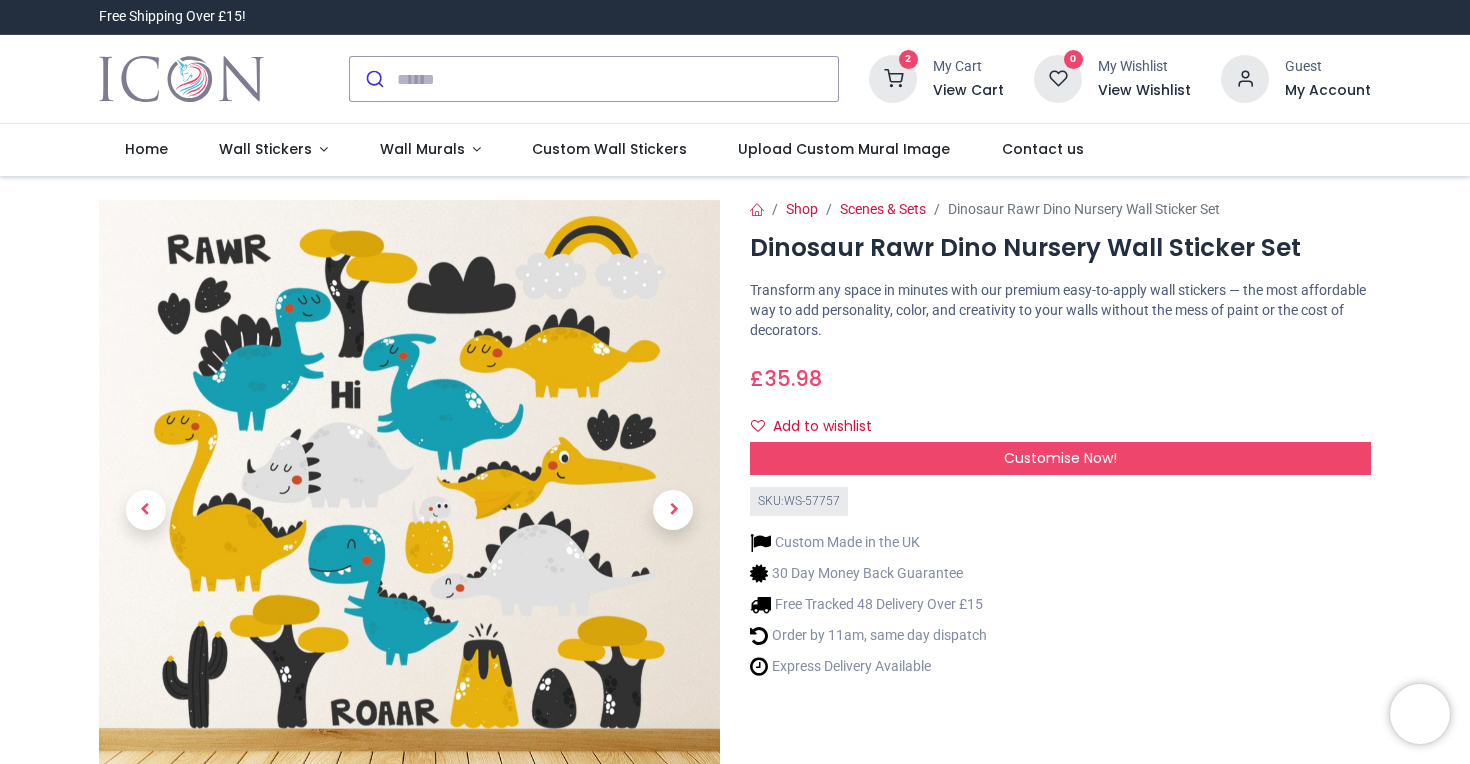 scroll, scrollTop: 0, scrollLeft: 0, axis: both 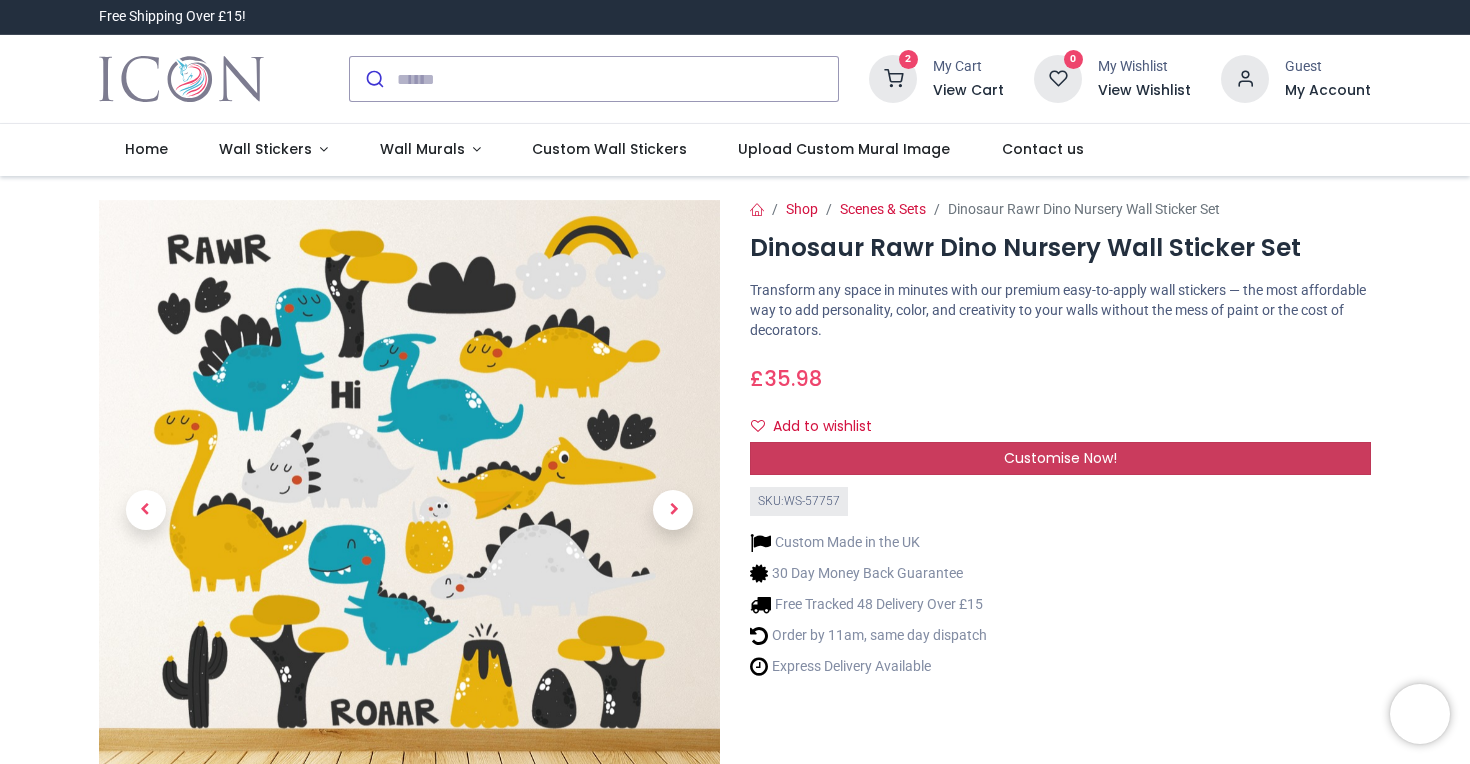 click on "Shop
Scenes & Sets
Dinosaur Rawr Dino Nursery Wall Sticker Set
Dinosaur Rawr Dino Nursery Wall Sticker Set
https://www.iconwallstickers.co.uk/dinosaur-rawr-dino-nursery-wall-sticker-set
https://www.iconwallstickers.co.uk/web/image/product.template/23687/image_1920?unique=bd81005
i" at bounding box center (1060, 564) 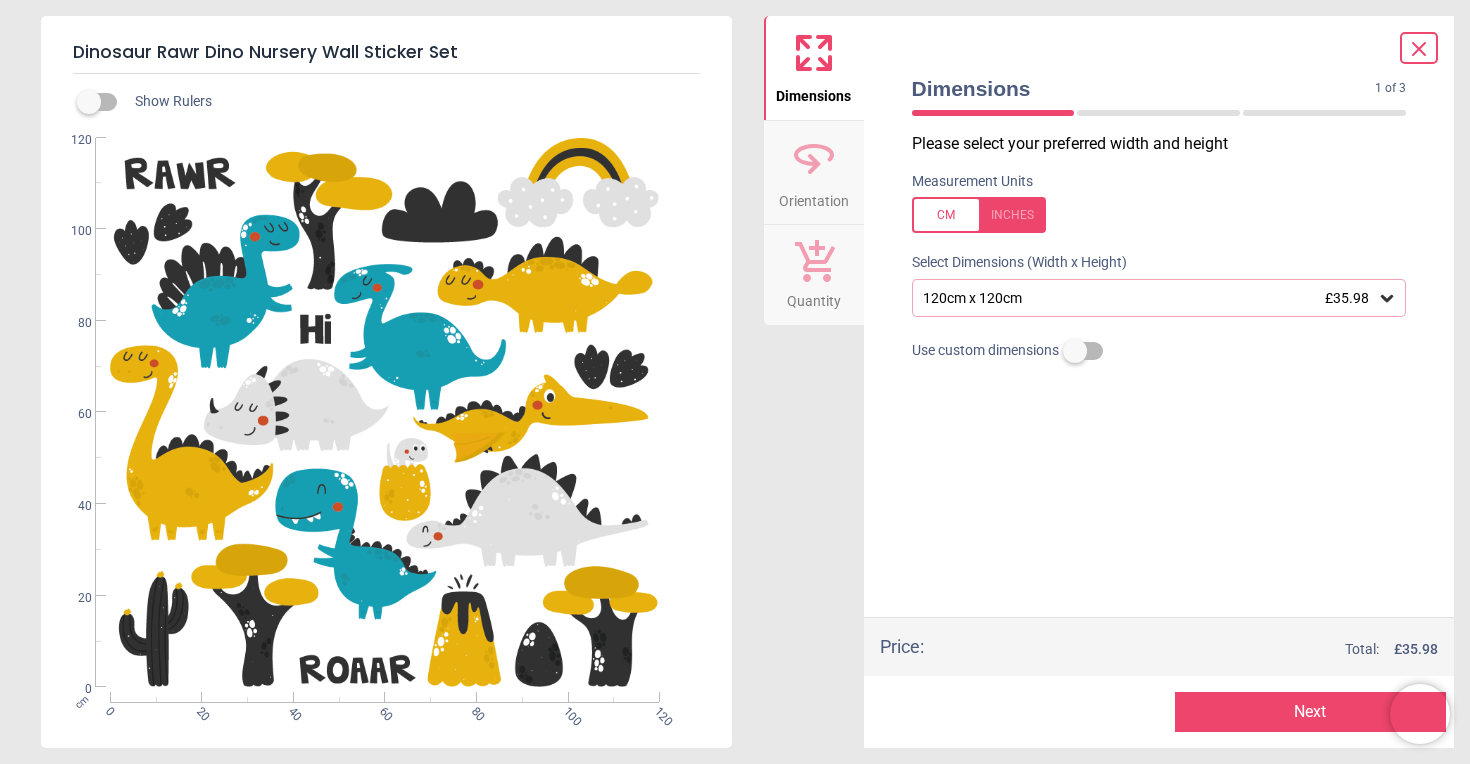 click on "120cm  x  120cm       £35.98" at bounding box center [1149, 298] 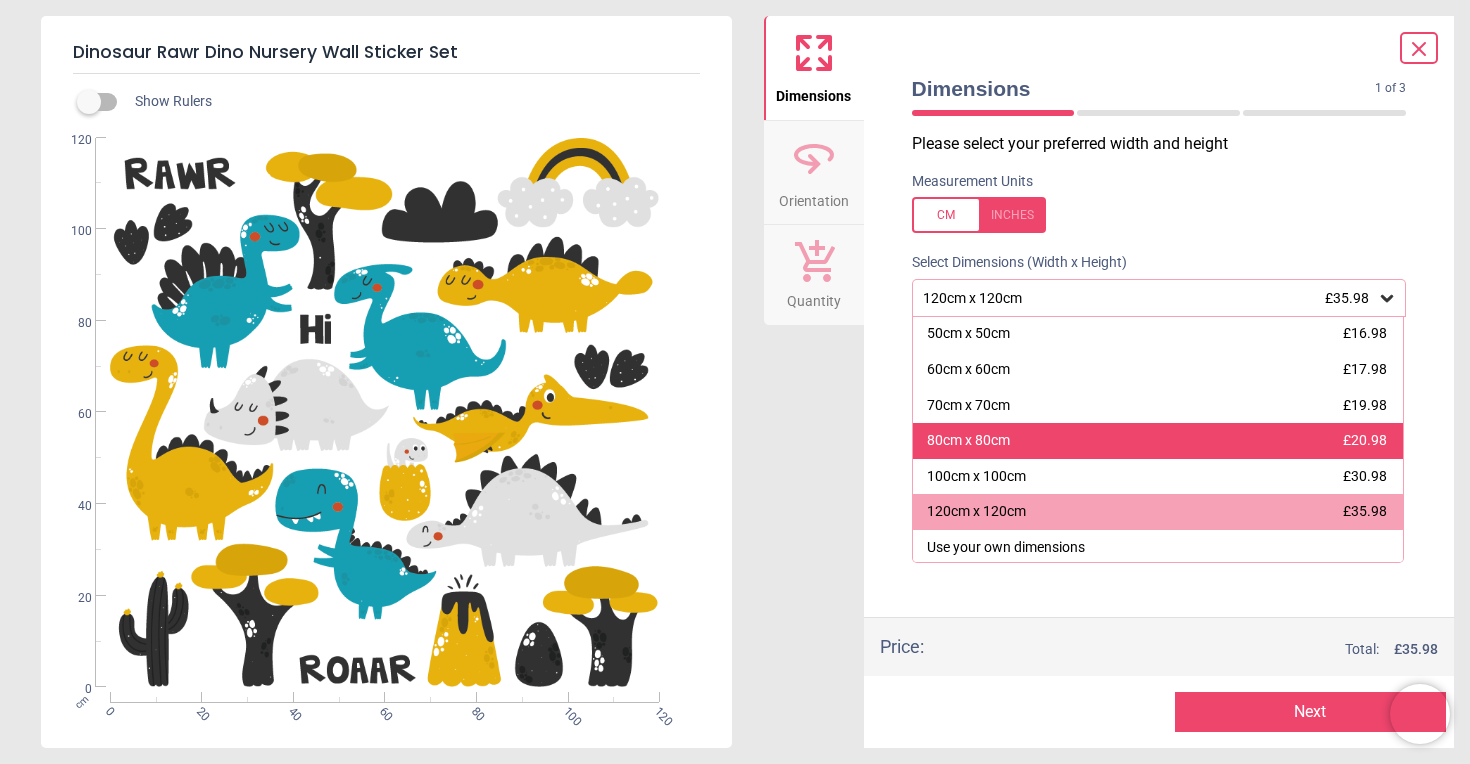 scroll, scrollTop: 71, scrollLeft: 0, axis: vertical 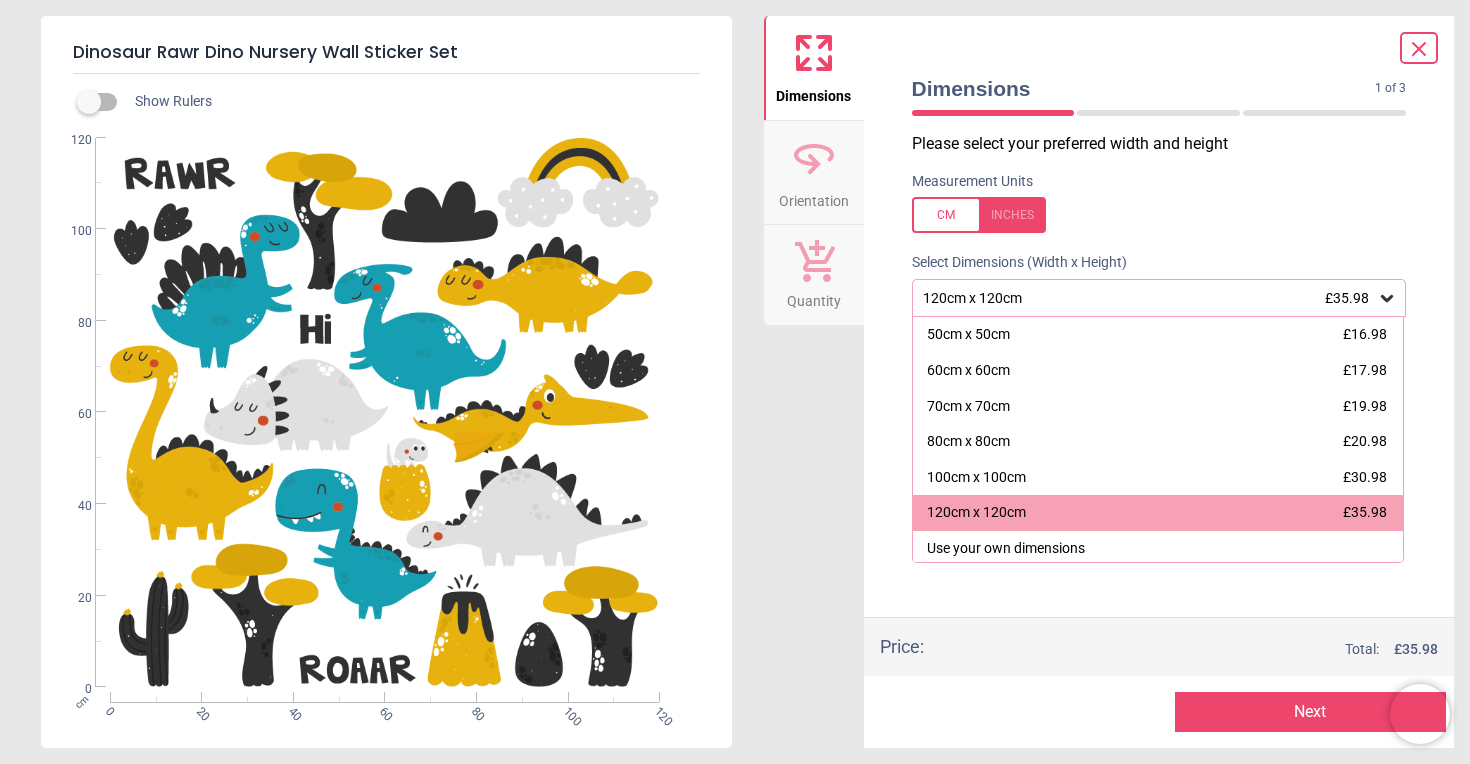 click on "Next" at bounding box center [1310, 712] 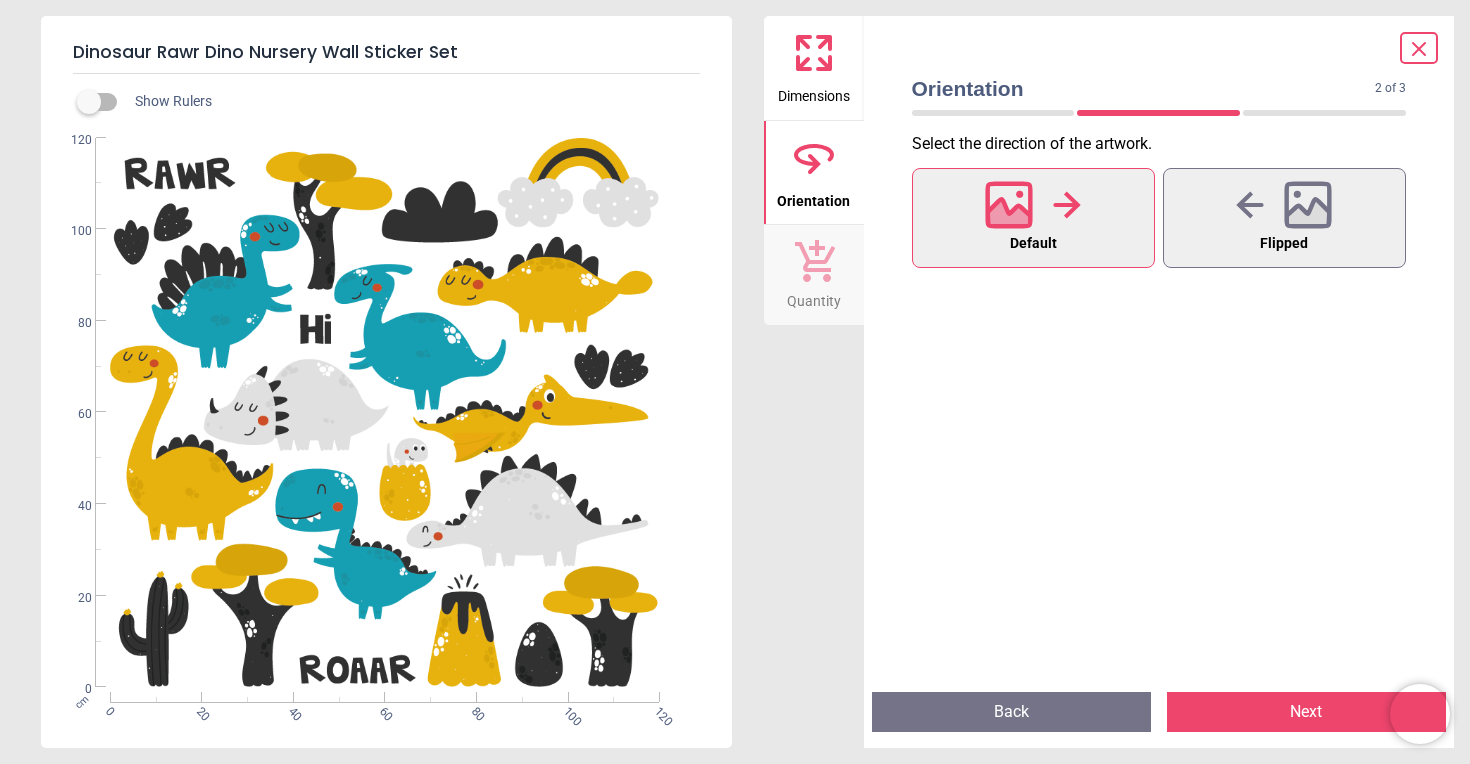 click on "Next" at bounding box center [1306, 712] 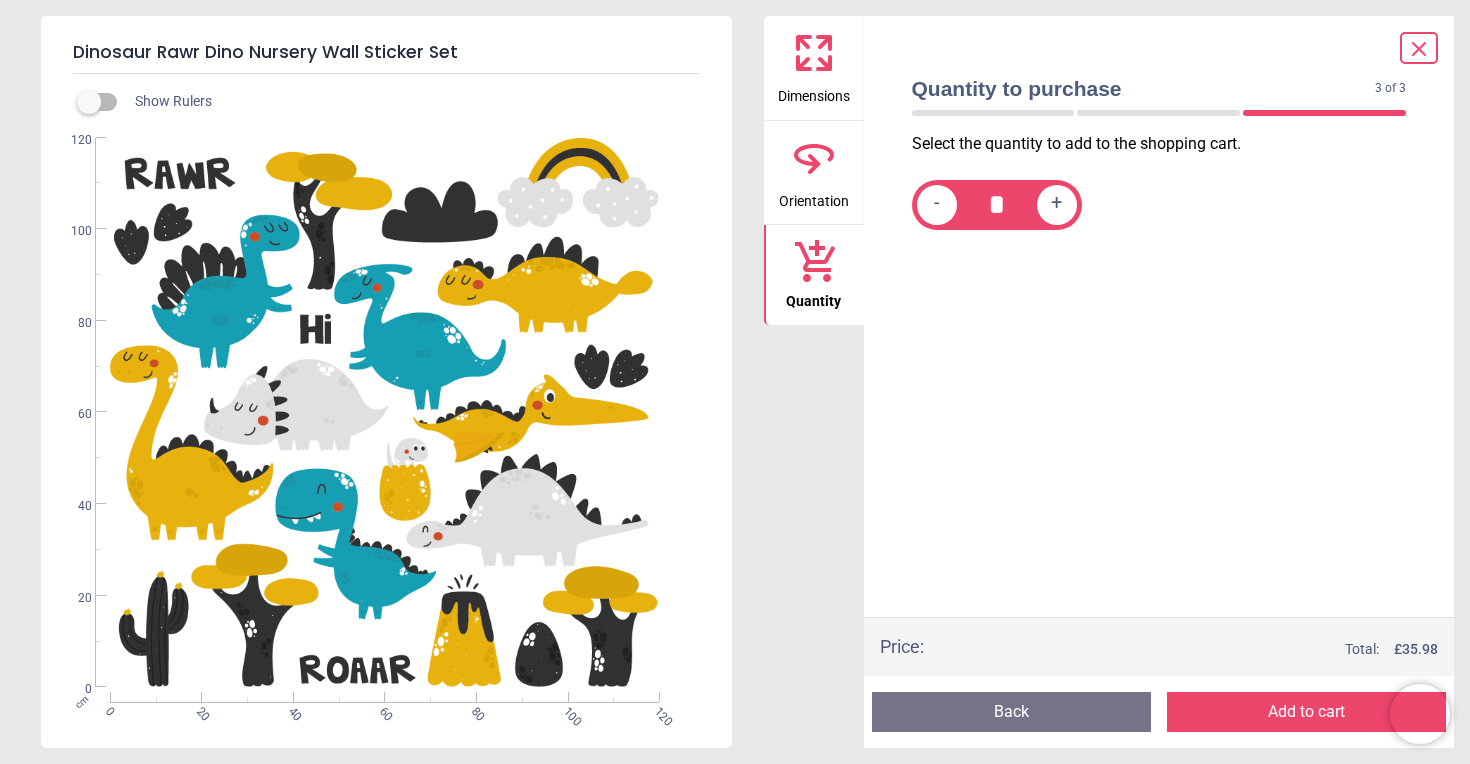 click on "Add to cart" at bounding box center (1306, 712) 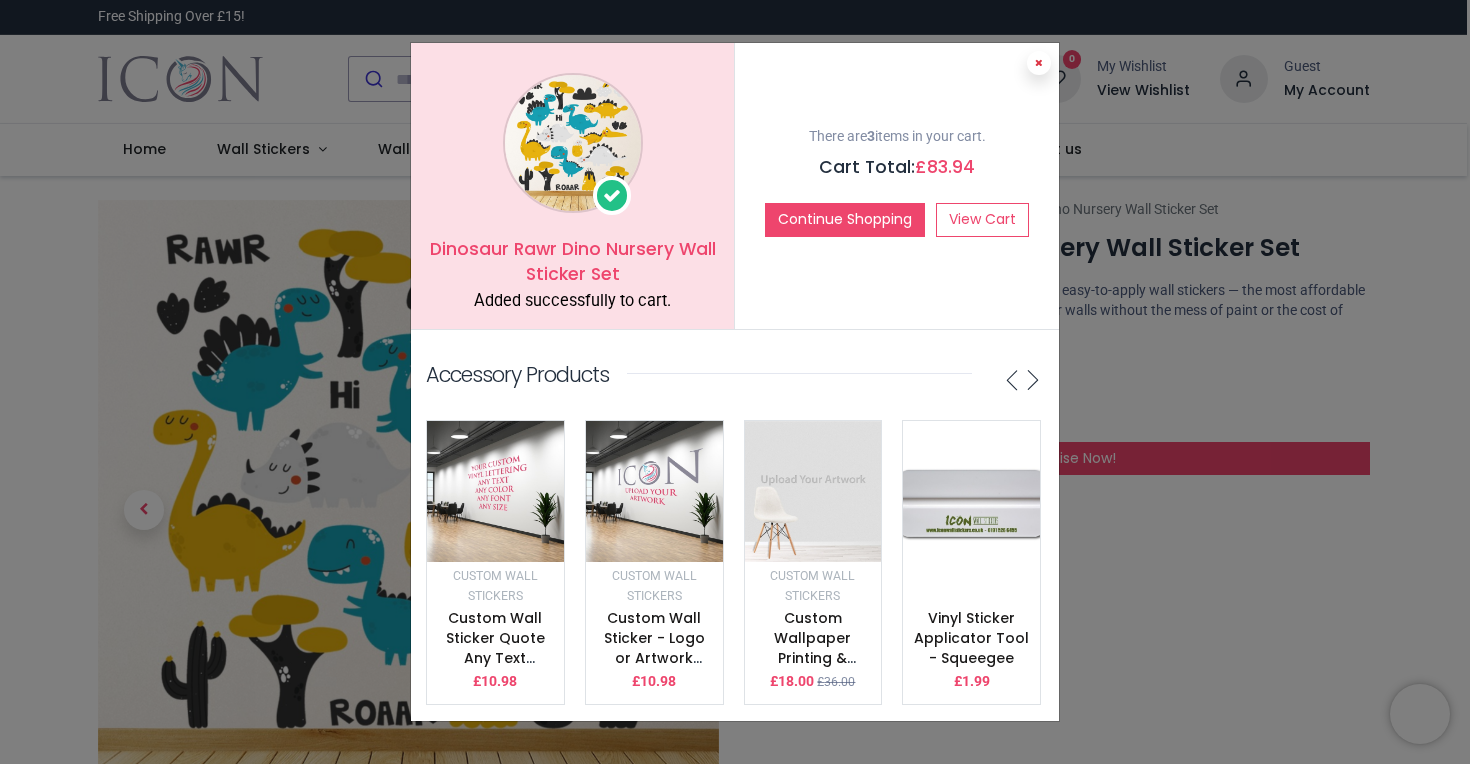 click at bounding box center [1039, 63] 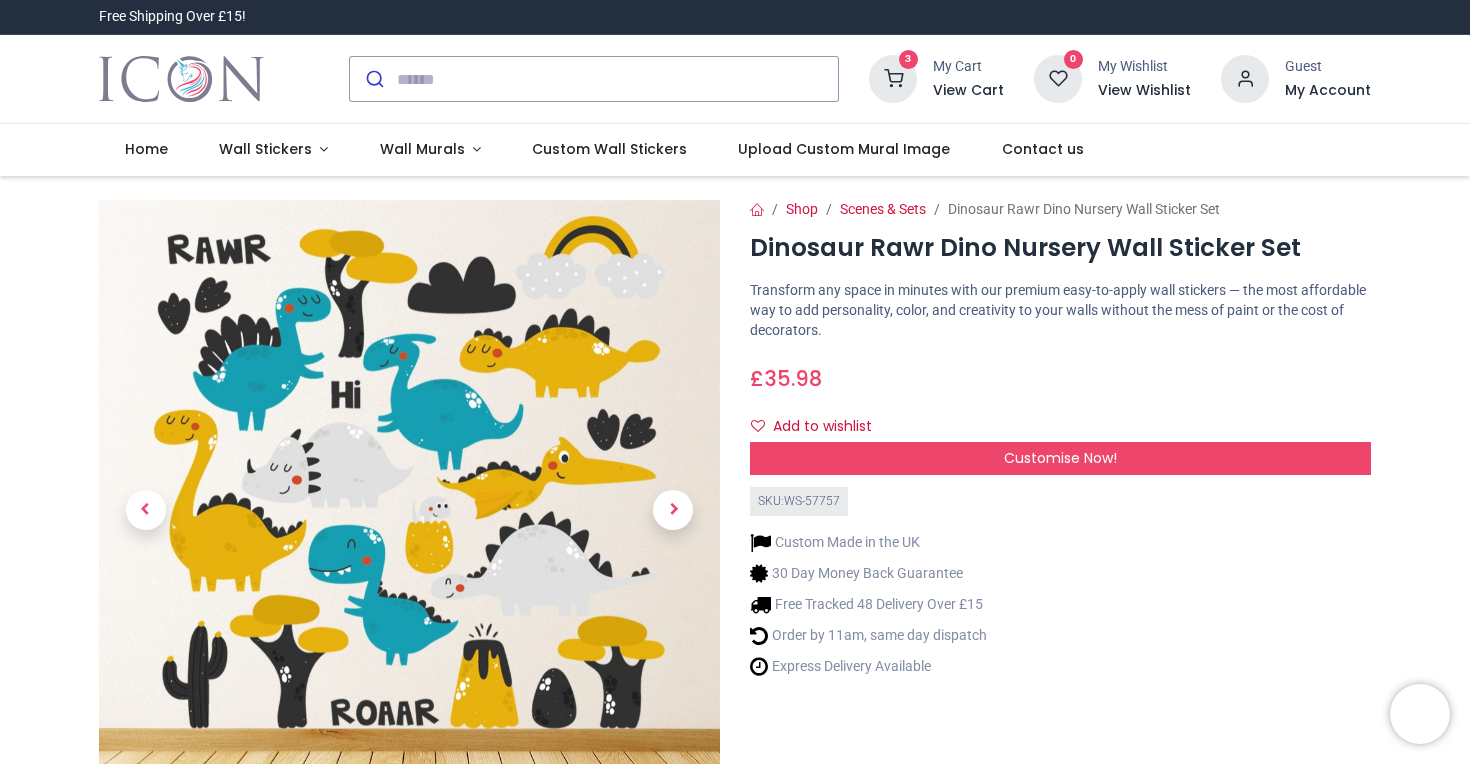 click on "View Cart" at bounding box center [968, 91] 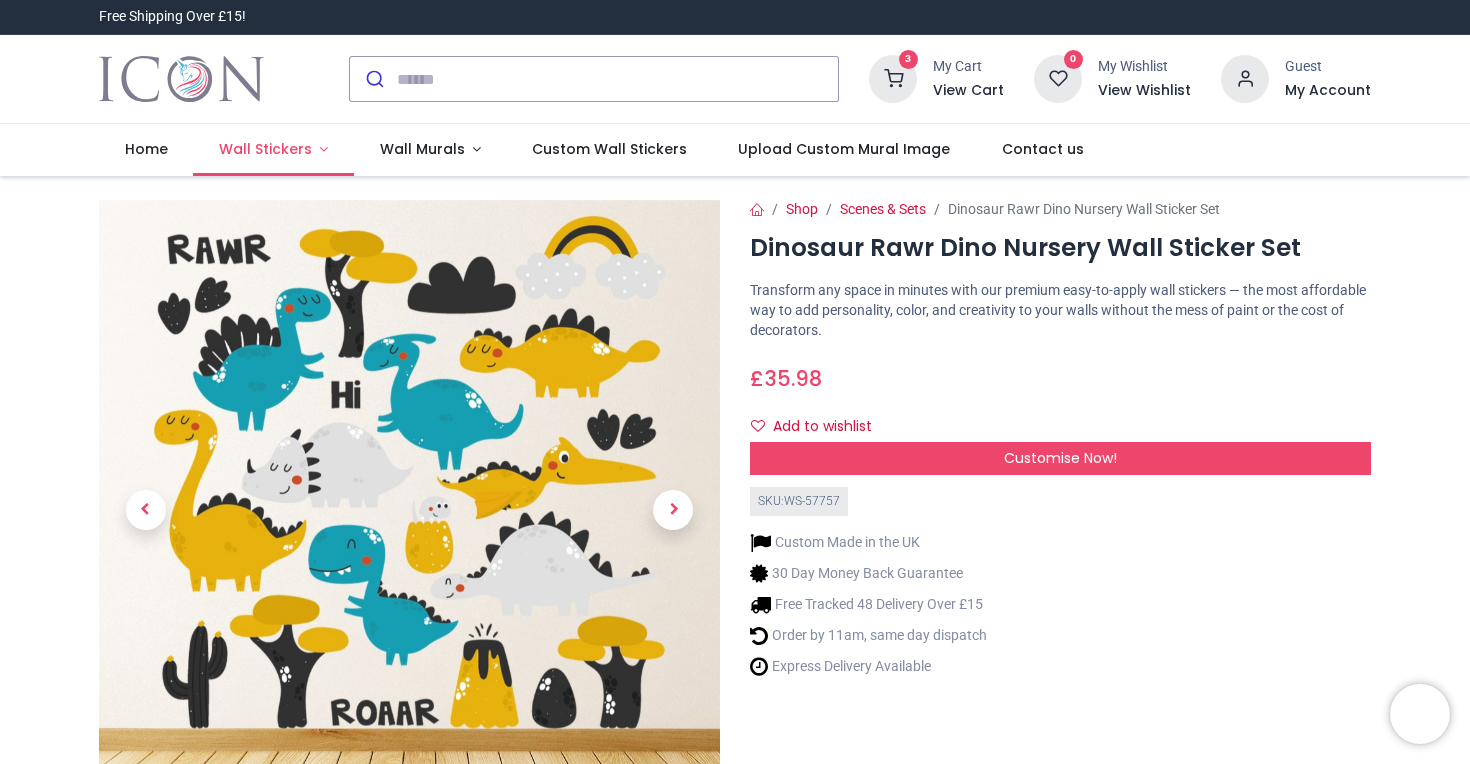 click on "Wall Stickers" at bounding box center [265, 149] 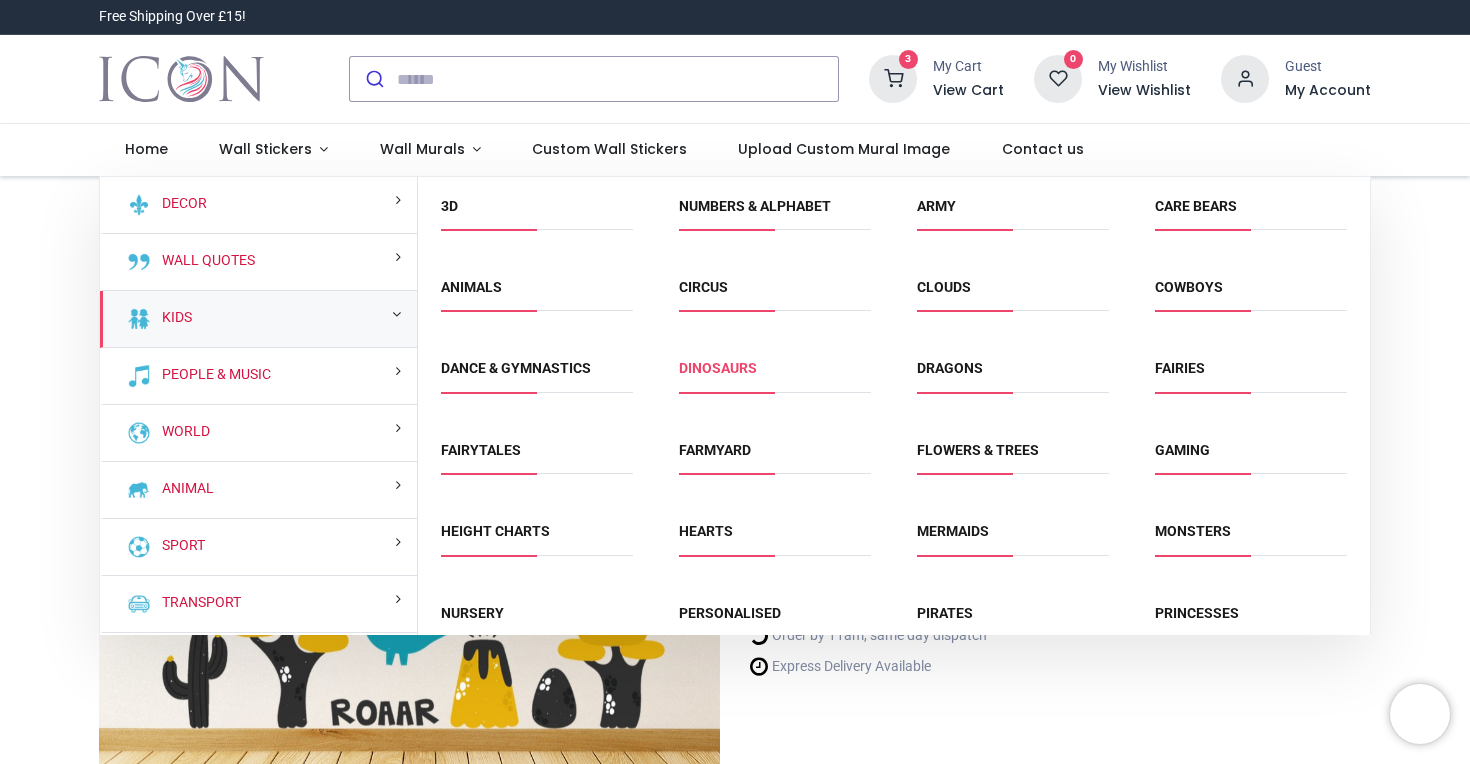 click on "Dinosaurs" at bounding box center (718, 368) 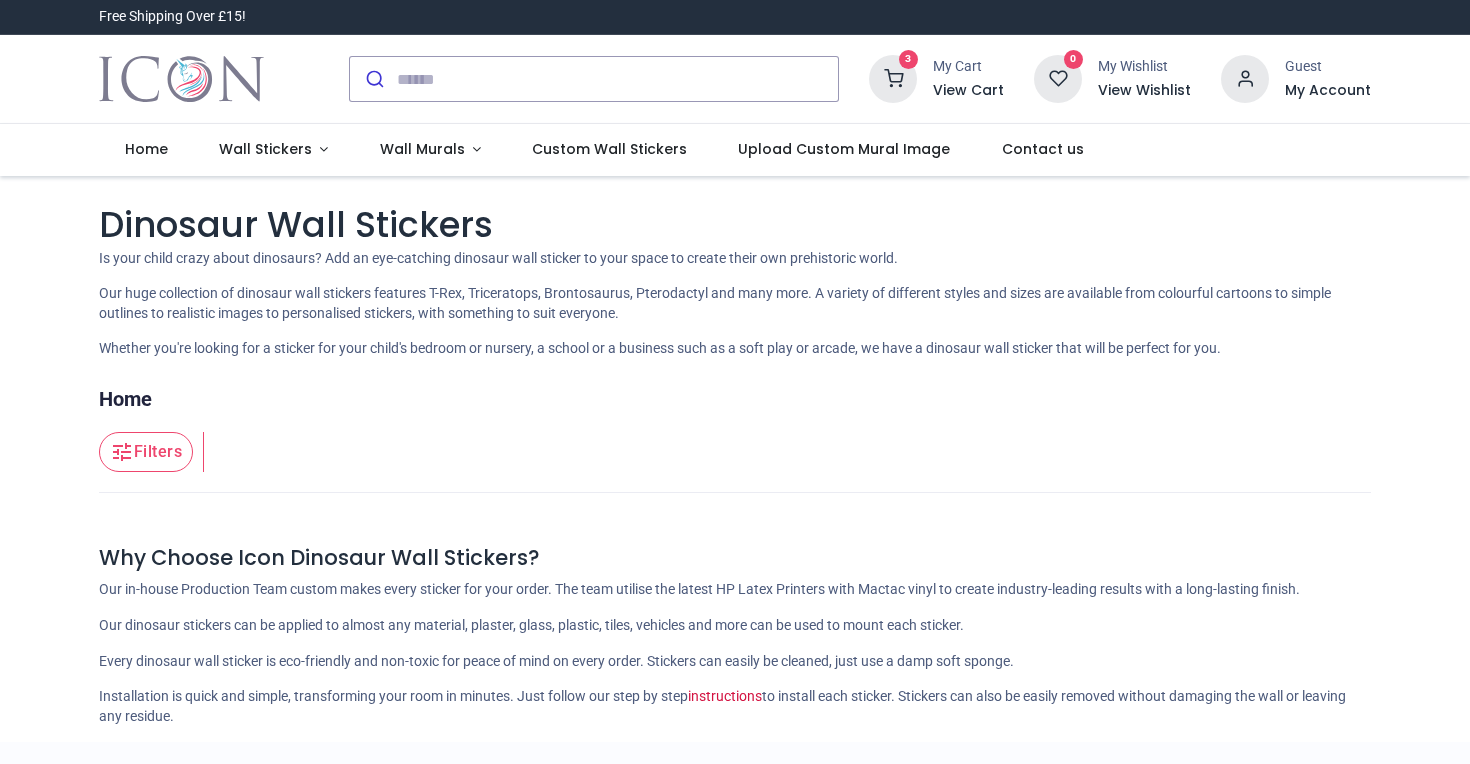 scroll, scrollTop: 0, scrollLeft: 0, axis: both 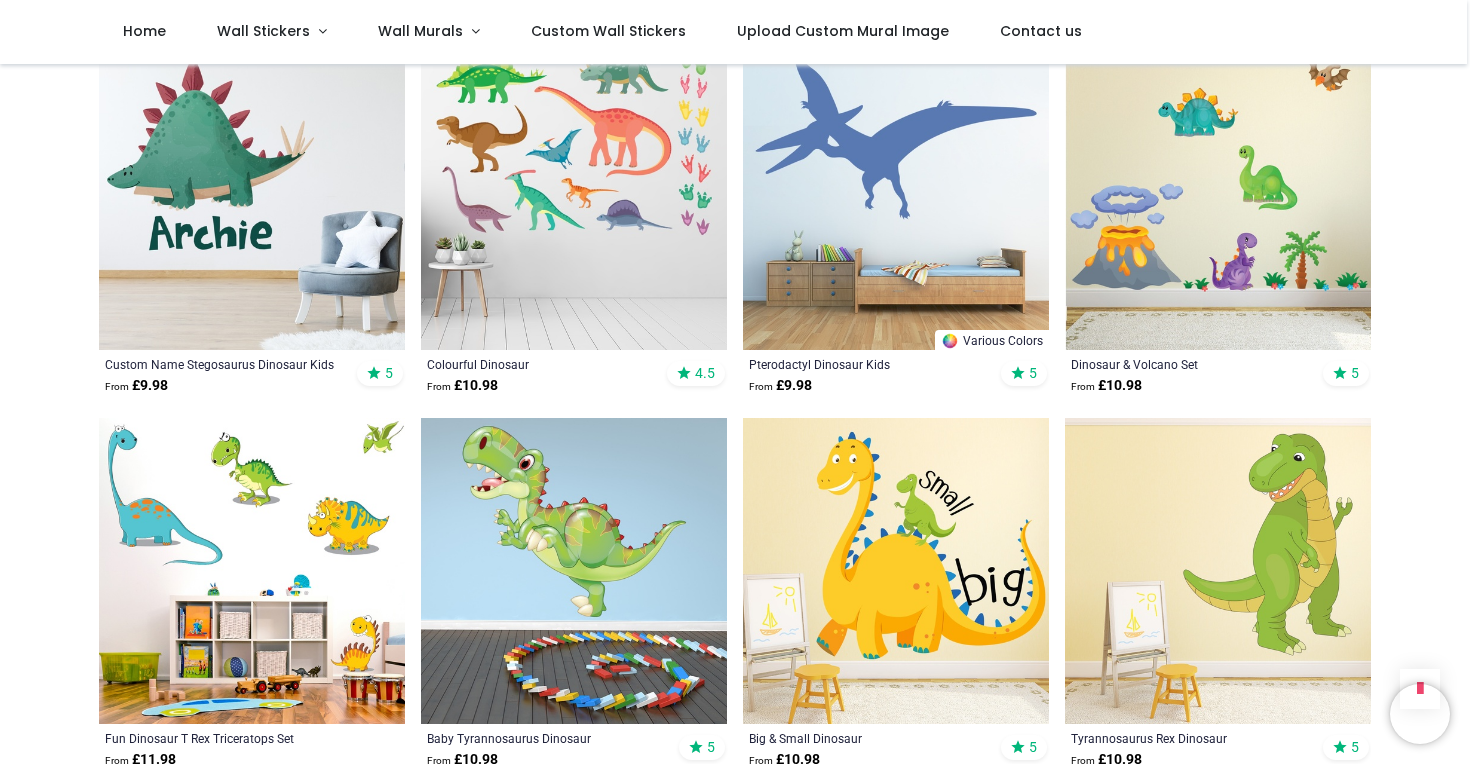 click at bounding box center (252, 197) 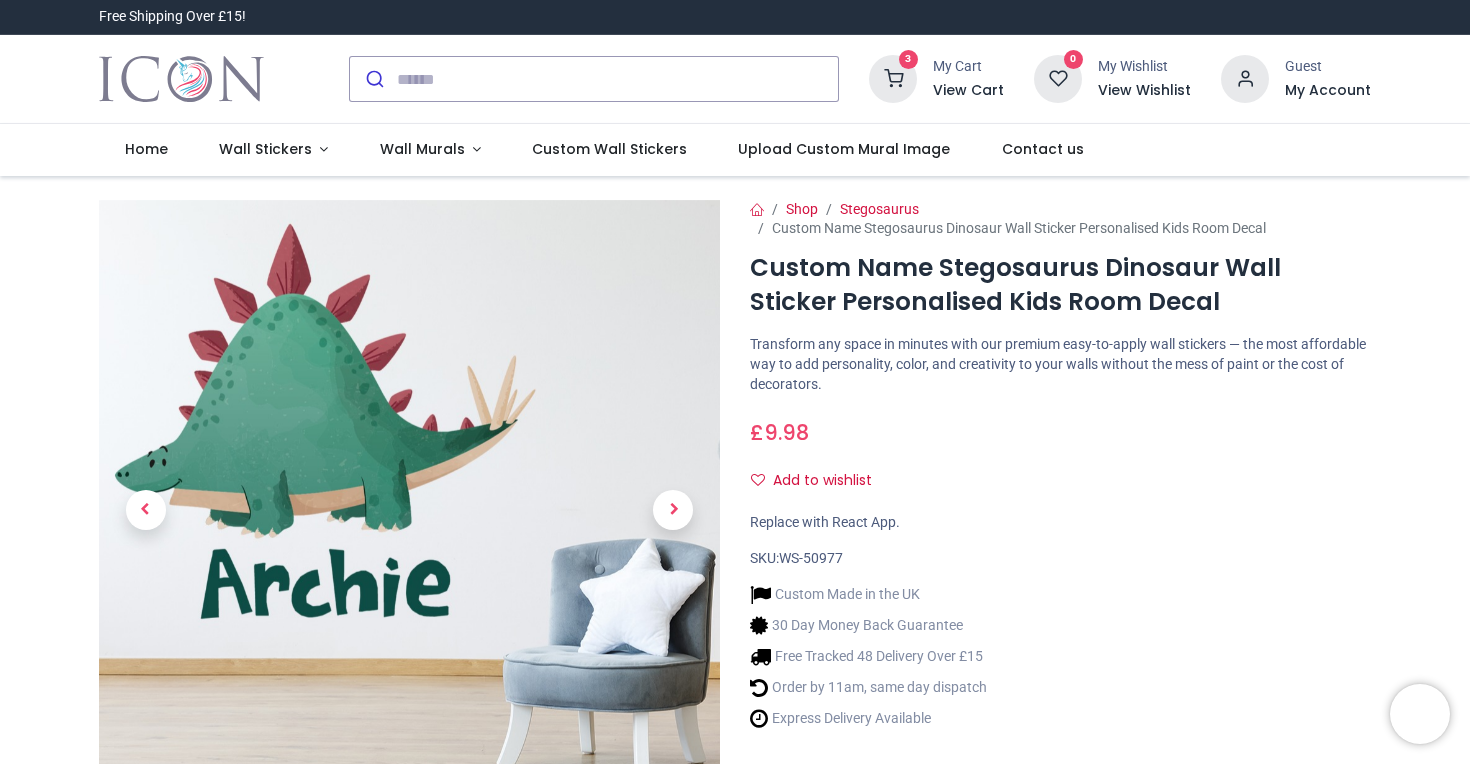 scroll, scrollTop: 0, scrollLeft: 0, axis: both 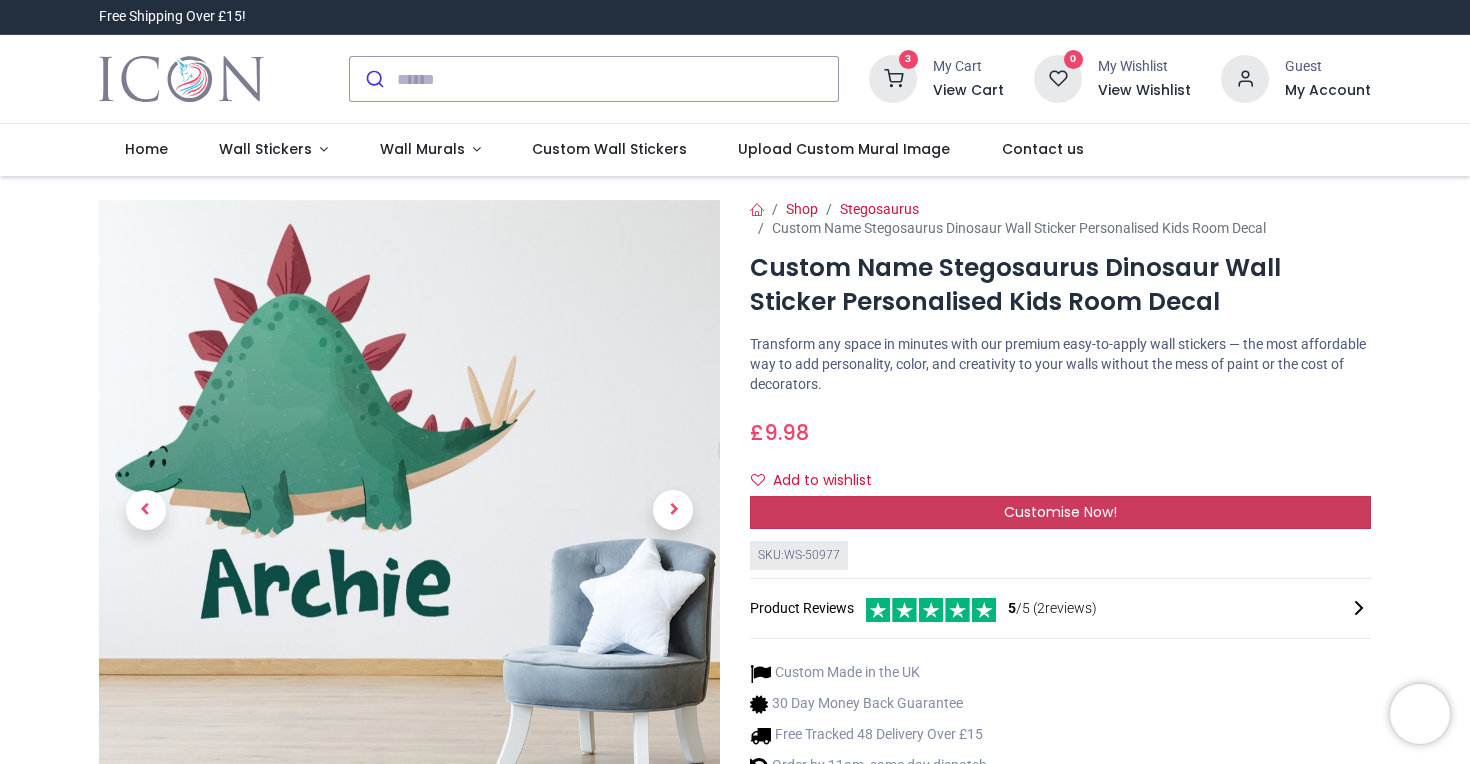 click on "Customise Now!" at bounding box center (1060, 512) 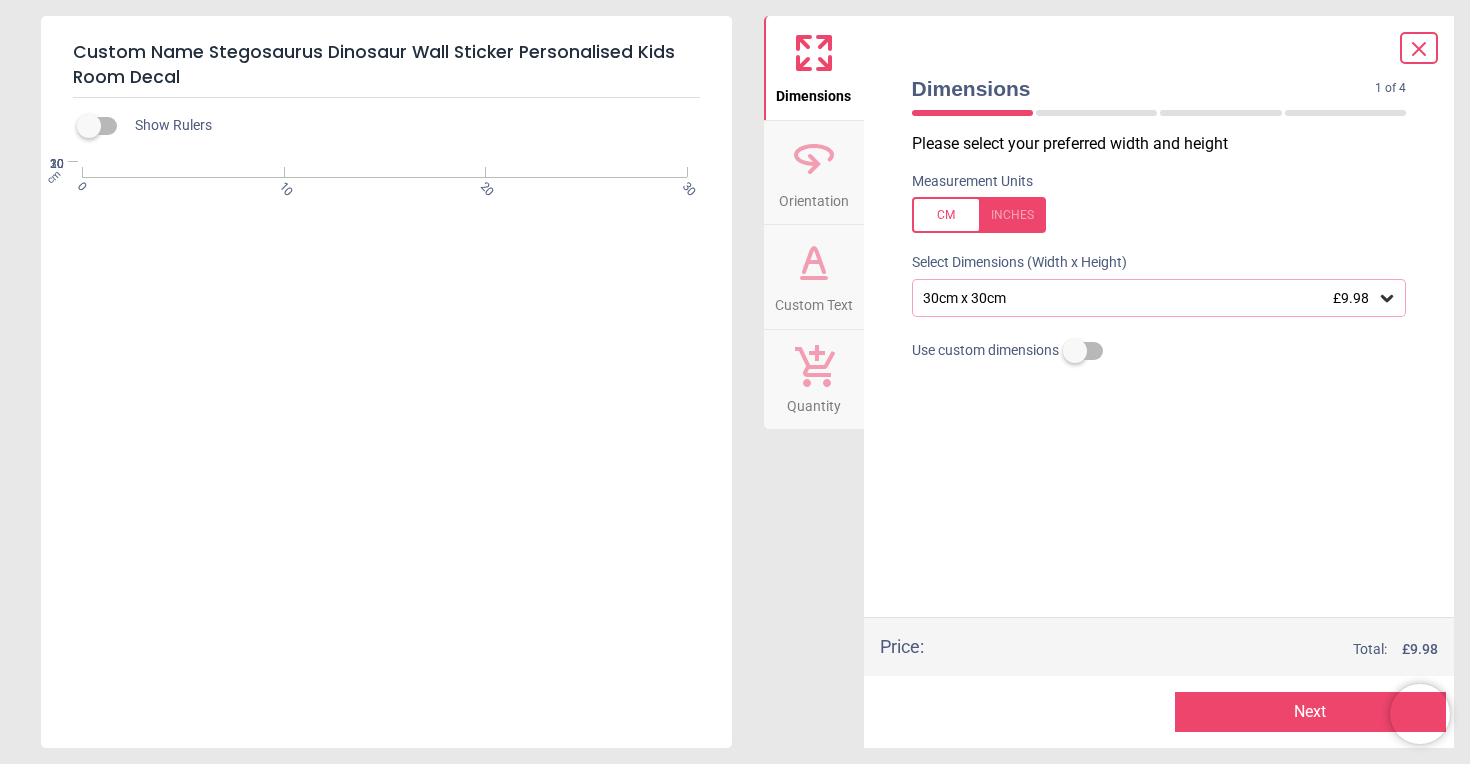 click on "30cm  x  30cm       £9.98" at bounding box center [1159, 298] 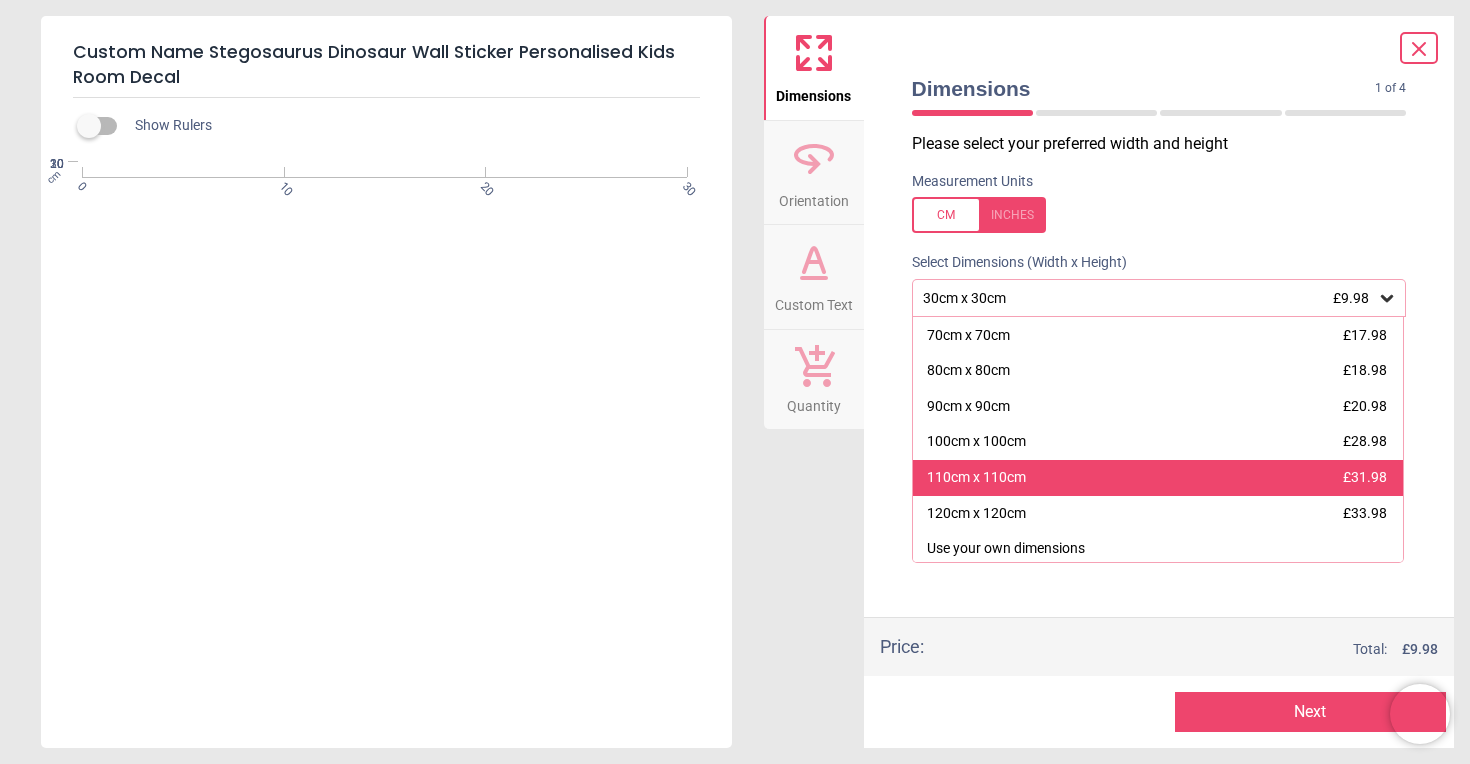 scroll, scrollTop: 141, scrollLeft: 0, axis: vertical 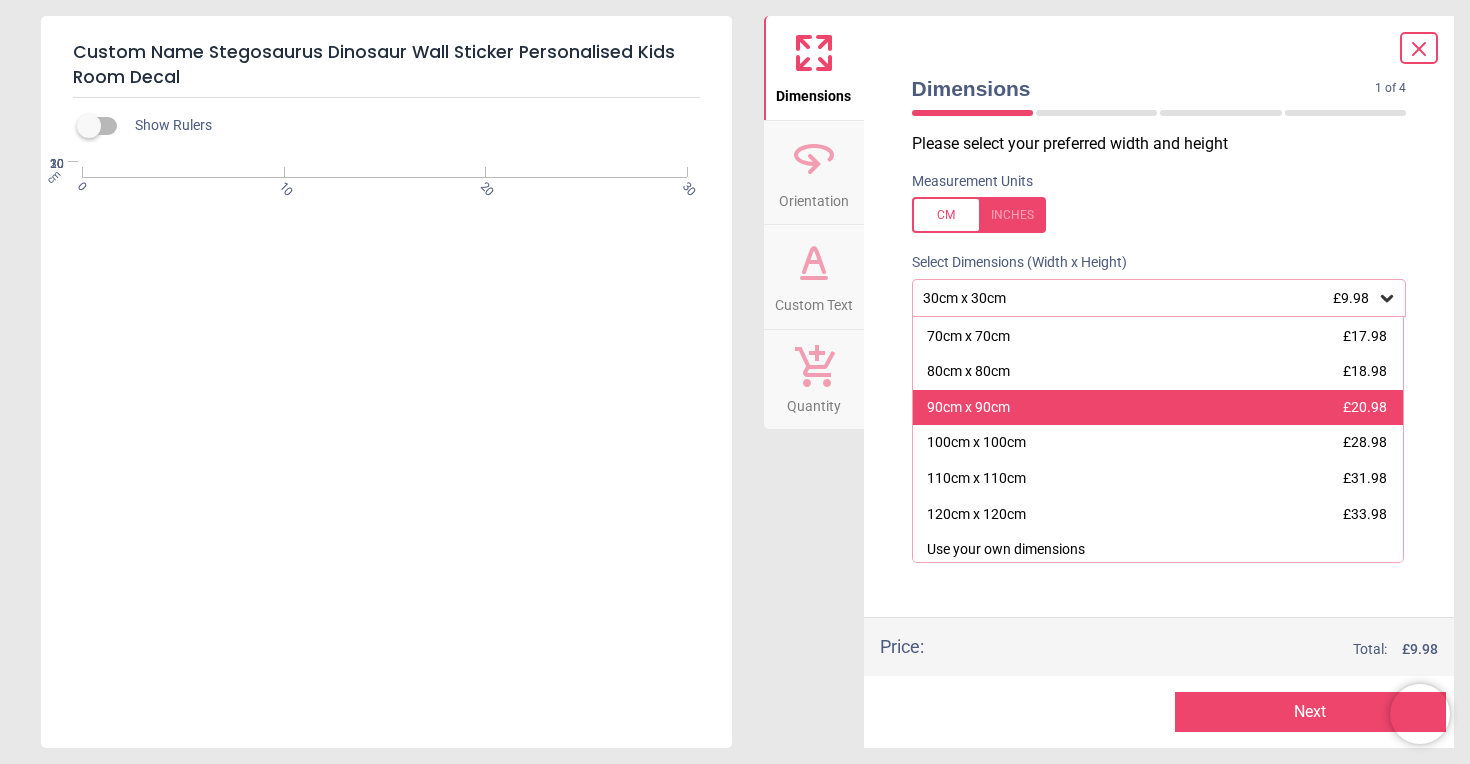 click on "90cm  x  90cm       £20.98" at bounding box center [1158, 408] 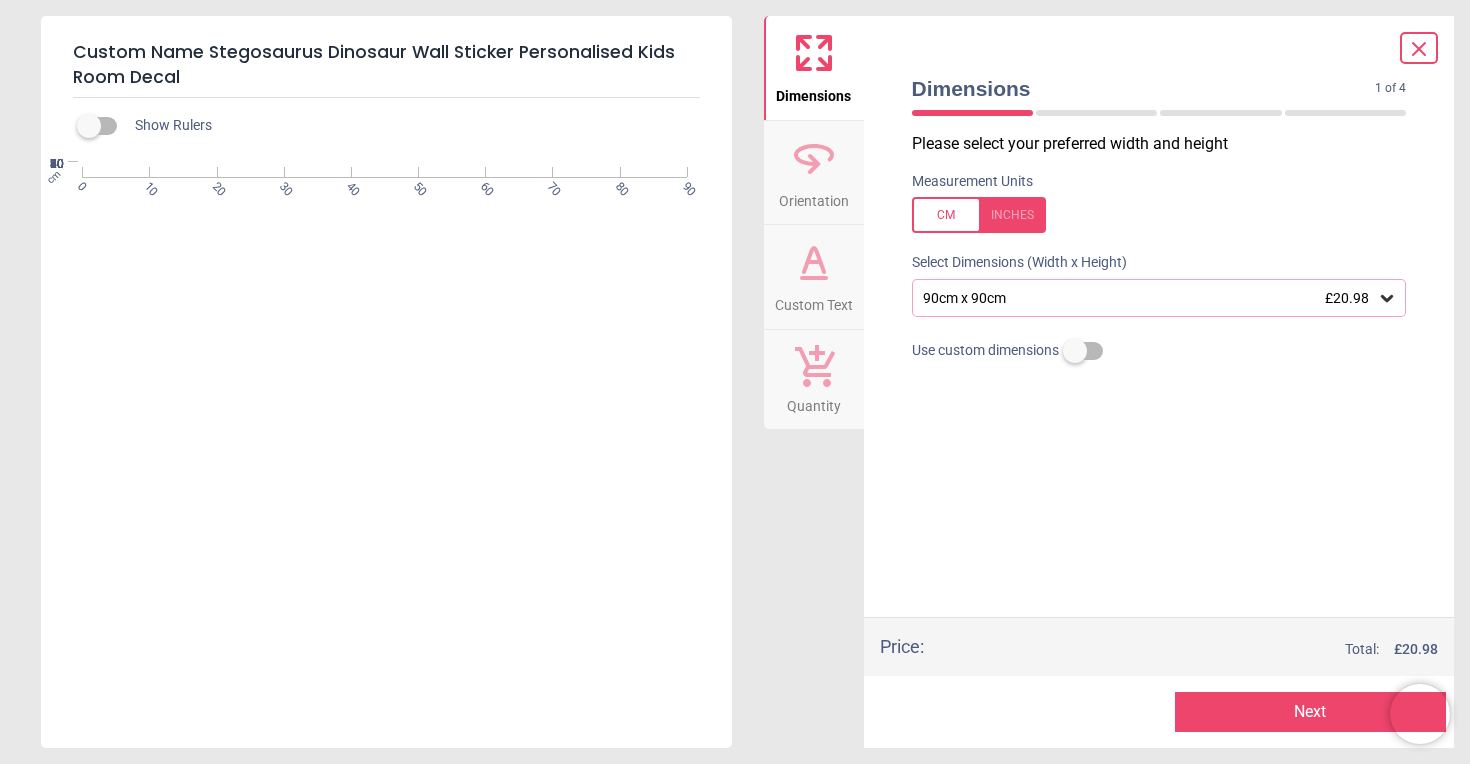 click 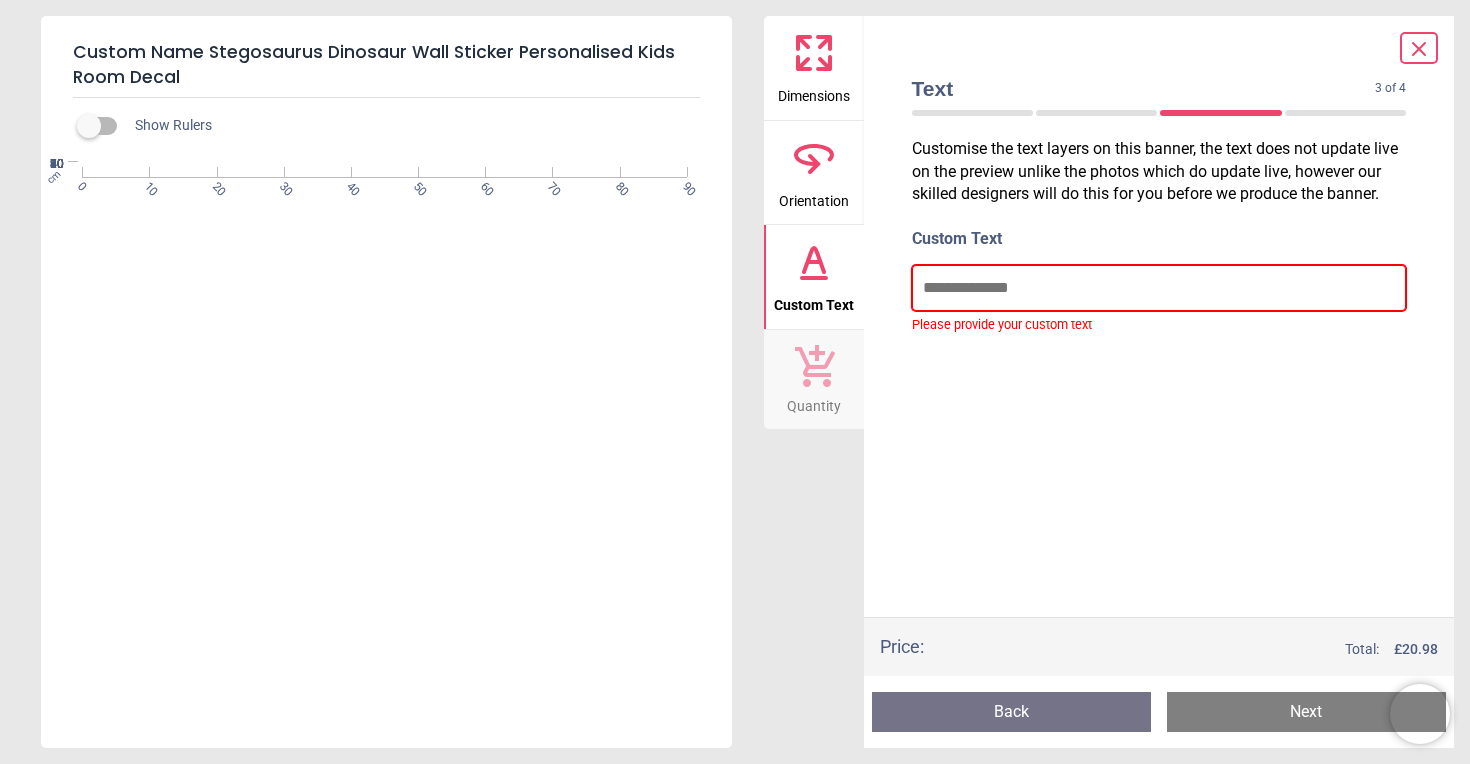 click at bounding box center [1159, 288] 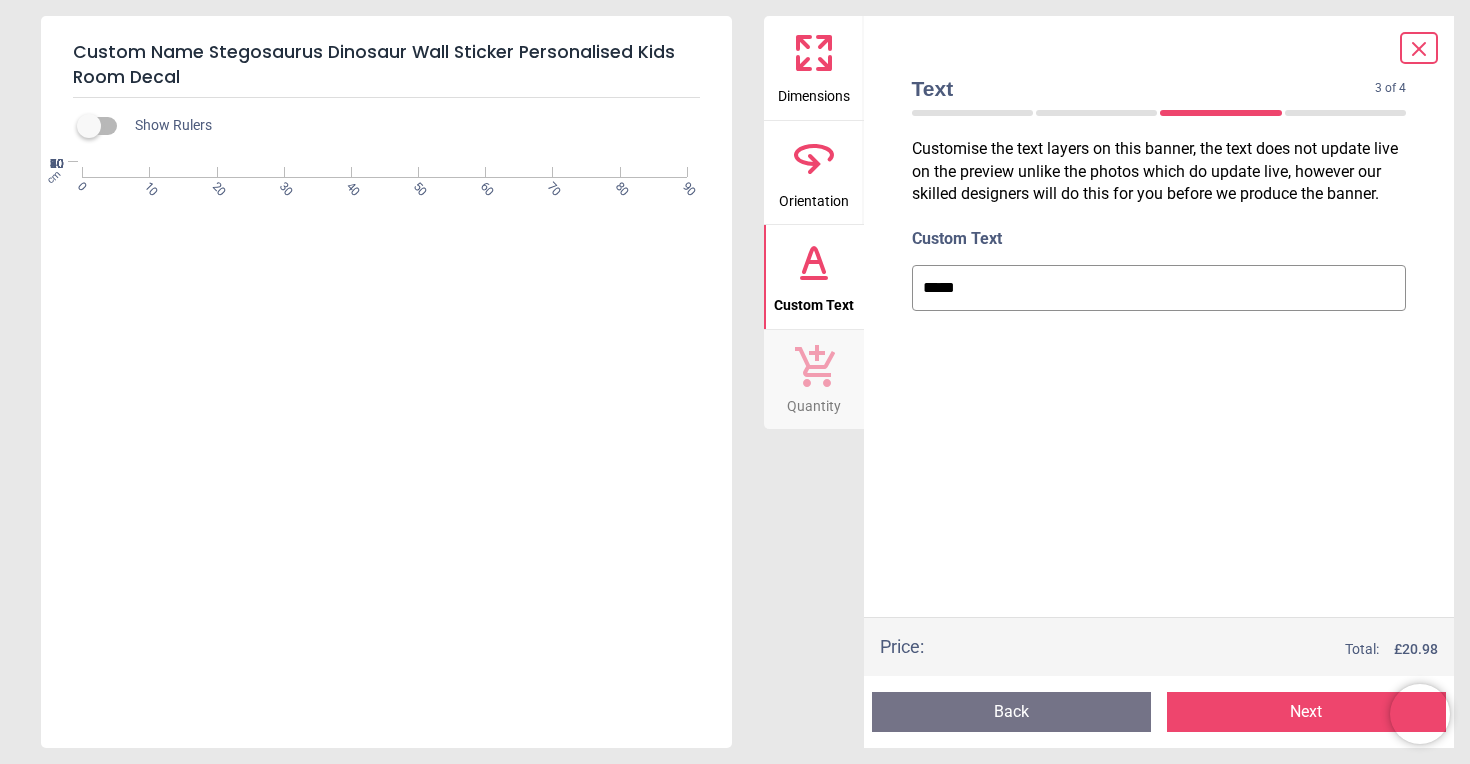 type on "*****" 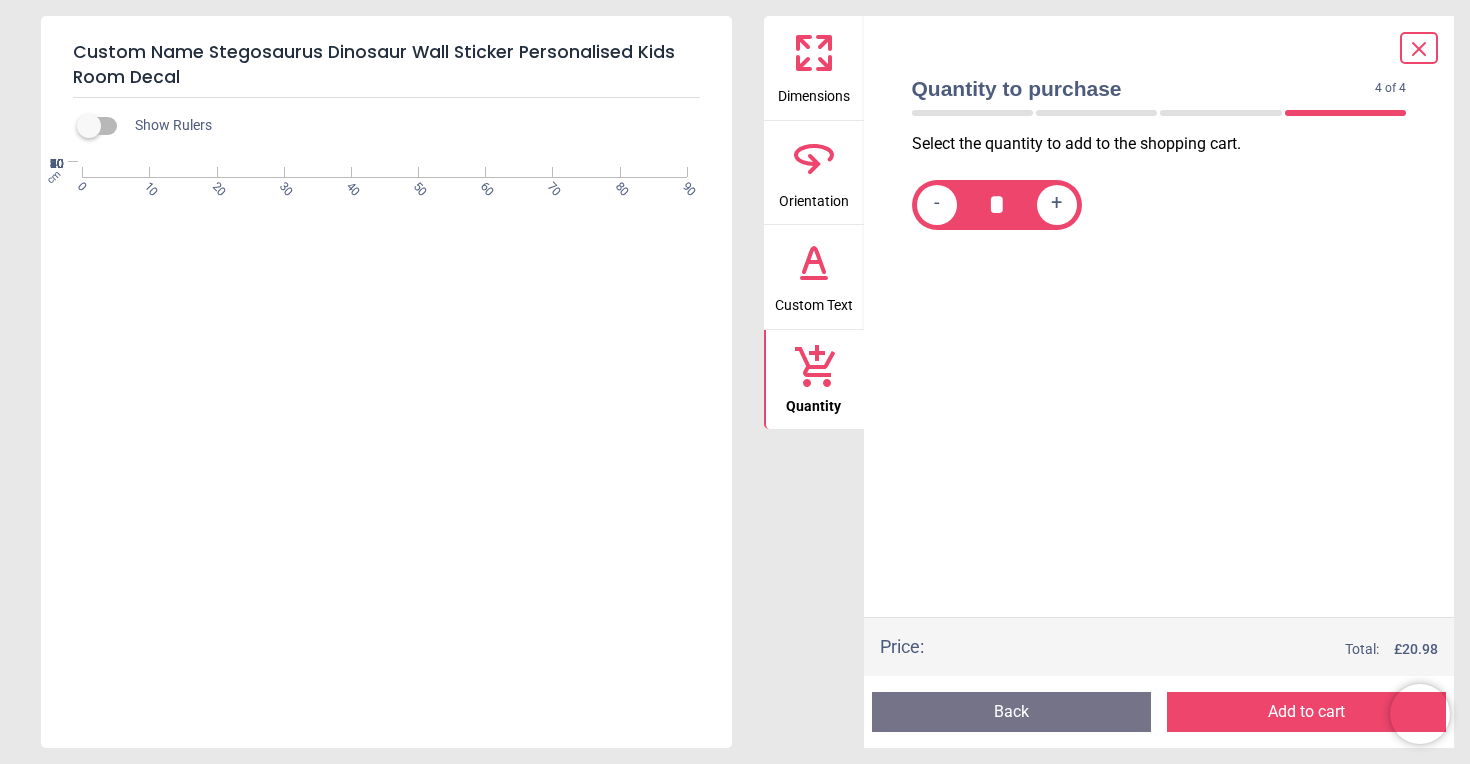click on "Preview Back Add to cart Next" at bounding box center [1159, 712] 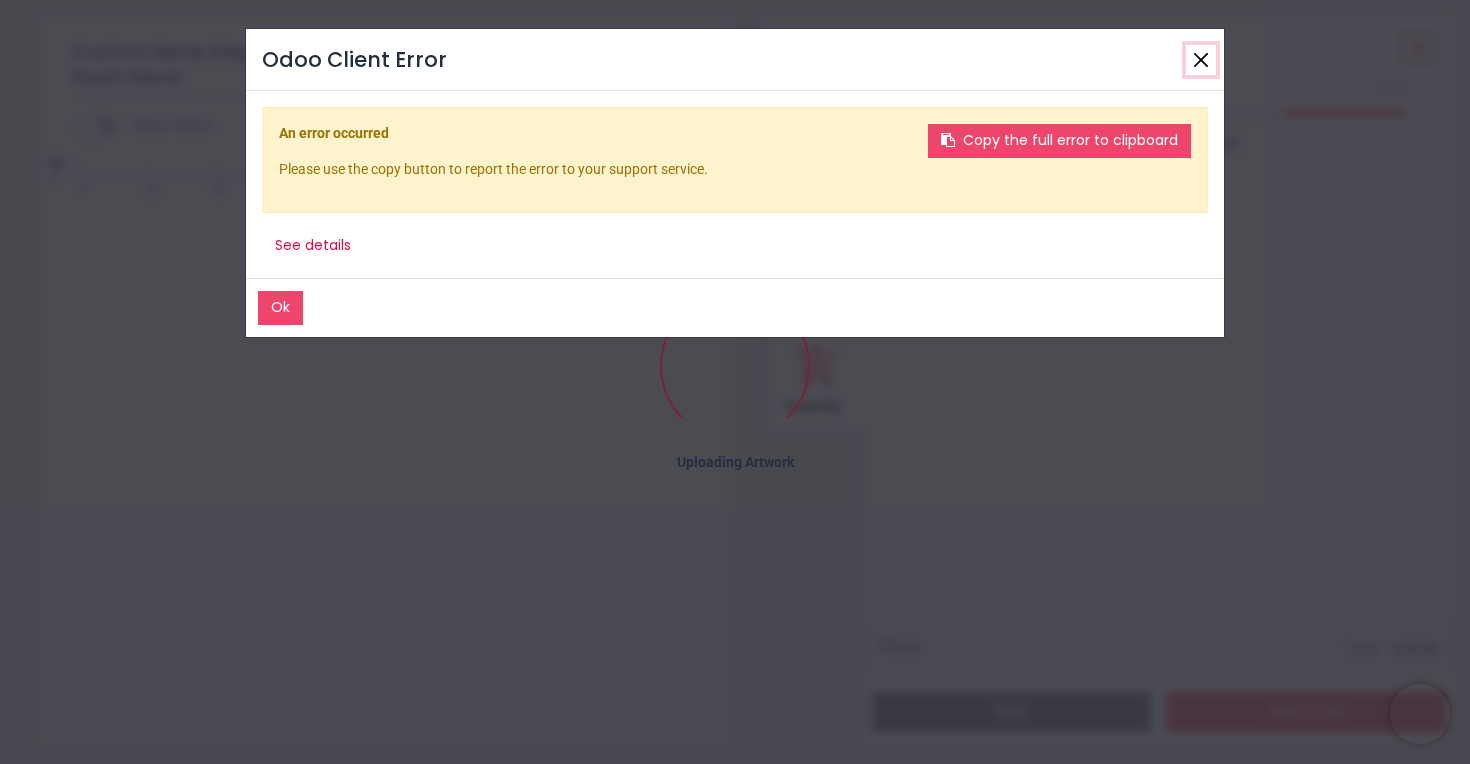 click 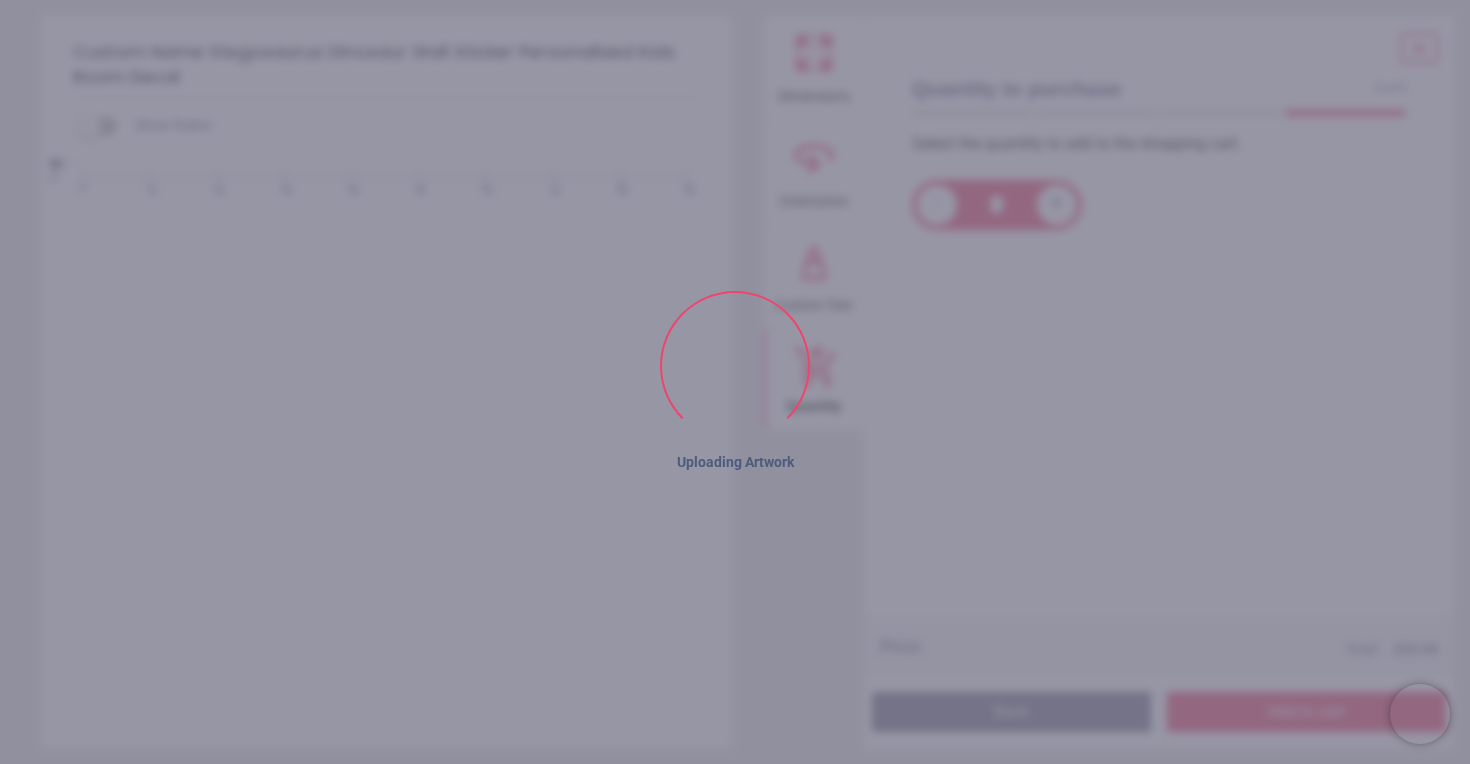 click on "Select the quantity to add to the shopping cart. - * +" at bounding box center (1159, 375) 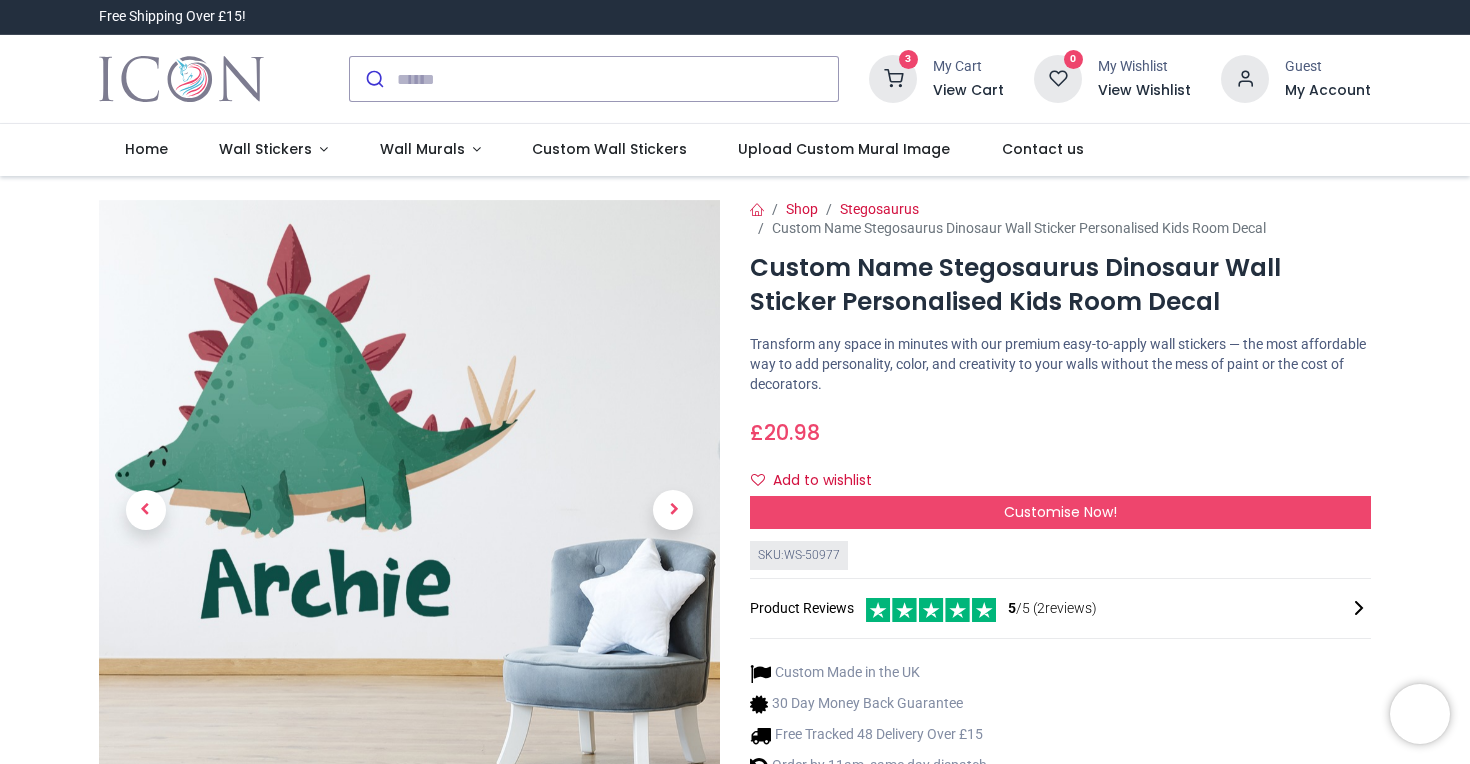 click on "View Cart" at bounding box center (968, 91) 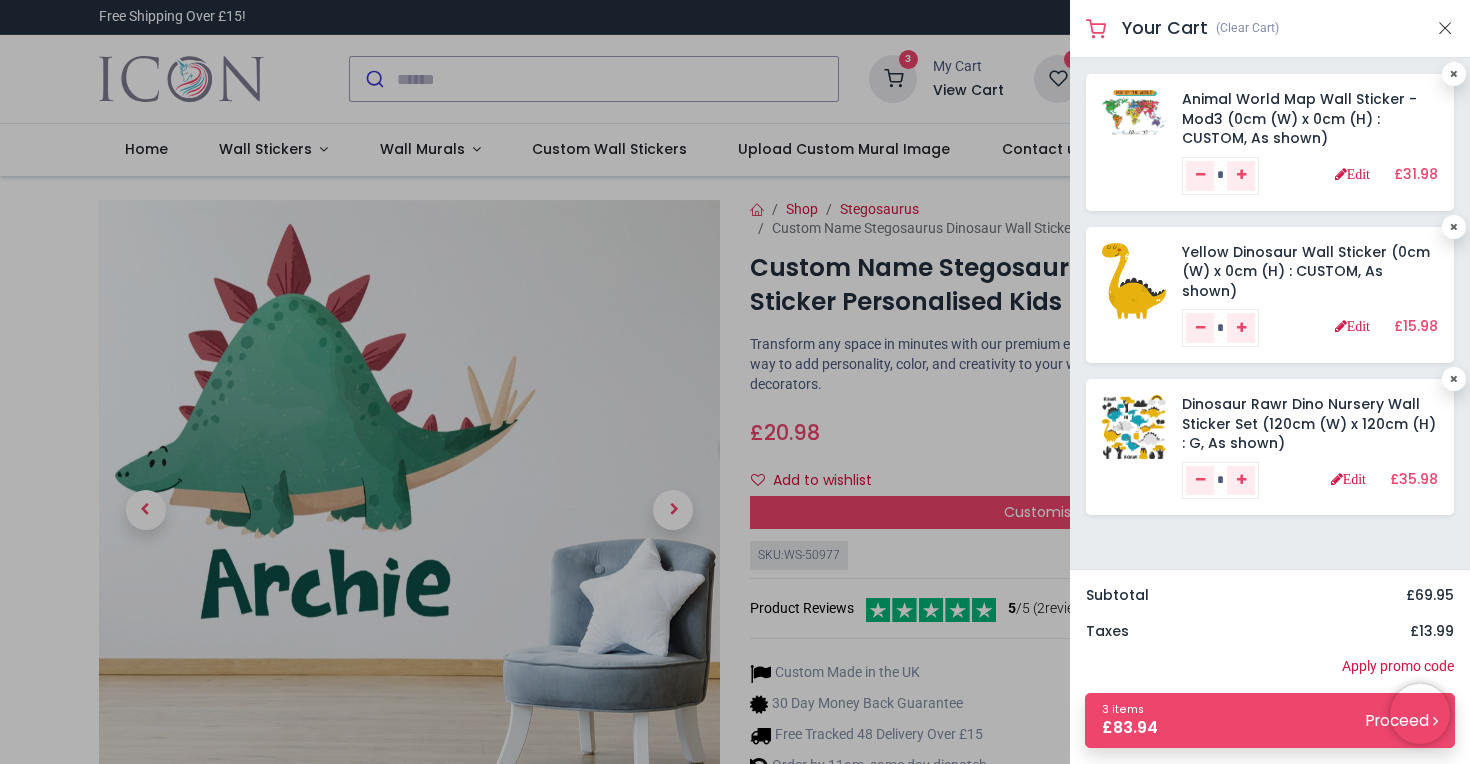 click on "Your Cart
(Clear Cart)" at bounding box center (1270, 29) 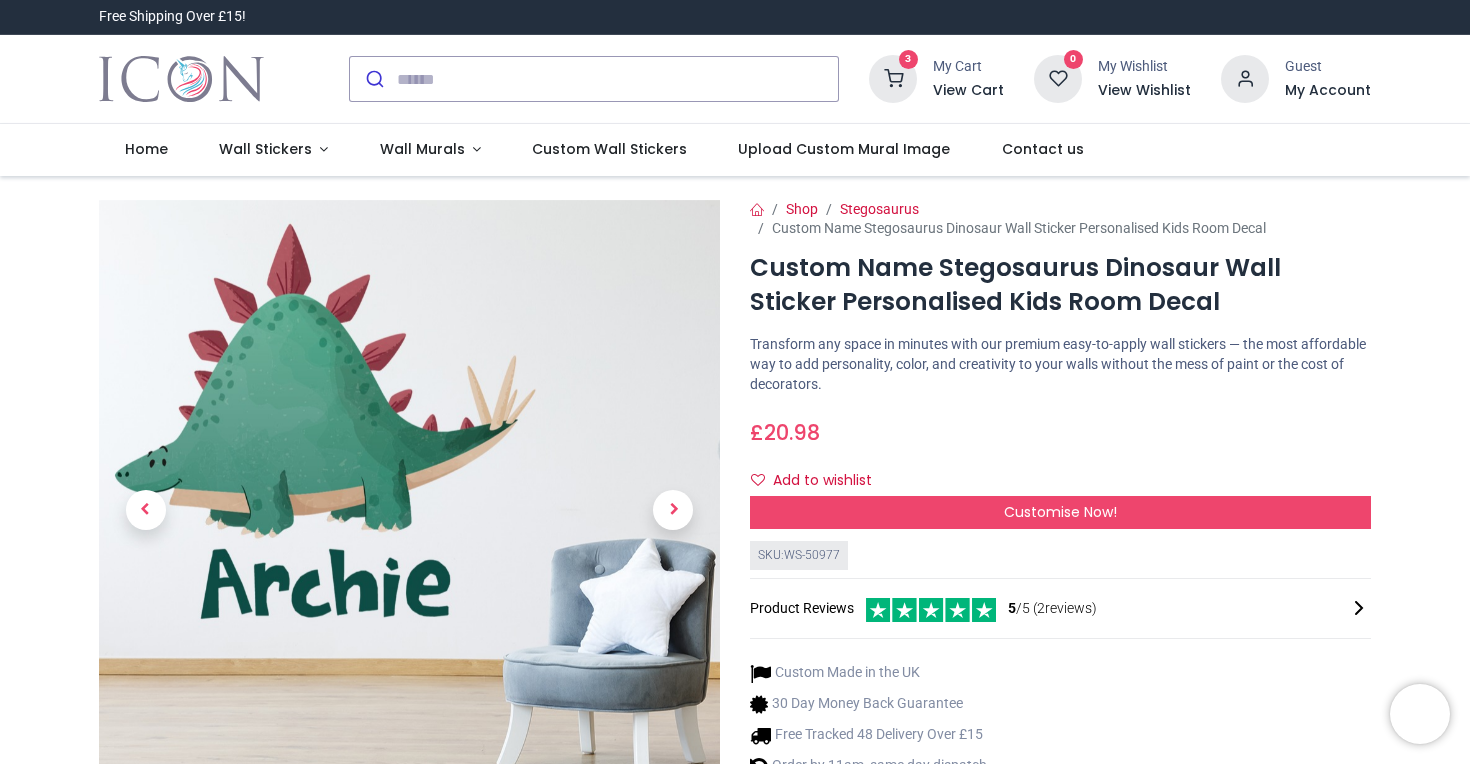 click at bounding box center [735, 382] 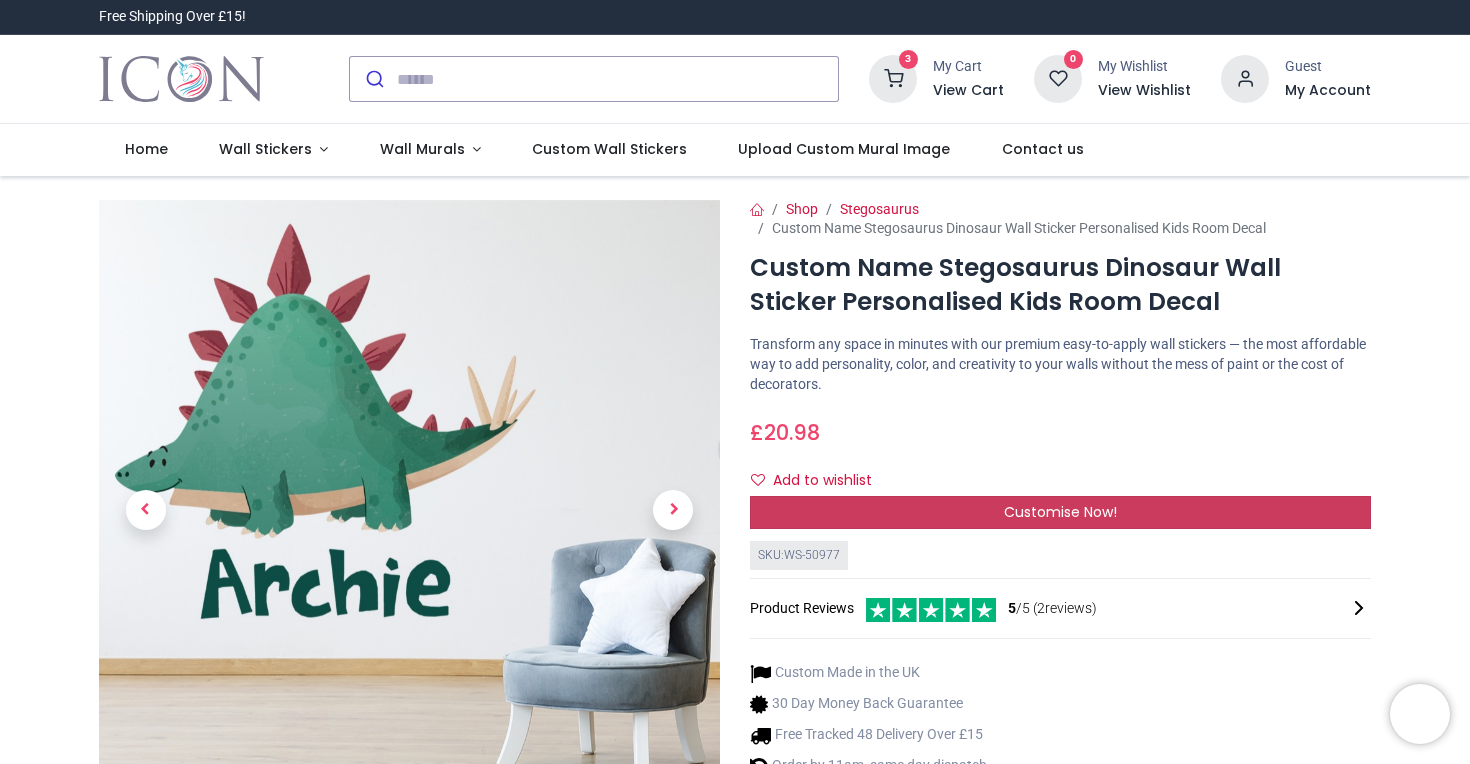 click on "Customise Now!" at bounding box center (1060, 513) 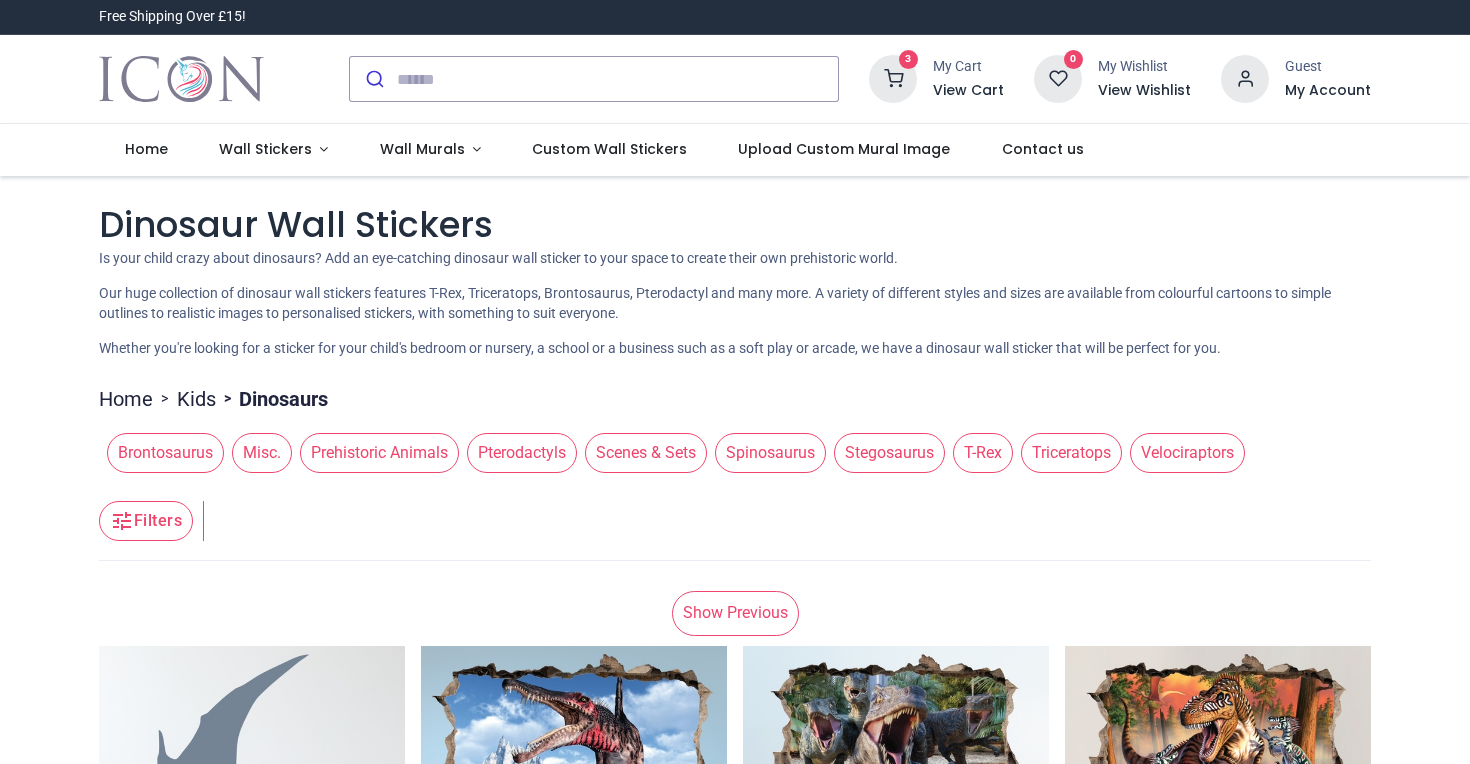 scroll, scrollTop: 0, scrollLeft: 0, axis: both 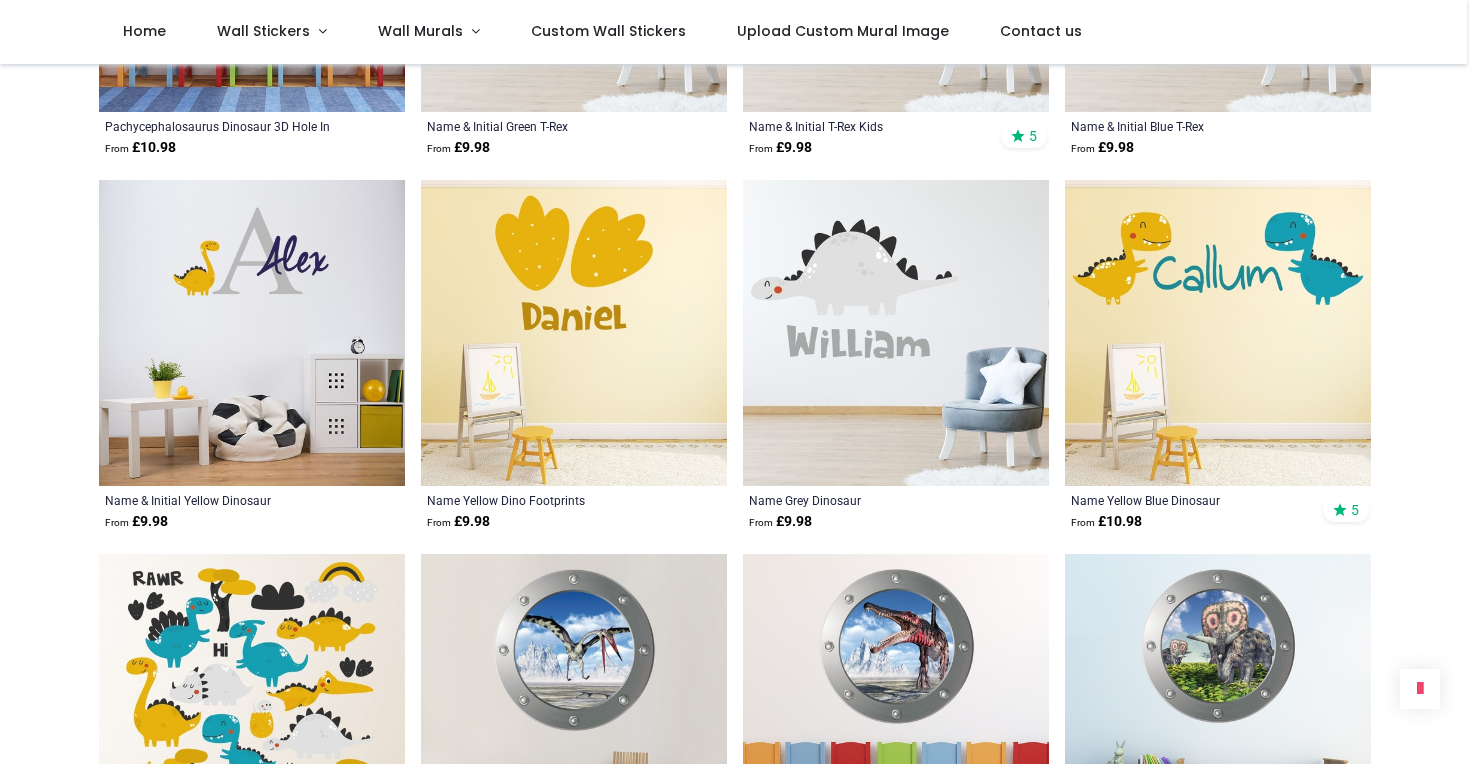 click at bounding box center [1218, 333] 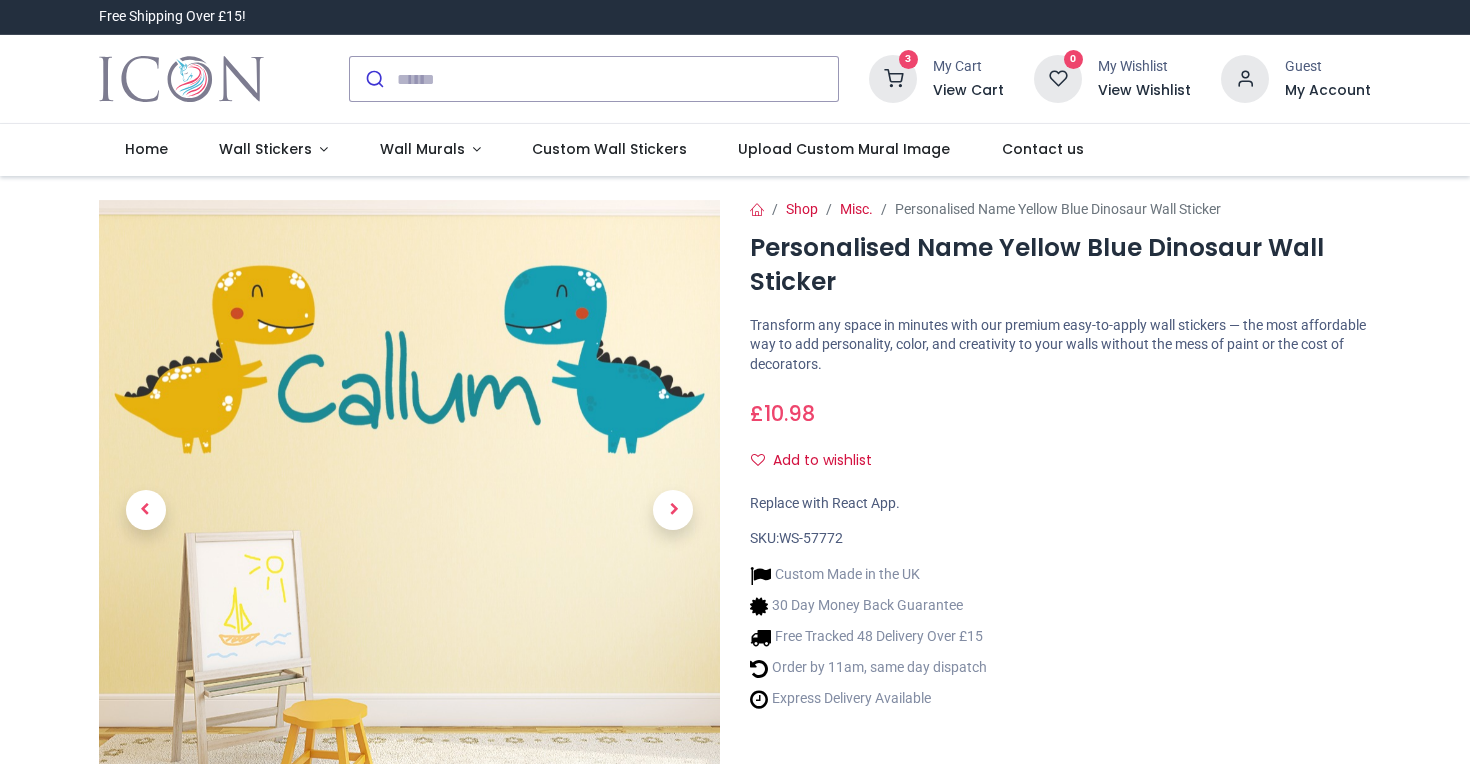 scroll, scrollTop: 0, scrollLeft: 0, axis: both 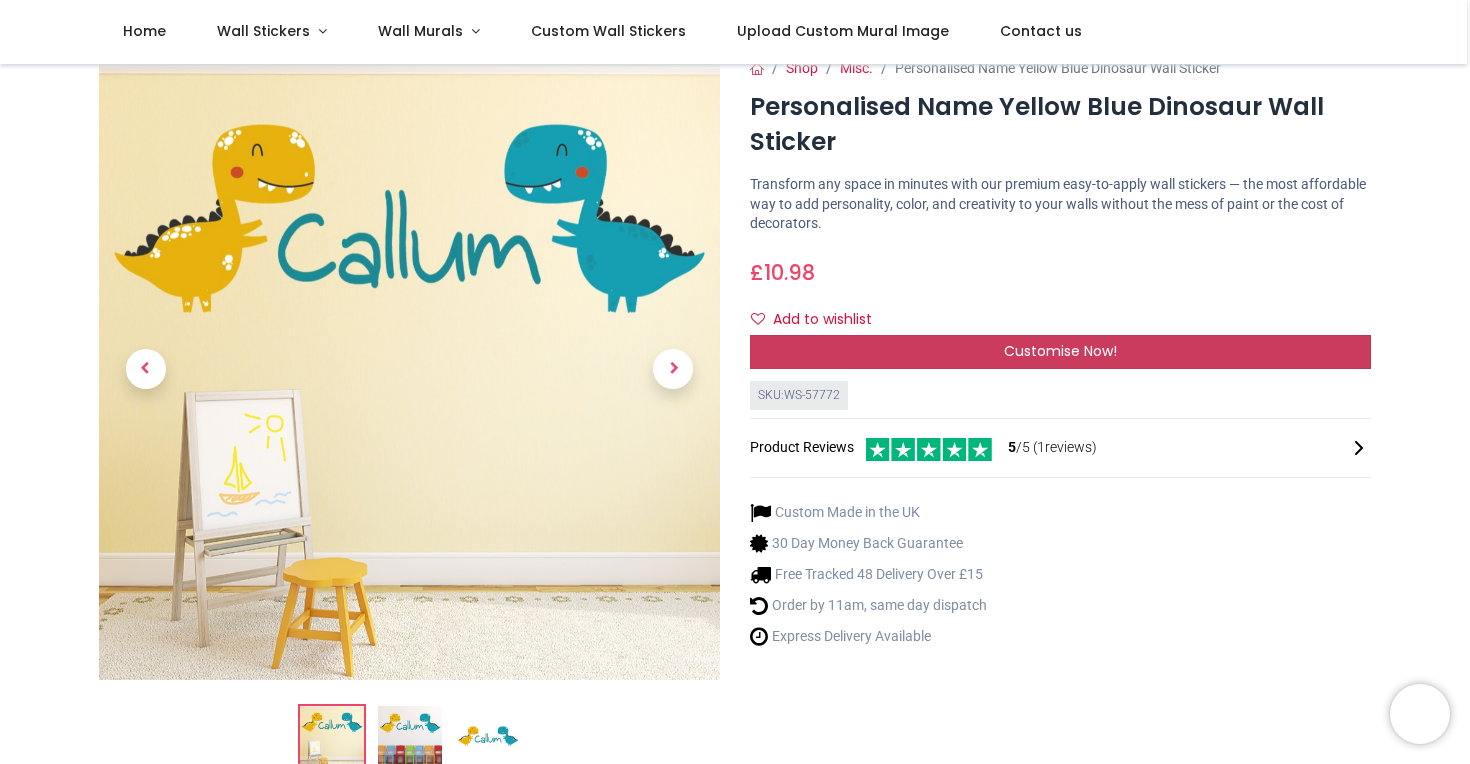 click on "Customise Now!" at bounding box center (1060, 351) 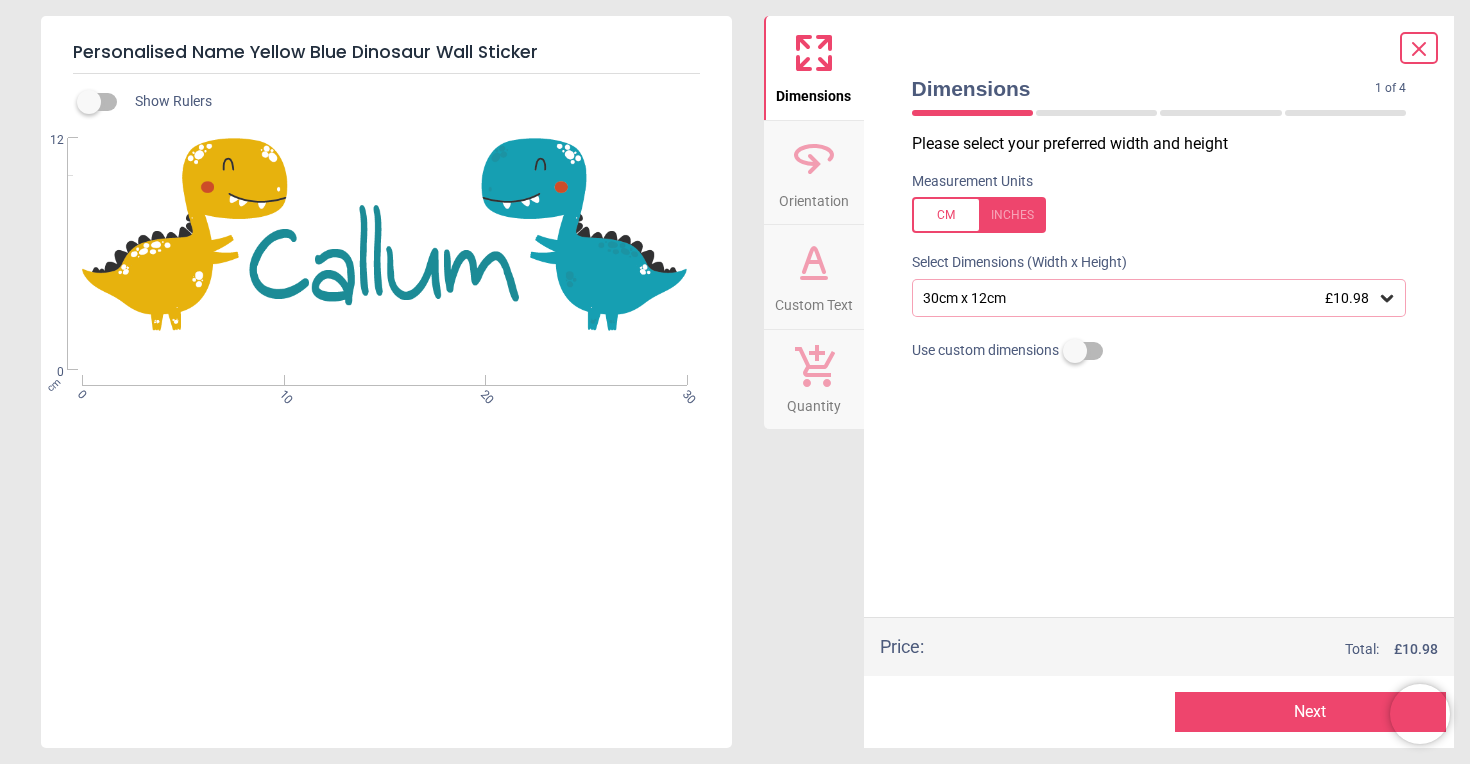 click on "Custom Text" at bounding box center (814, 301) 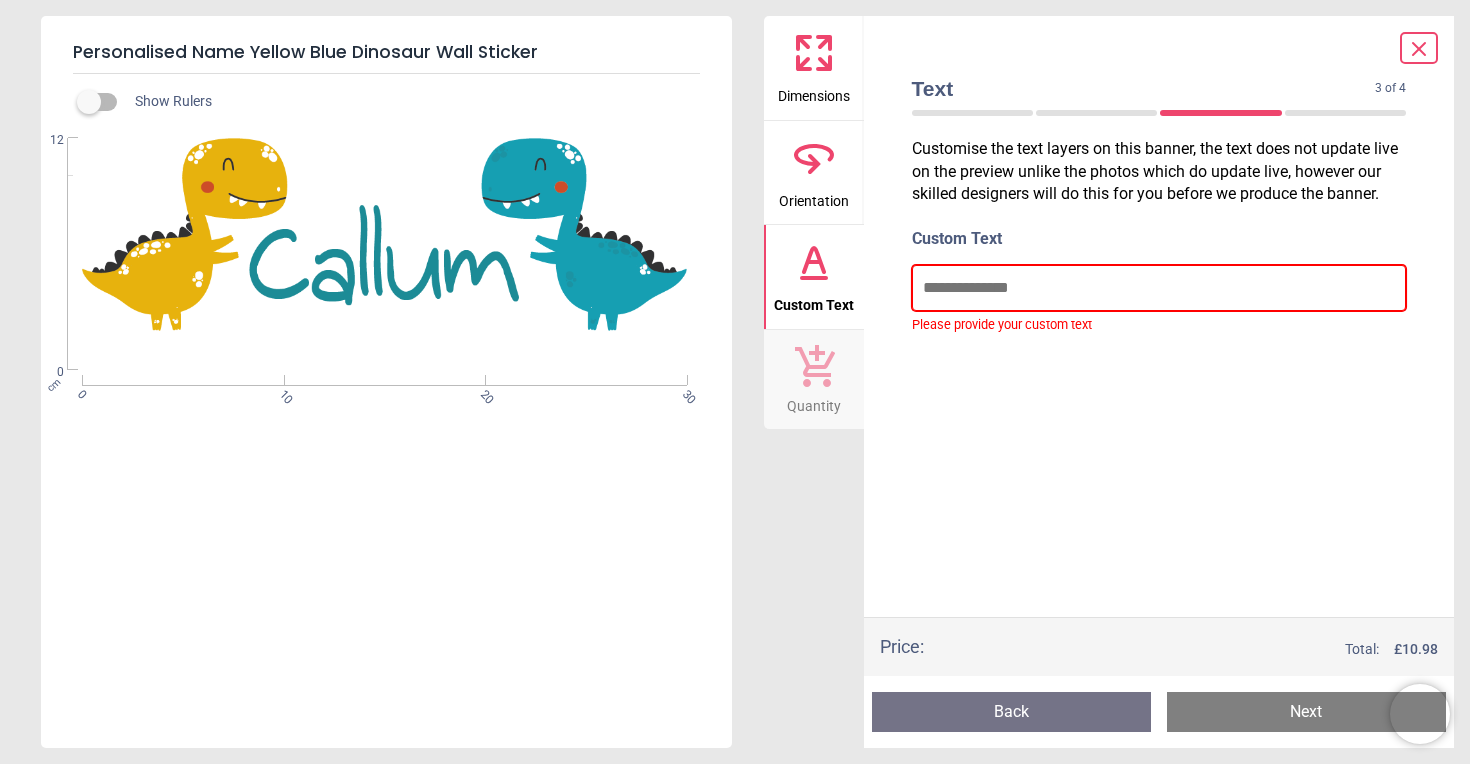 click at bounding box center [1159, 288] 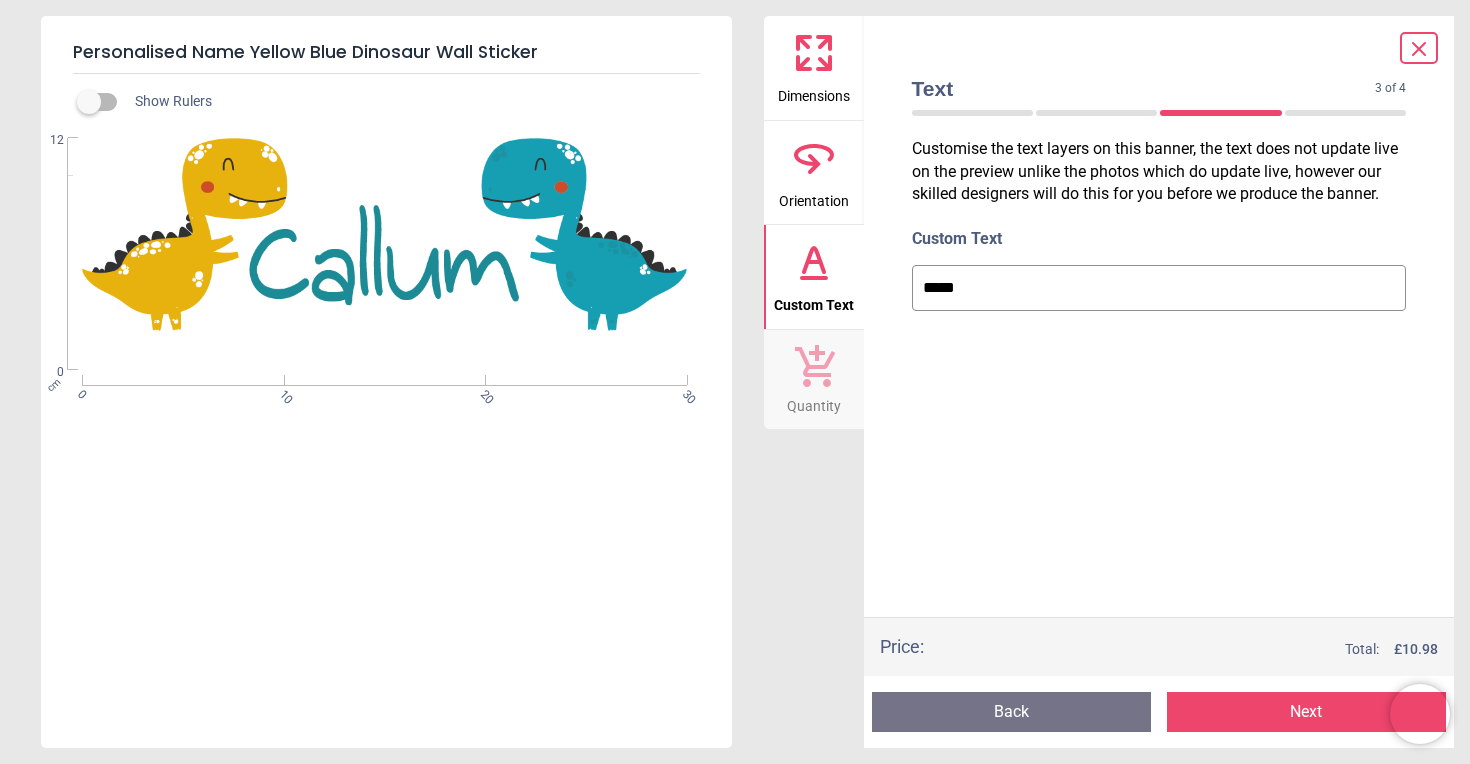 type on "*****" 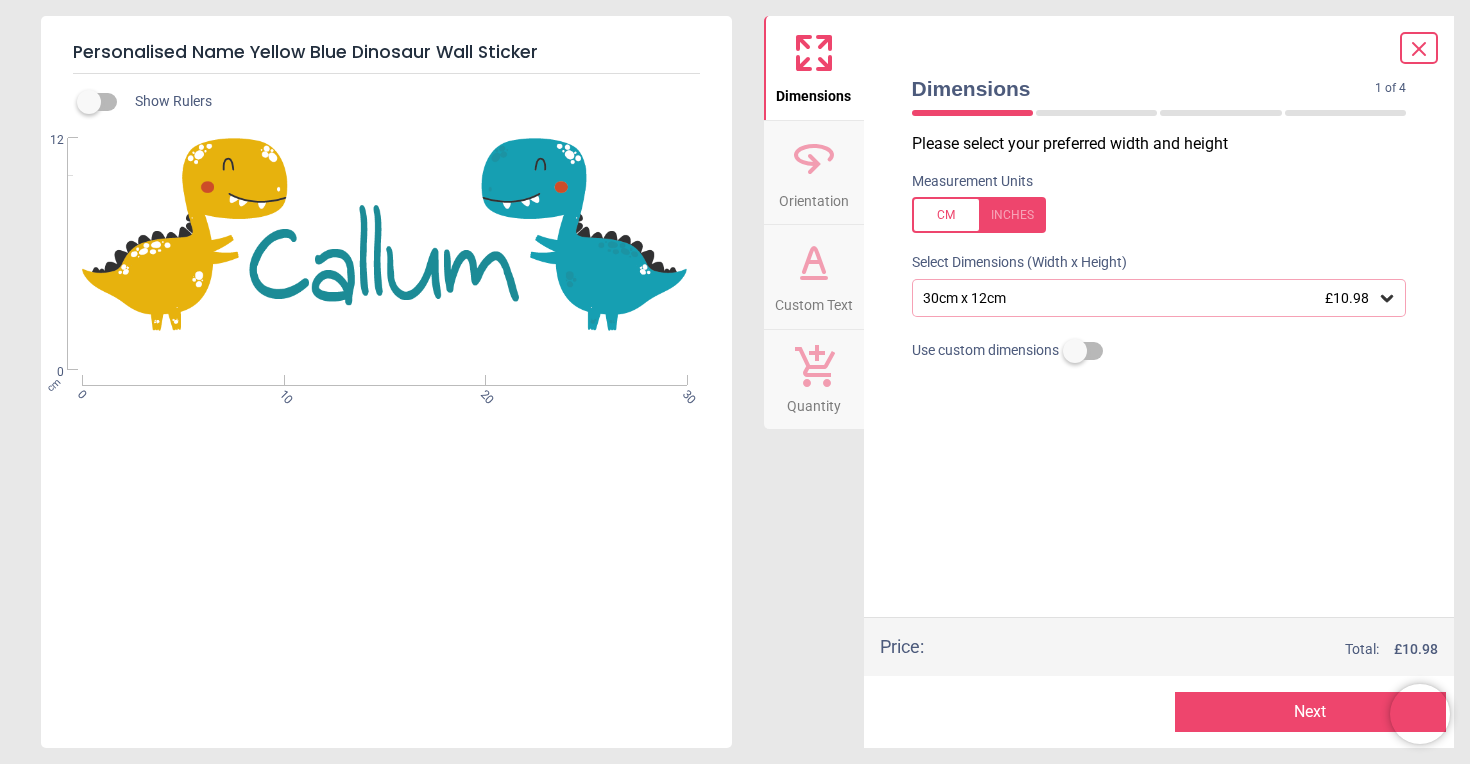 click on "30cm  x  12cm       £10.98" at bounding box center [1149, 298] 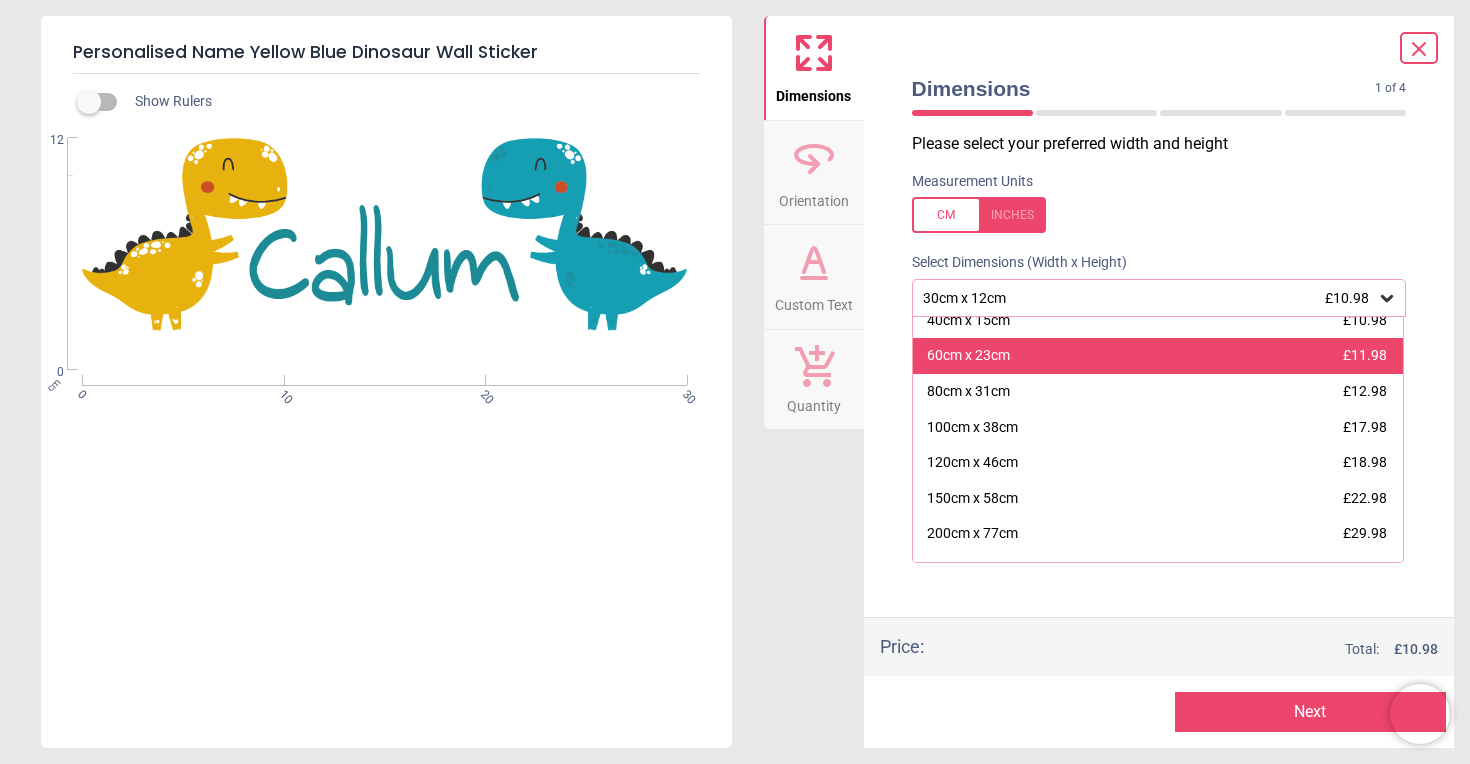 scroll, scrollTop: 69, scrollLeft: 0, axis: vertical 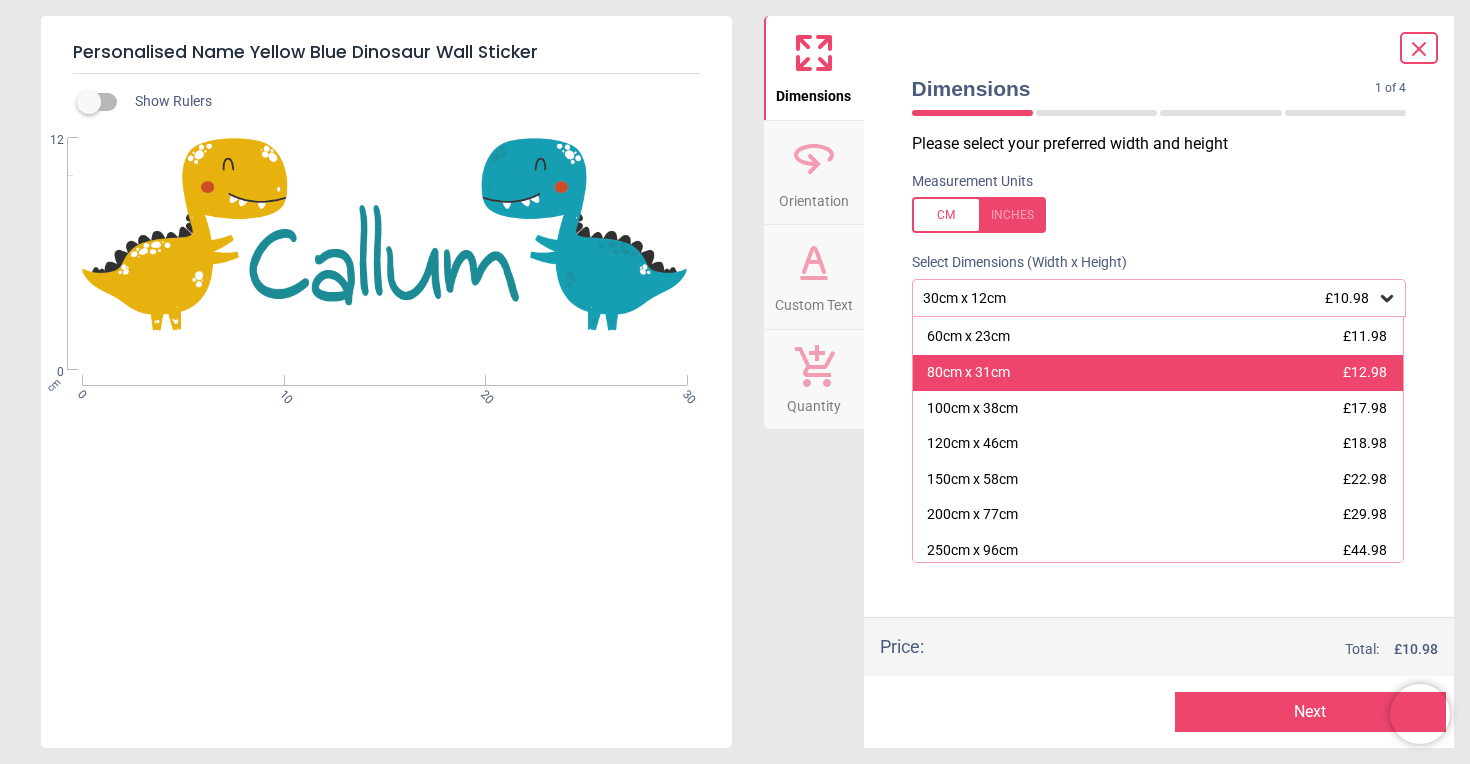 click on "80cm  x  31cm       £12.98" at bounding box center [1158, 373] 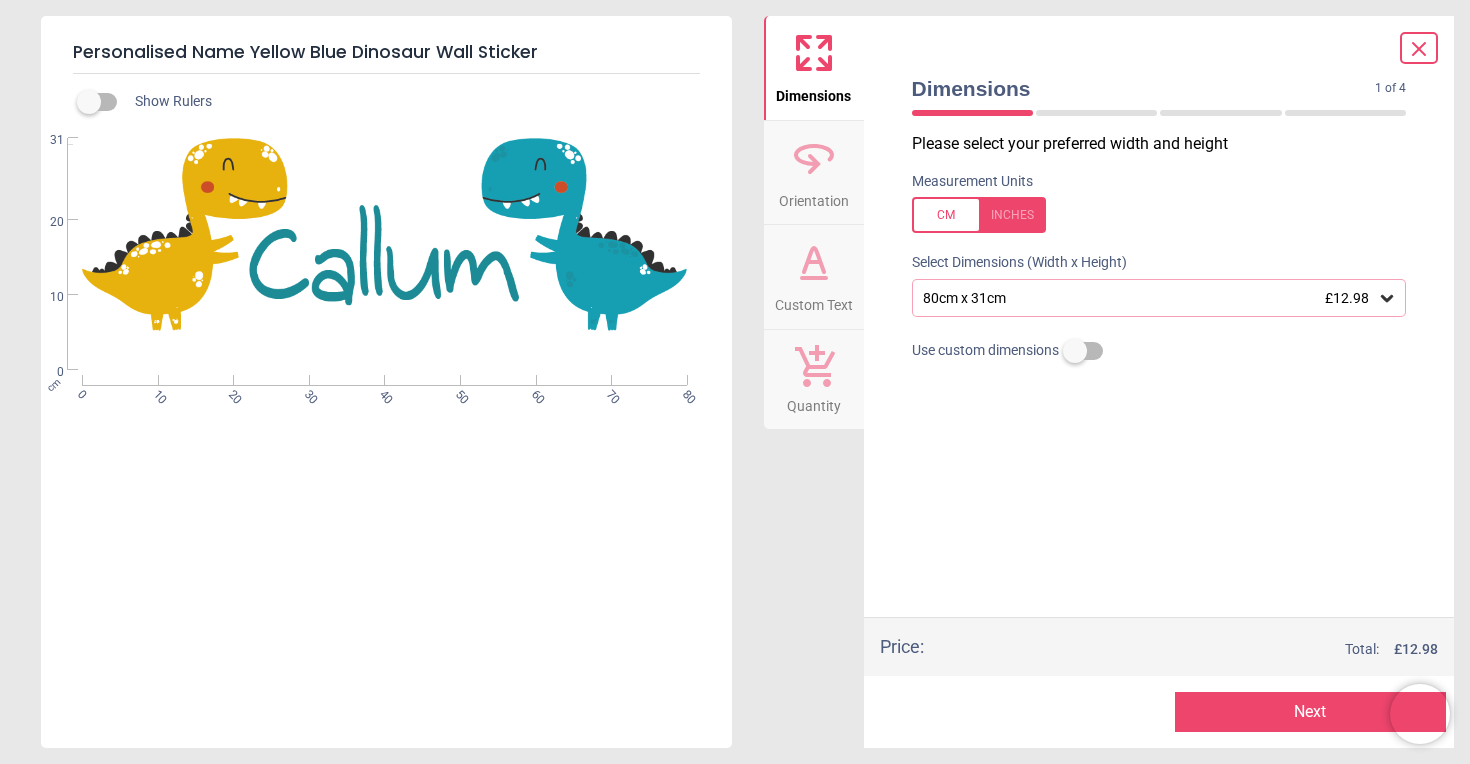click on "Custom Text" at bounding box center (814, 277) 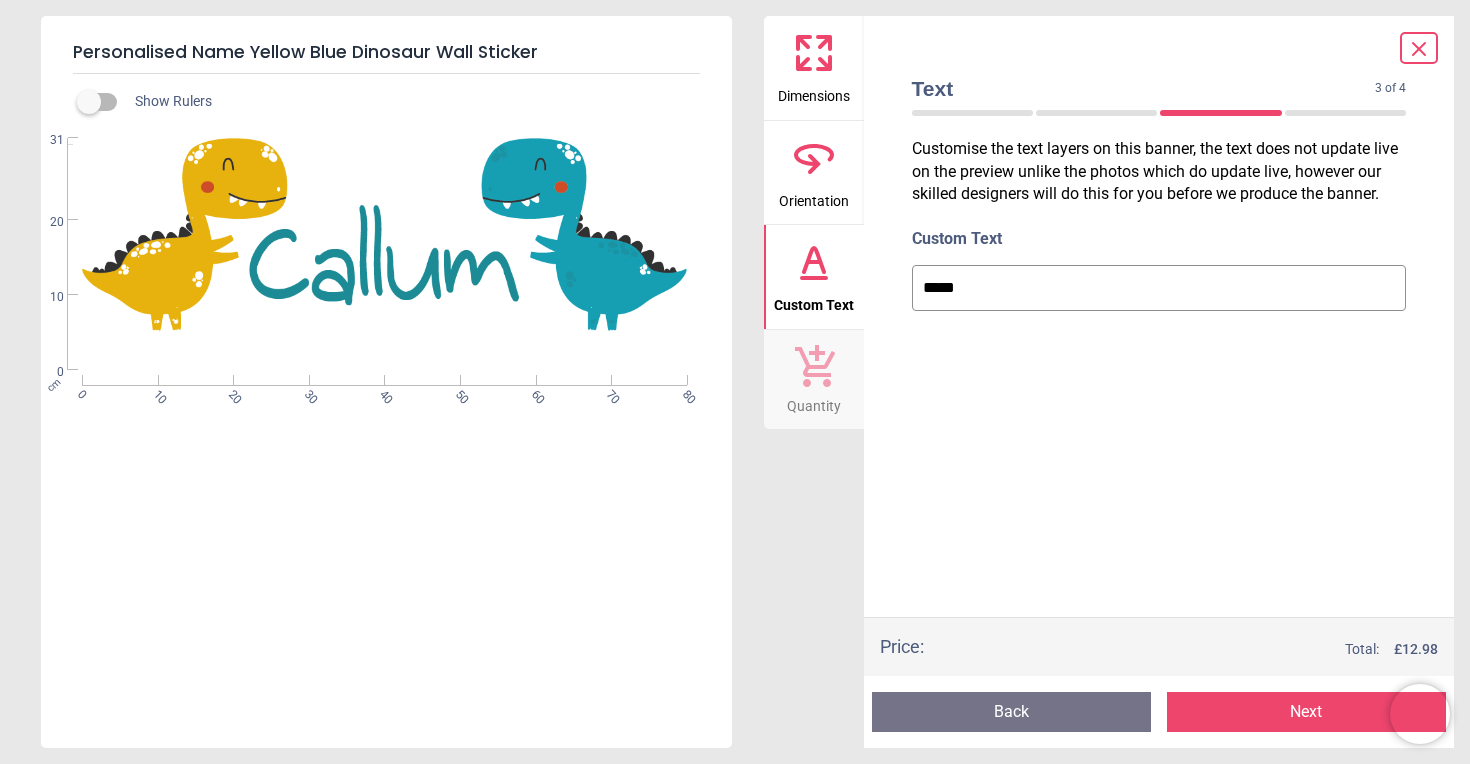 click 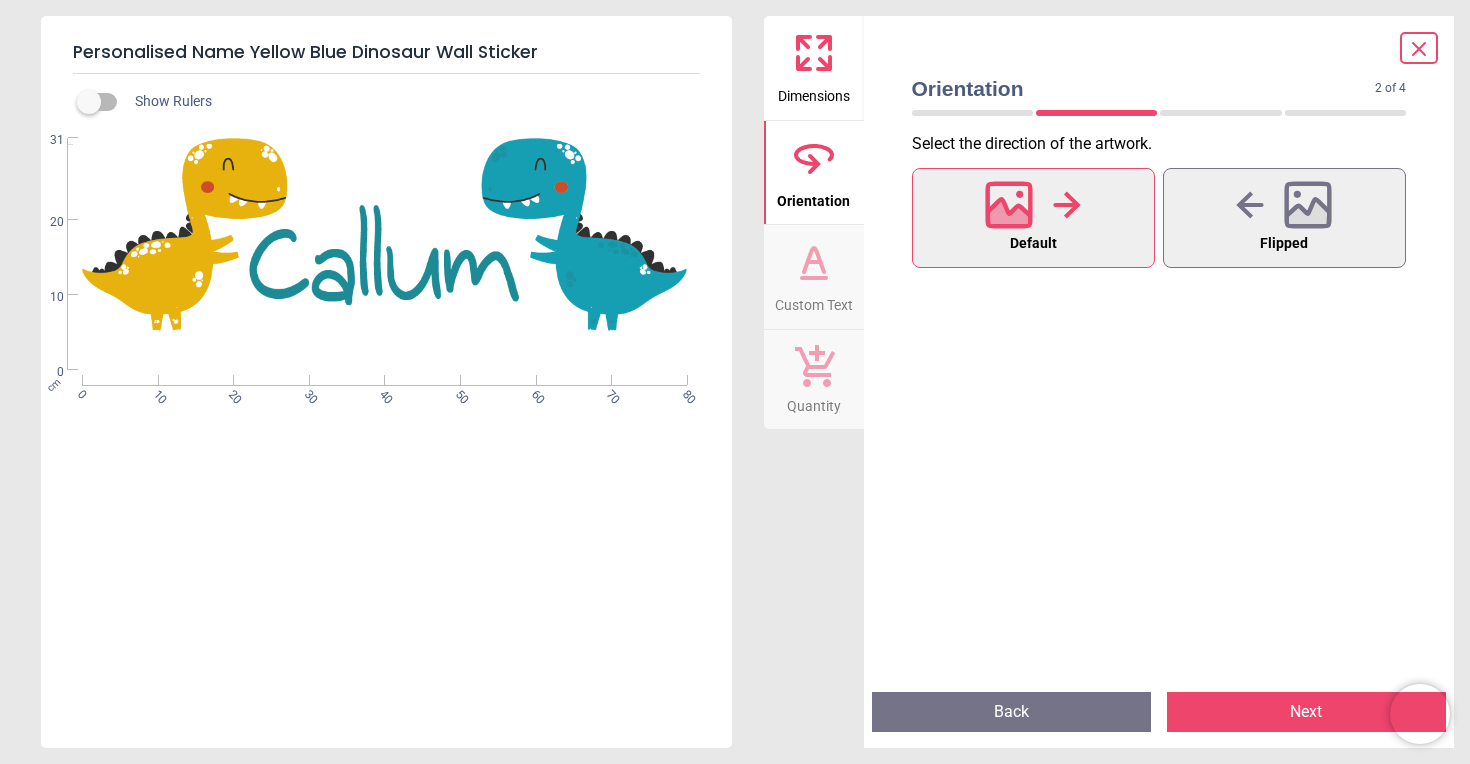 click 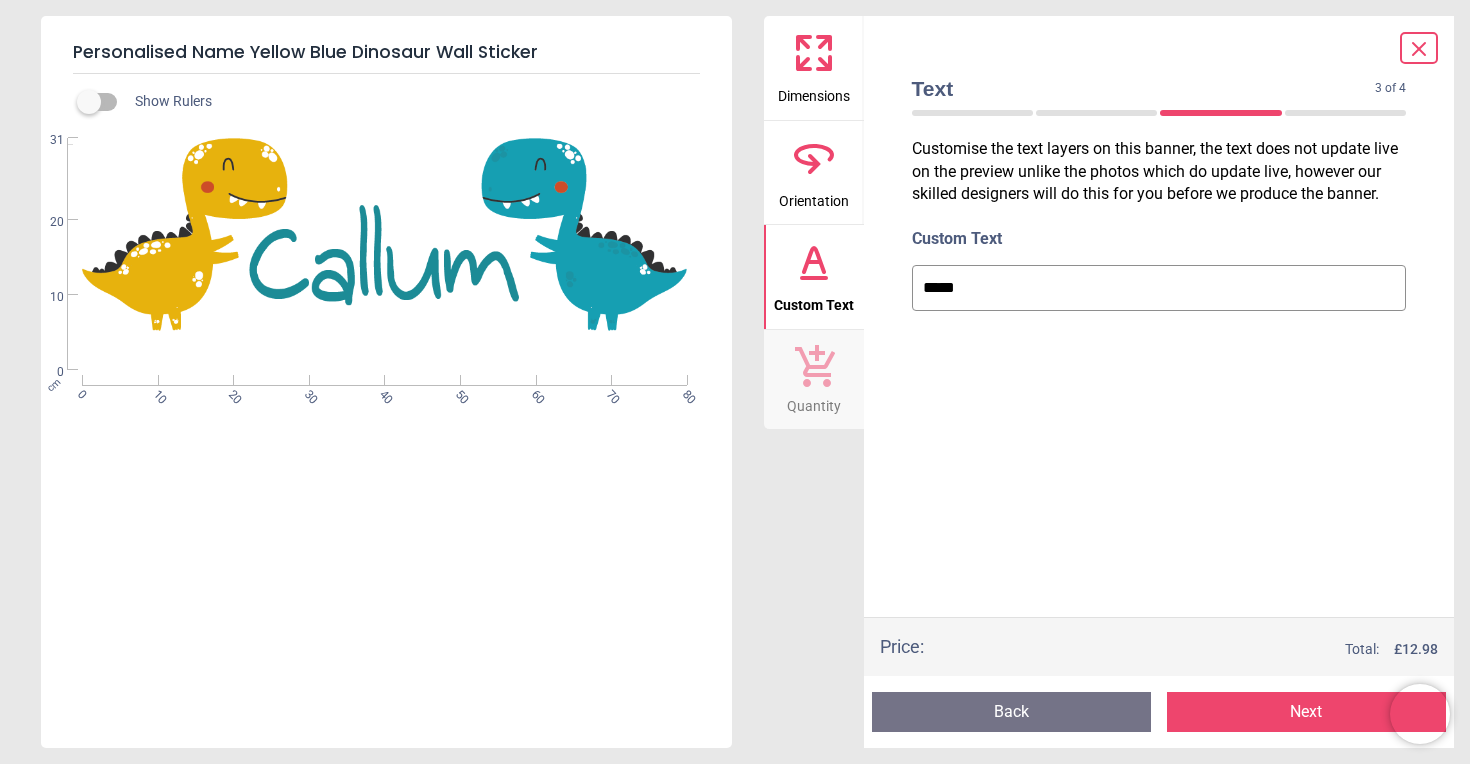click 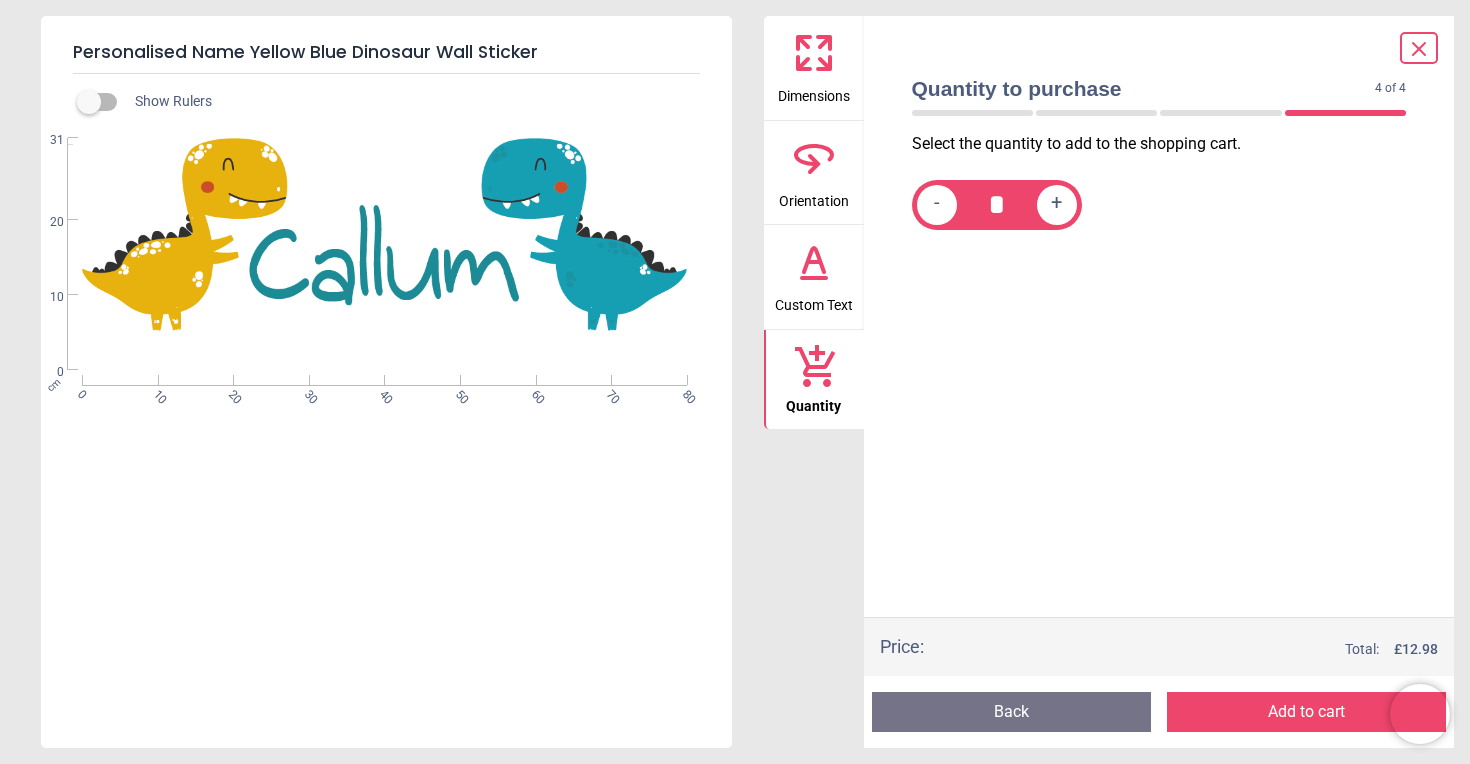 click on "Add to cart" at bounding box center (1306, 712) 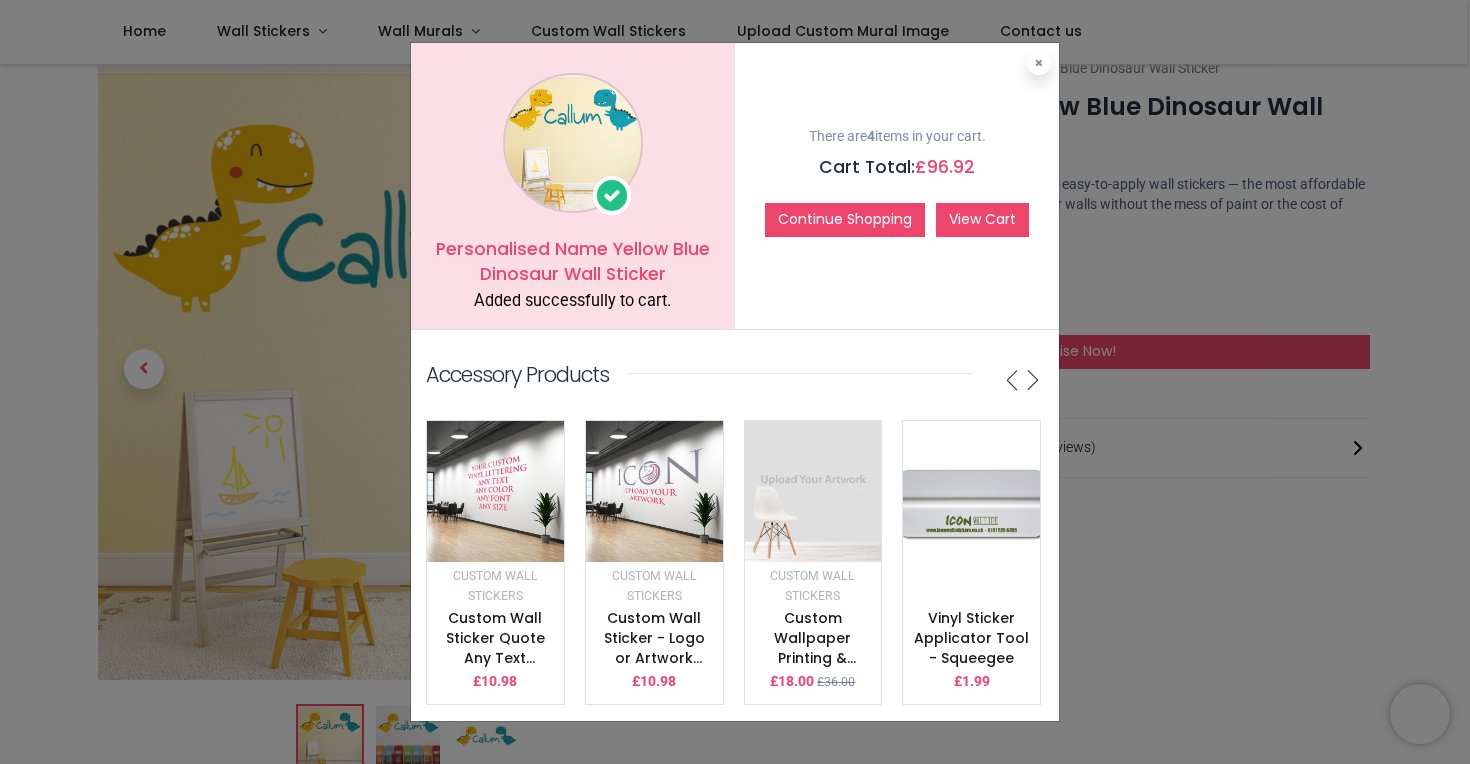 click on "View Cart" at bounding box center [982, 220] 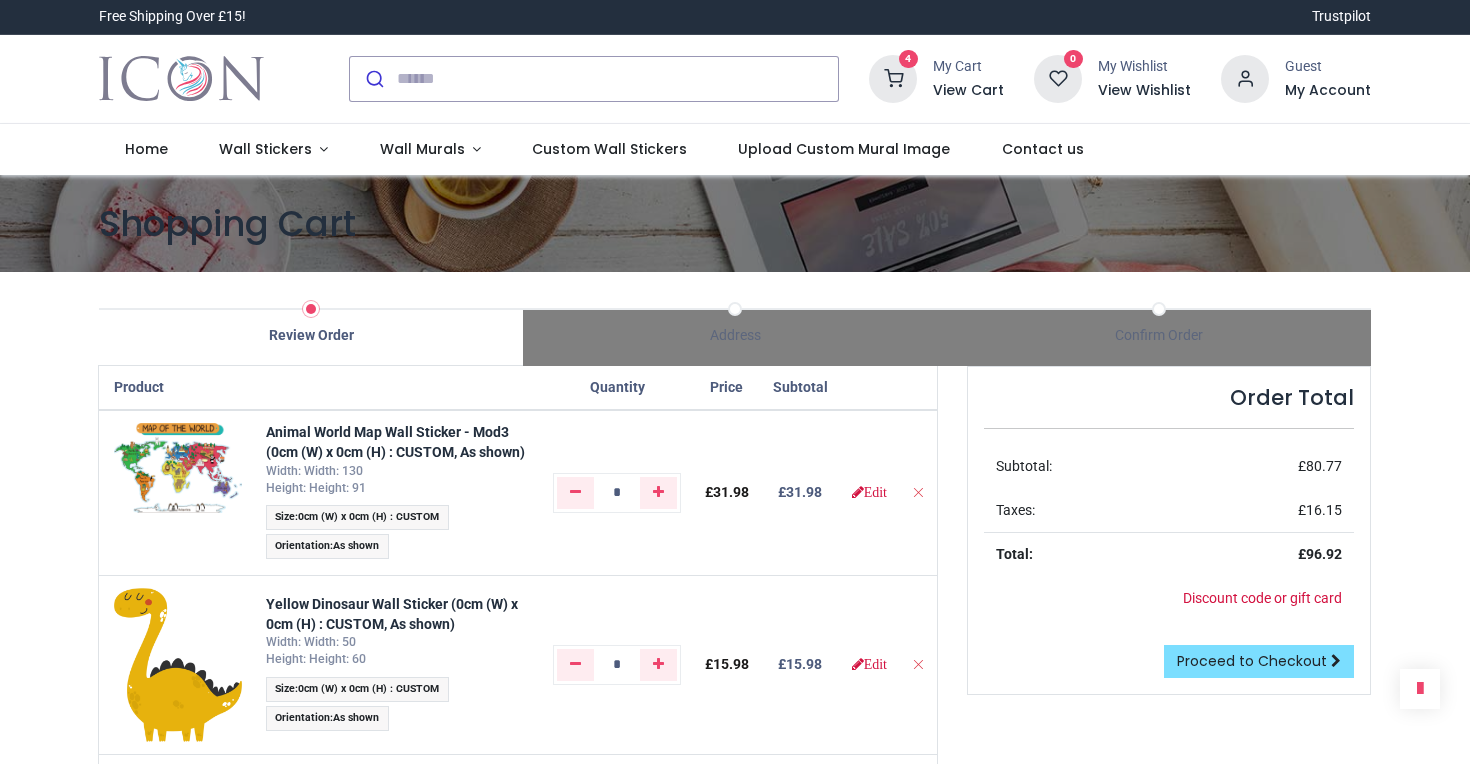 scroll, scrollTop: 0, scrollLeft: 0, axis: both 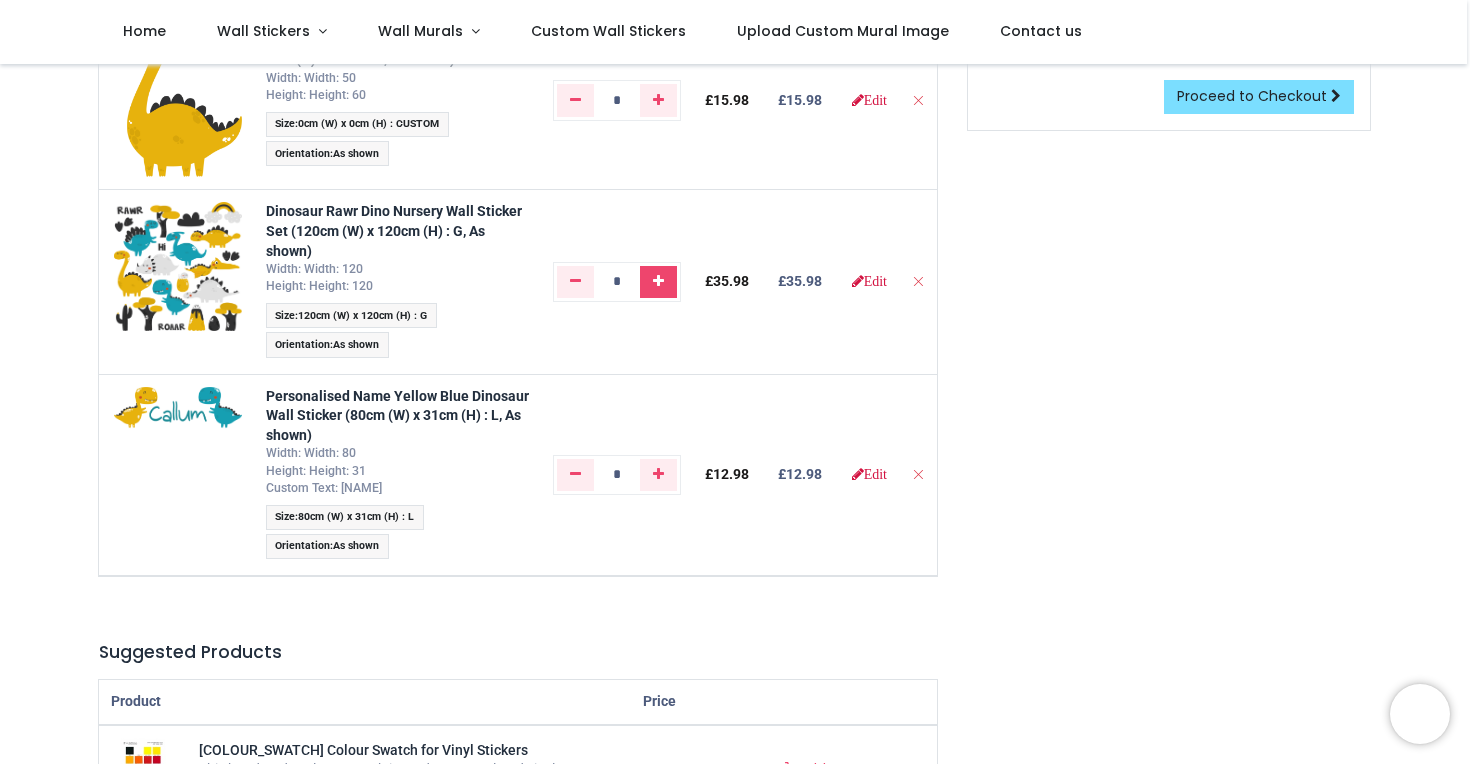click at bounding box center [658, 282] 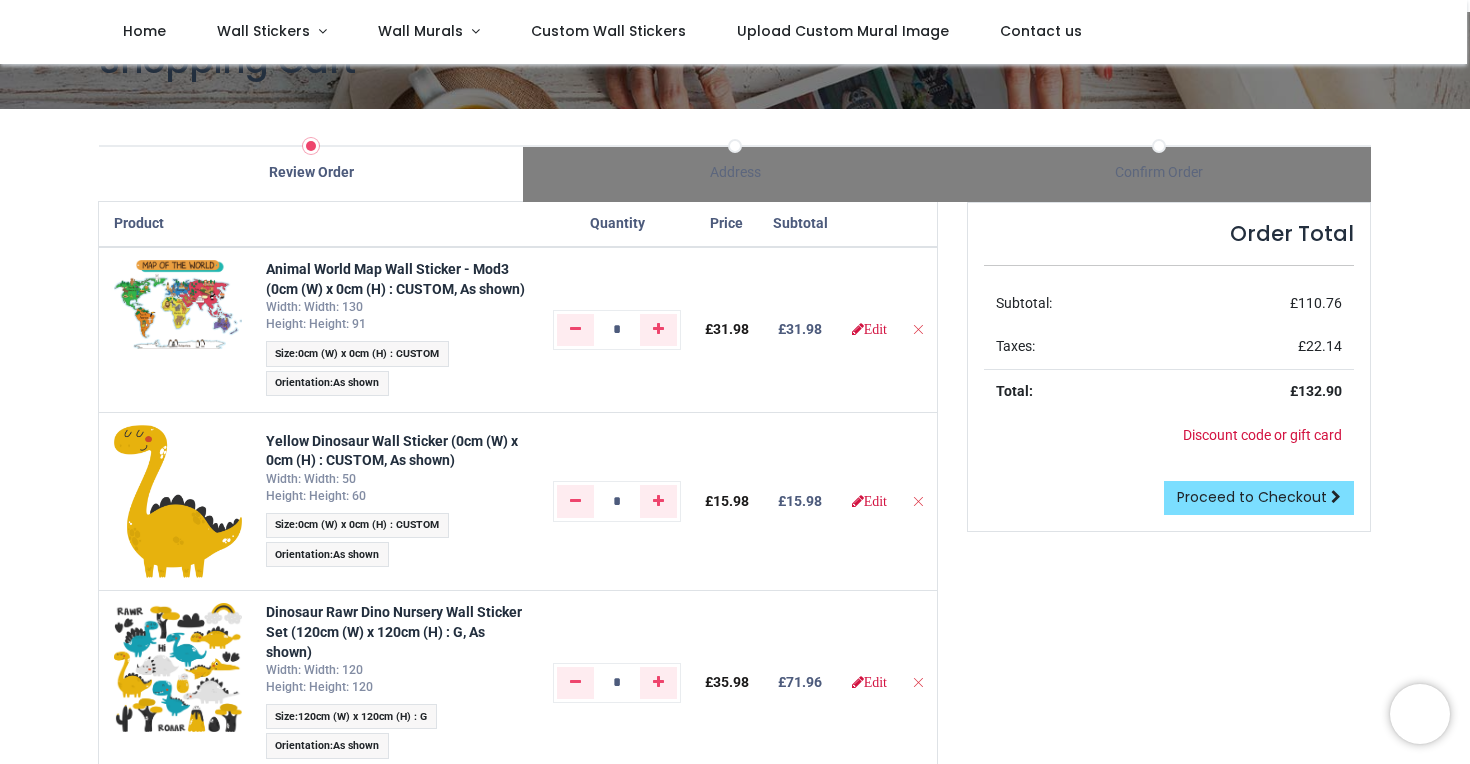 scroll, scrollTop: 51, scrollLeft: 0, axis: vertical 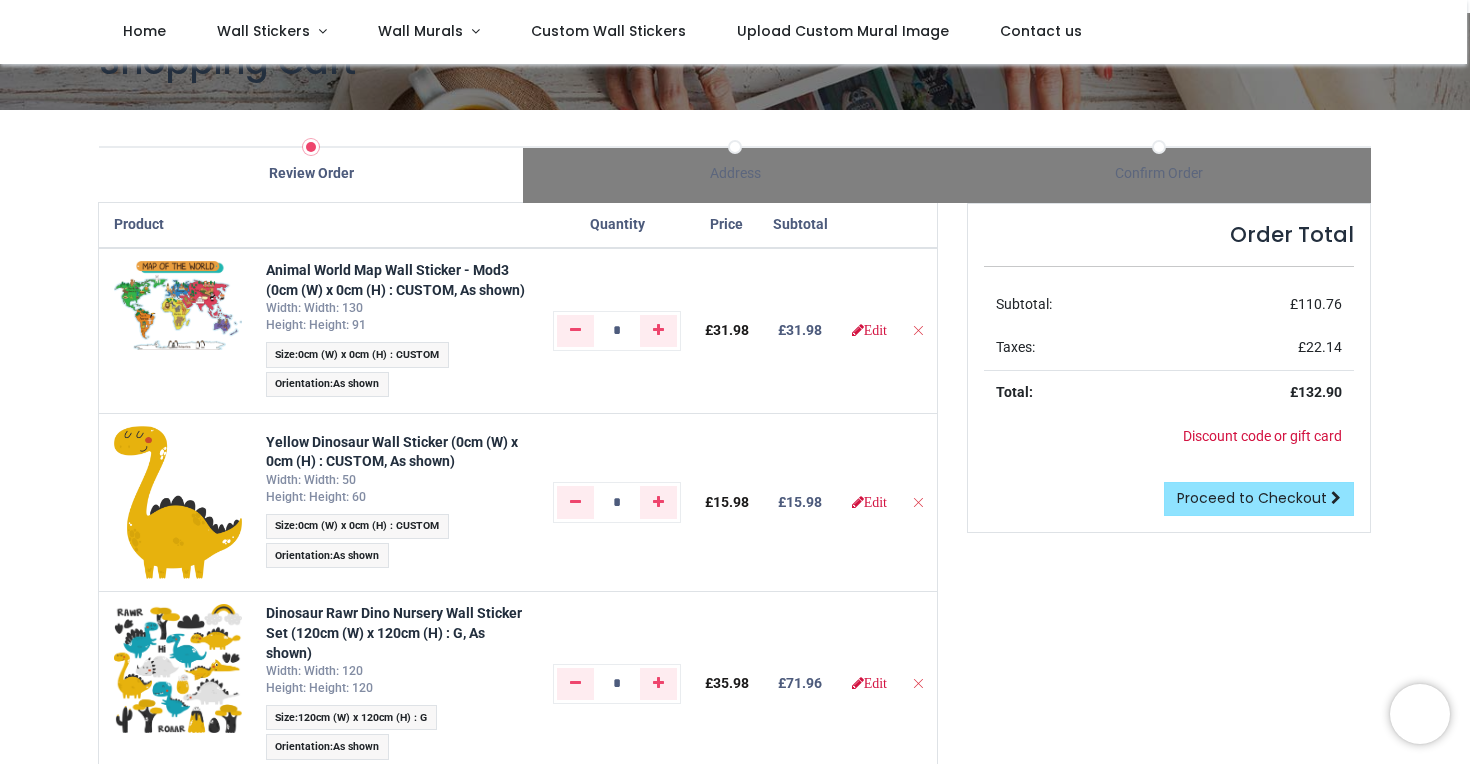 click on "Proceed to Checkout" at bounding box center [1259, 499] 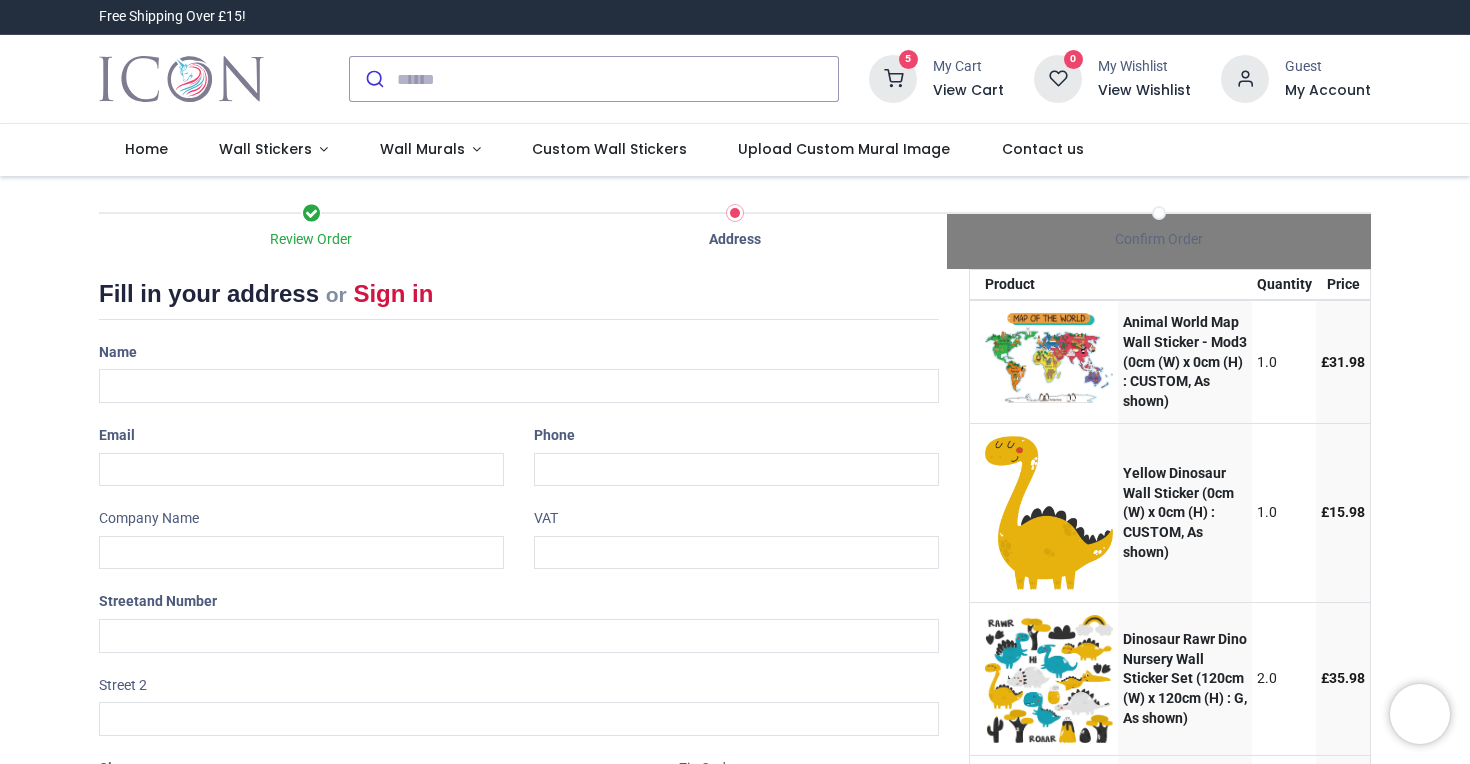 scroll, scrollTop: 0, scrollLeft: 0, axis: both 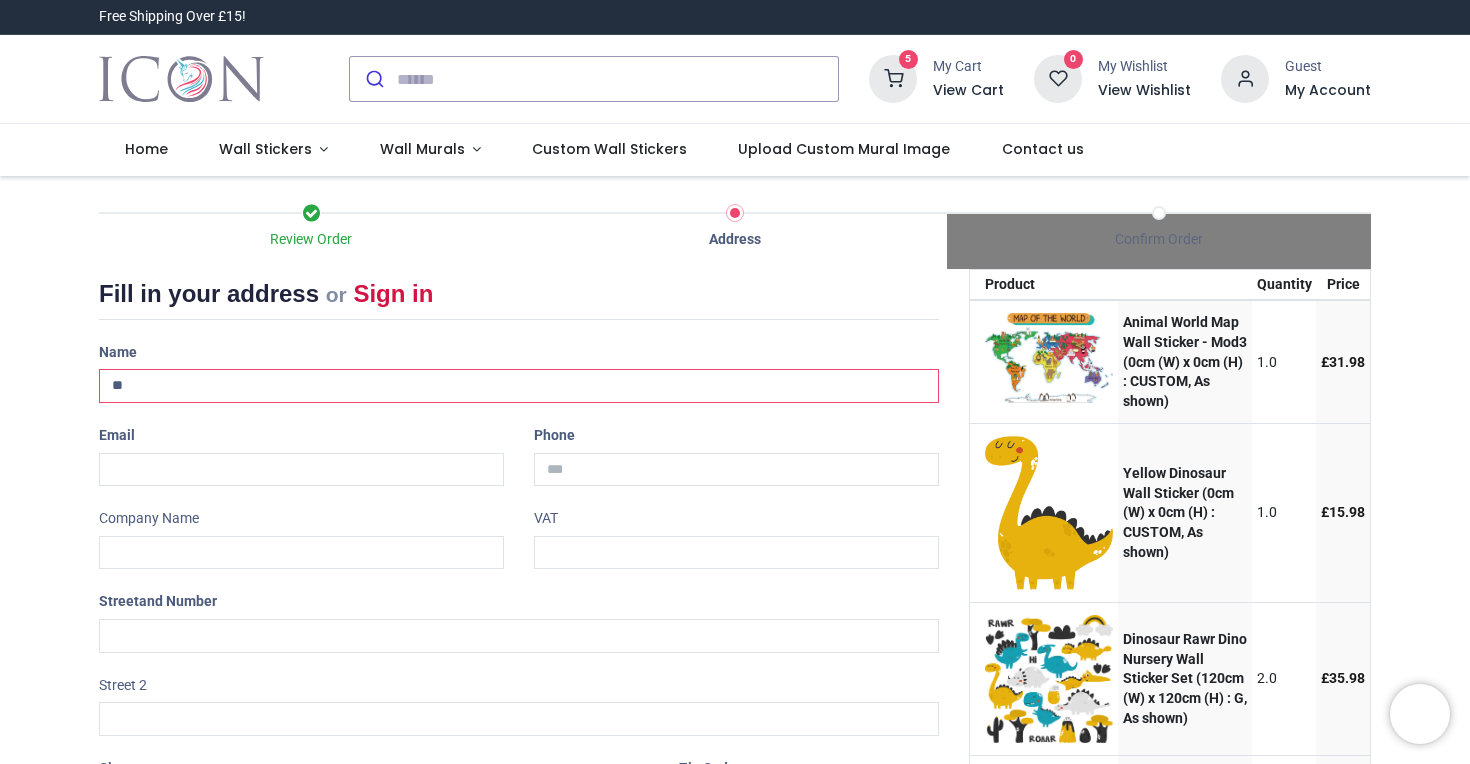 type on "*" 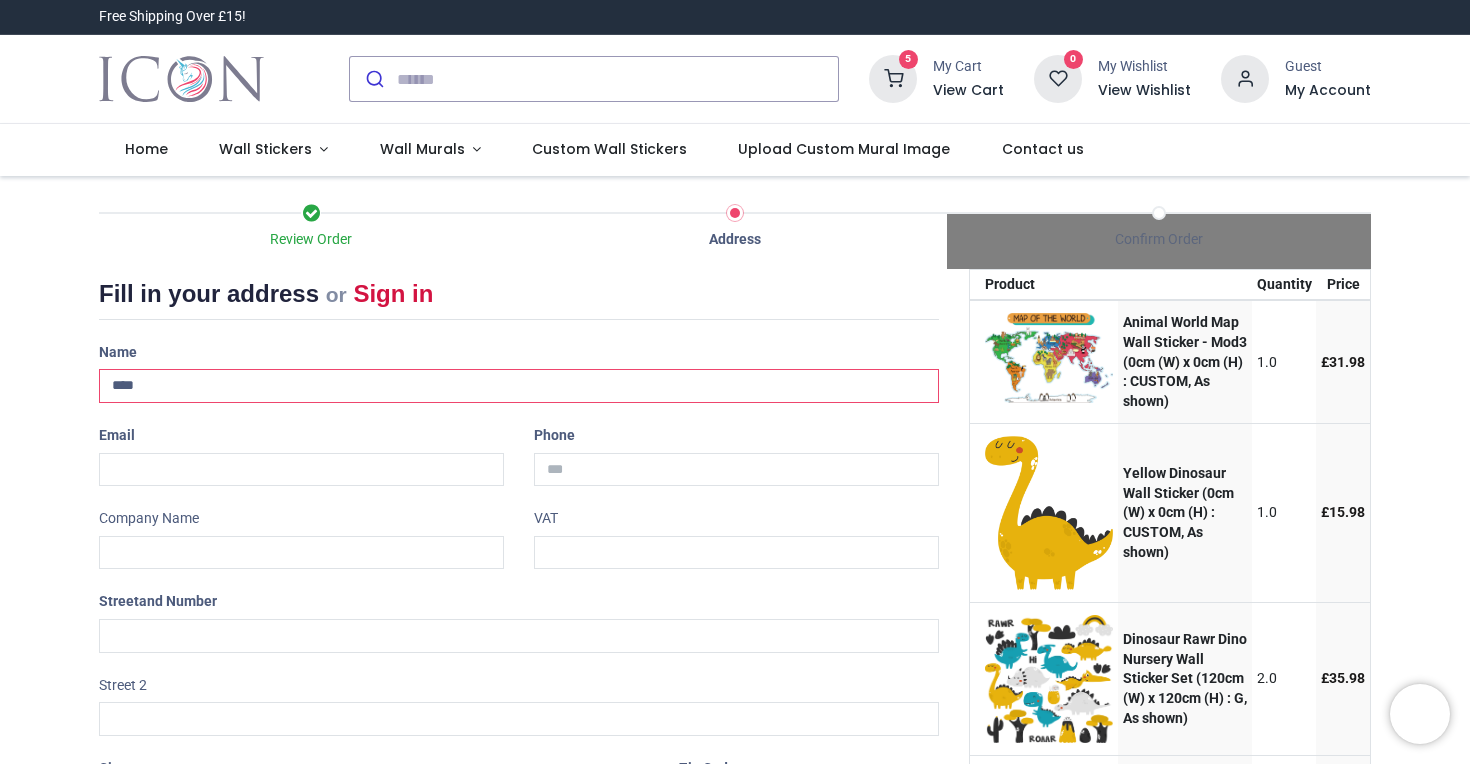 type on "****" 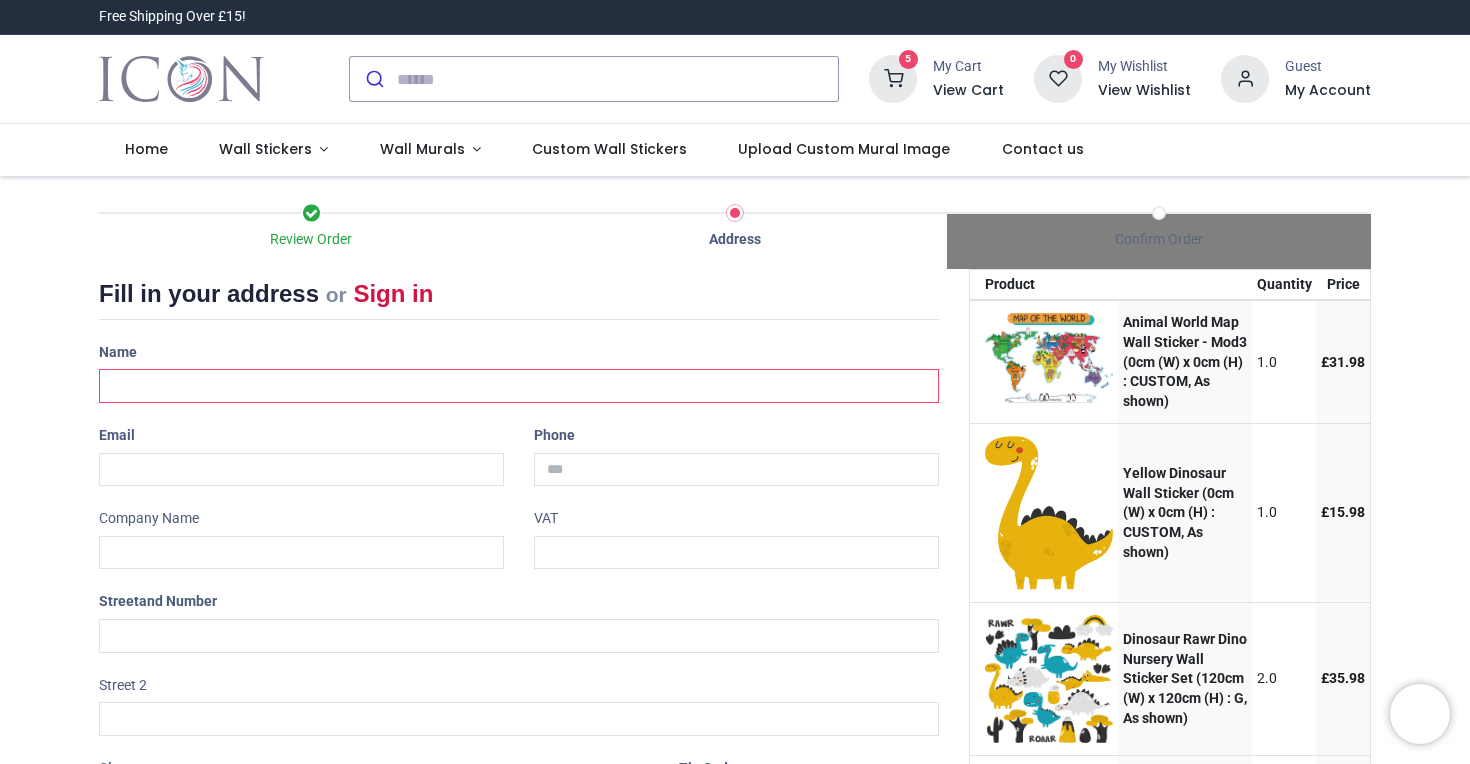 type on "**********" 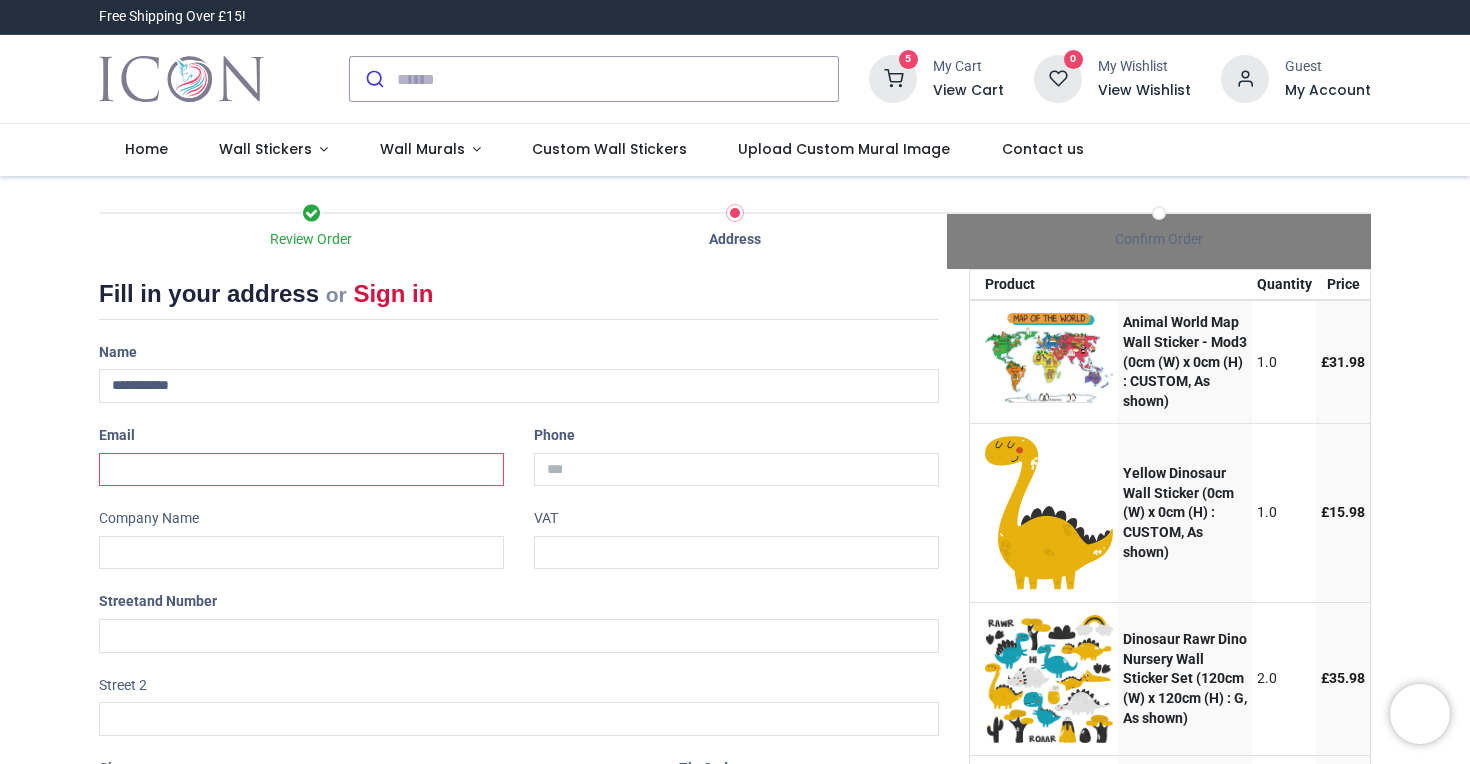 type on "**********" 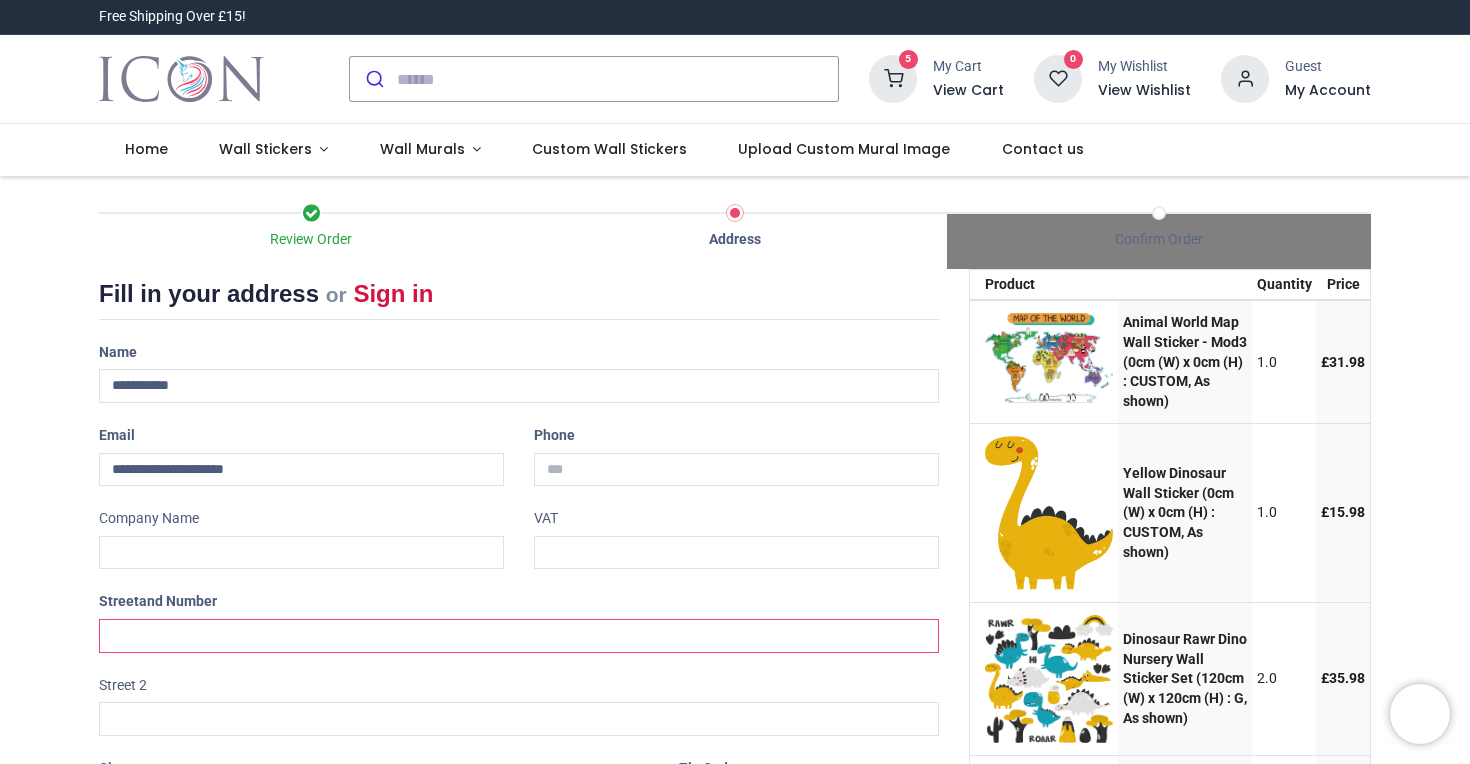type on "**********" 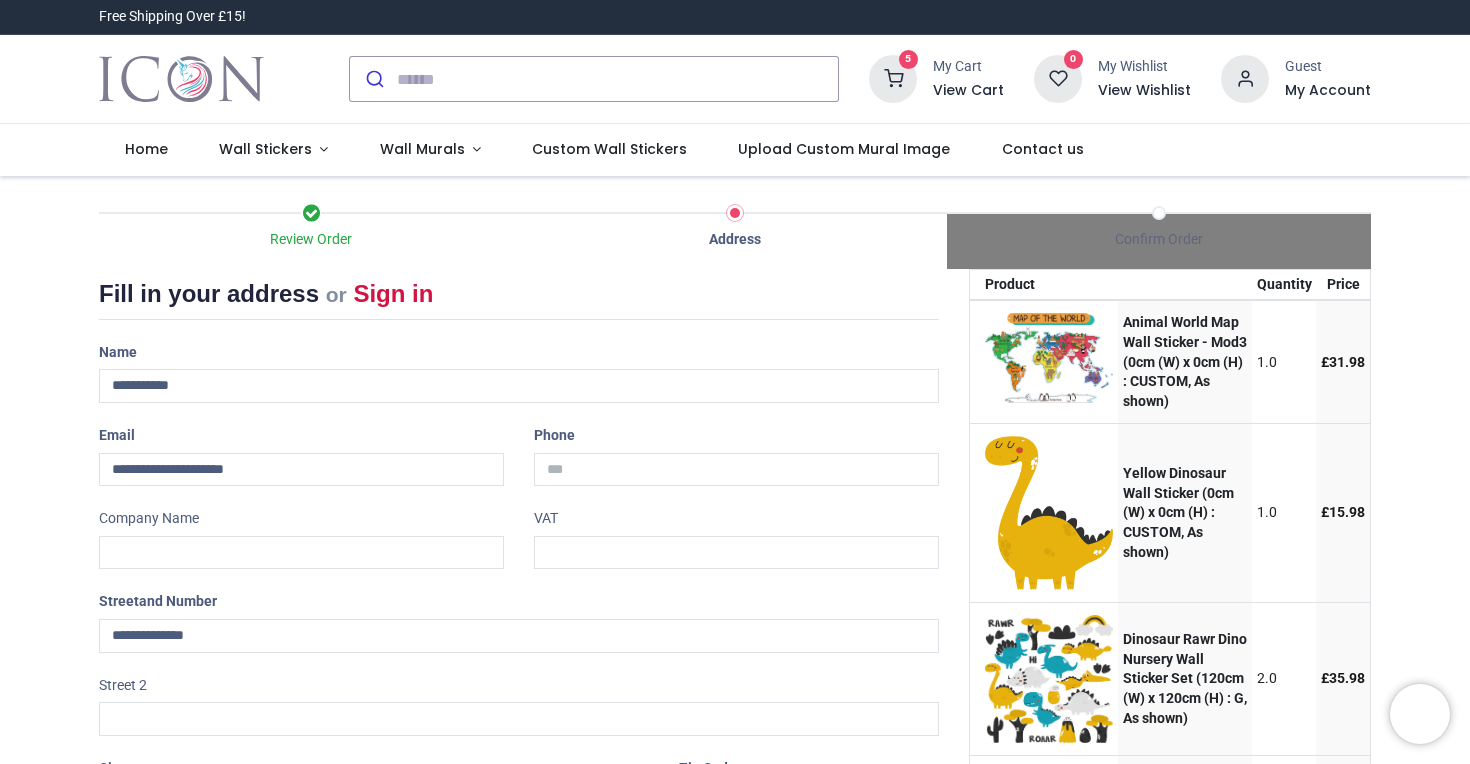 type on "******" 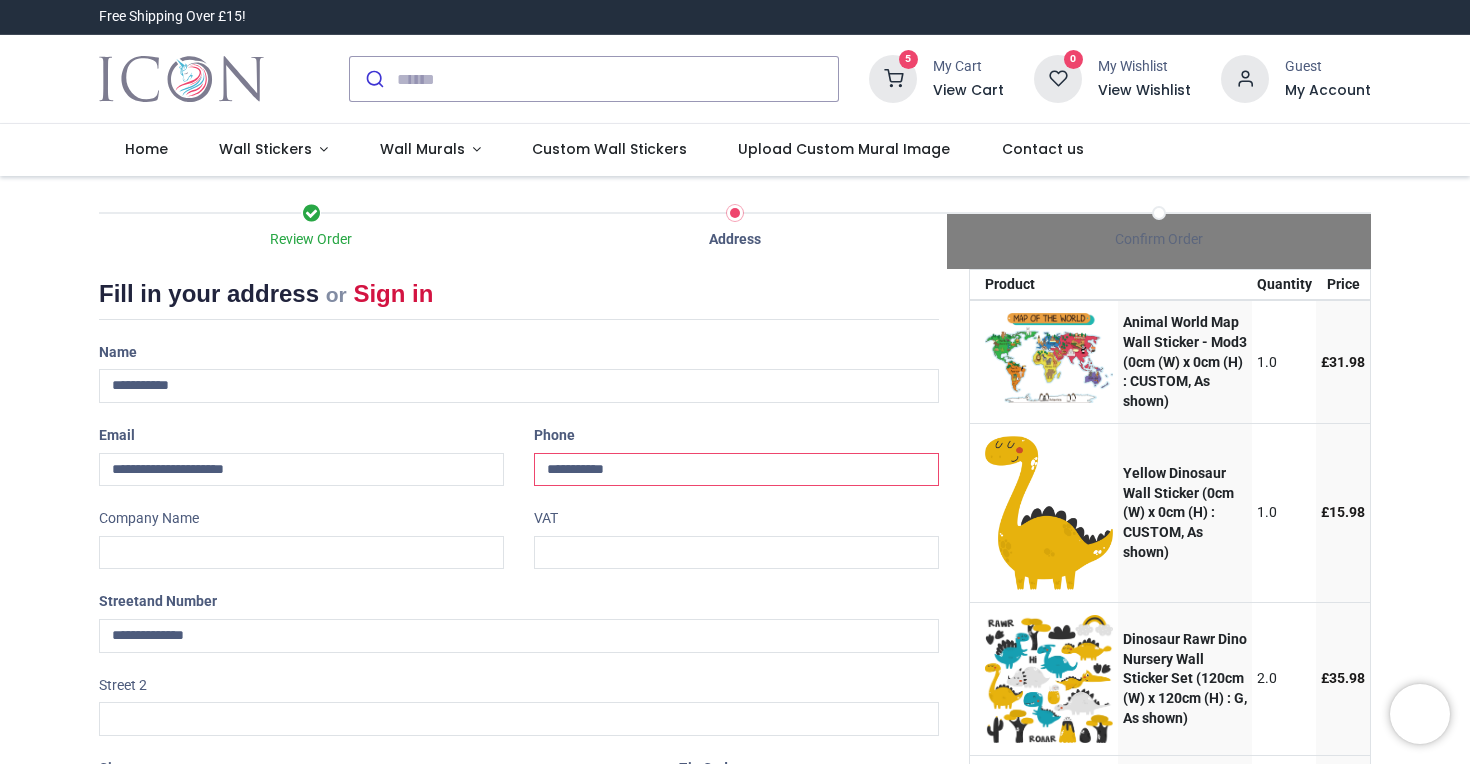 type on "**********" 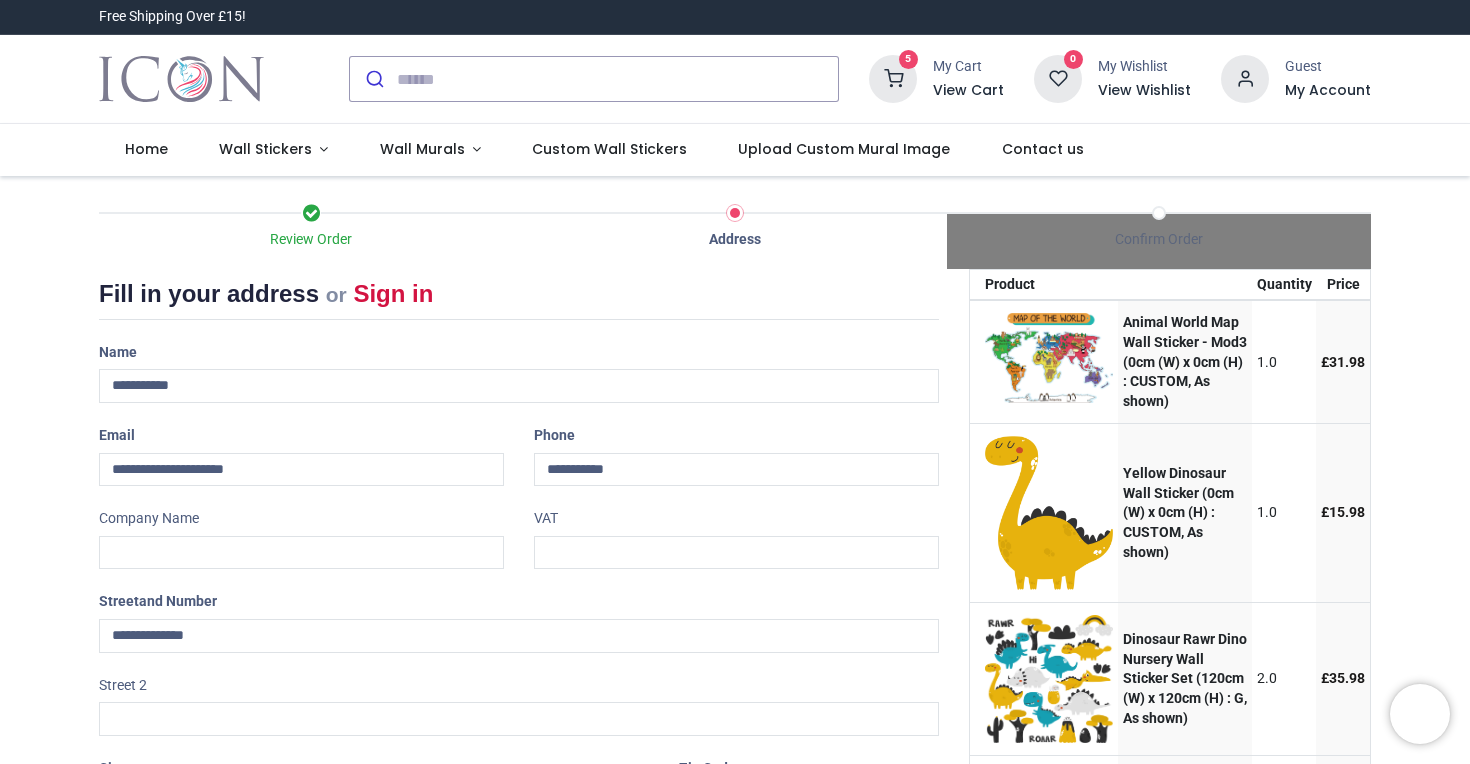 click on "VAT" at bounding box center [736, 535] 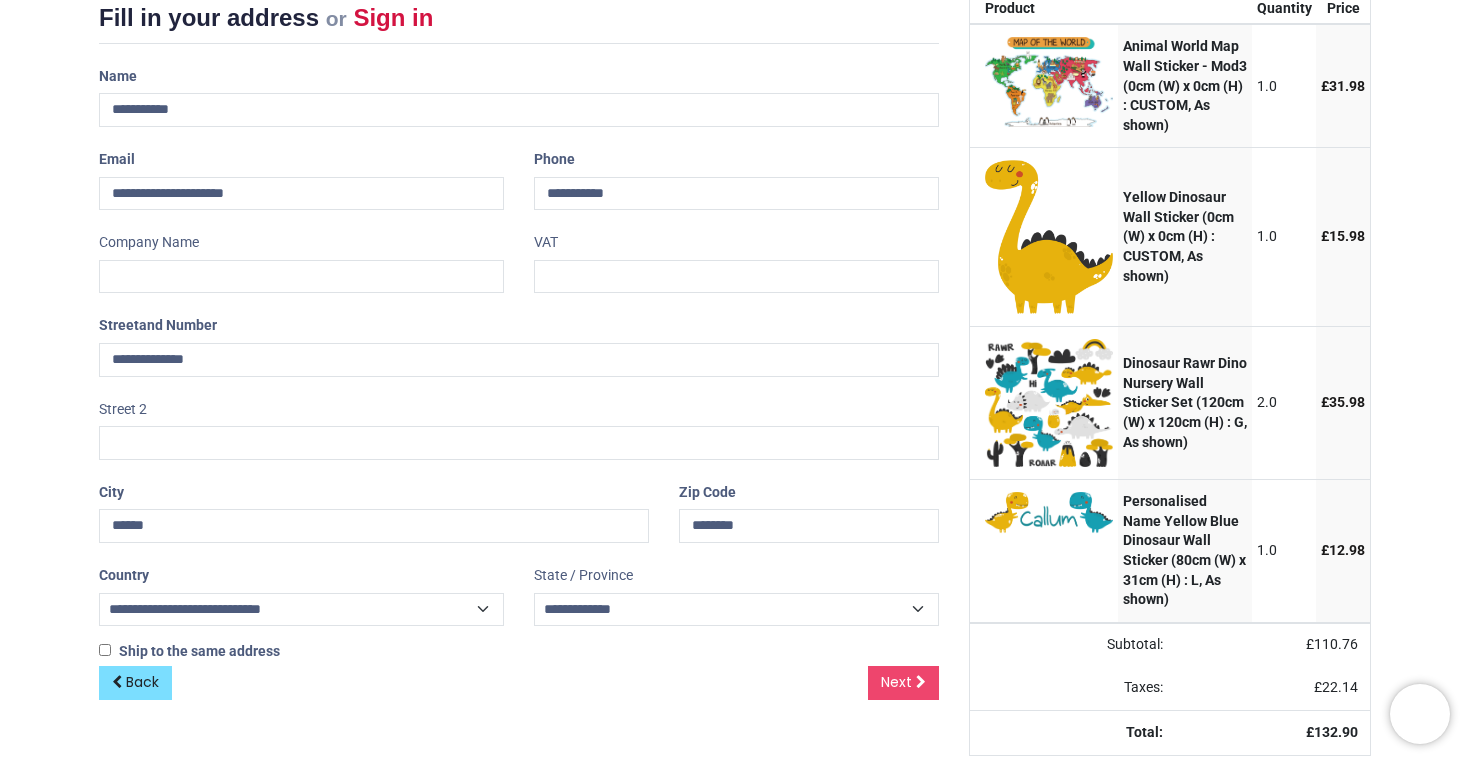 scroll, scrollTop: 323, scrollLeft: 0, axis: vertical 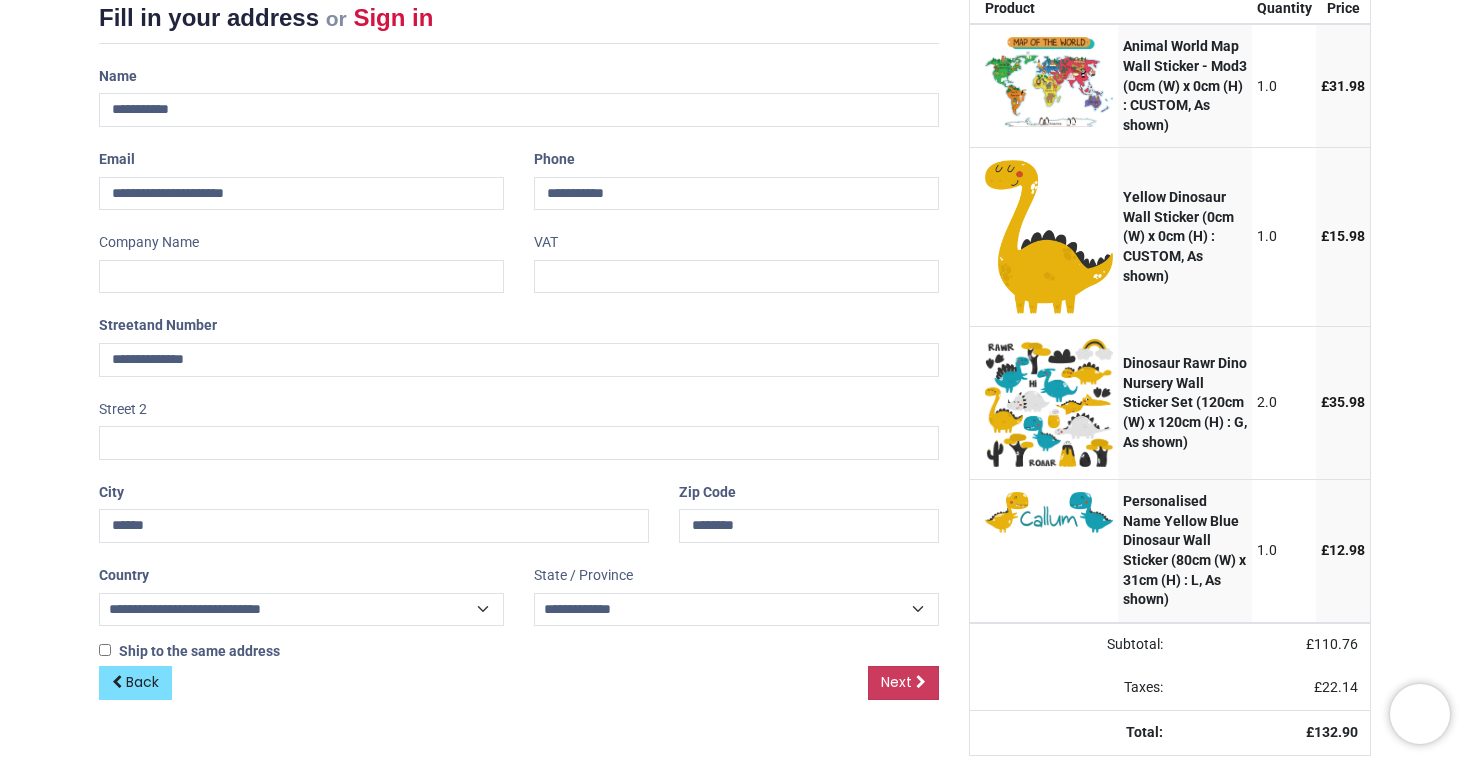 click on "Next" at bounding box center [896, 682] 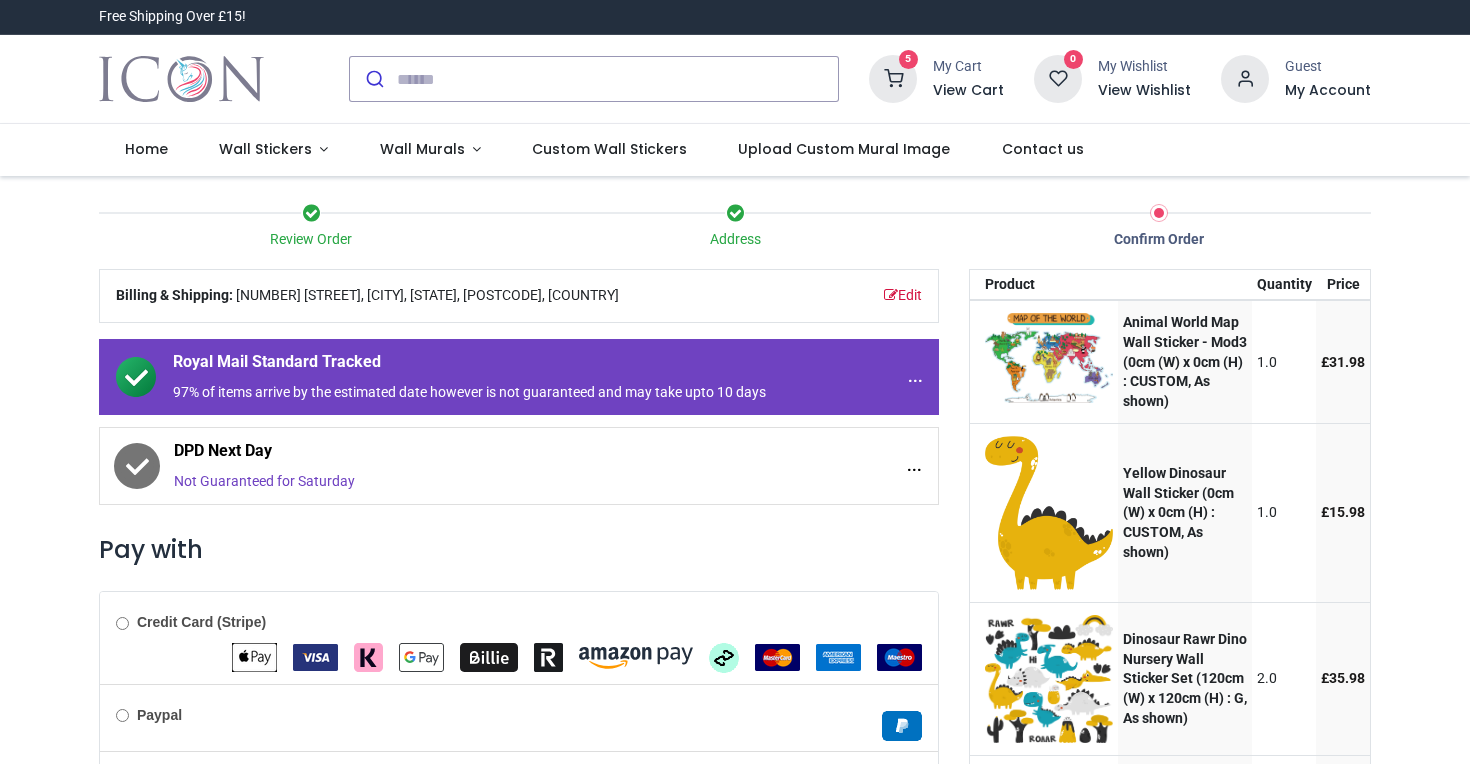 scroll, scrollTop: 0, scrollLeft: 0, axis: both 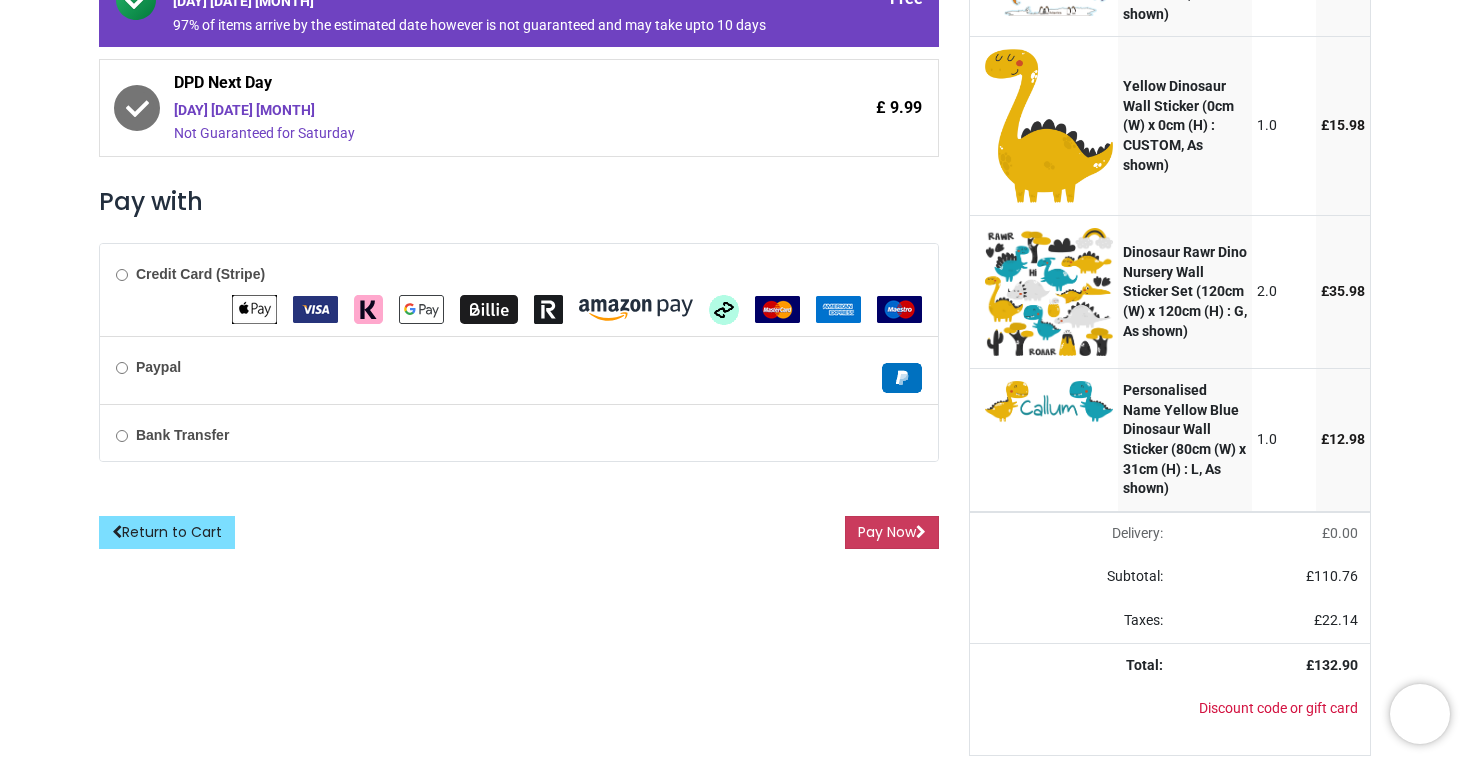 click on "Pay Now" at bounding box center [892, 533] 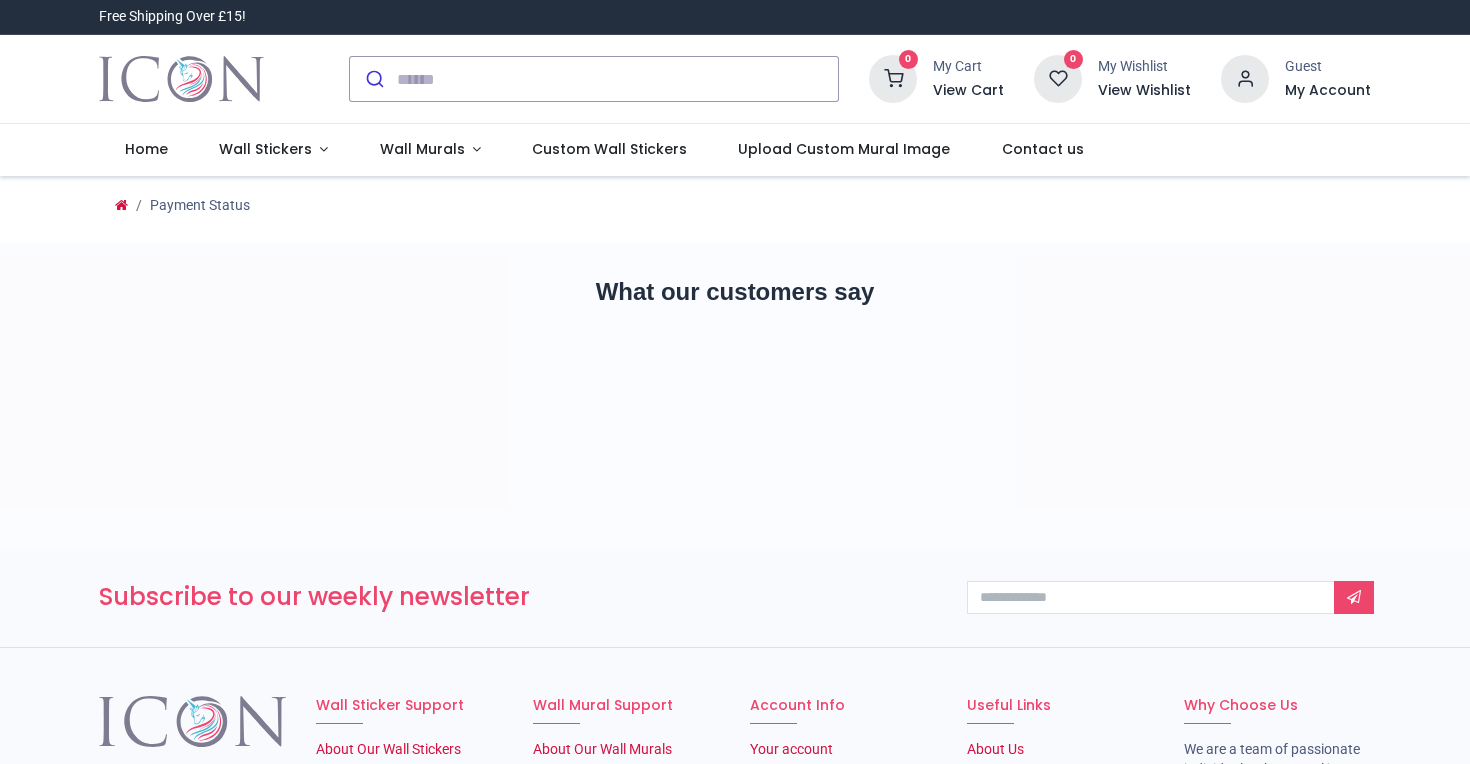 scroll, scrollTop: 0, scrollLeft: 0, axis: both 